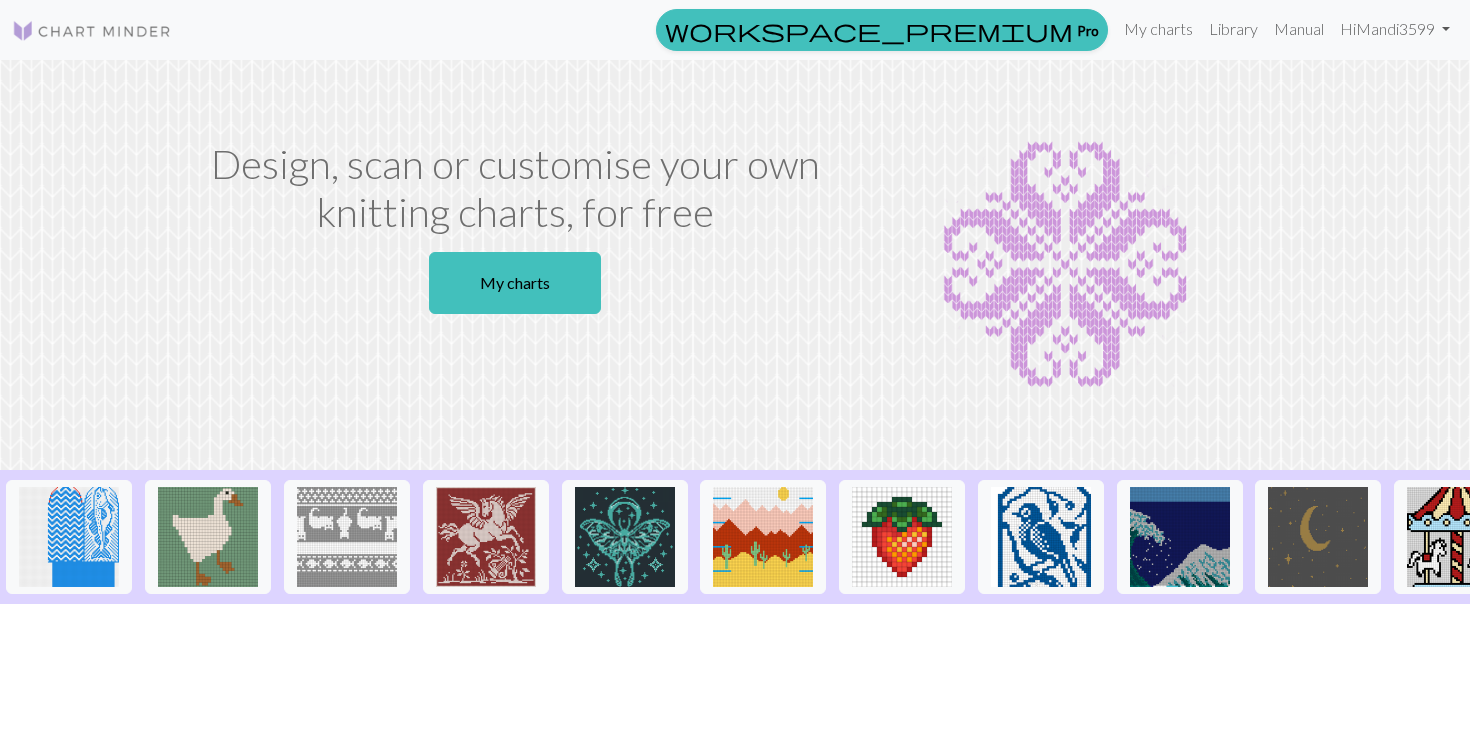 scroll, scrollTop: 0, scrollLeft: 0, axis: both 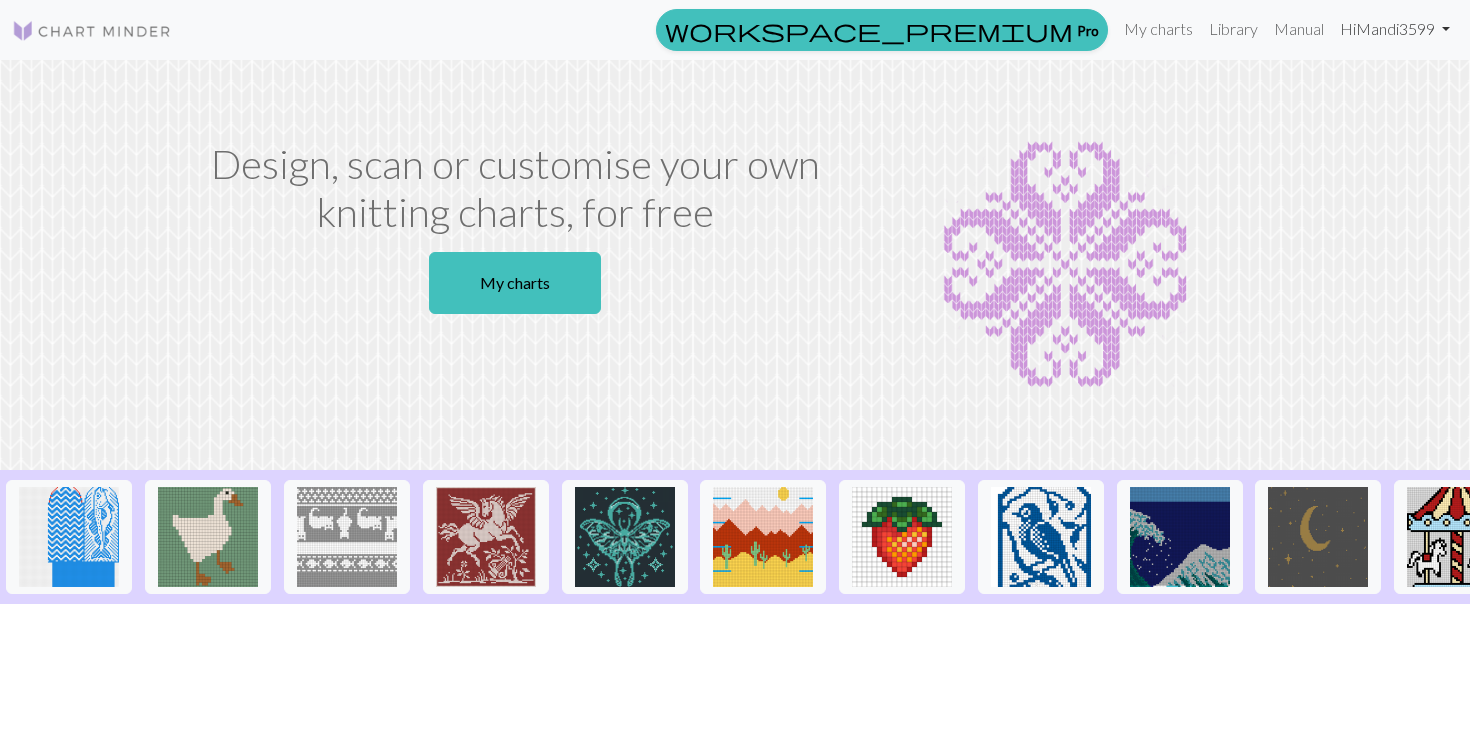 click on "Hi  Mandi3599" at bounding box center [1395, 29] 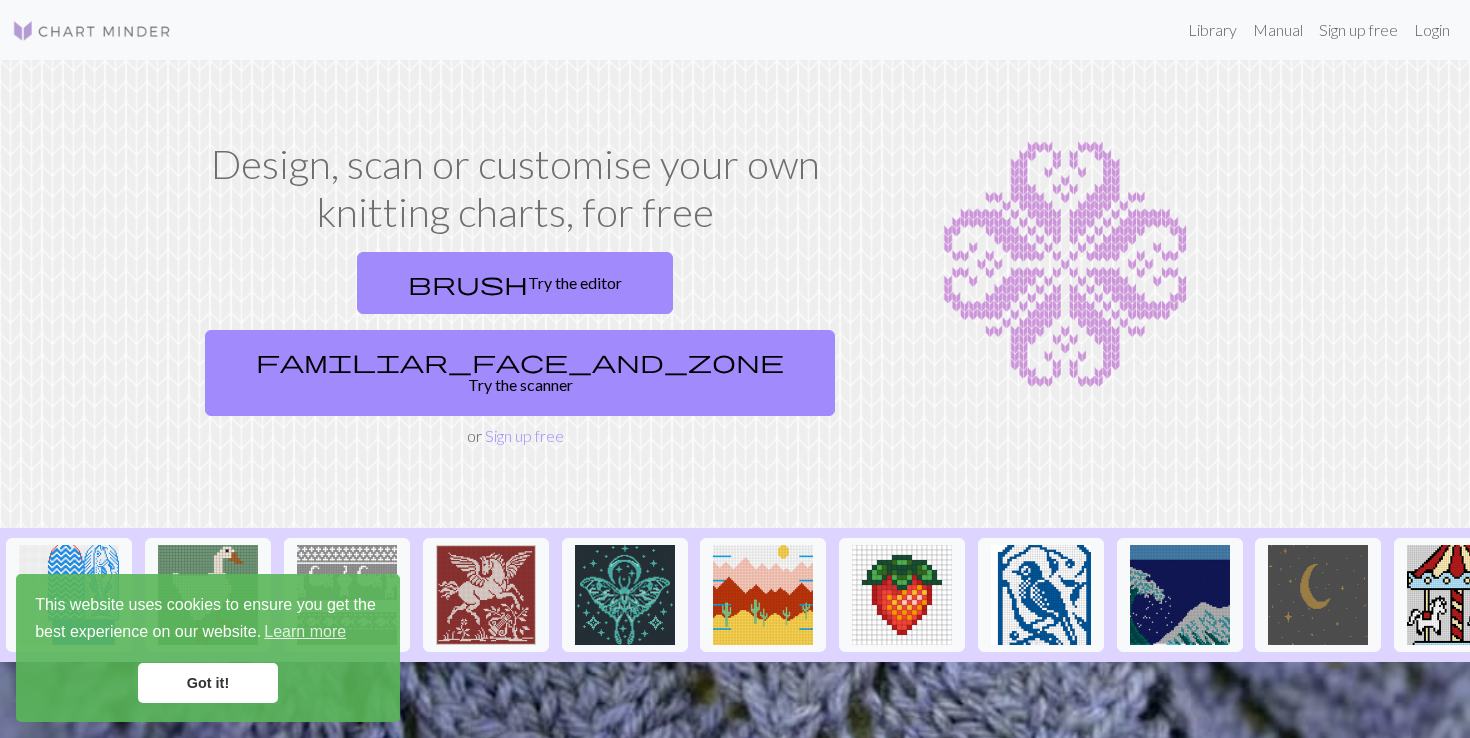 scroll, scrollTop: 0, scrollLeft: 0, axis: both 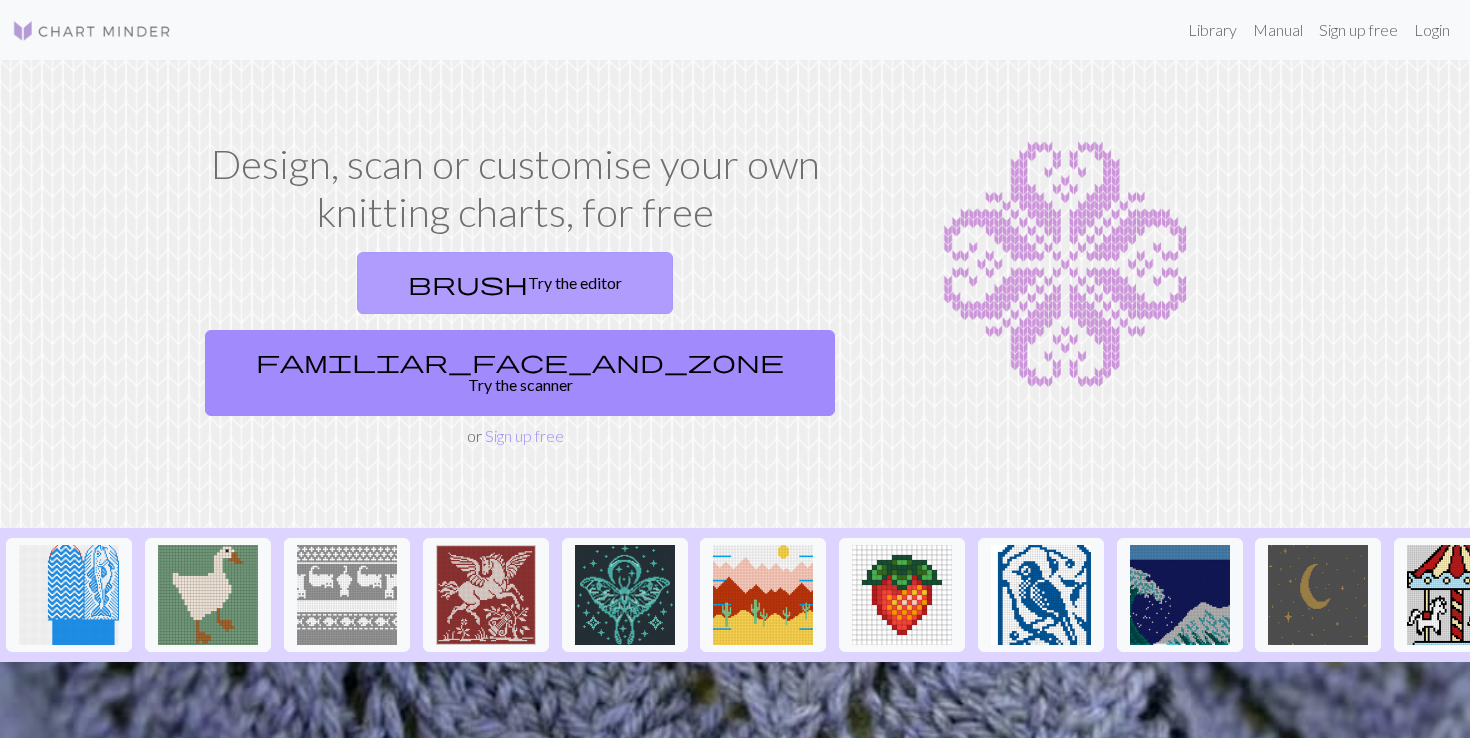 click on "brush  Try the editor" at bounding box center [515, 283] 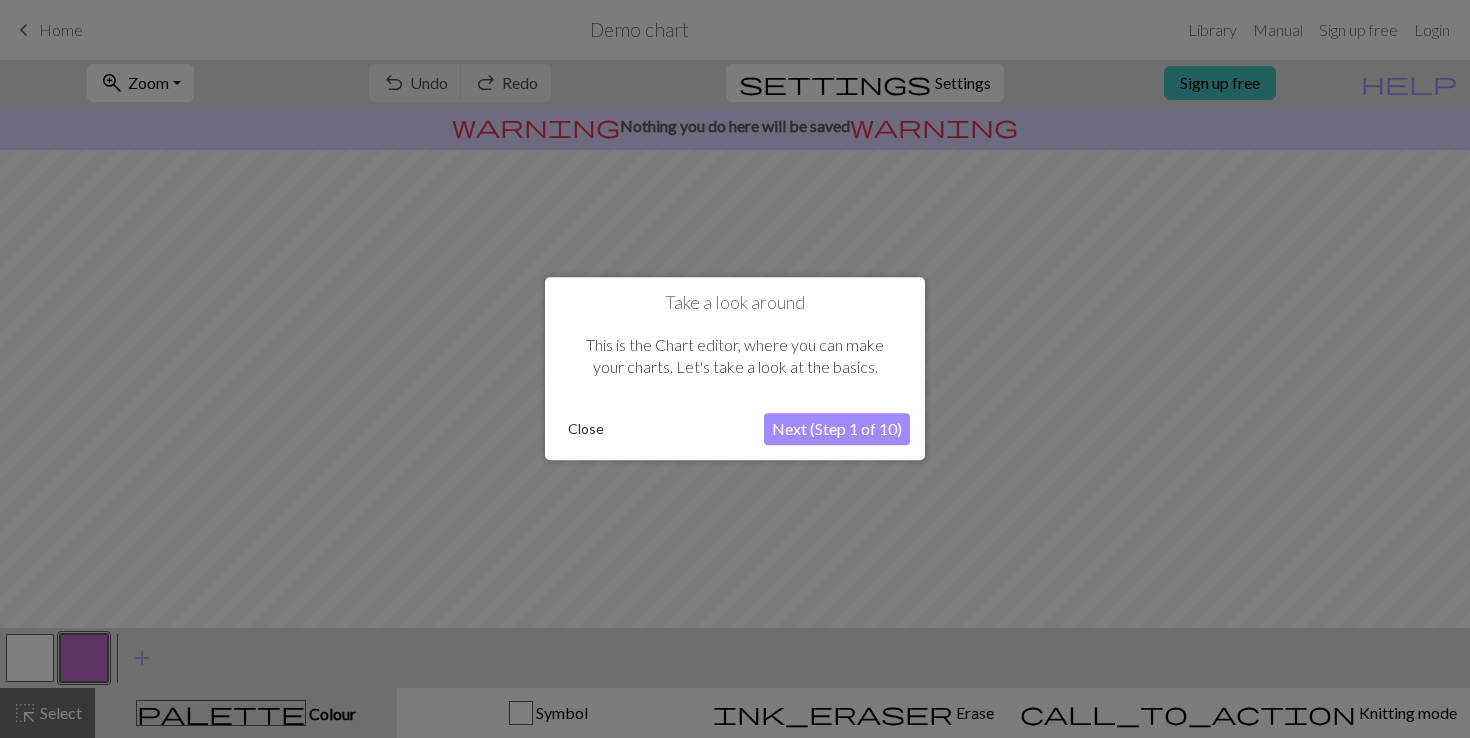 click on "Next (Step 1 of 10)" at bounding box center [837, 430] 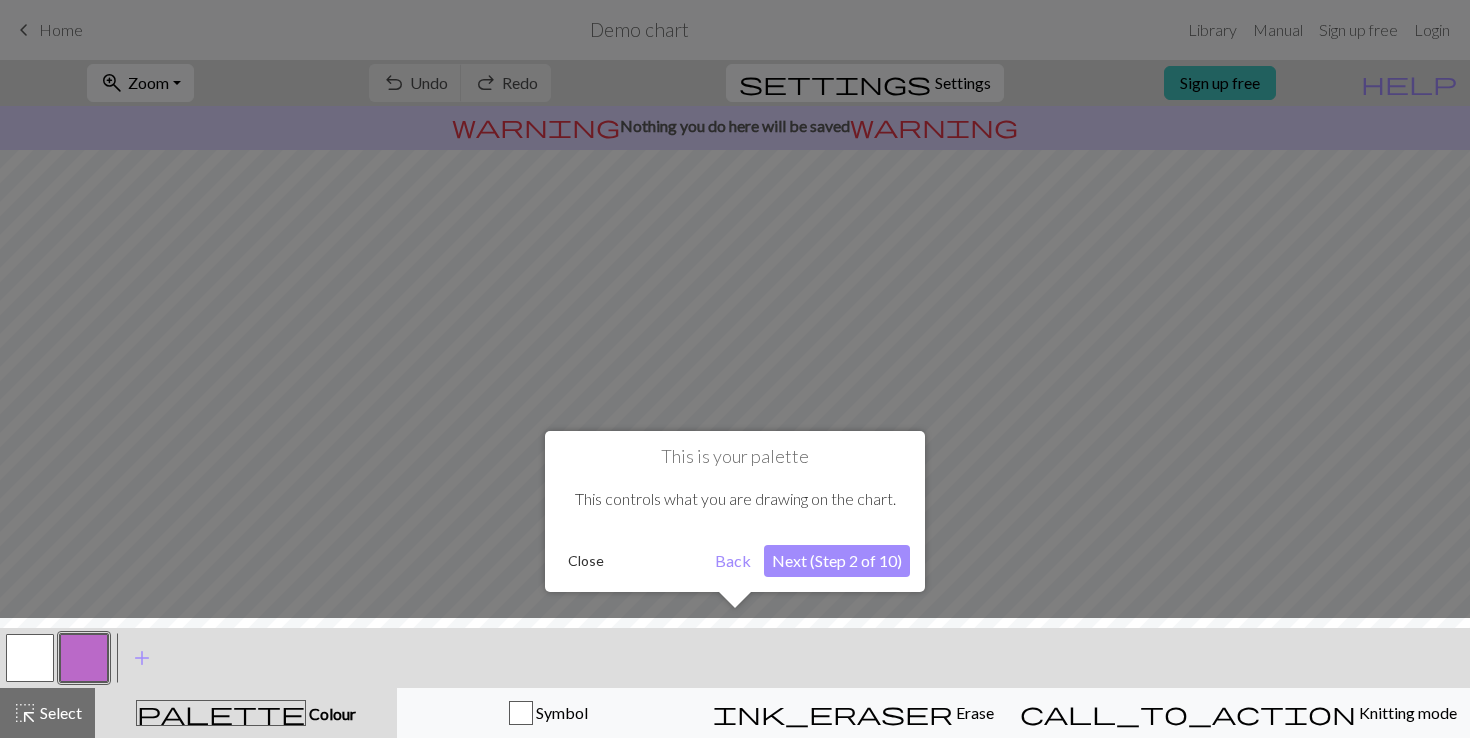 click on "Next (Step 2 of 10)" at bounding box center [837, 561] 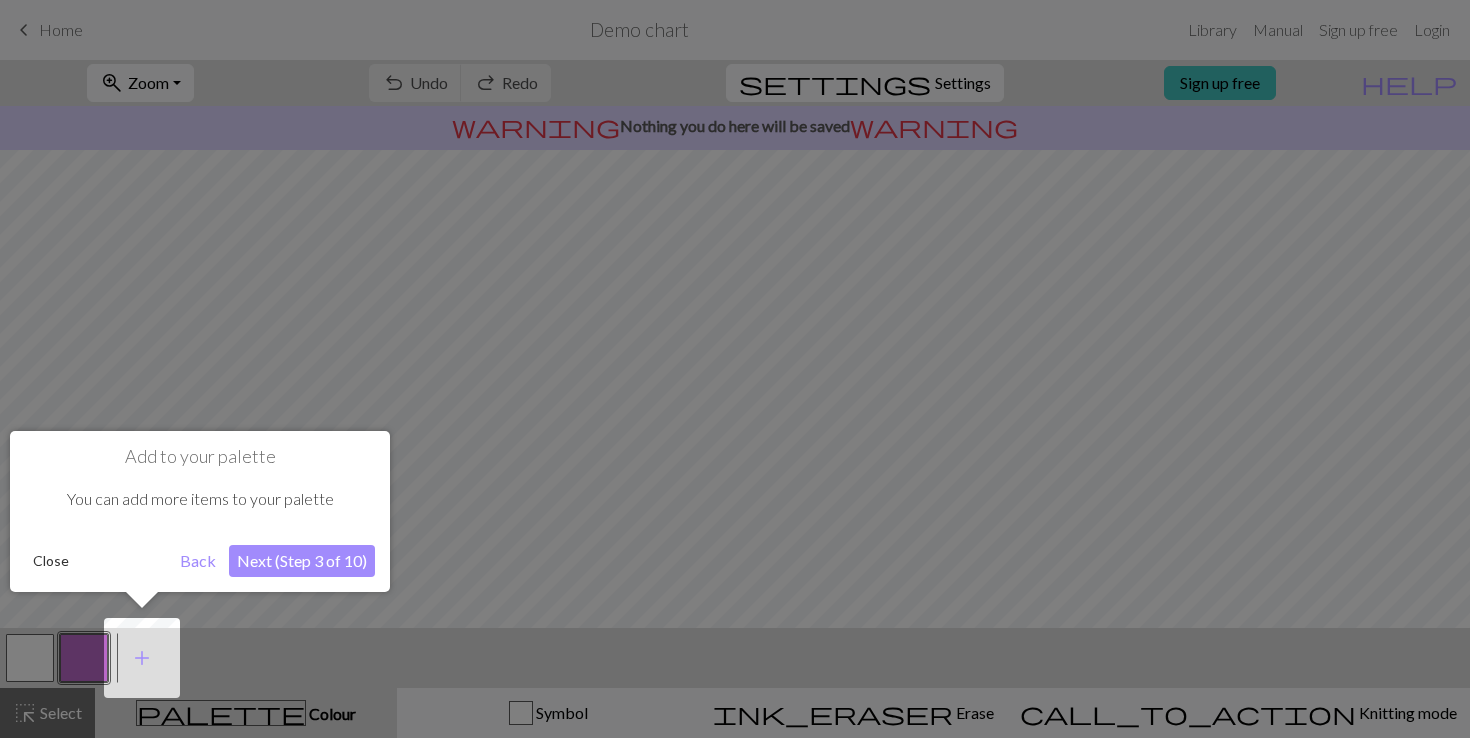 click on "Next (Step 3 of 10)" at bounding box center [302, 561] 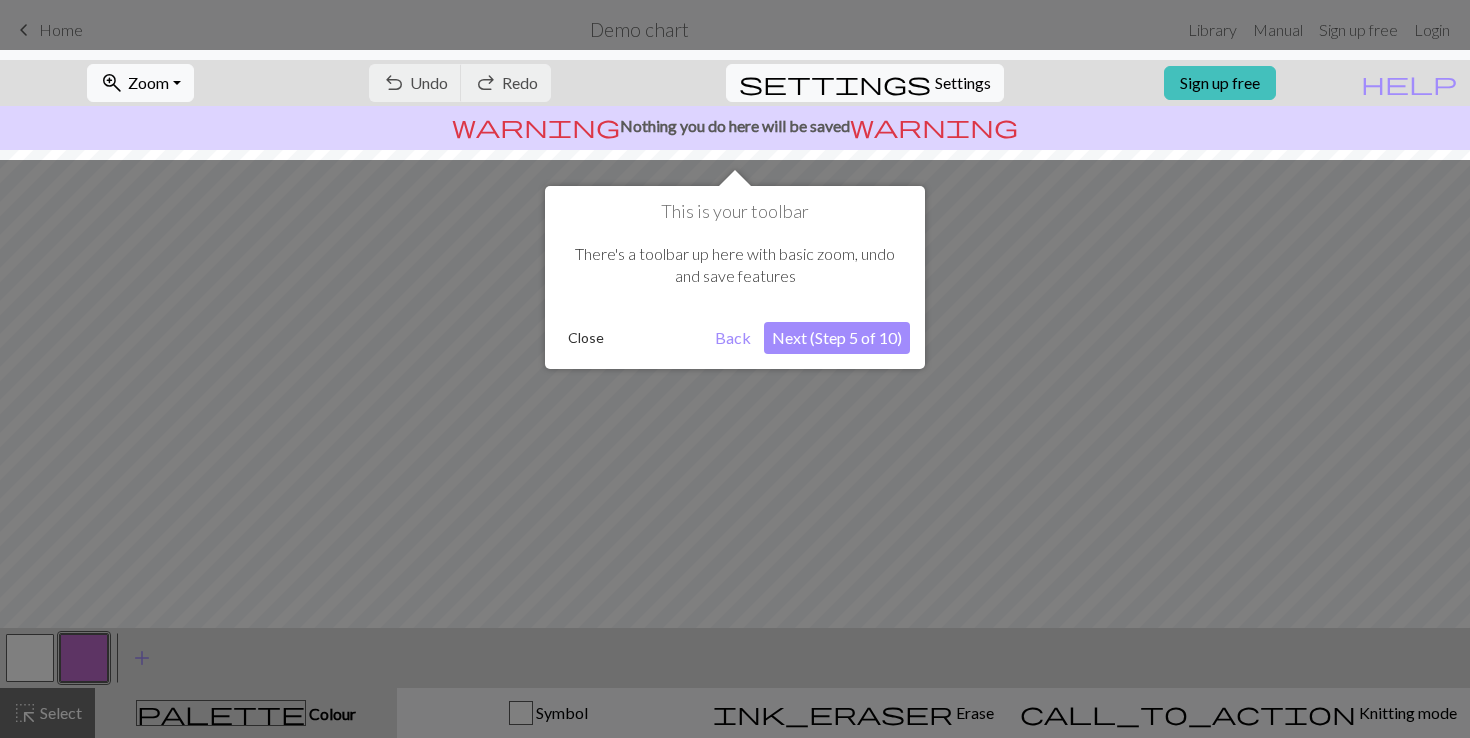 click on "Next (Step 5 of 10)" at bounding box center [837, 338] 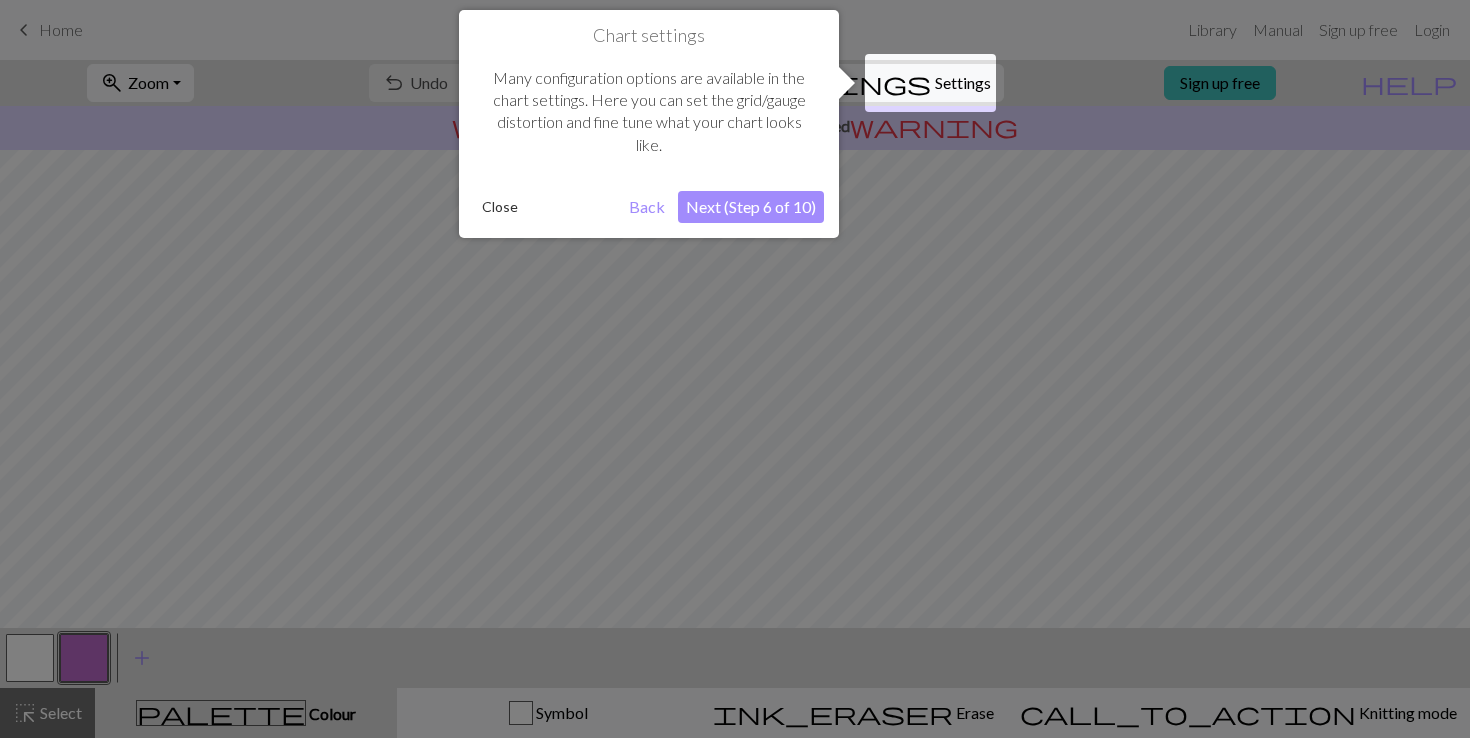 click on "Next (Step 6 of 10)" at bounding box center [751, 207] 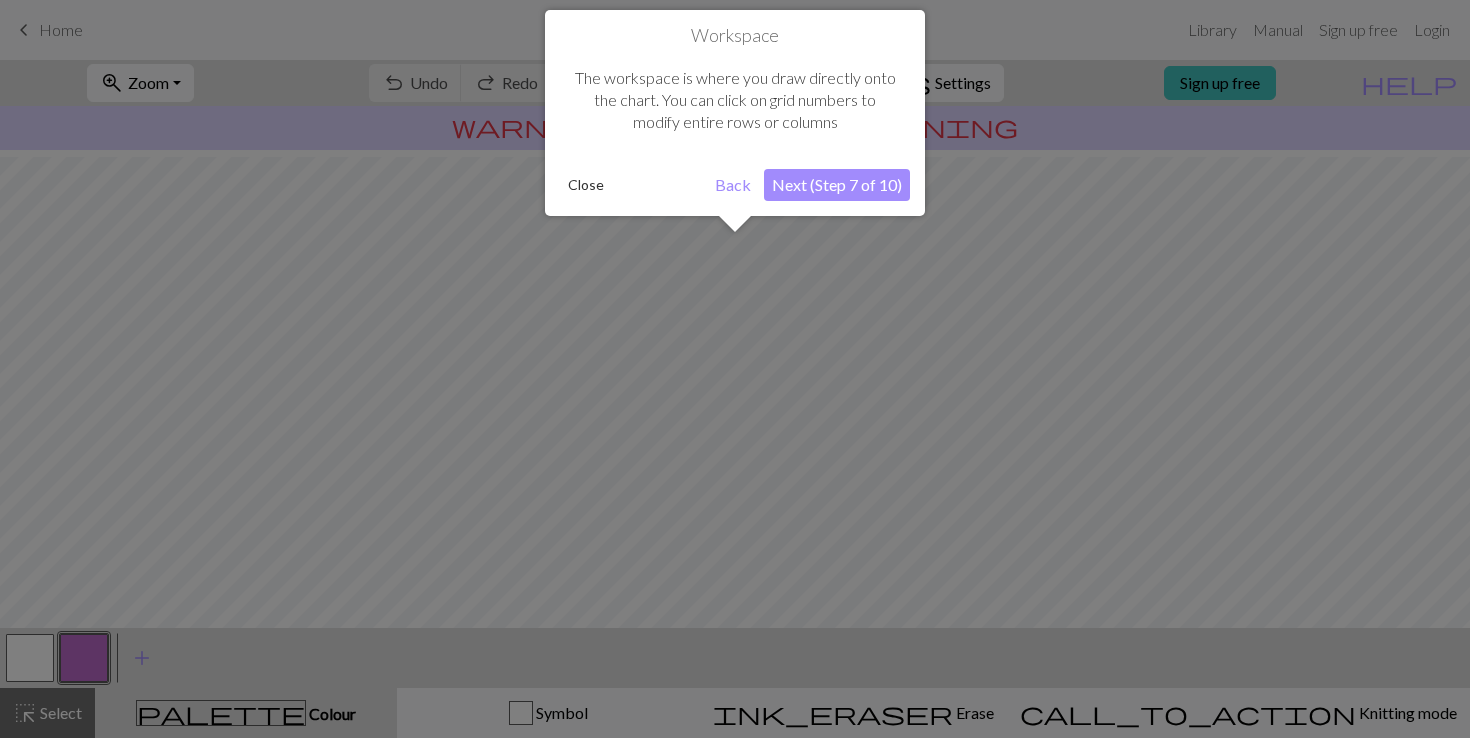 scroll, scrollTop: 120, scrollLeft: 0, axis: vertical 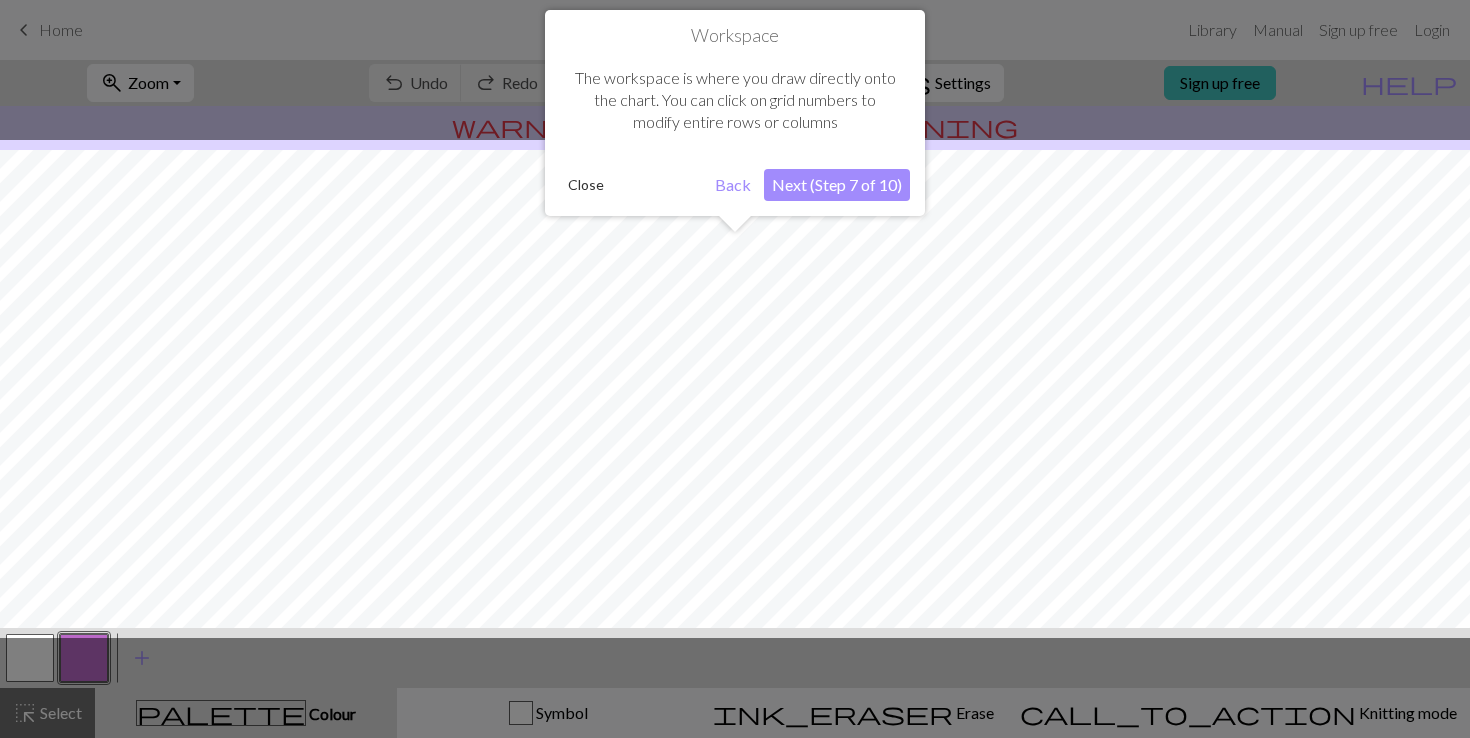 click on "Next (Step 7 of 10)" at bounding box center (837, 185) 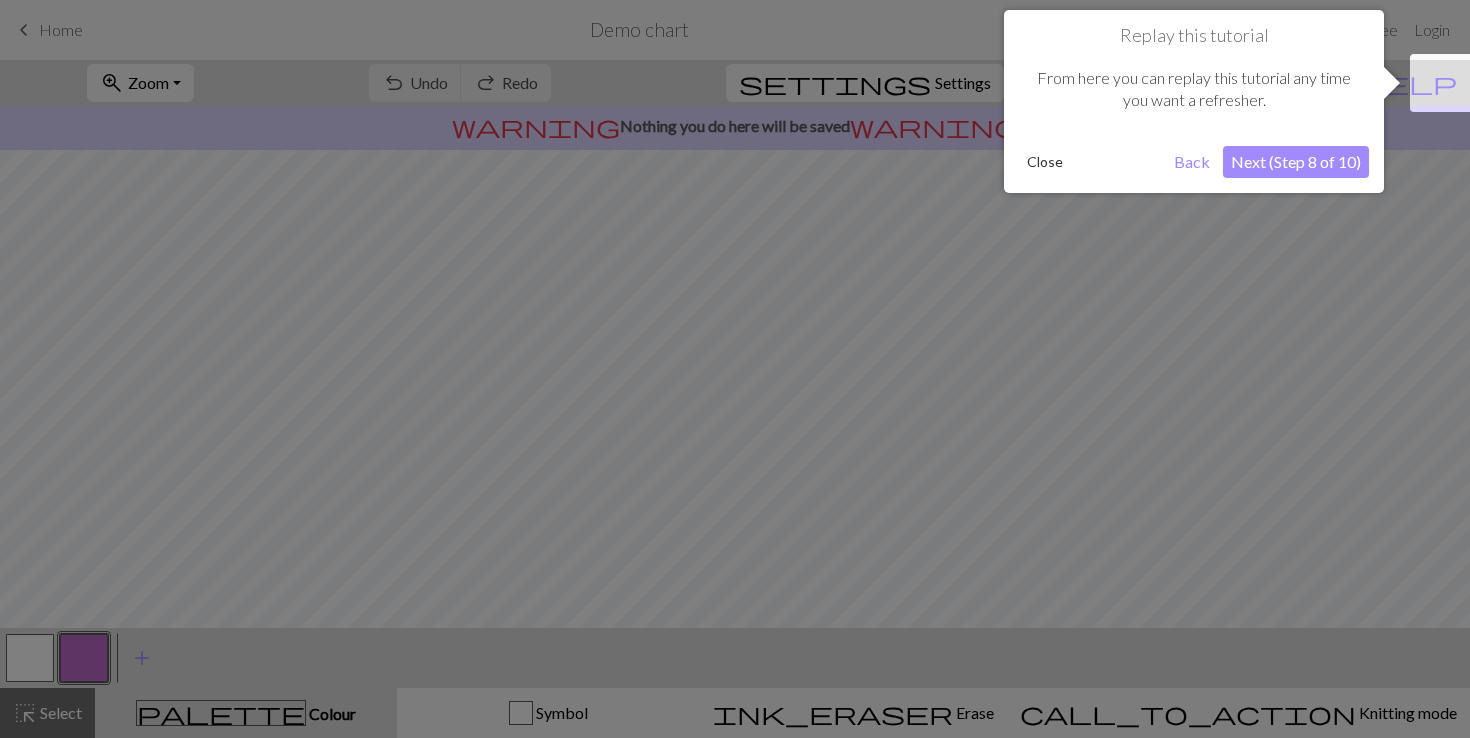 click on "Next (Step 8 of 10)" at bounding box center (1296, 162) 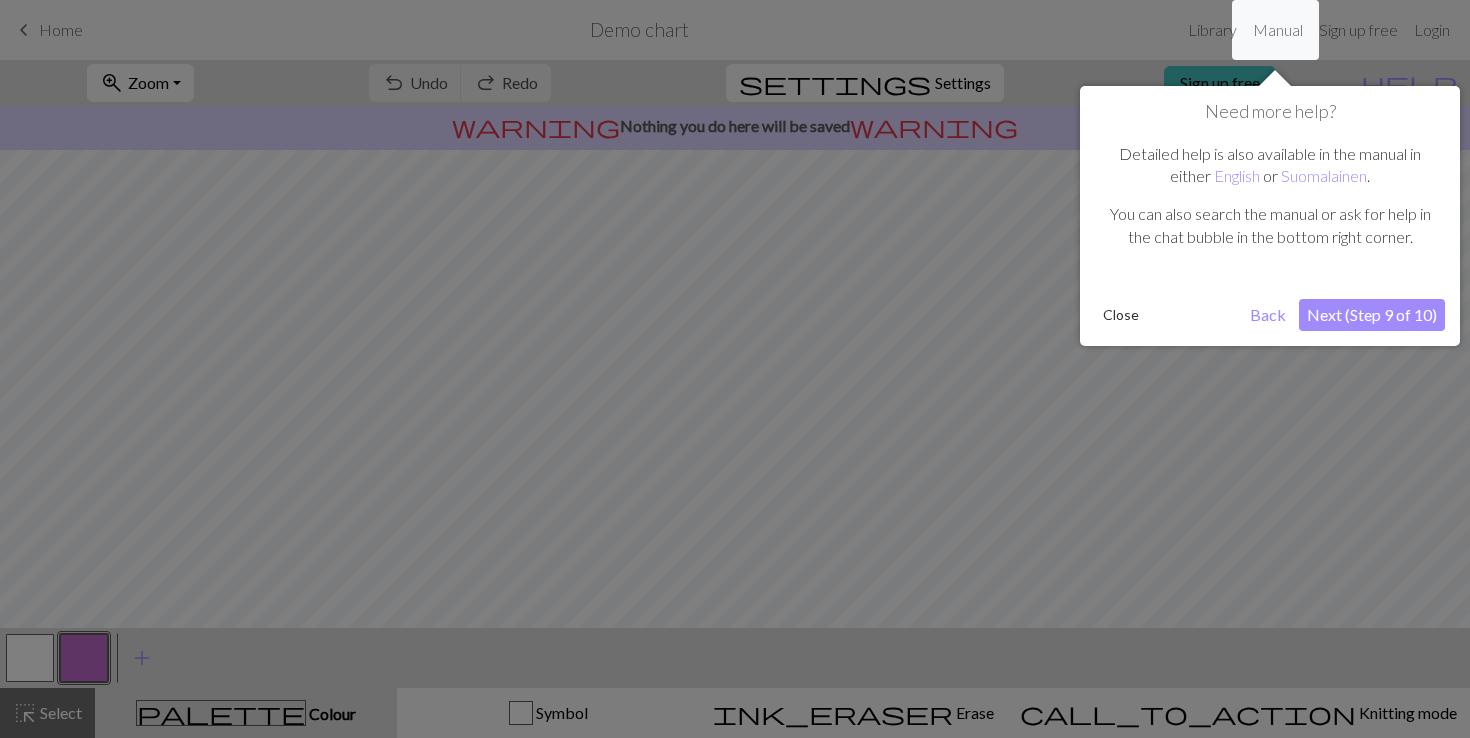 click on "Next (Step 9 of 10)" at bounding box center (1372, 315) 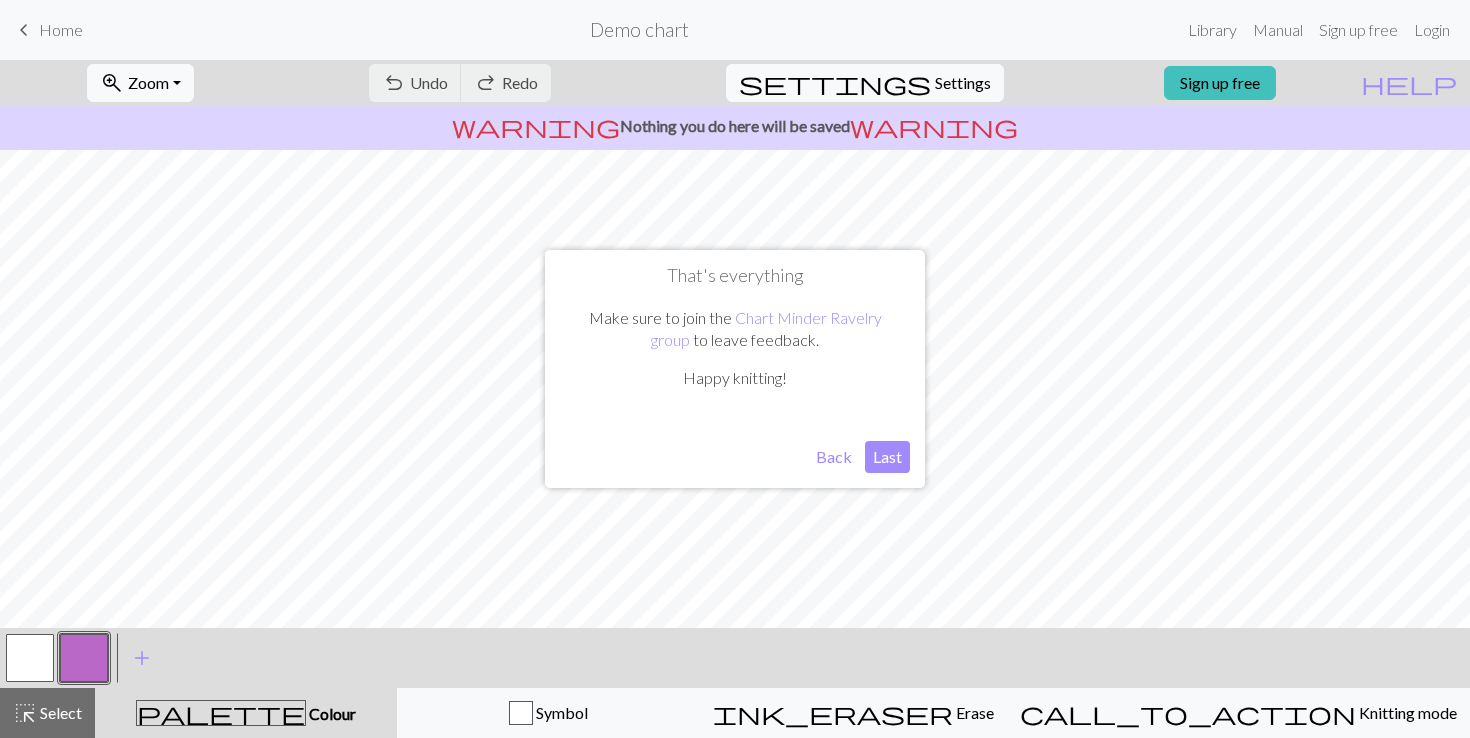 click on "Last" at bounding box center (887, 457) 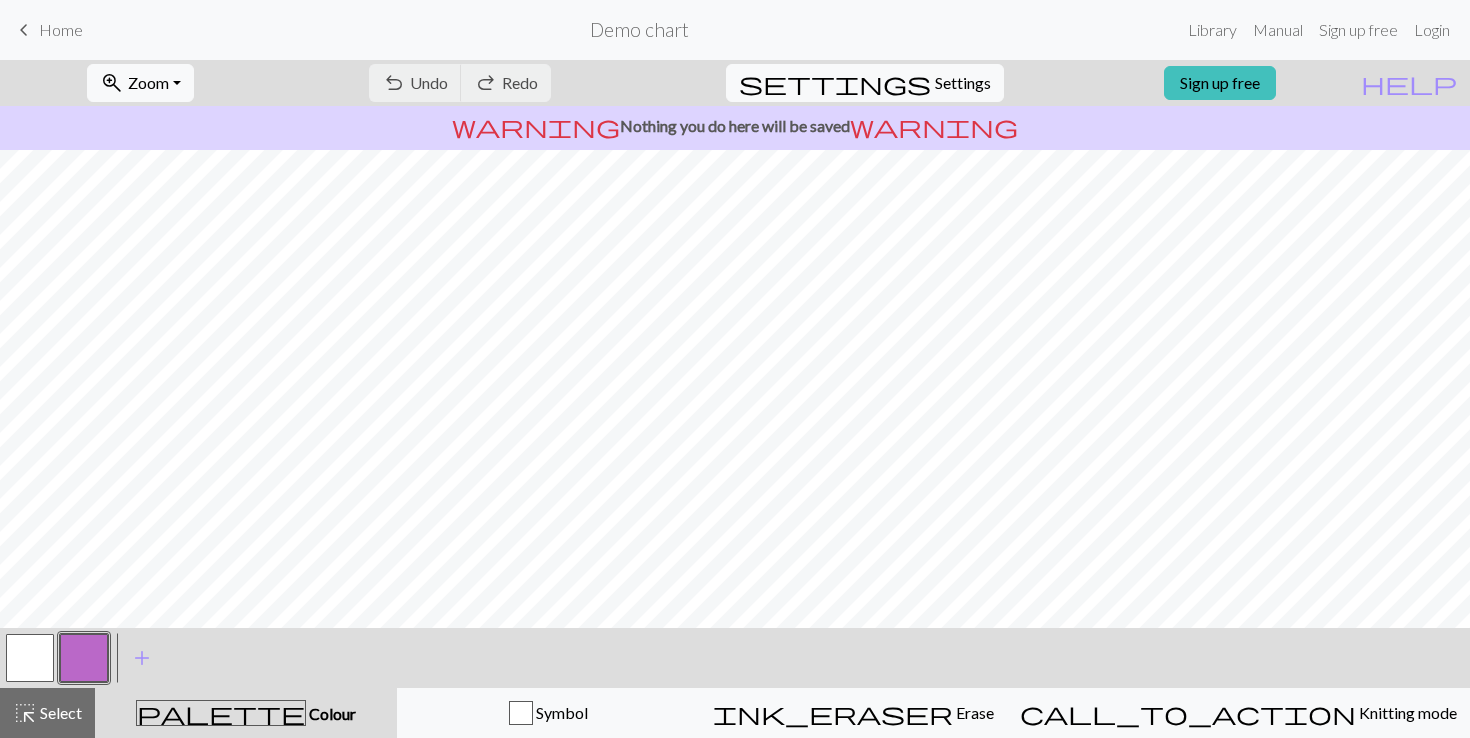 scroll, scrollTop: 130, scrollLeft: 0, axis: vertical 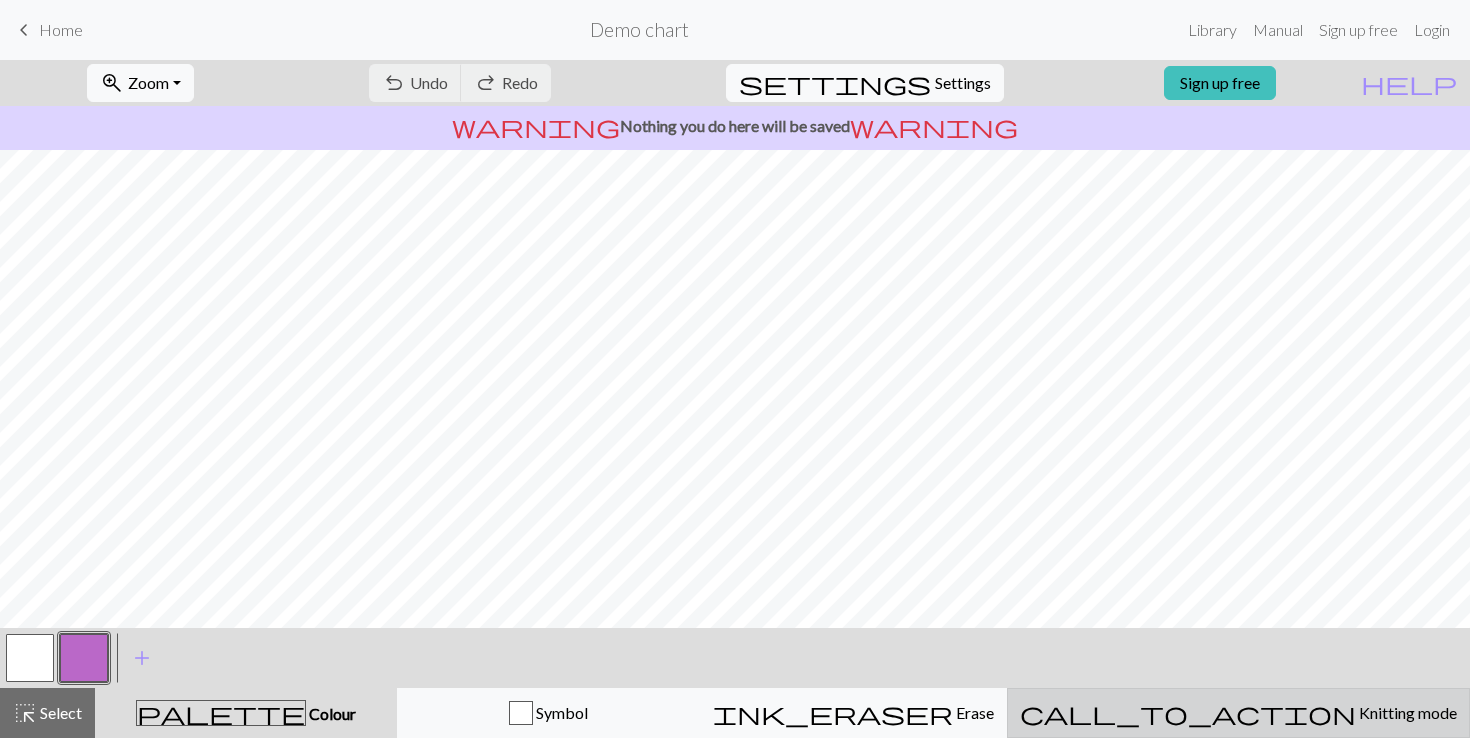 click on "Knitting mode" at bounding box center [1406, 712] 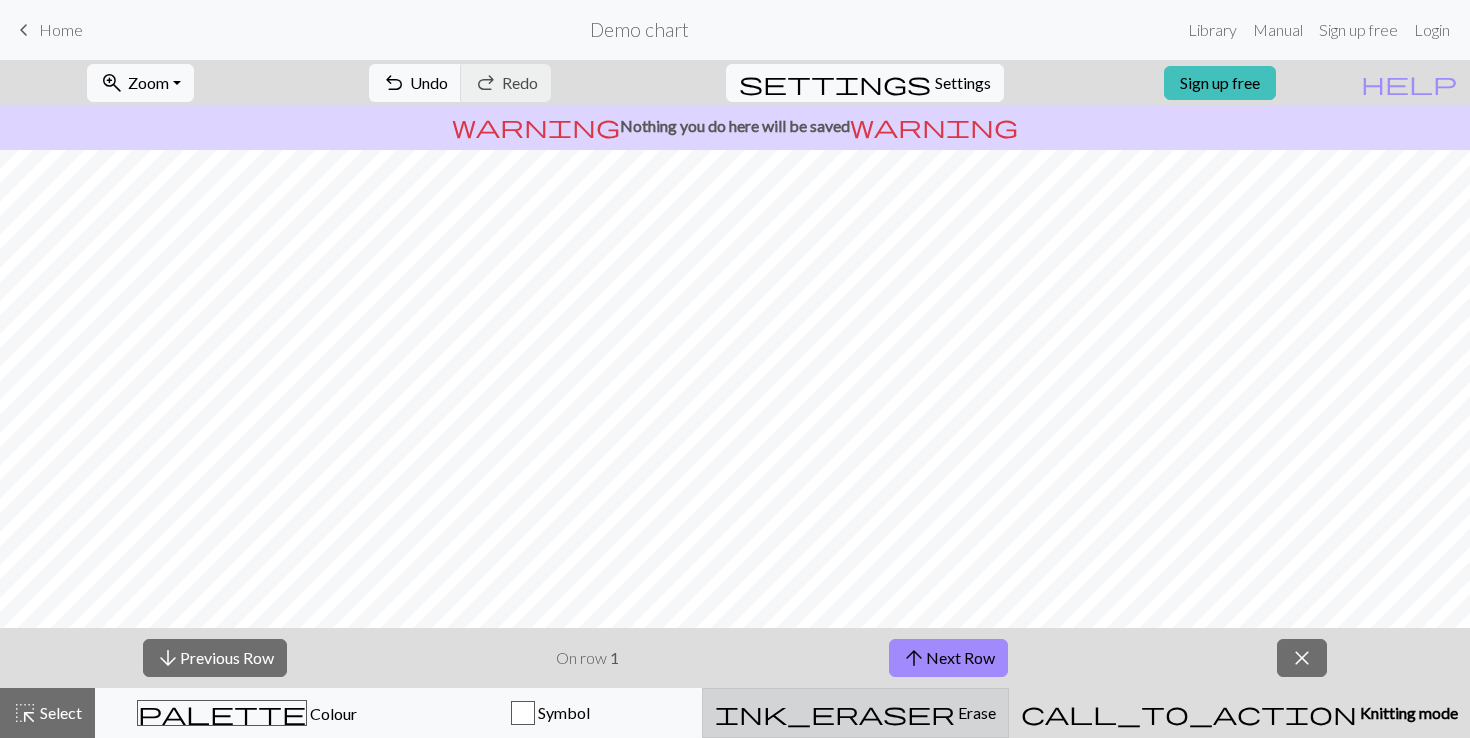 click on "Erase" at bounding box center (975, 712) 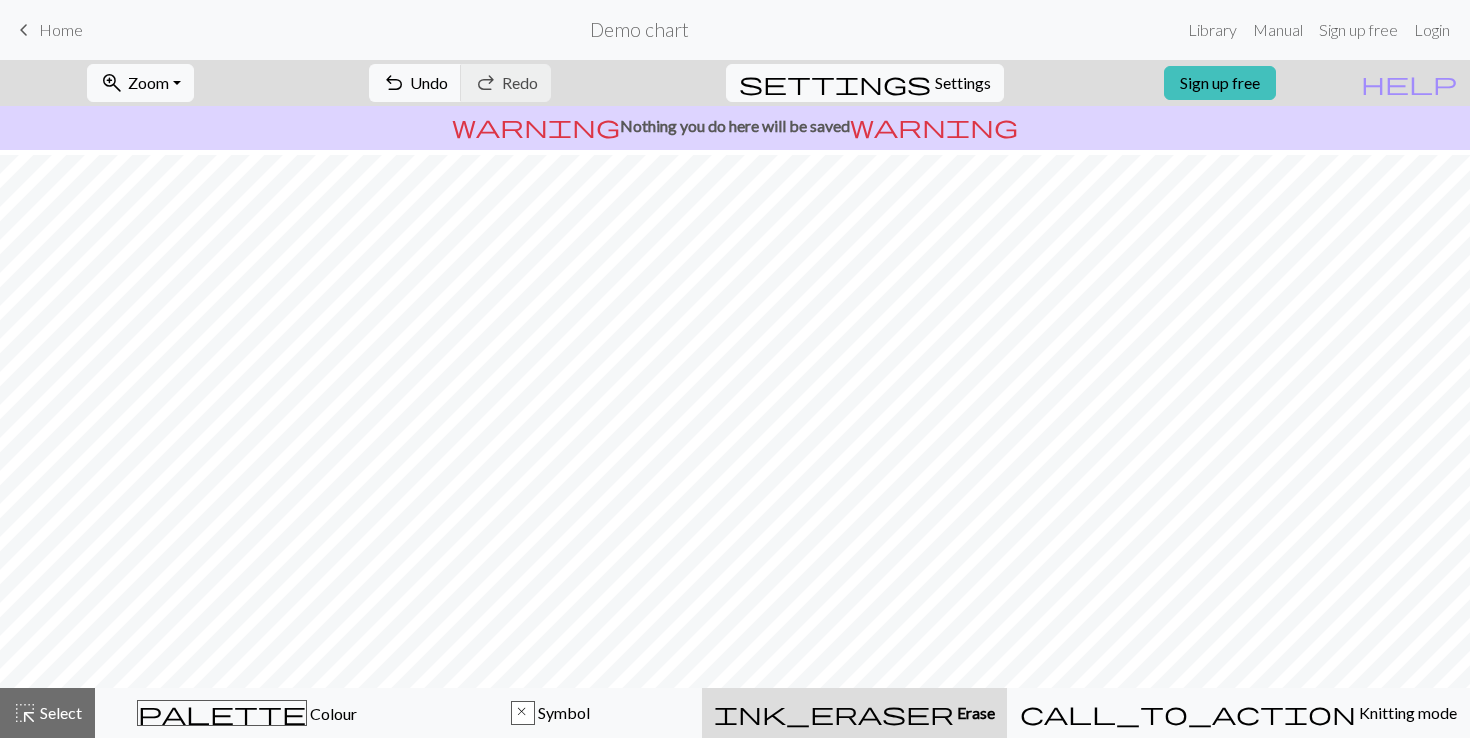 scroll, scrollTop: 192, scrollLeft: 0, axis: vertical 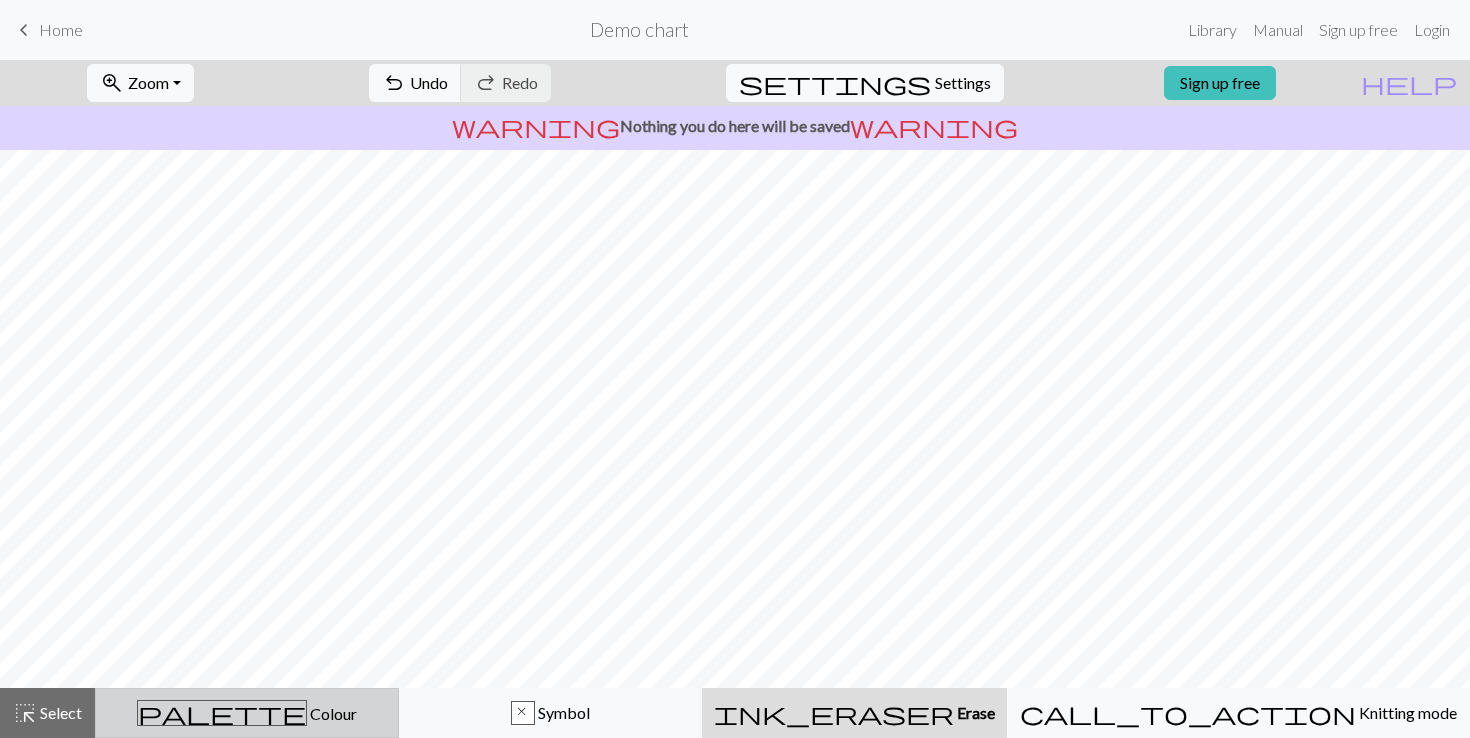 click on "palette   Colour   Colour" at bounding box center (247, 713) 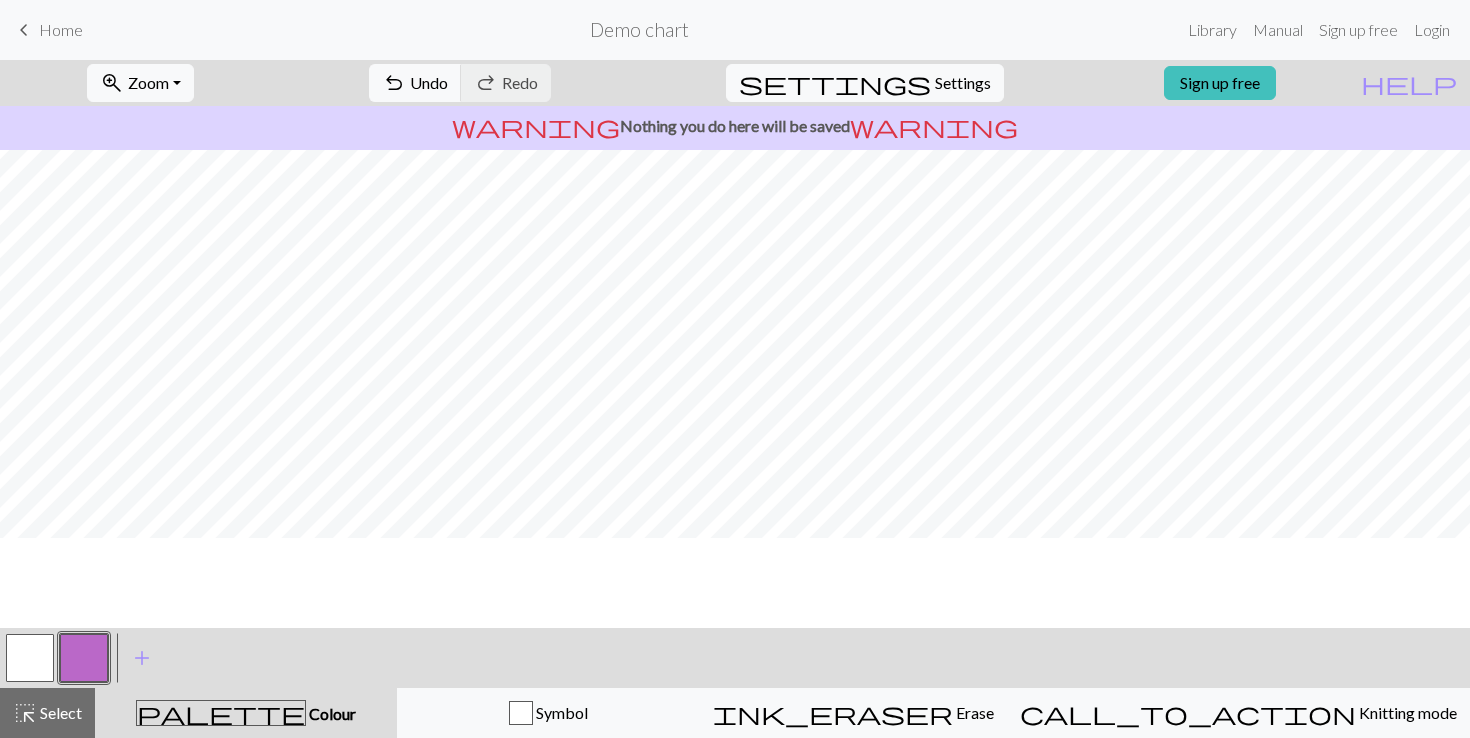 scroll, scrollTop: 0, scrollLeft: 0, axis: both 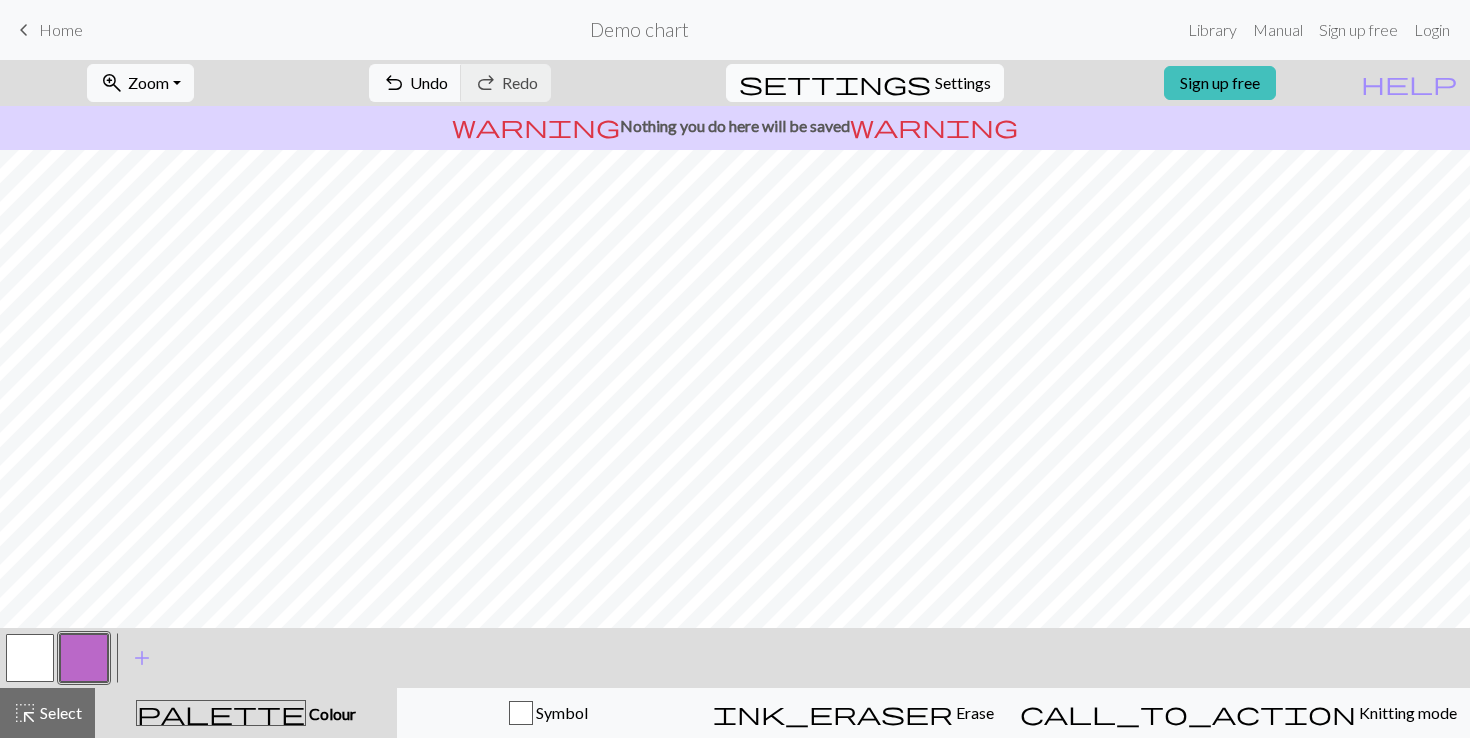 click on "Settings" at bounding box center [963, 83] 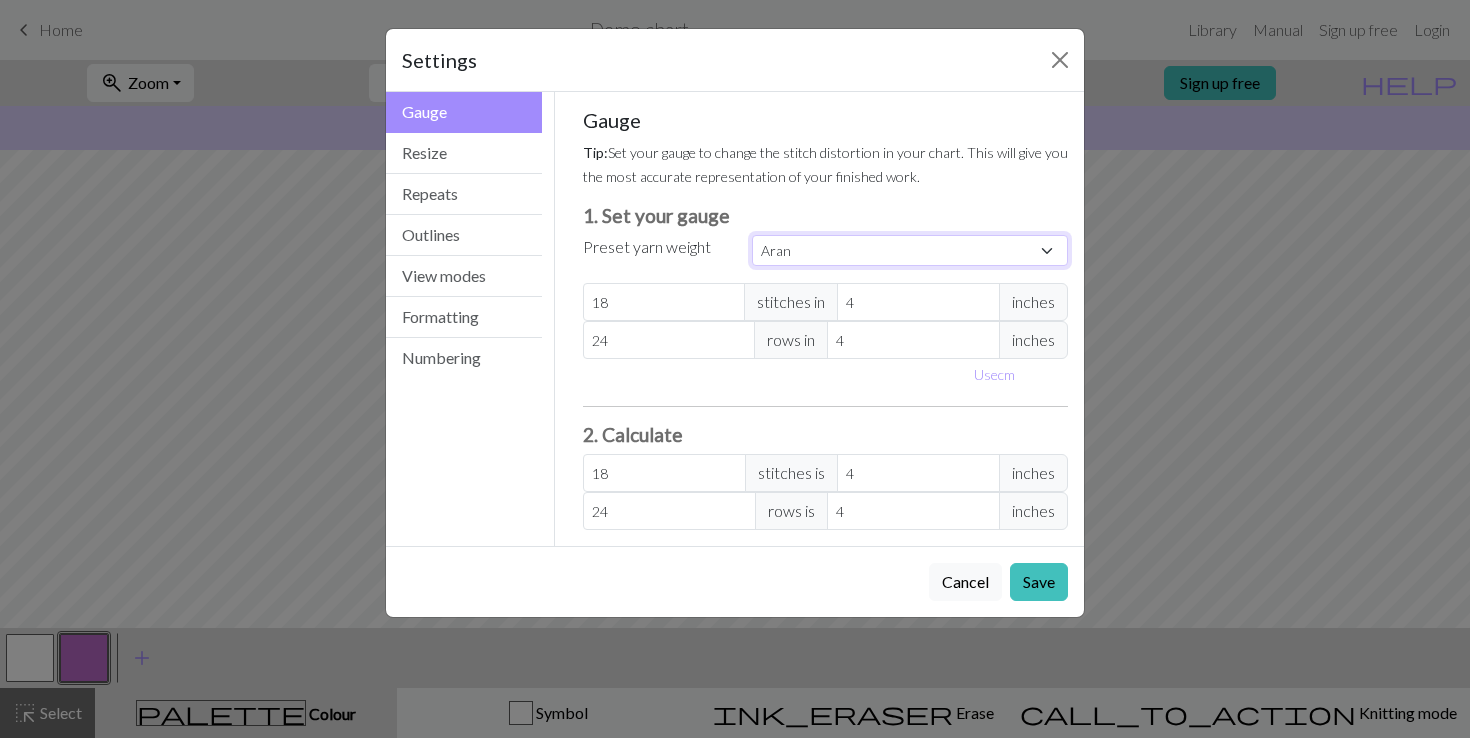 click on "Custom Square Lace Light Fingering Fingering Sport Double knit Worsted Aran Bulky Super Bulky" at bounding box center (910, 250) 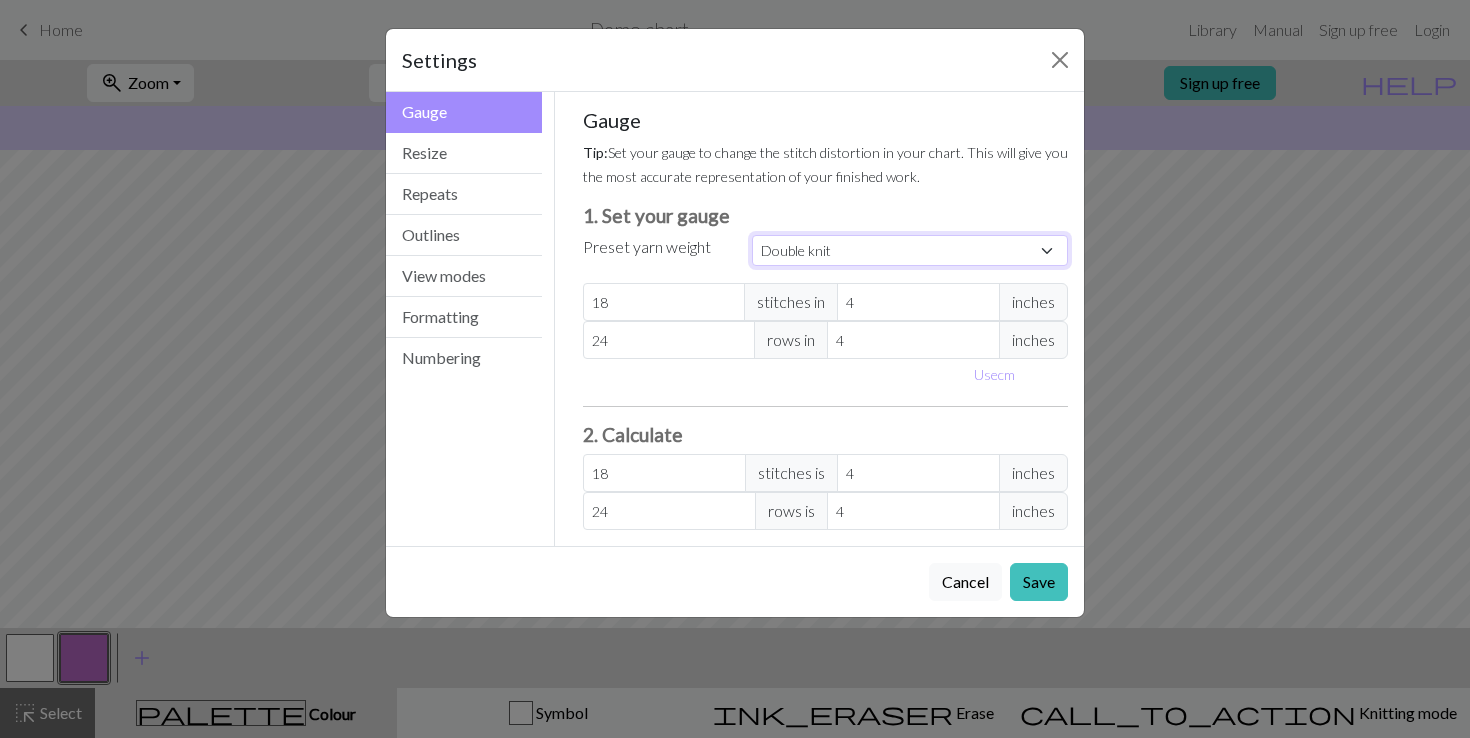 type on "22" 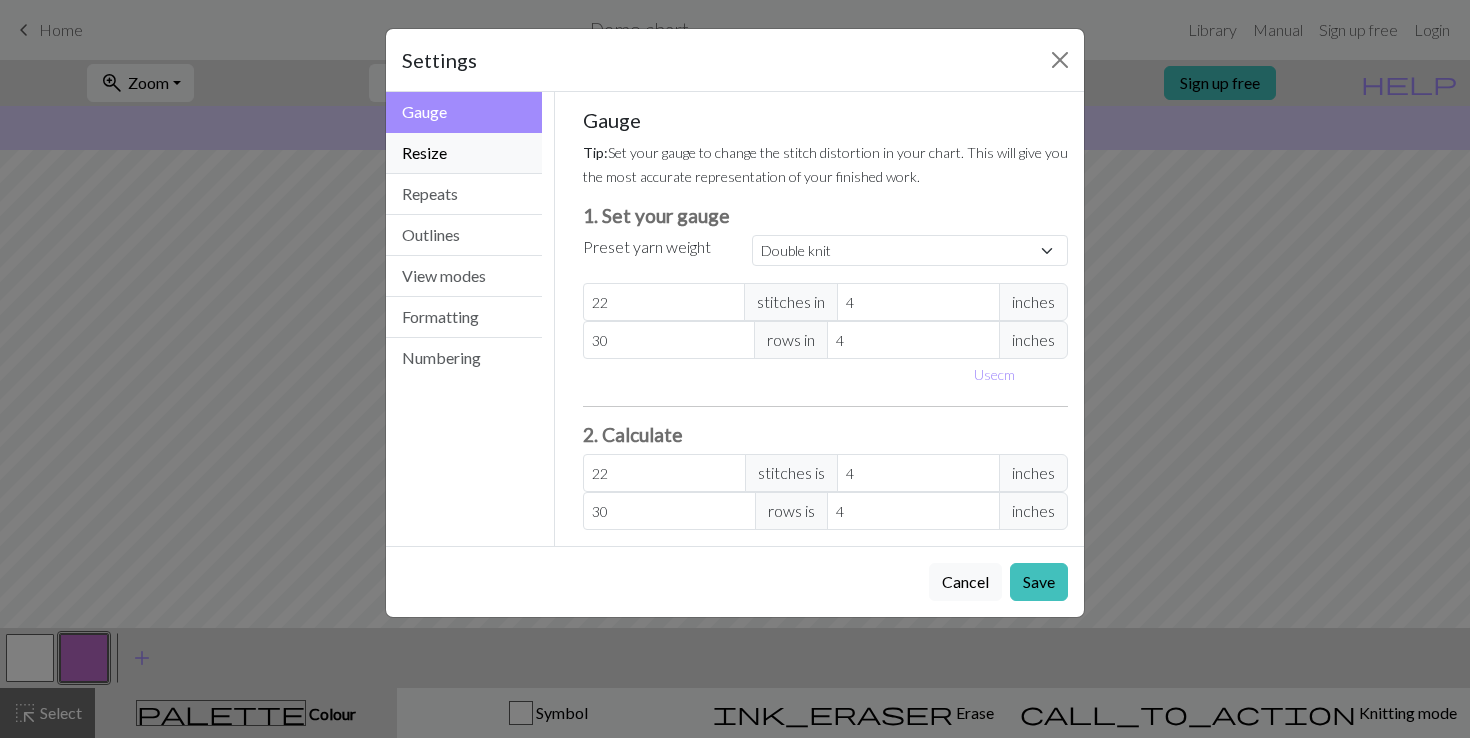 click on "Resize" at bounding box center [464, 153] 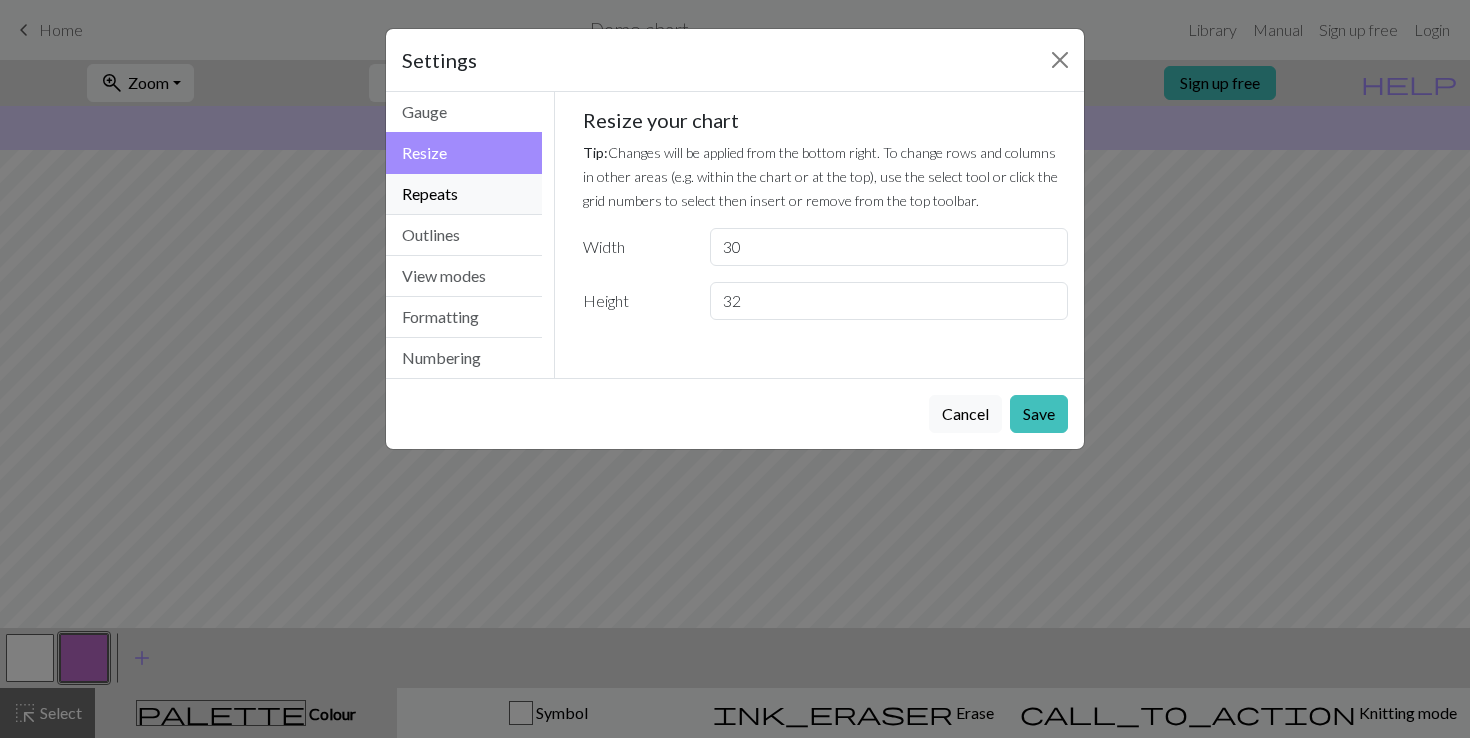 click on "Repeats" at bounding box center [464, 194] 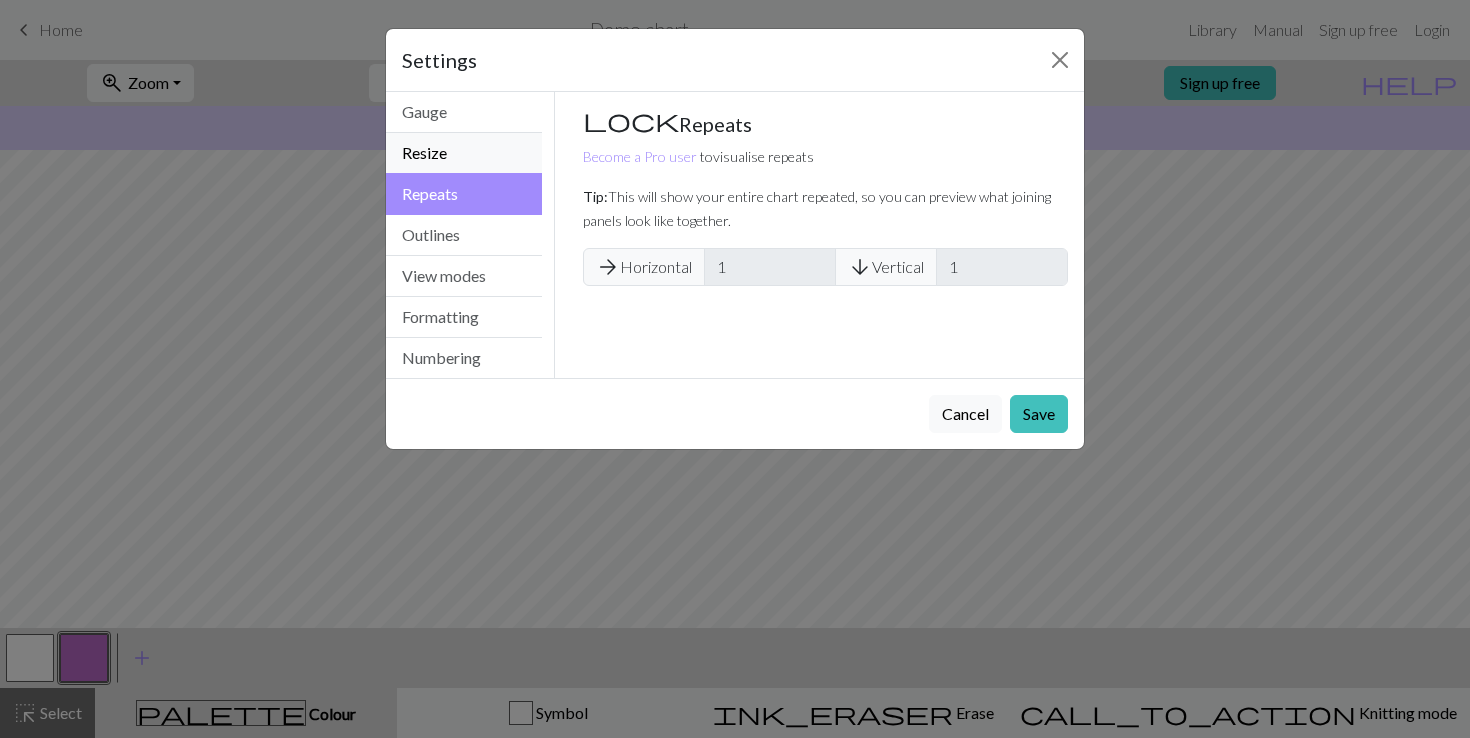click on "Resize" at bounding box center (464, 153) 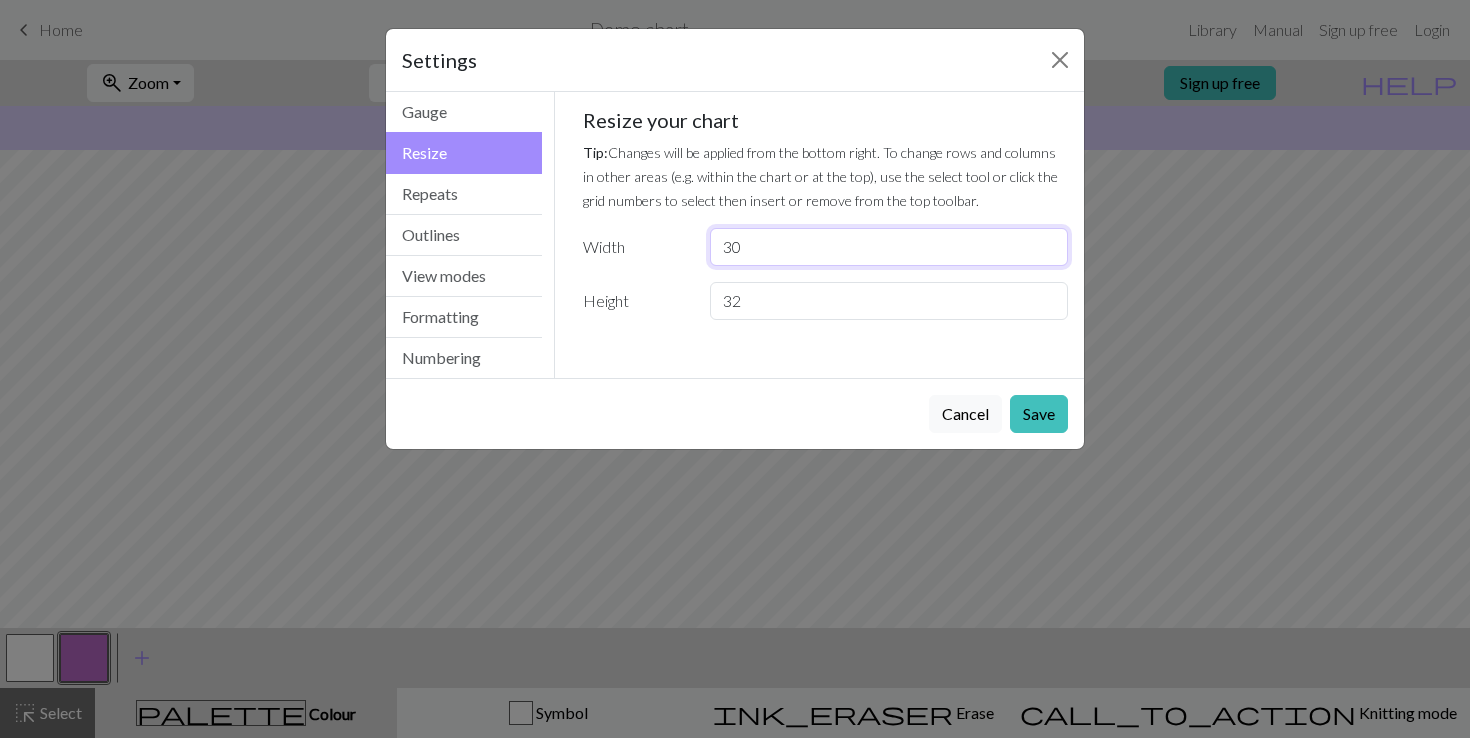 drag, startPoint x: 749, startPoint y: 237, endPoint x: 709, endPoint y: 239, distance: 40.04997 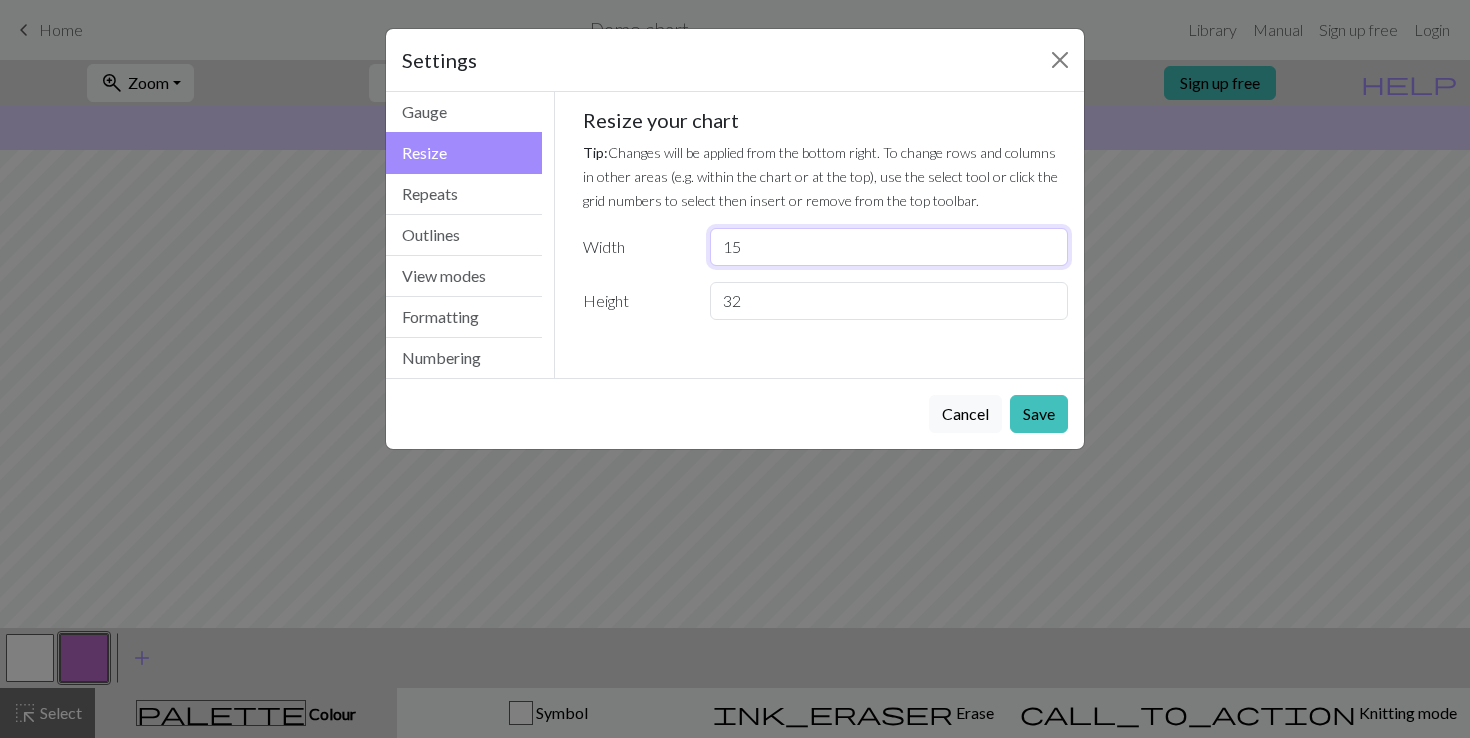 type on "15" 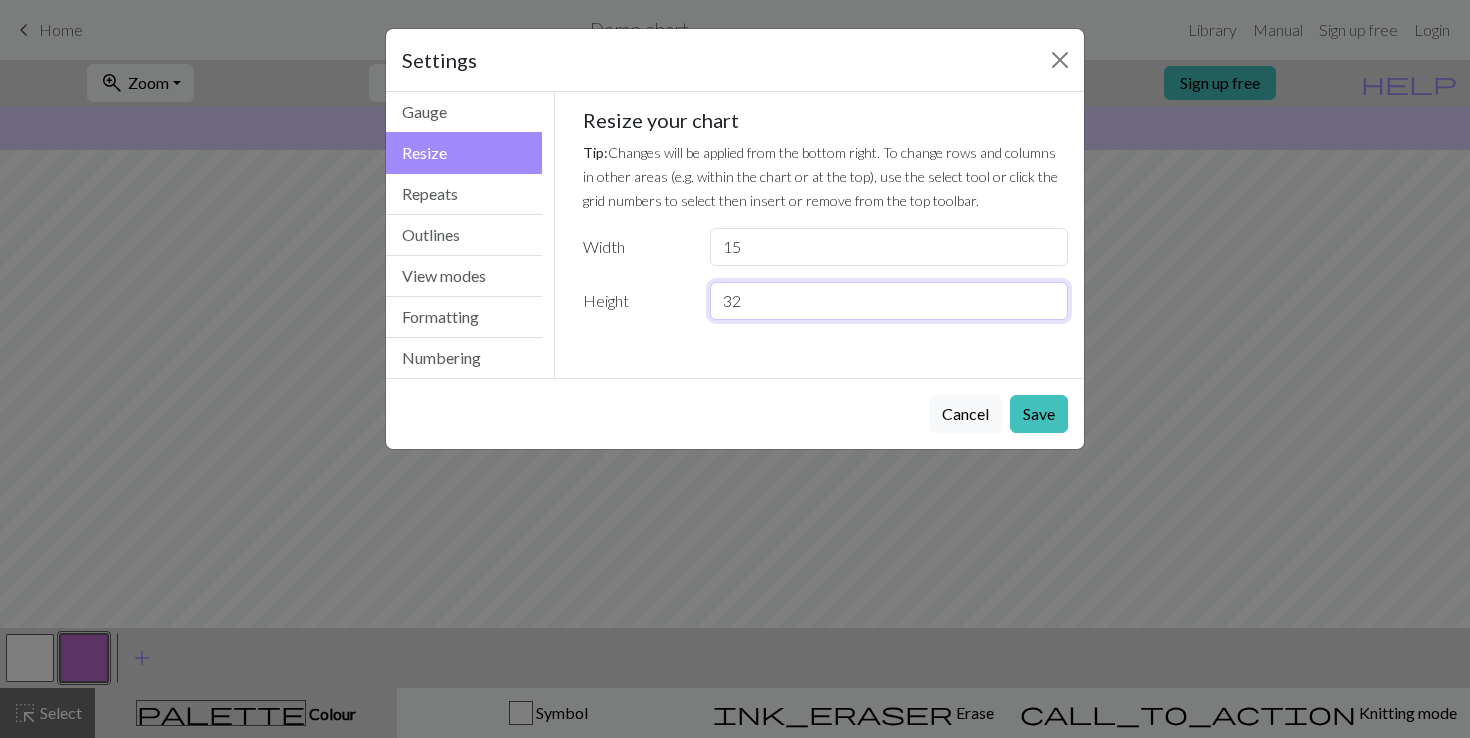 click on "32" at bounding box center (889, 301) 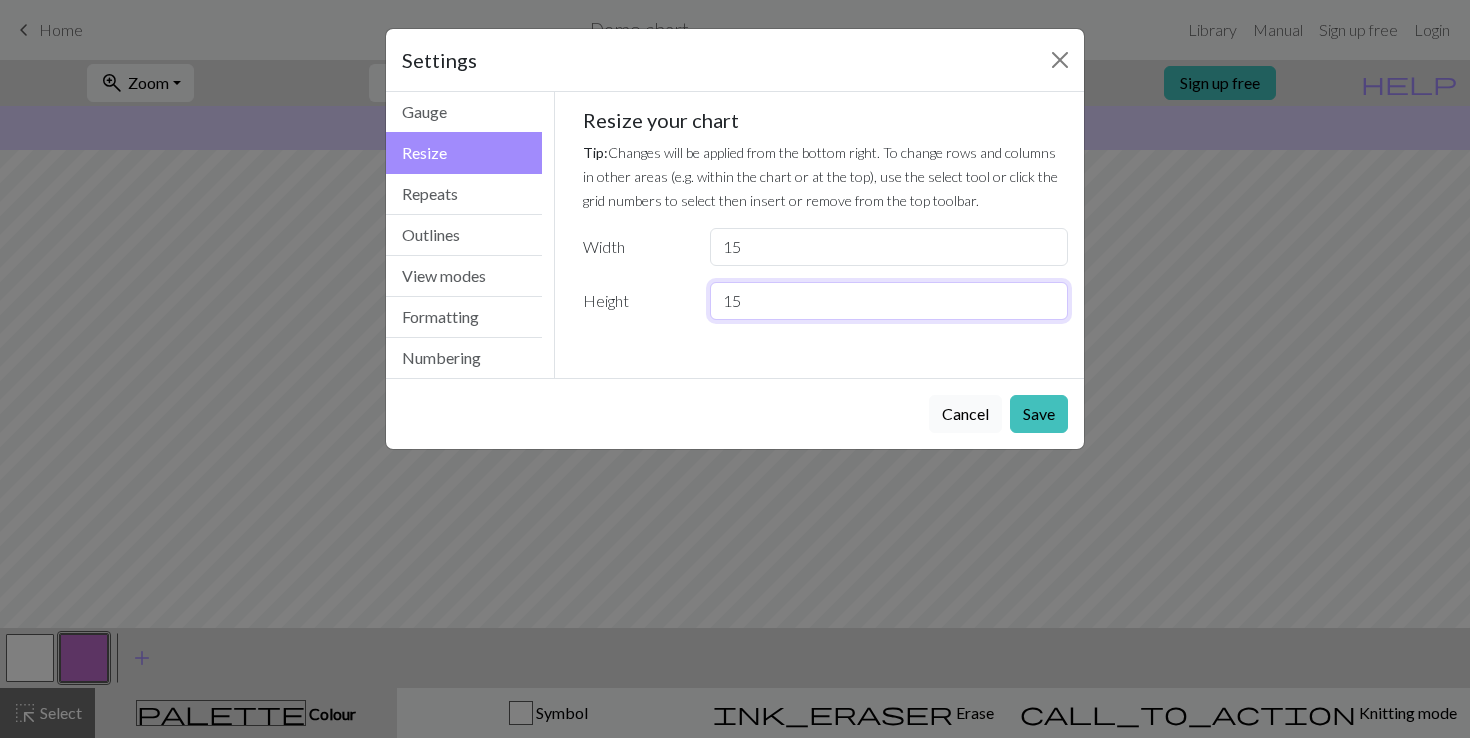 type on "15" 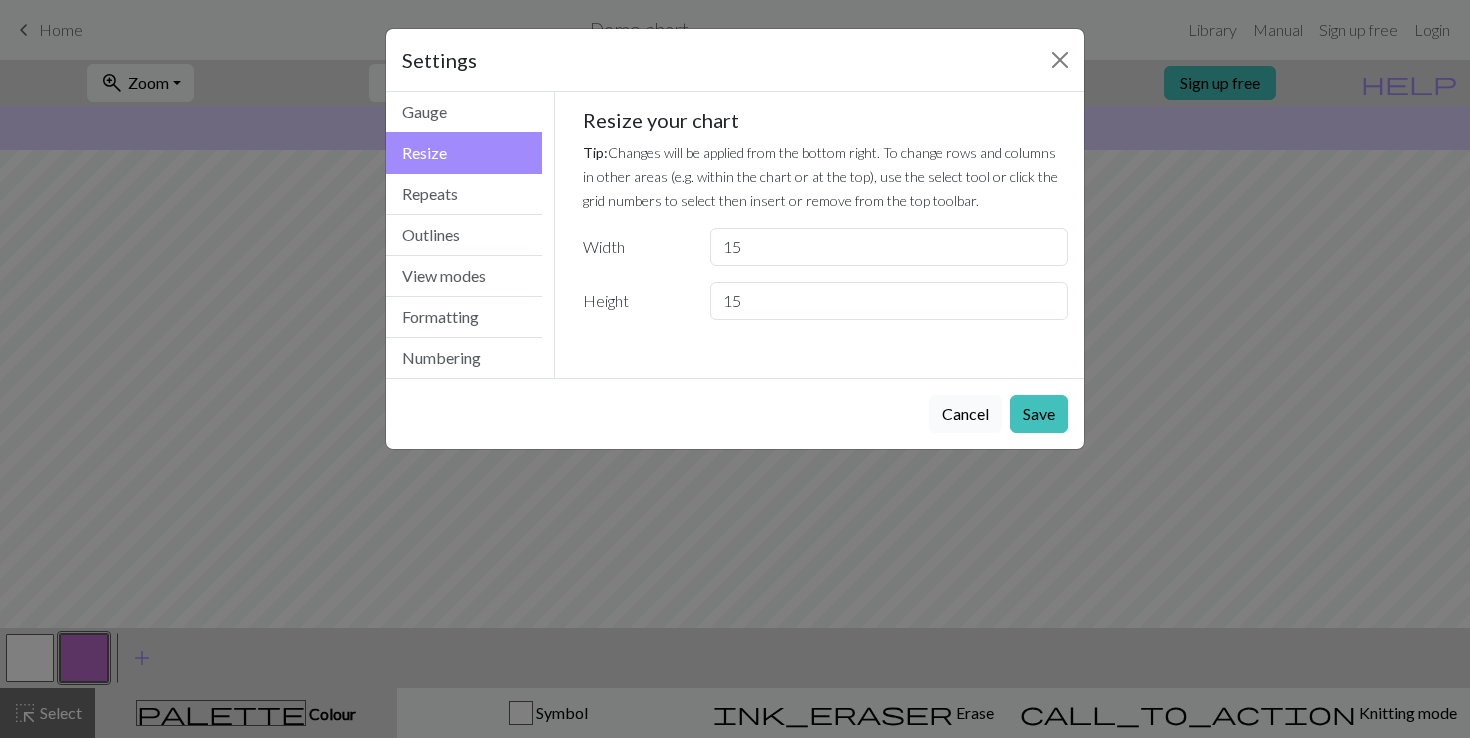 click on "Cancel" at bounding box center [965, 414] 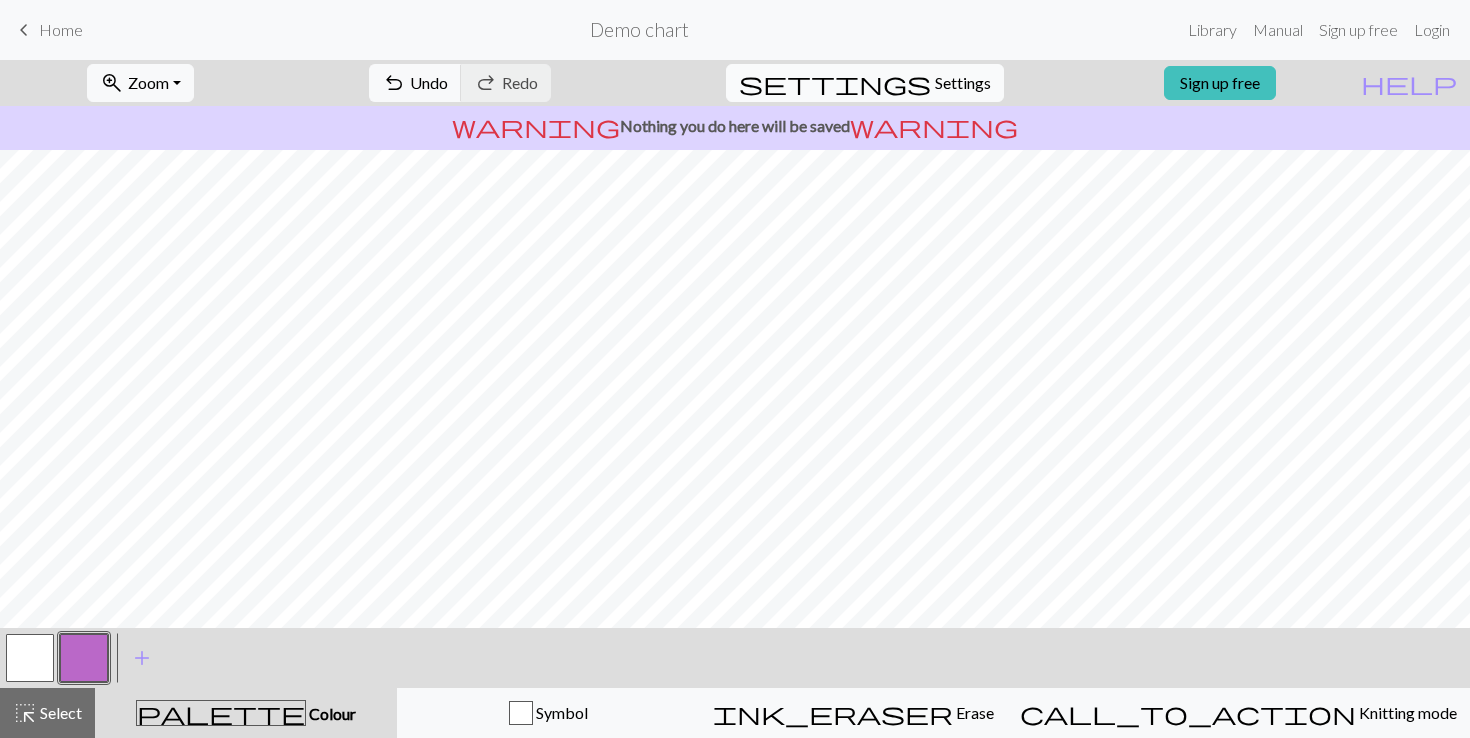 click on "Settings" at bounding box center [963, 83] 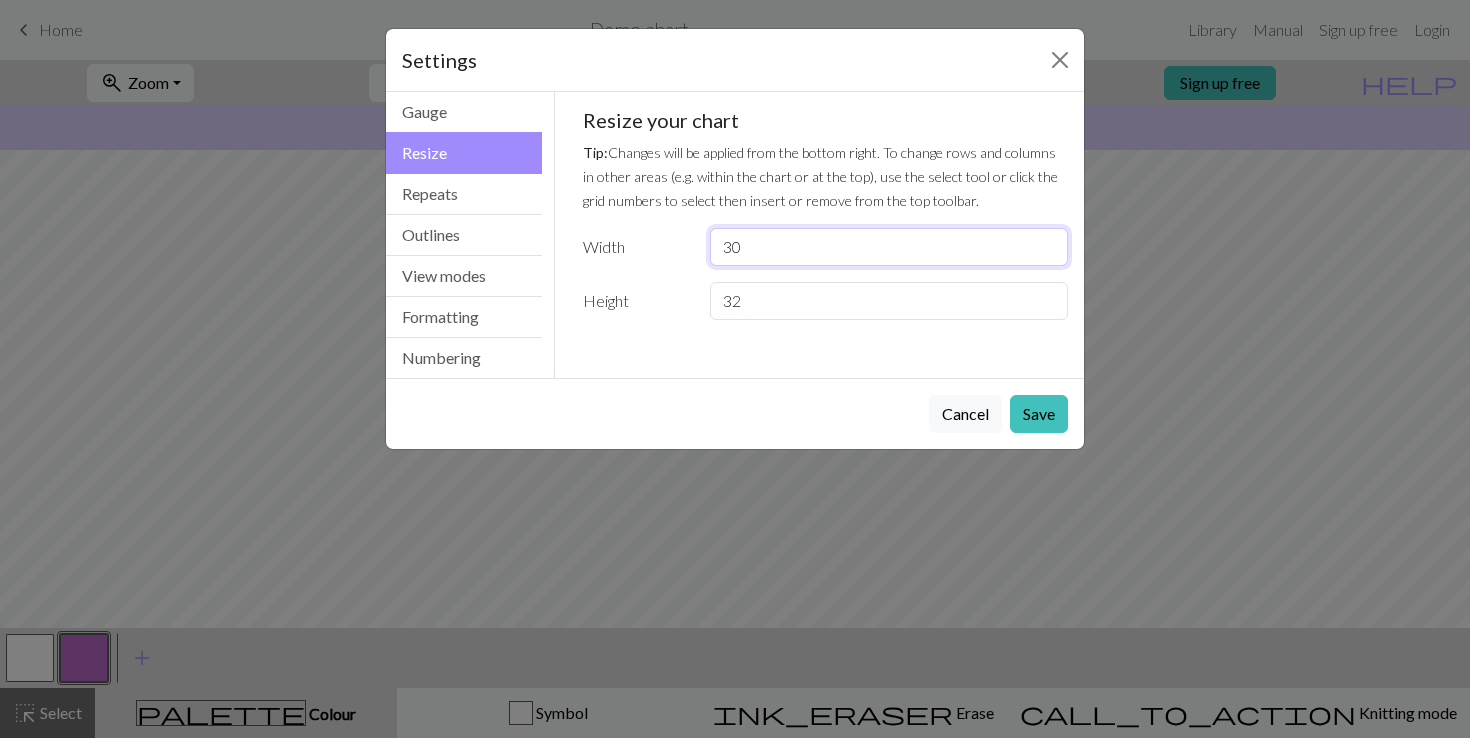 drag, startPoint x: 750, startPoint y: 242, endPoint x: 708, endPoint y: 242, distance: 42 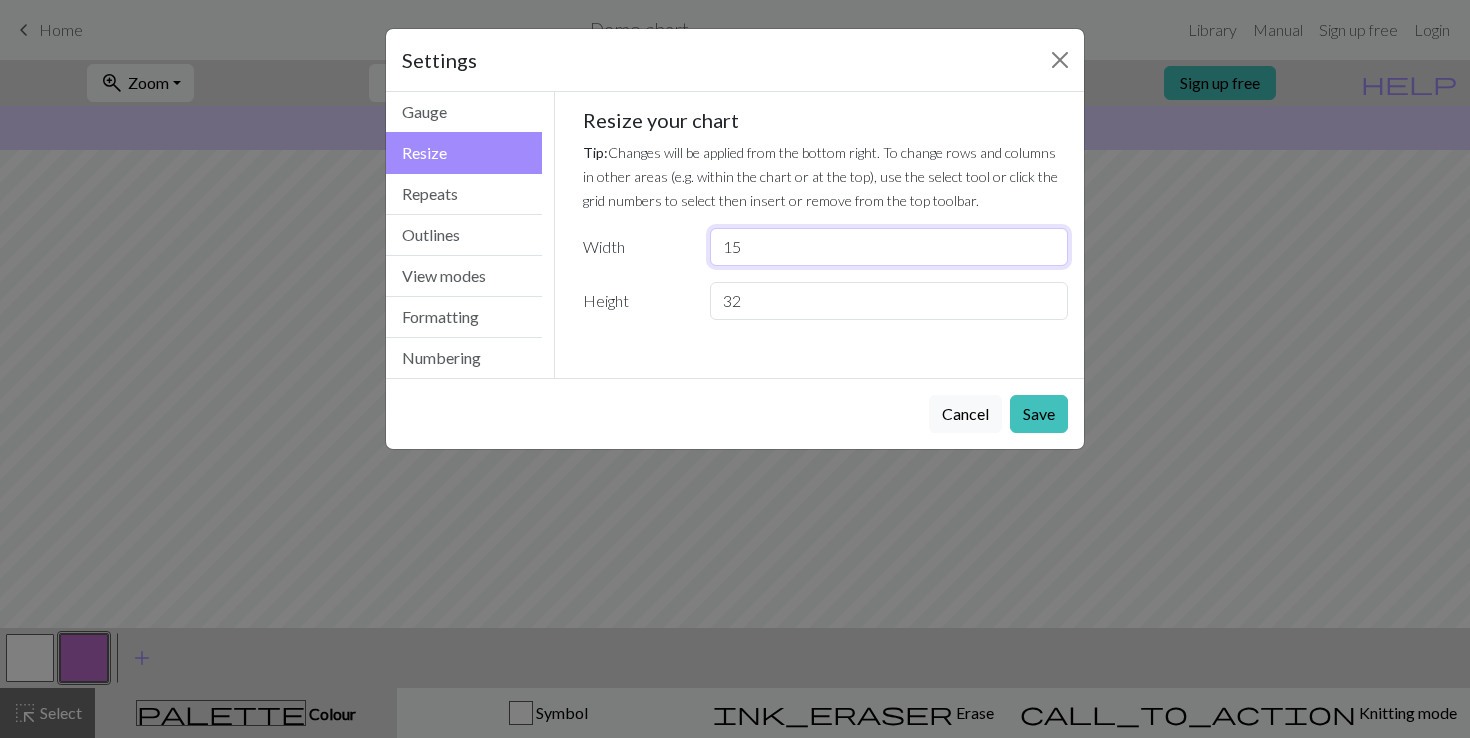 type on "15" 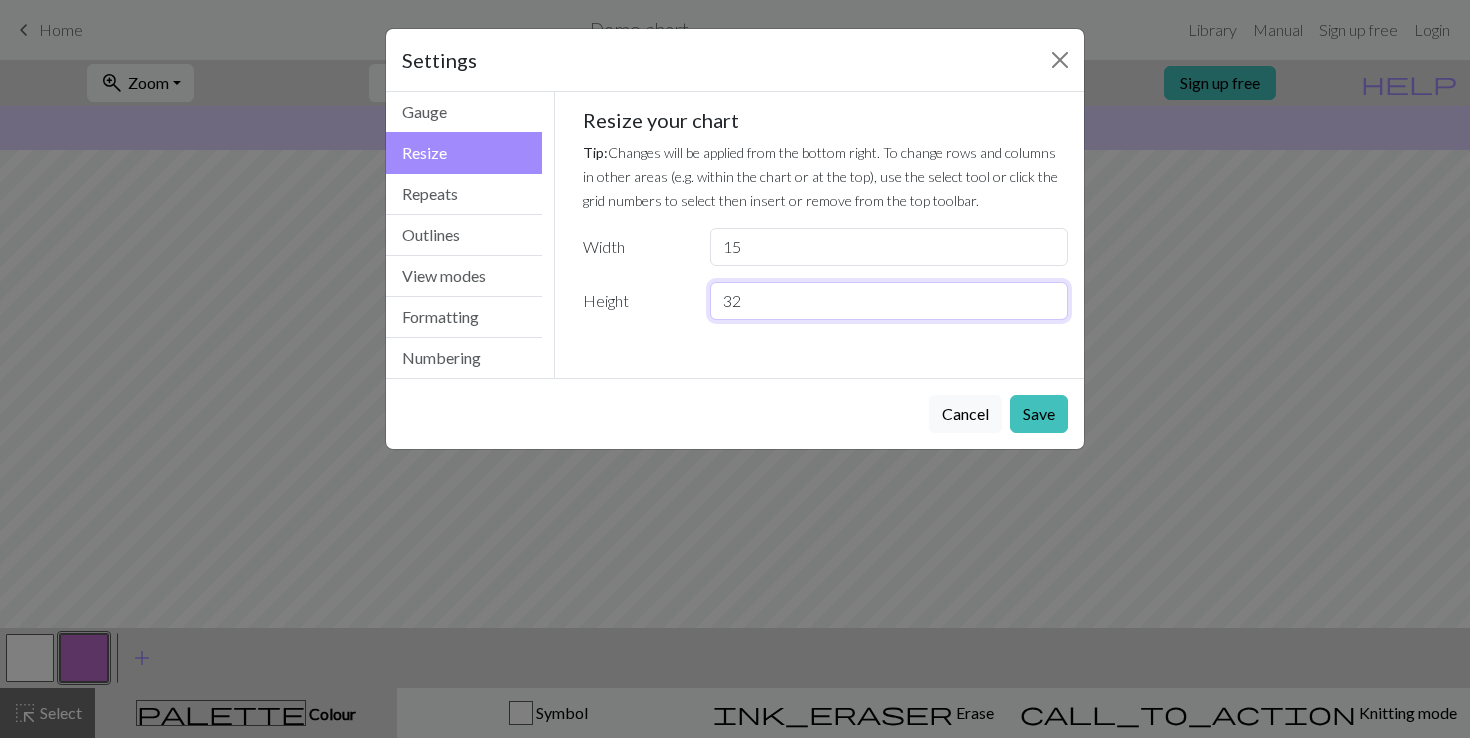 drag, startPoint x: 770, startPoint y: 296, endPoint x: 729, endPoint y: 296, distance: 41 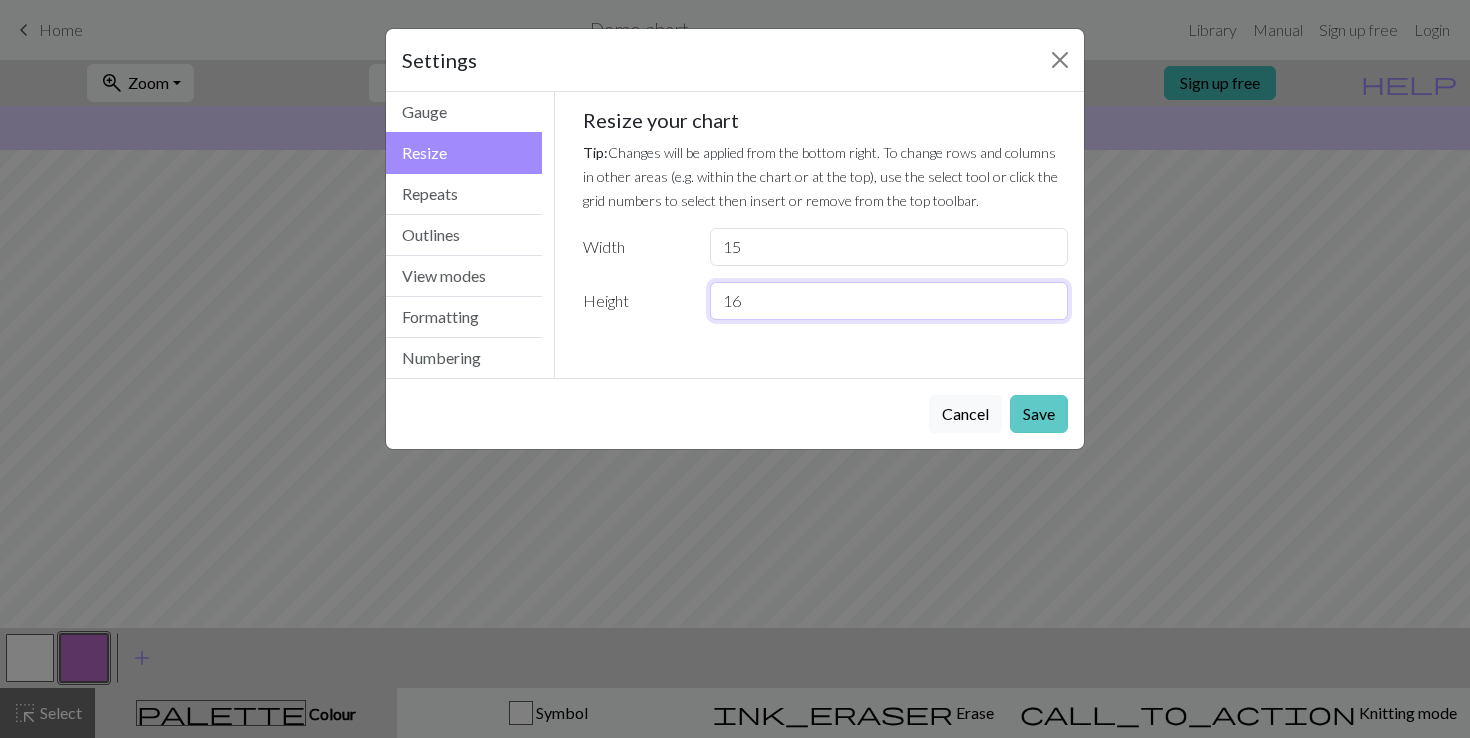 type on "16" 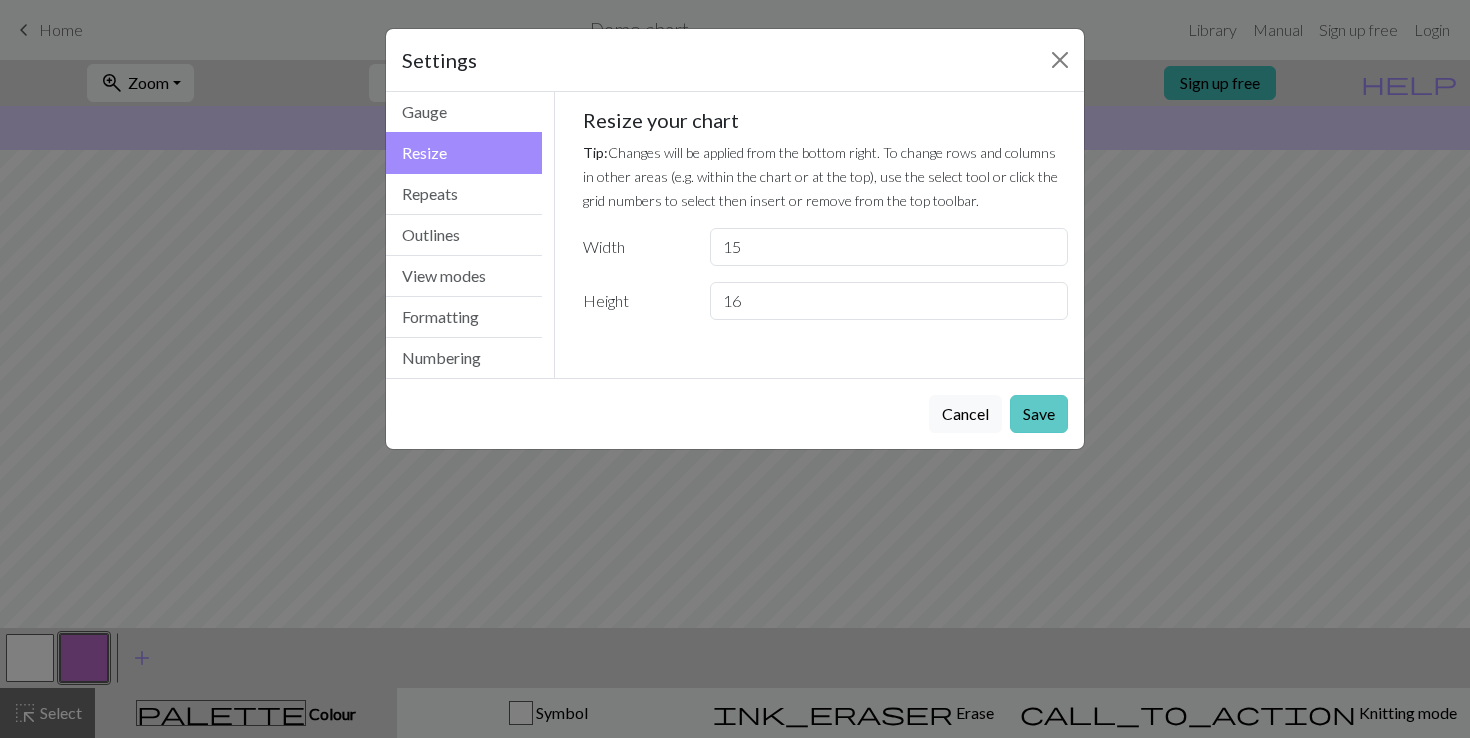 click on "Save" at bounding box center (1039, 414) 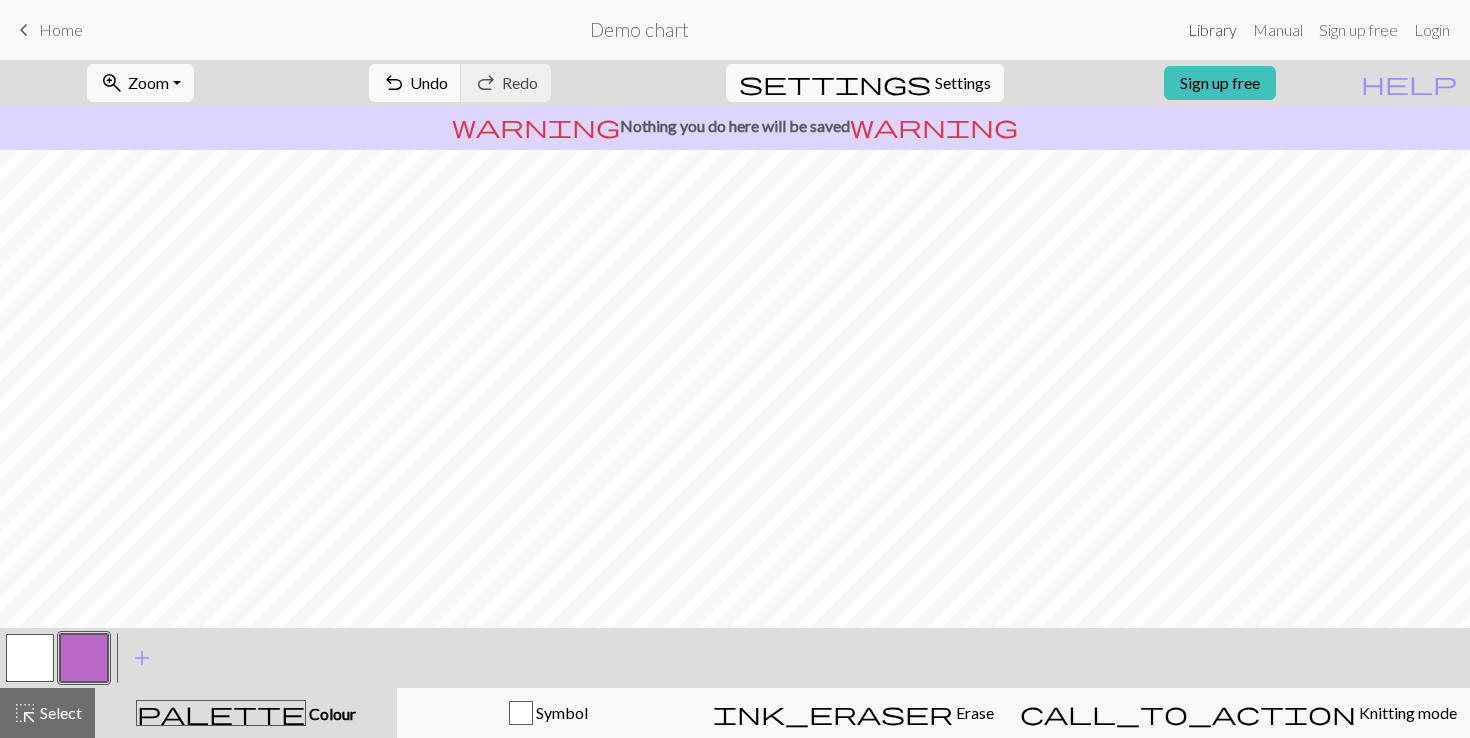 click on "Library" at bounding box center (1212, 30) 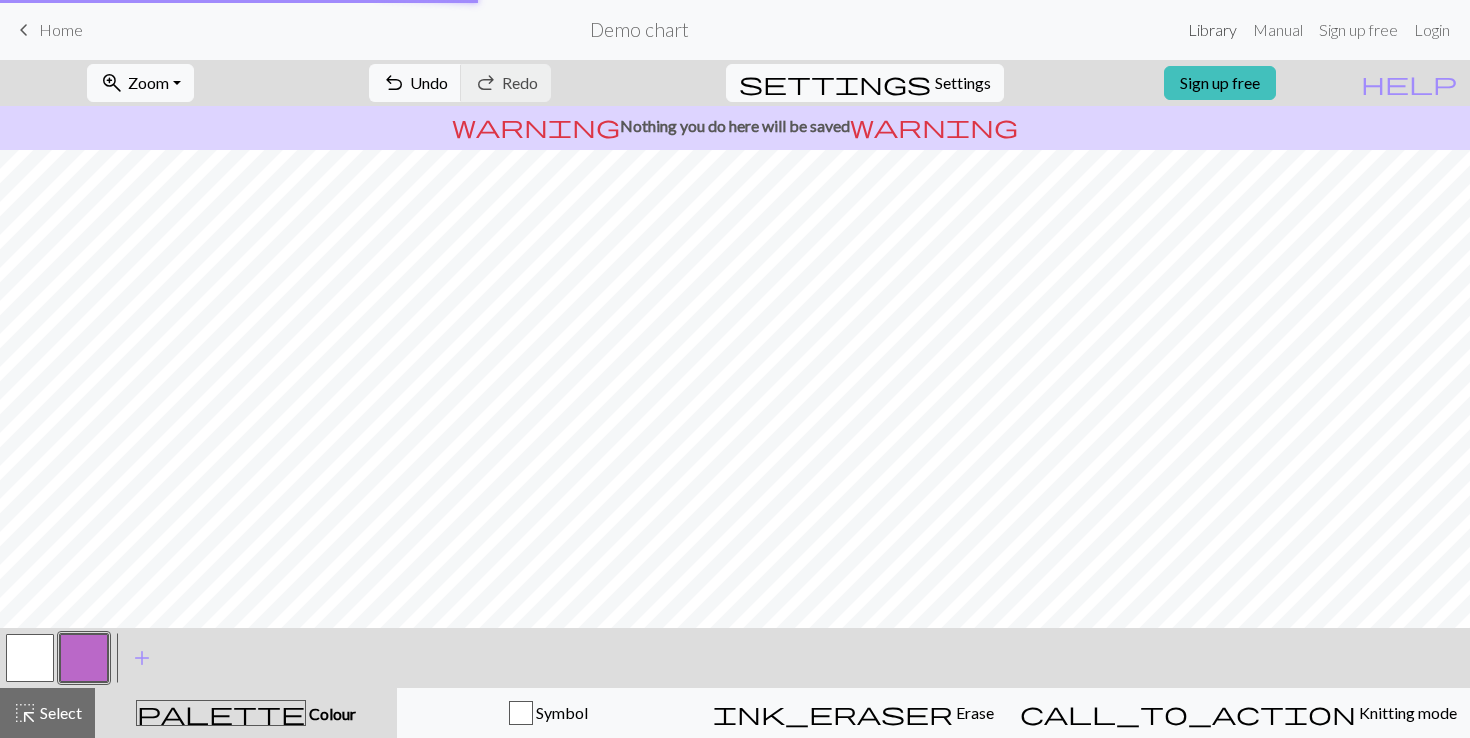 click on "Library" at bounding box center [1212, 30] 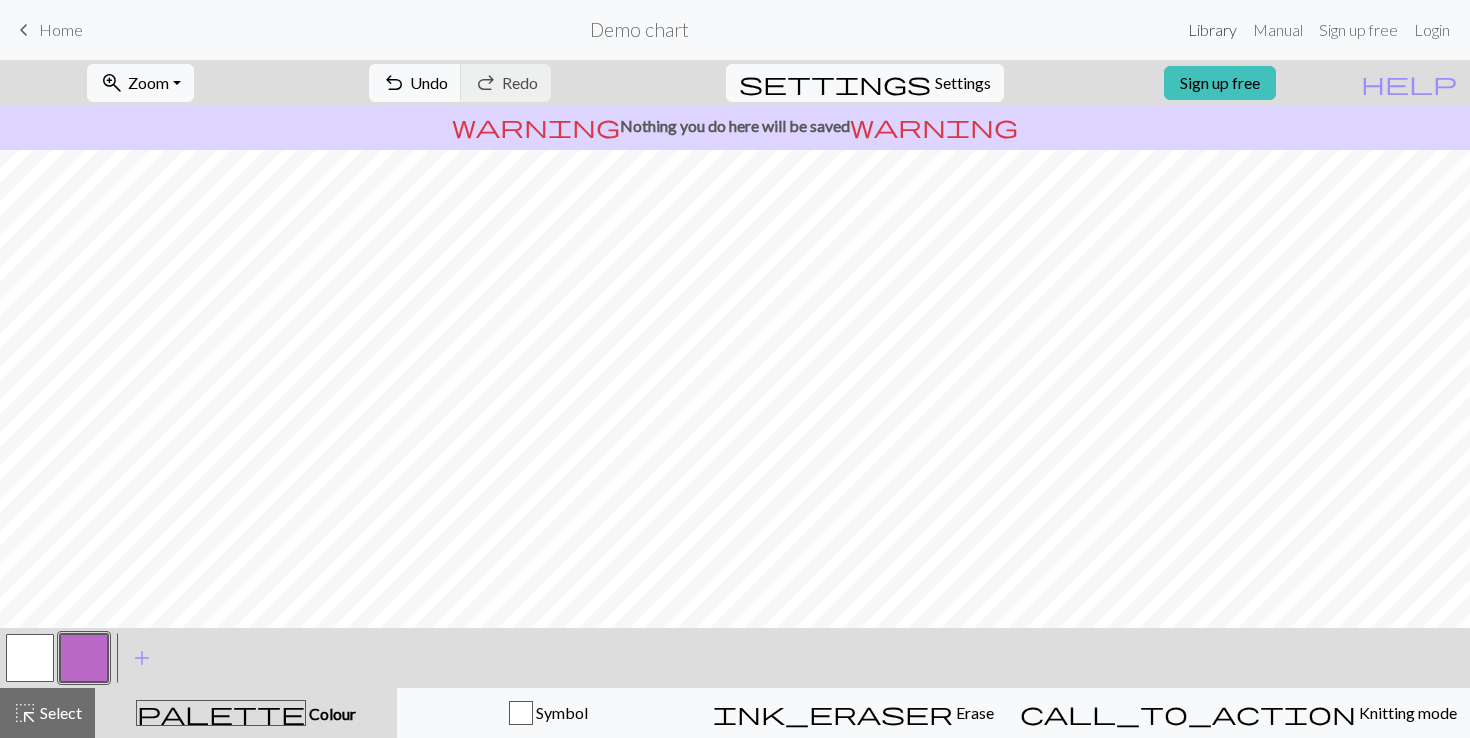 click on "Library" at bounding box center [1212, 30] 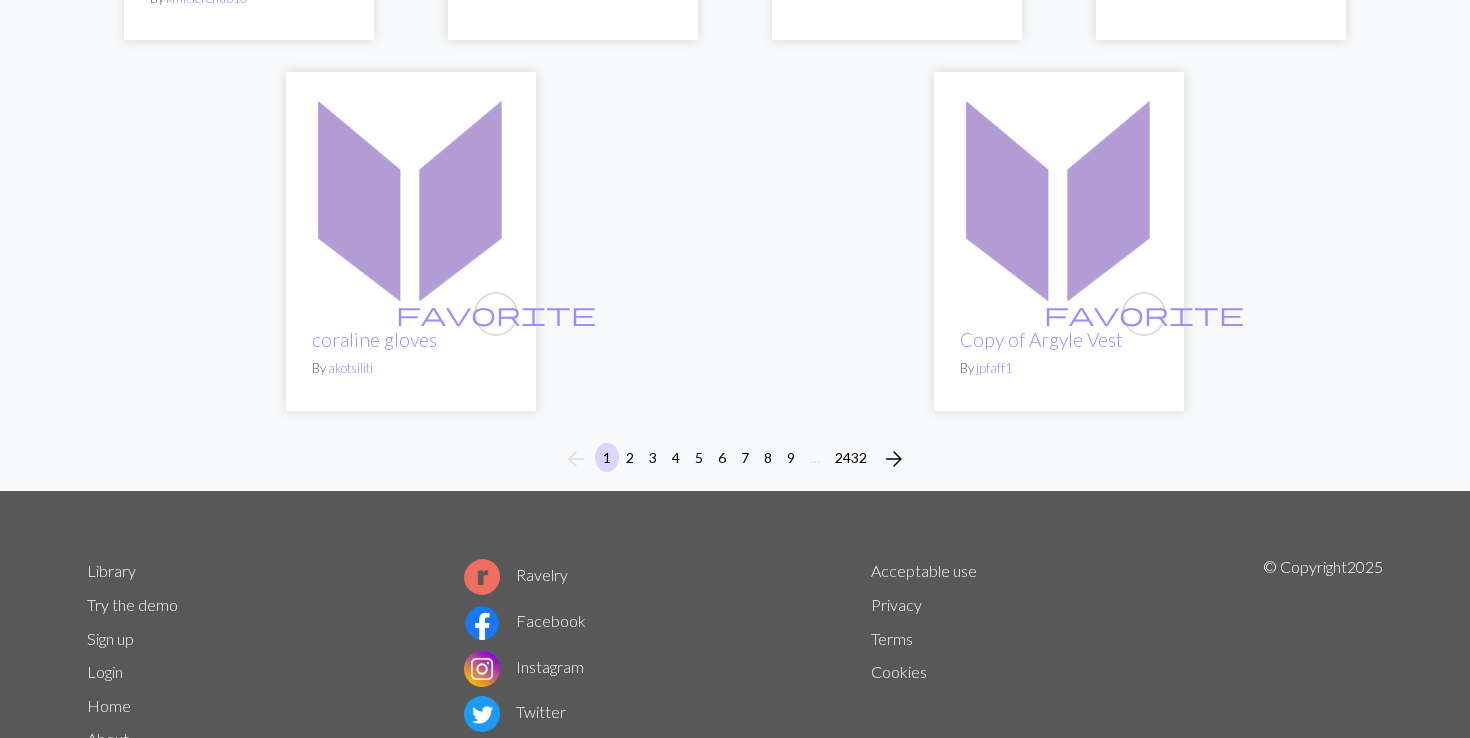 scroll, scrollTop: 5146, scrollLeft: 0, axis: vertical 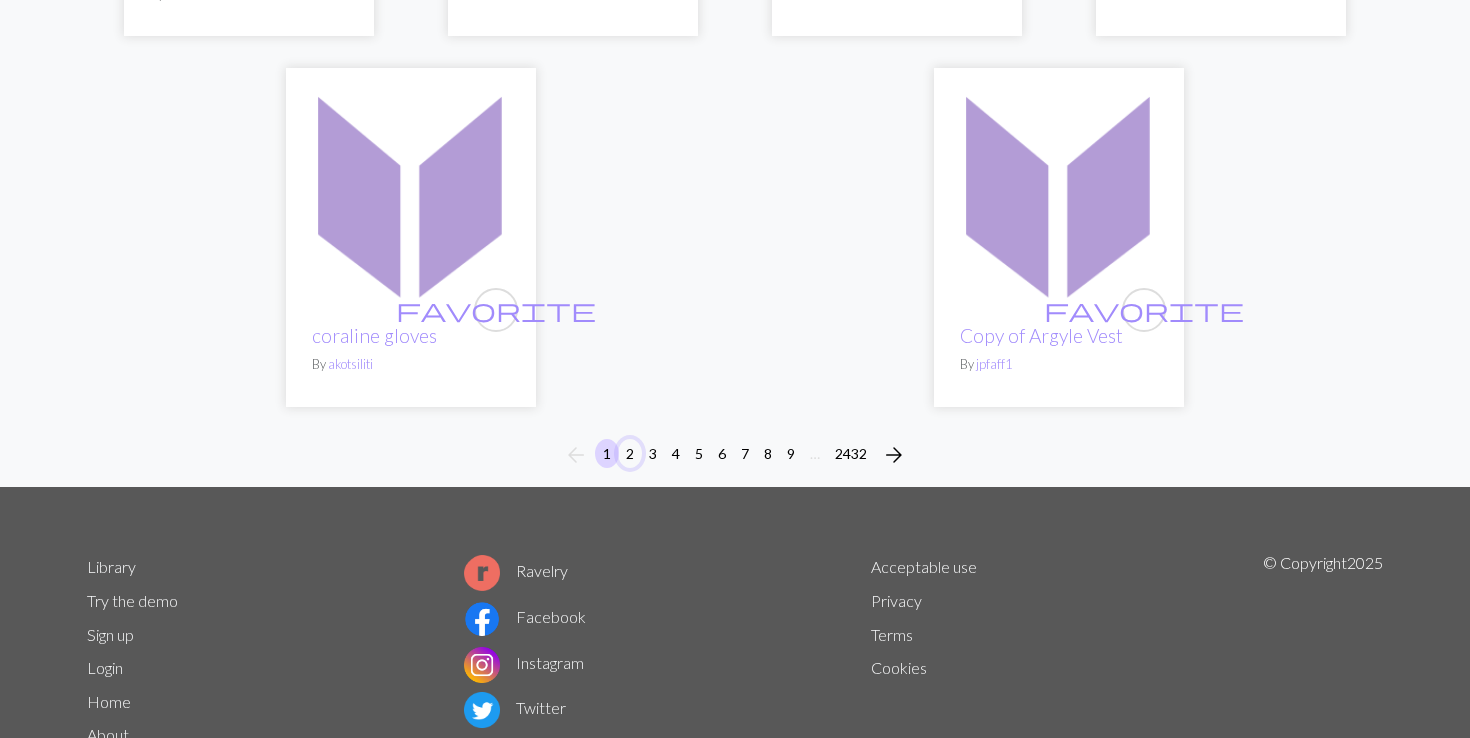 click on "2" at bounding box center [630, 453] 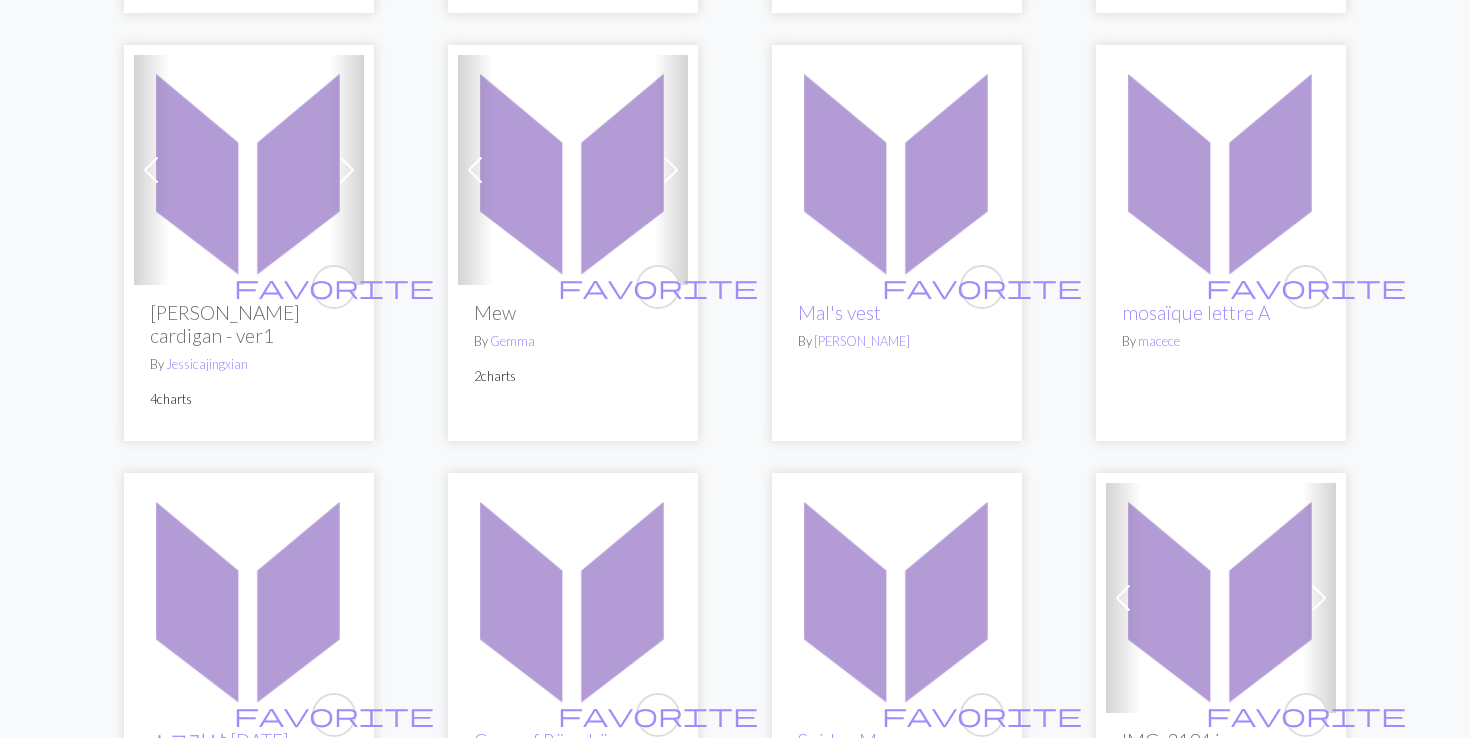 scroll, scrollTop: 0, scrollLeft: 0, axis: both 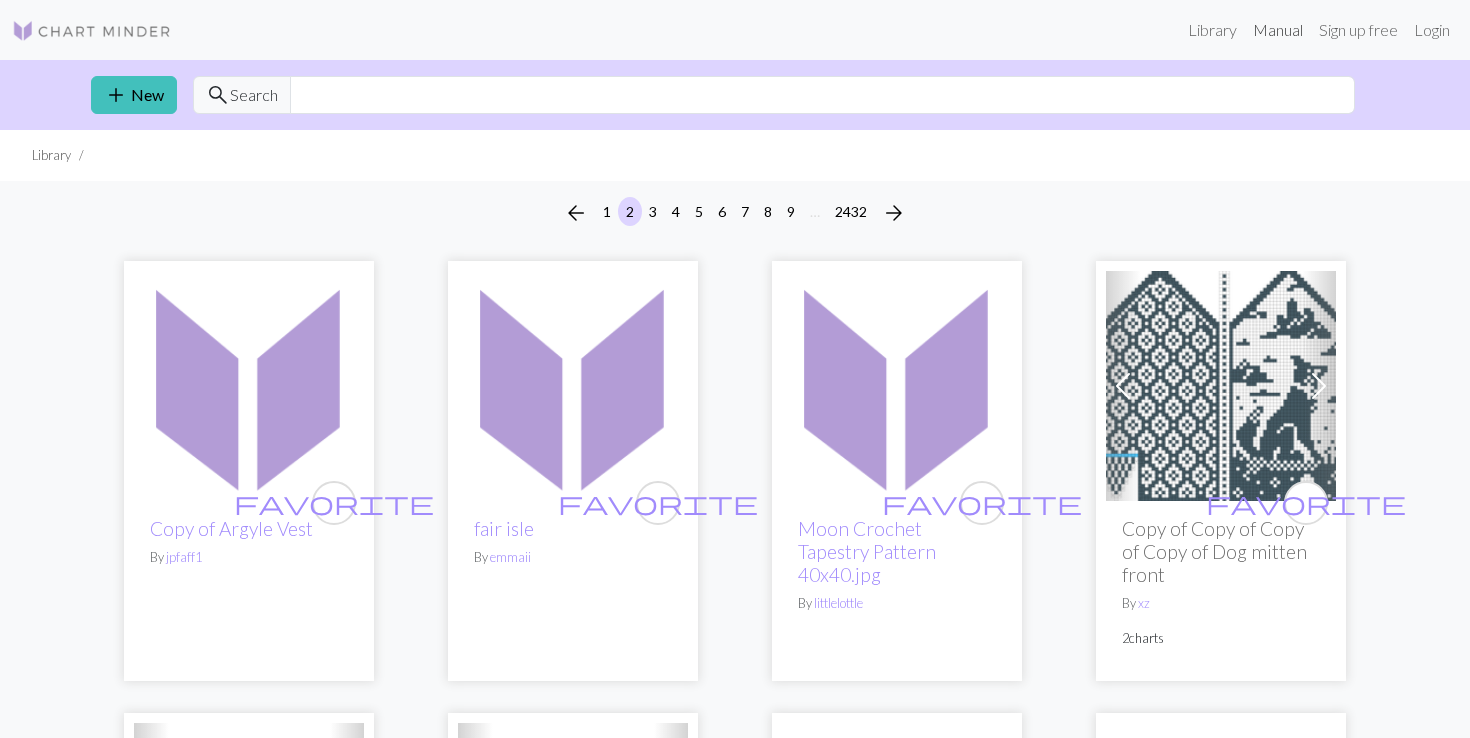 click on "Manual" at bounding box center [1278, 30] 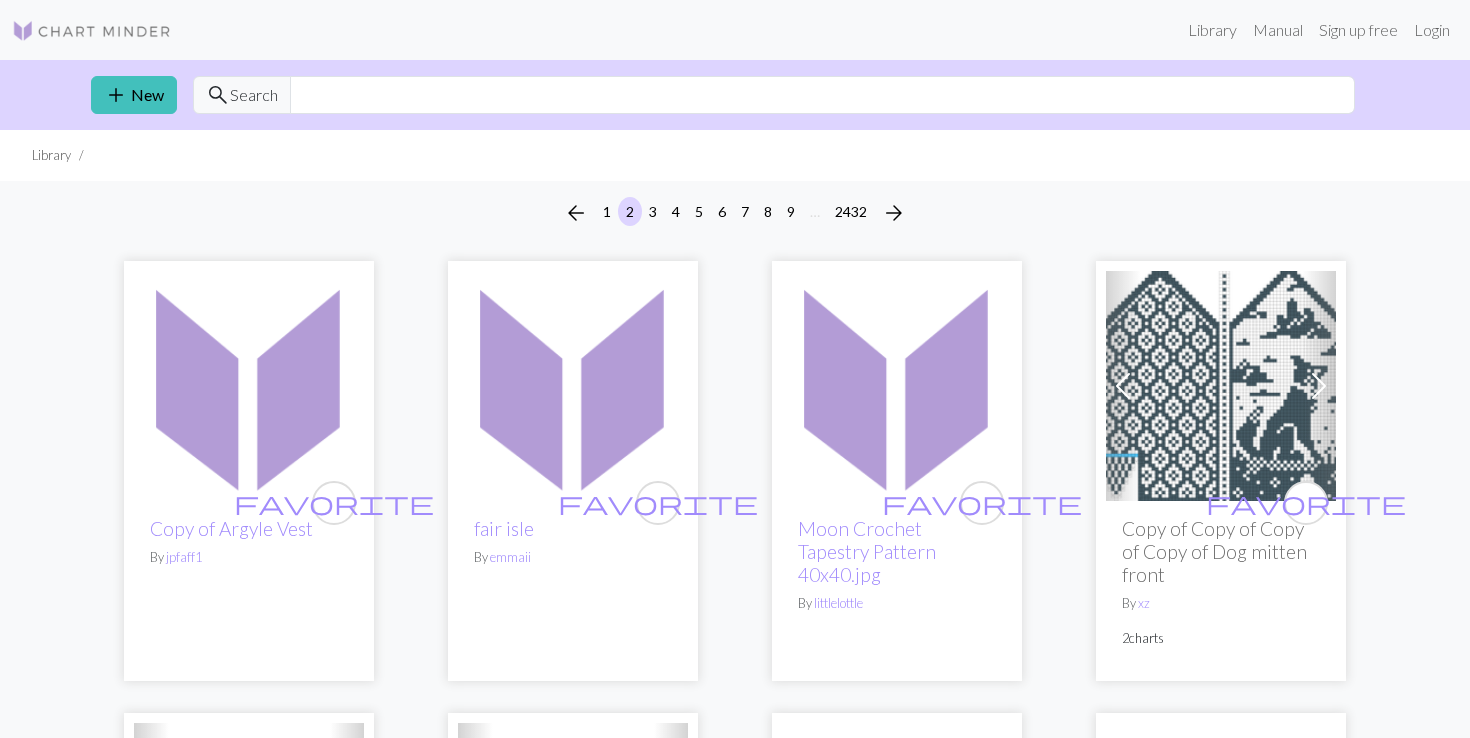 scroll, scrollTop: 0, scrollLeft: 0, axis: both 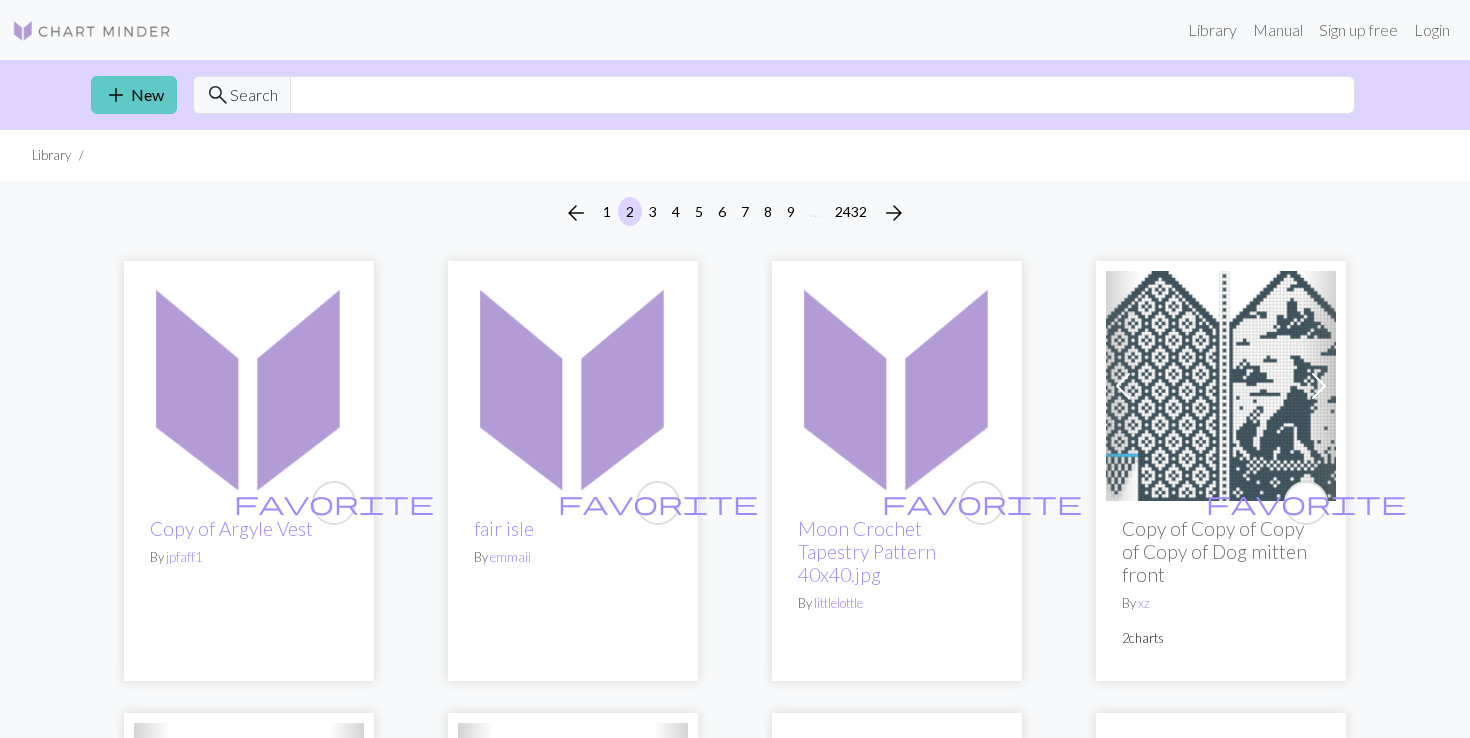 click on "add   New" at bounding box center (134, 95) 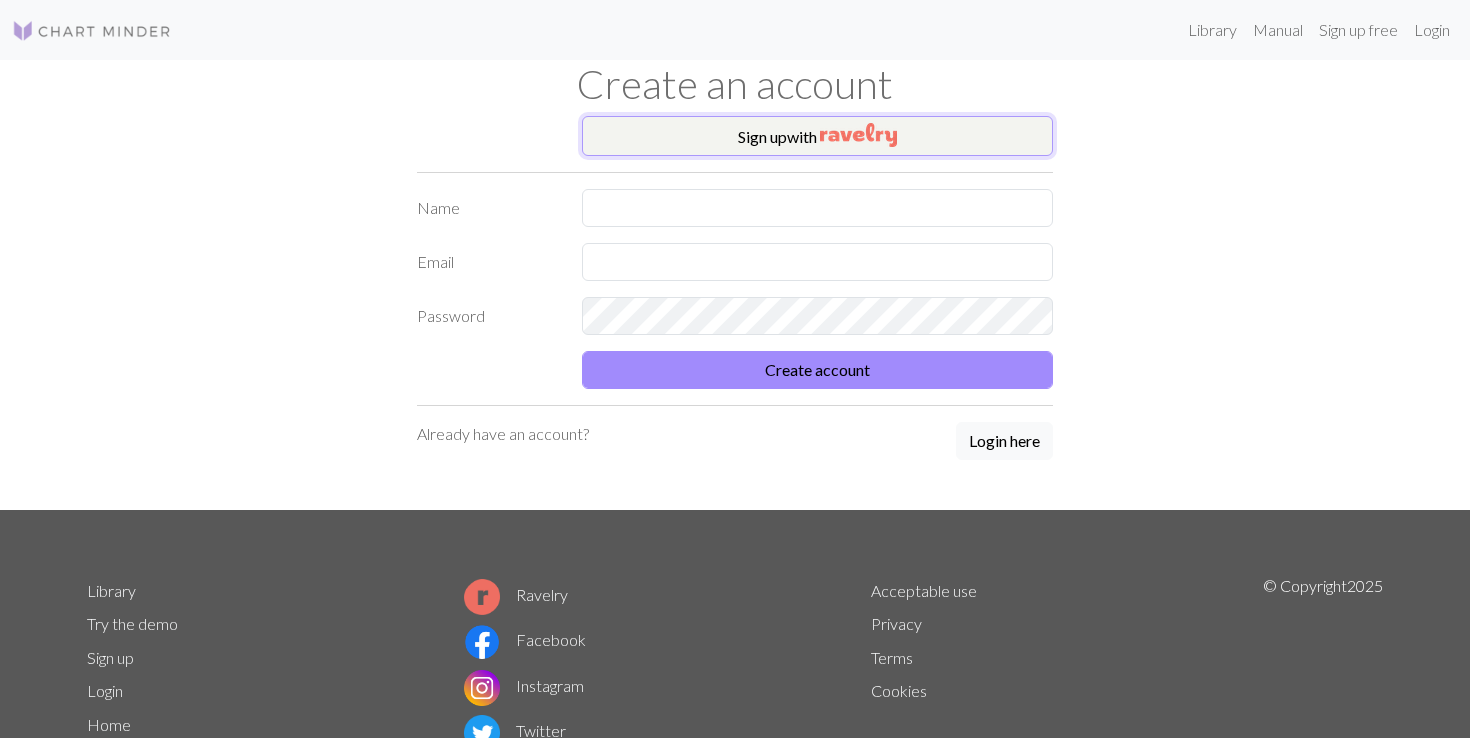 click at bounding box center [858, 135] 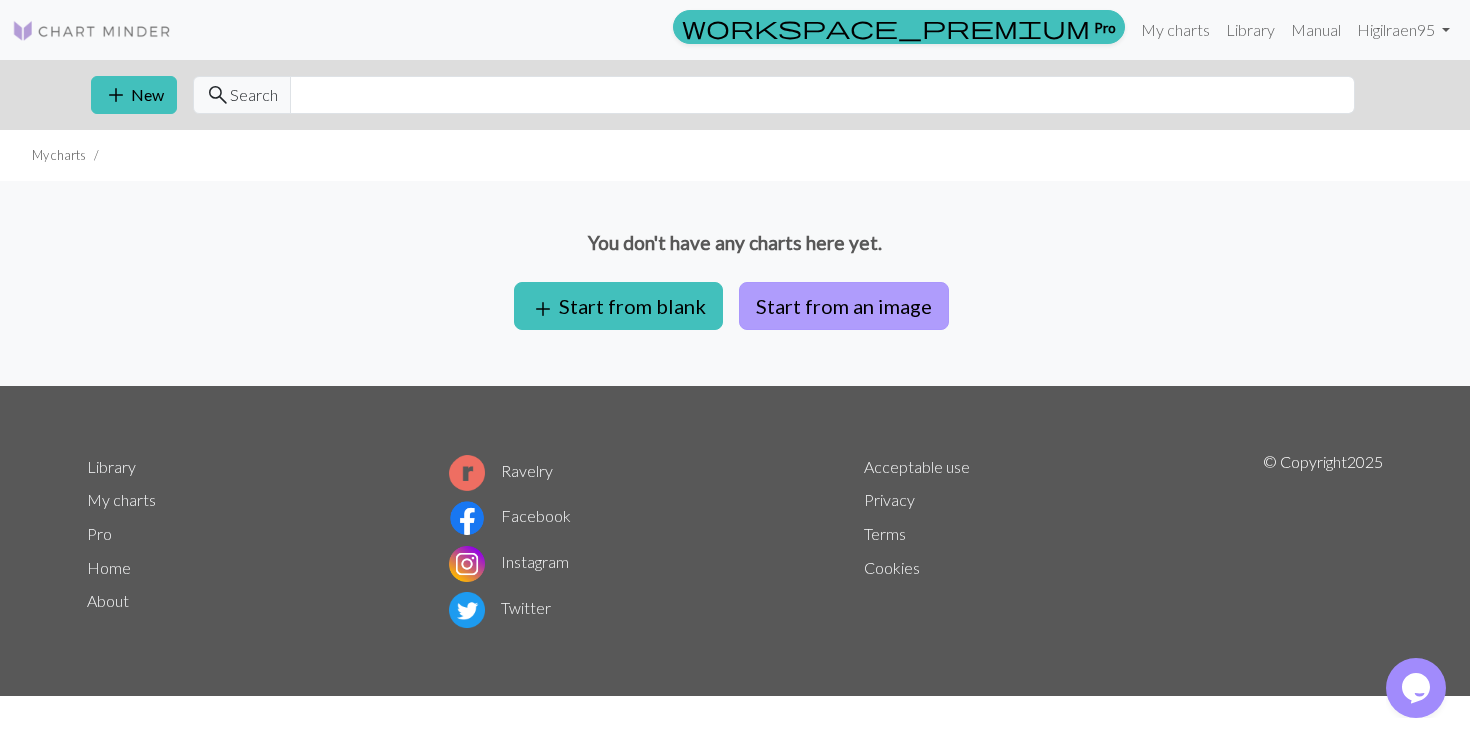 click on "Start from an image" at bounding box center [844, 306] 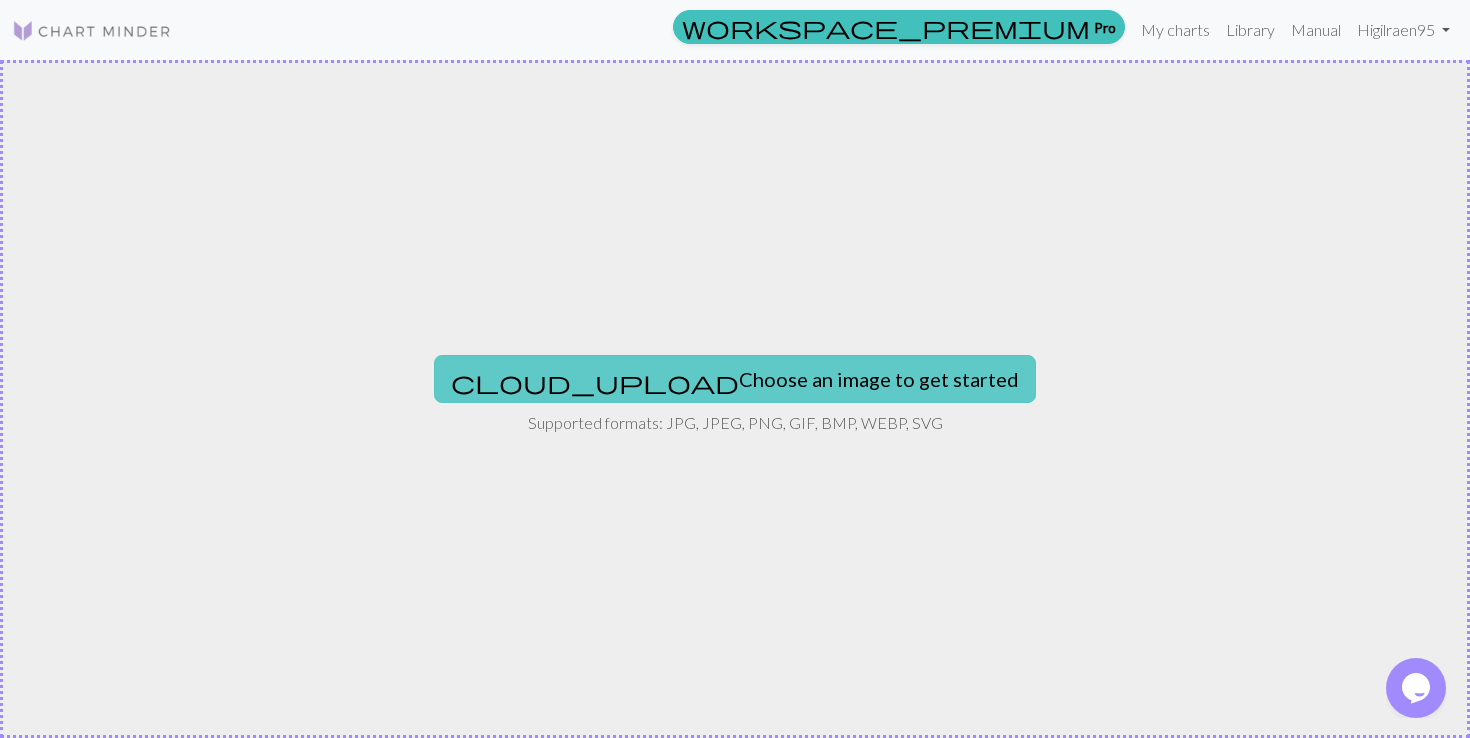 click on "cloud_upload  Choose an image to get started" at bounding box center [735, 379] 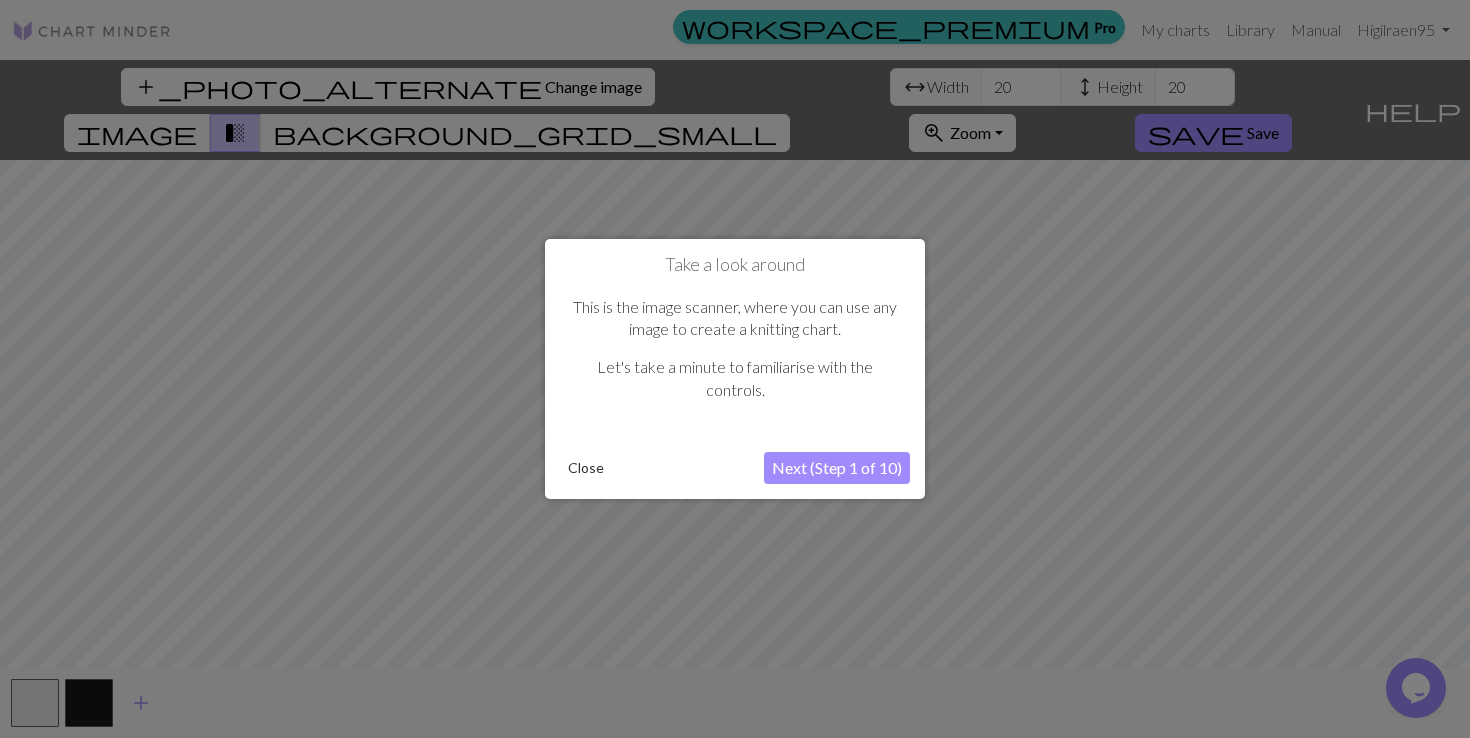 click on "Next (Step 1 of 10)" at bounding box center [837, 468] 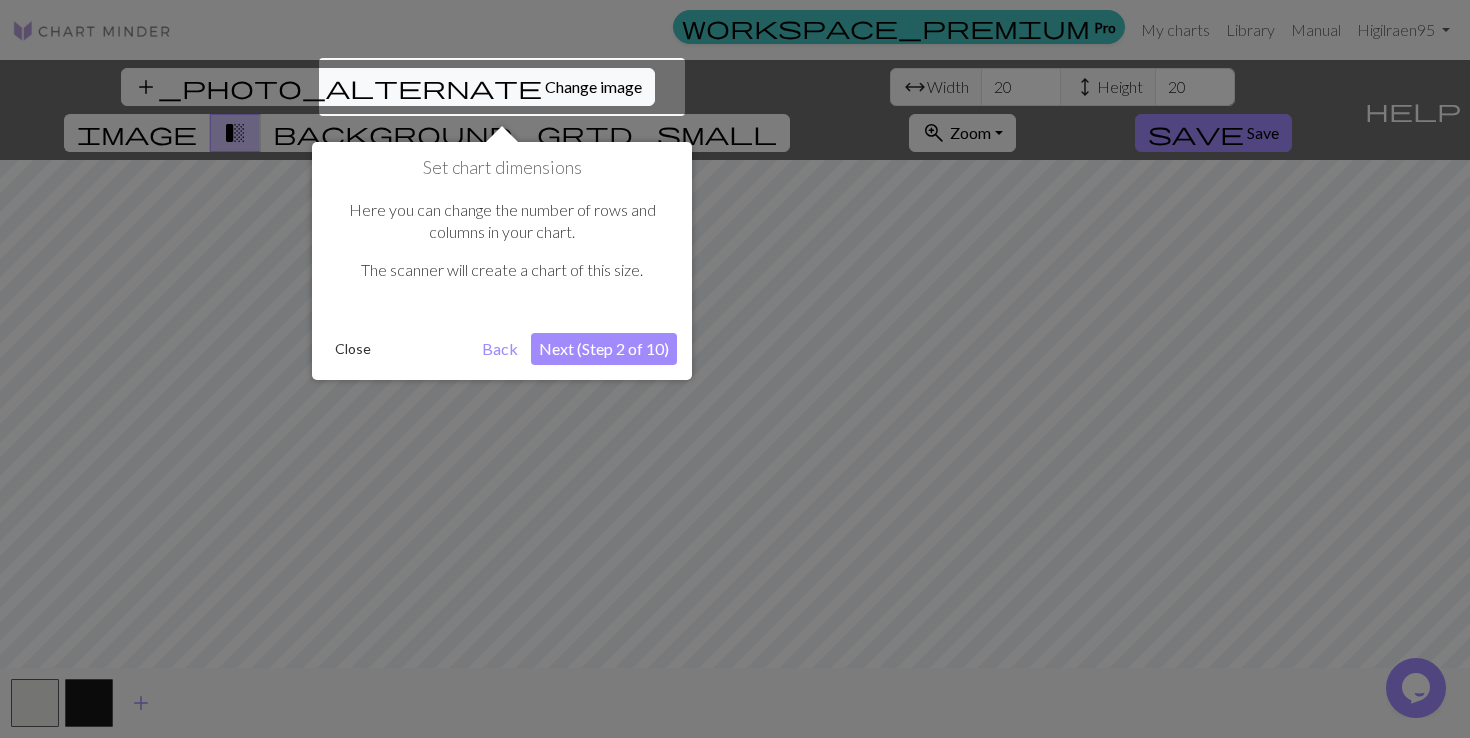 click on "Next (Step 2 of 10)" at bounding box center (604, 349) 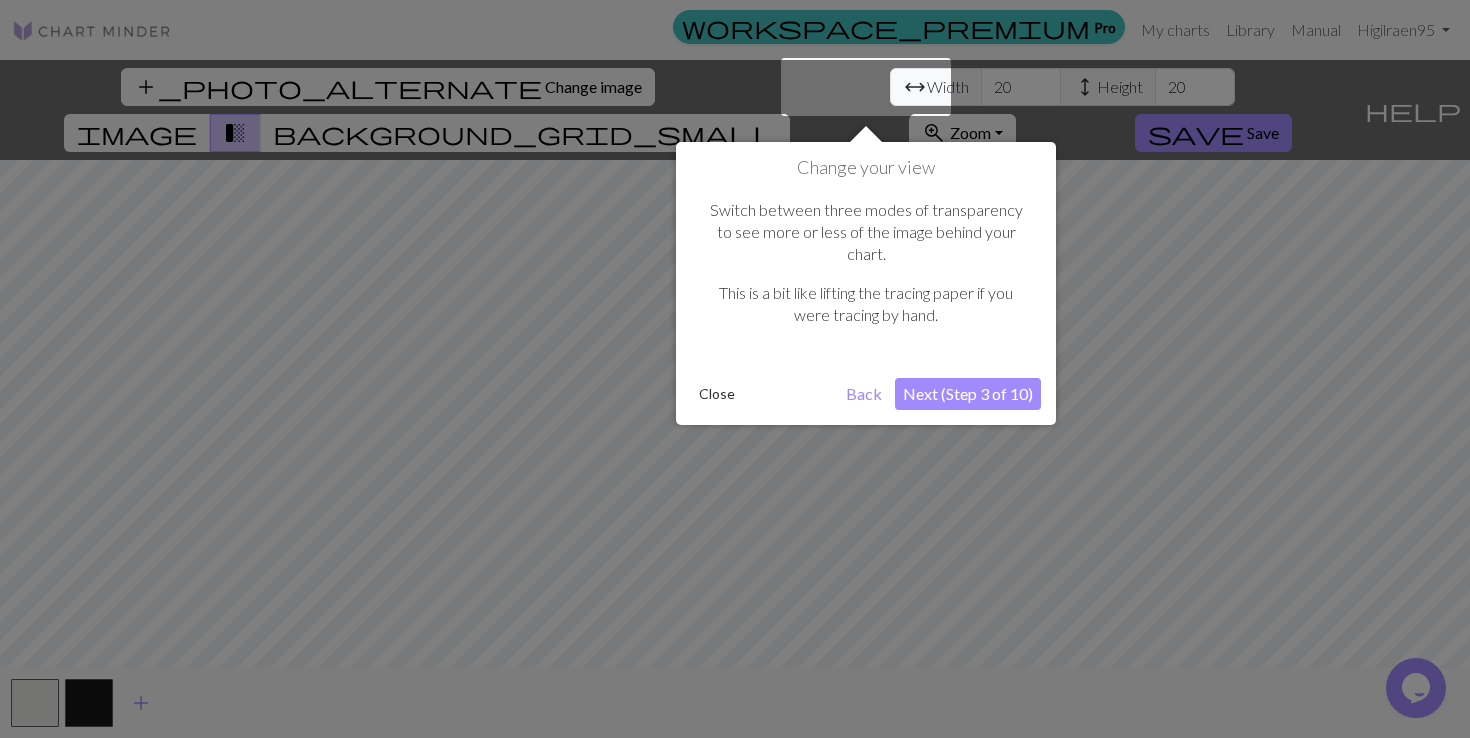 click on "Next (Step 3 of 10)" at bounding box center [968, 394] 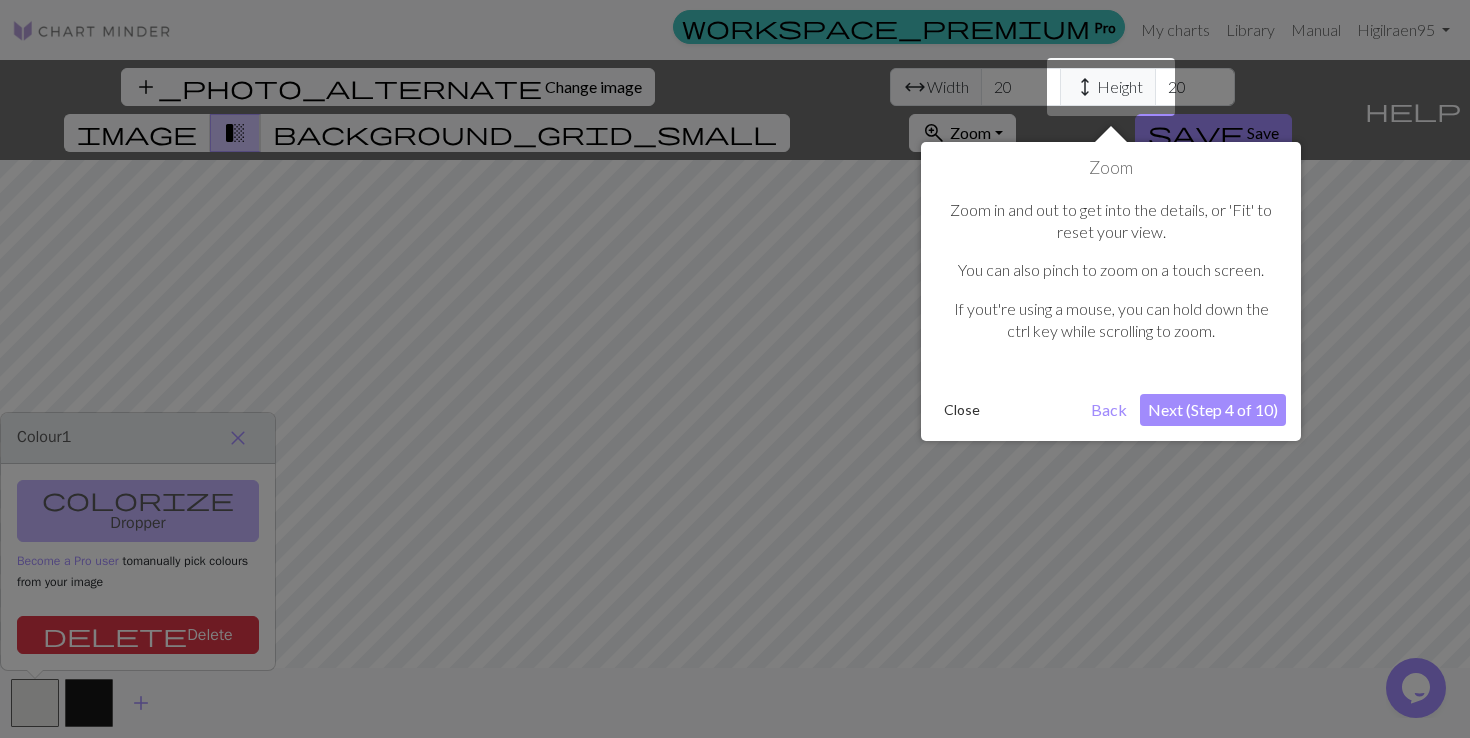 click on "Next (Step 4 of 10)" at bounding box center [1213, 410] 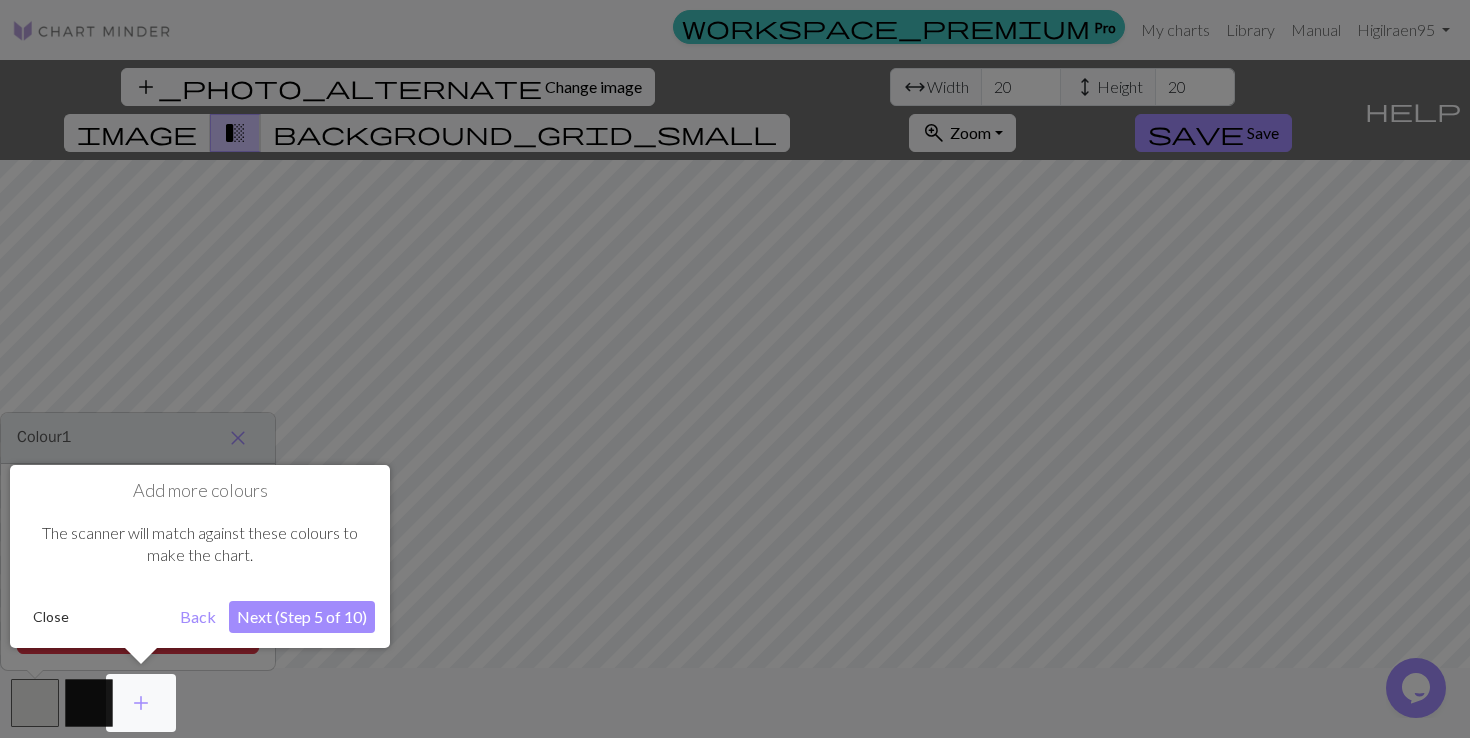 click on "Next (Step 5 of 10)" at bounding box center (302, 617) 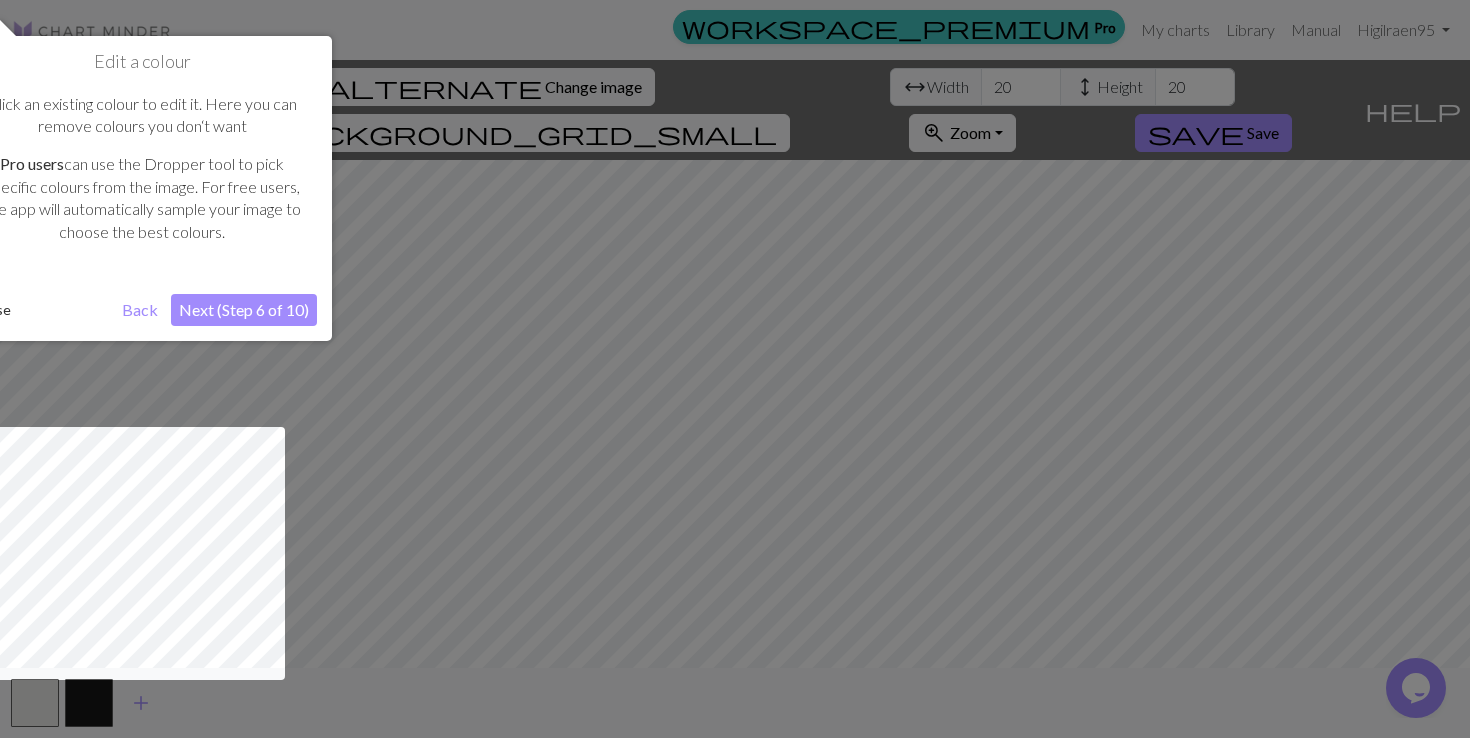 click on "Next (Step 6 of 10)" at bounding box center (244, 310) 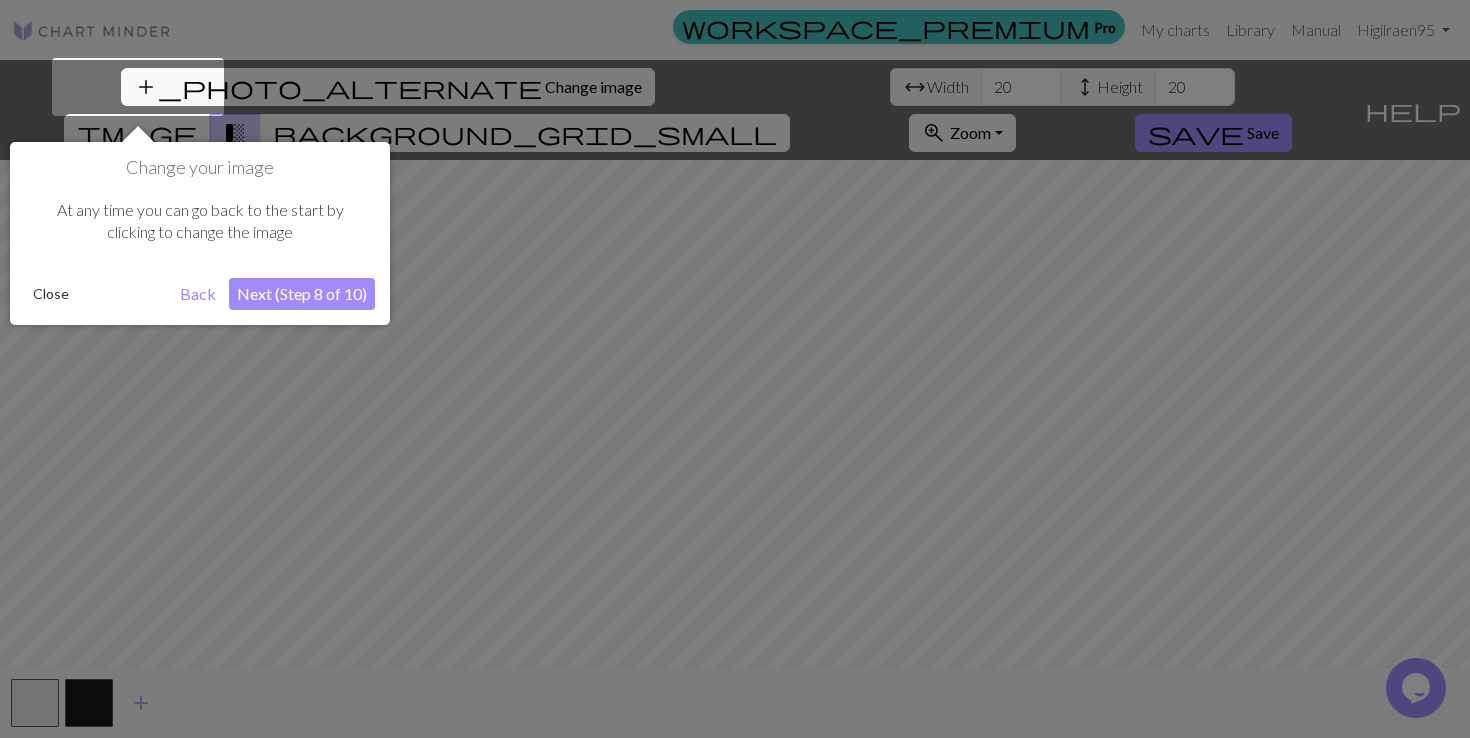 click on "Next (Step 8 of 10)" at bounding box center (302, 294) 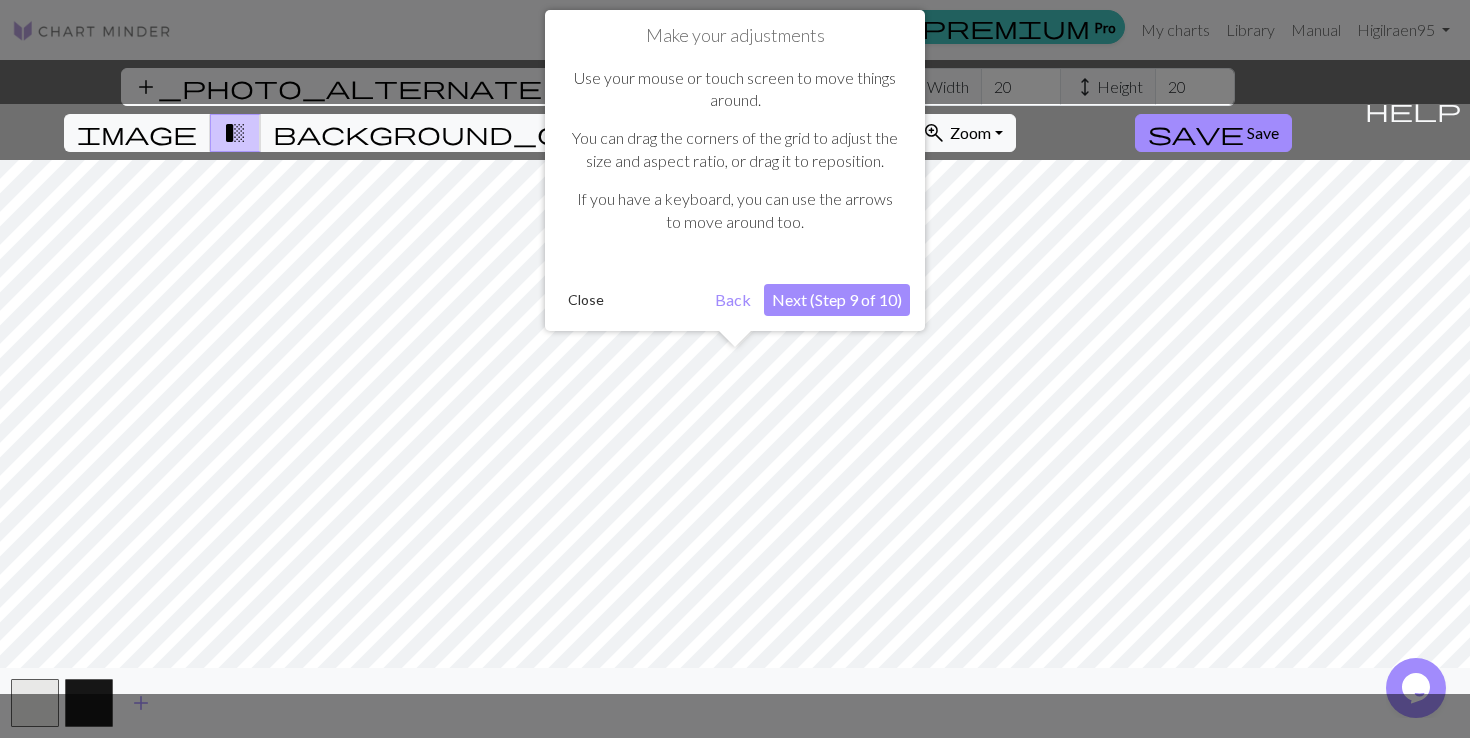 click on "Next (Step 9 of 10)" at bounding box center [837, 300] 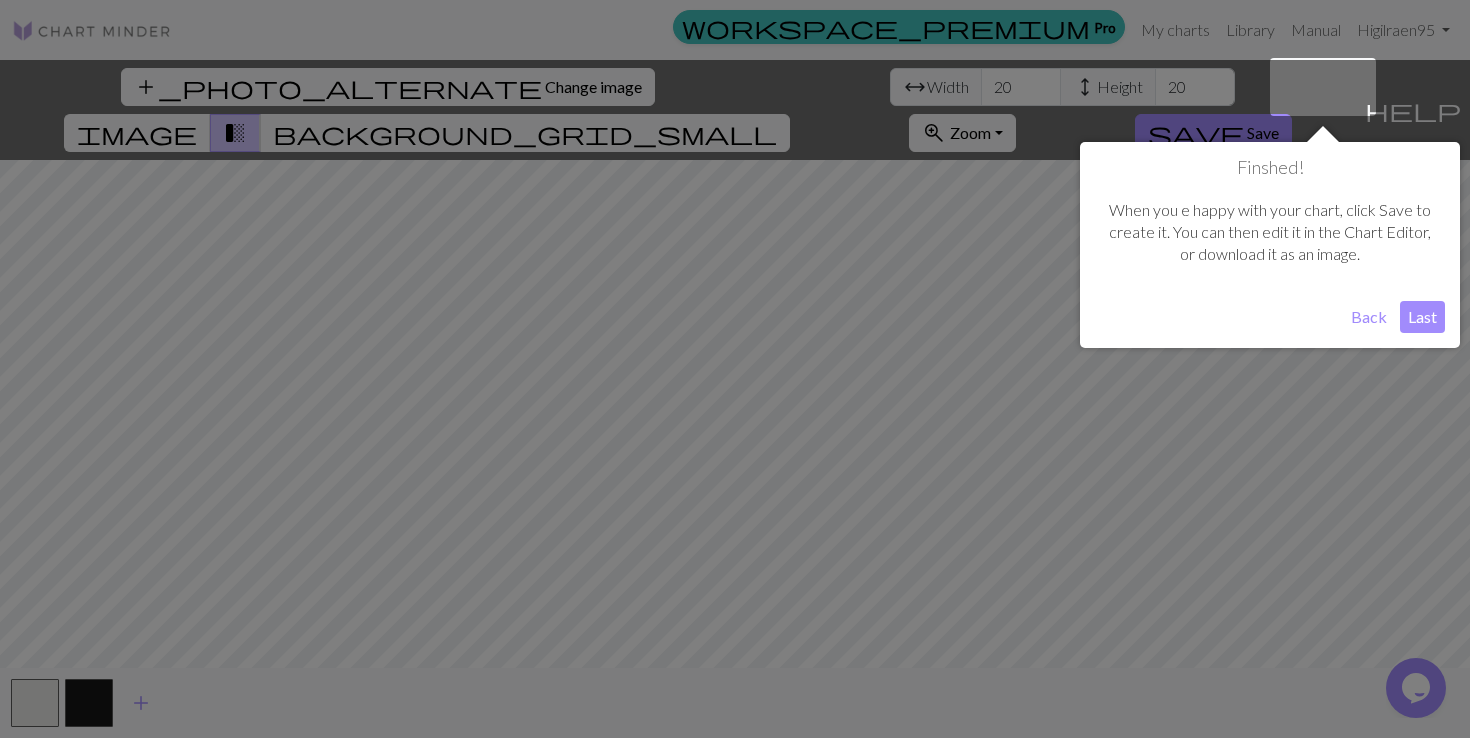 click on "Last" at bounding box center [1422, 317] 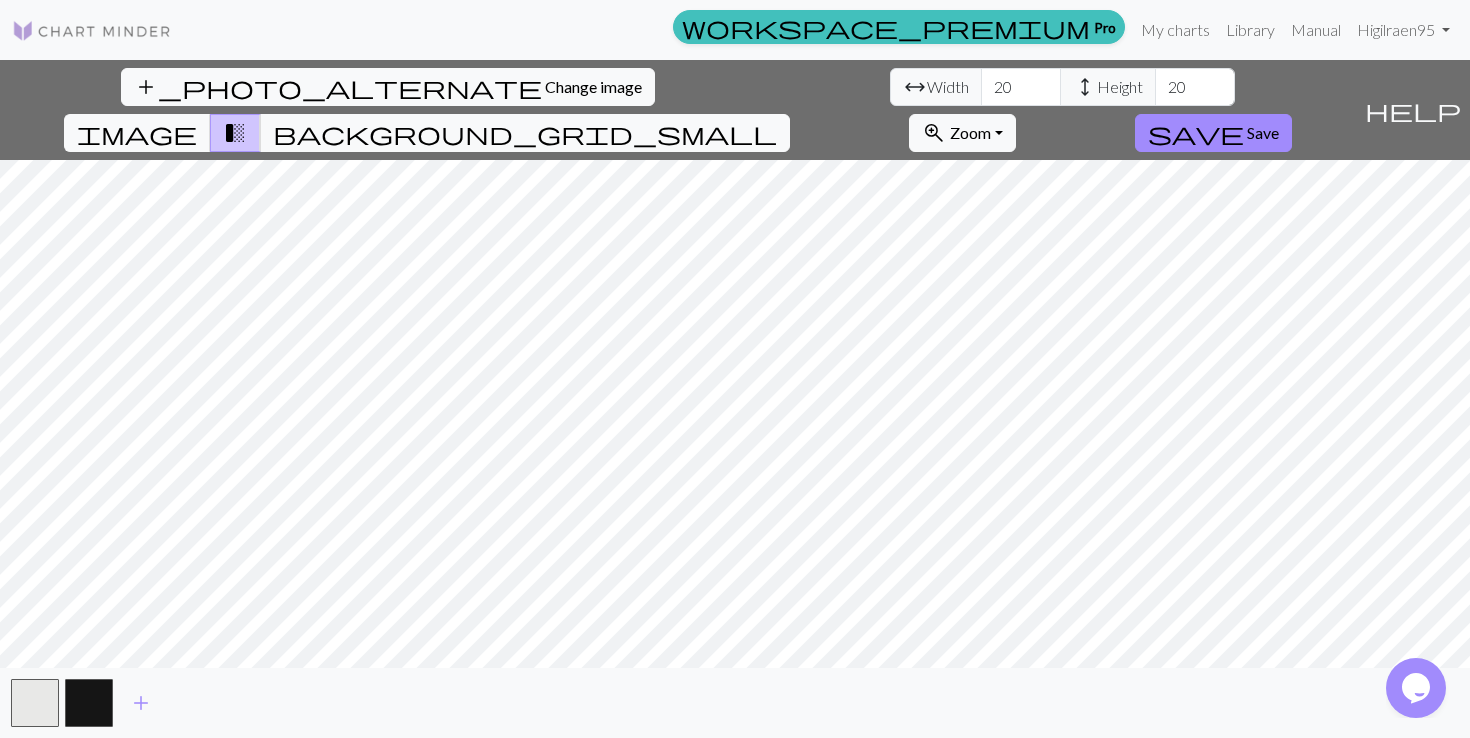 click on "transition_fade" at bounding box center [235, 133] 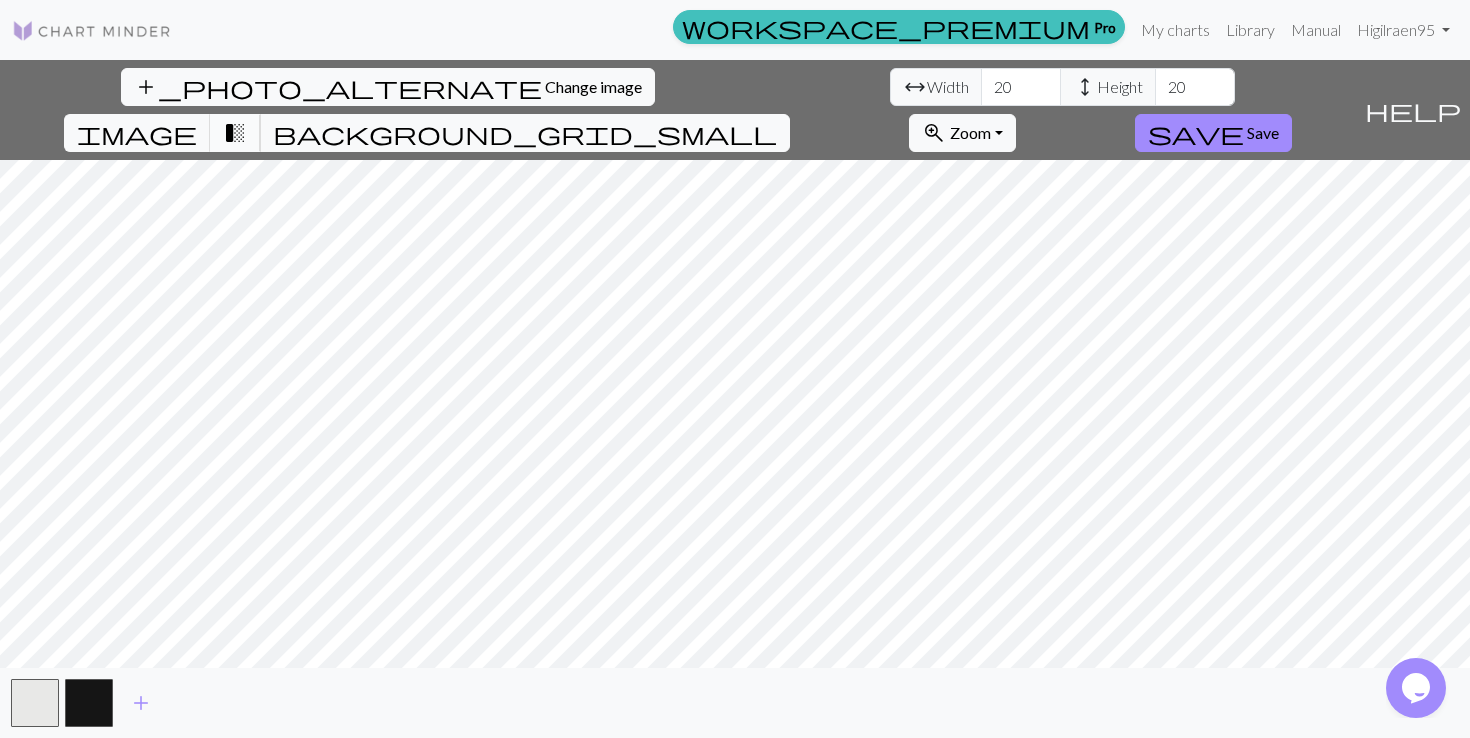 click on "transition_fade" at bounding box center (235, 133) 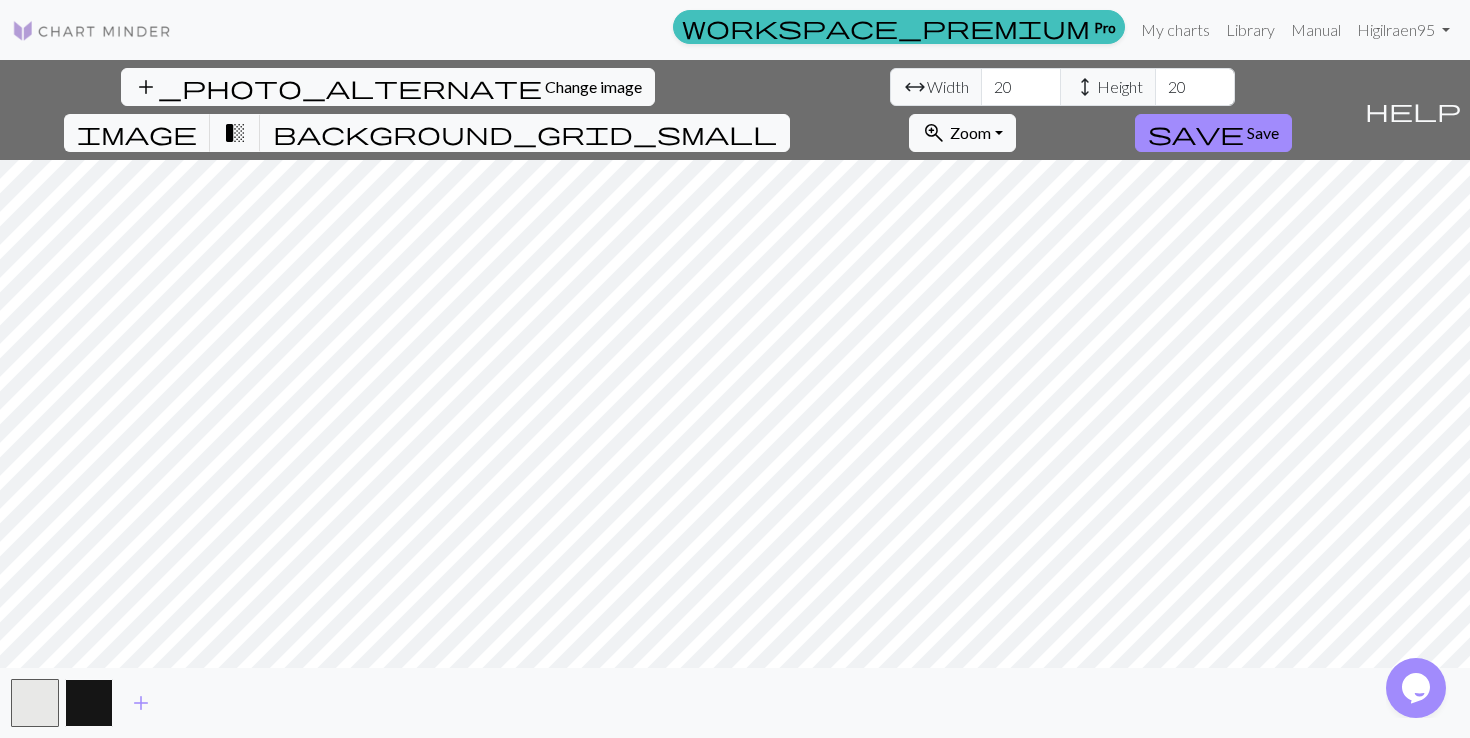 click at bounding box center (89, 703) 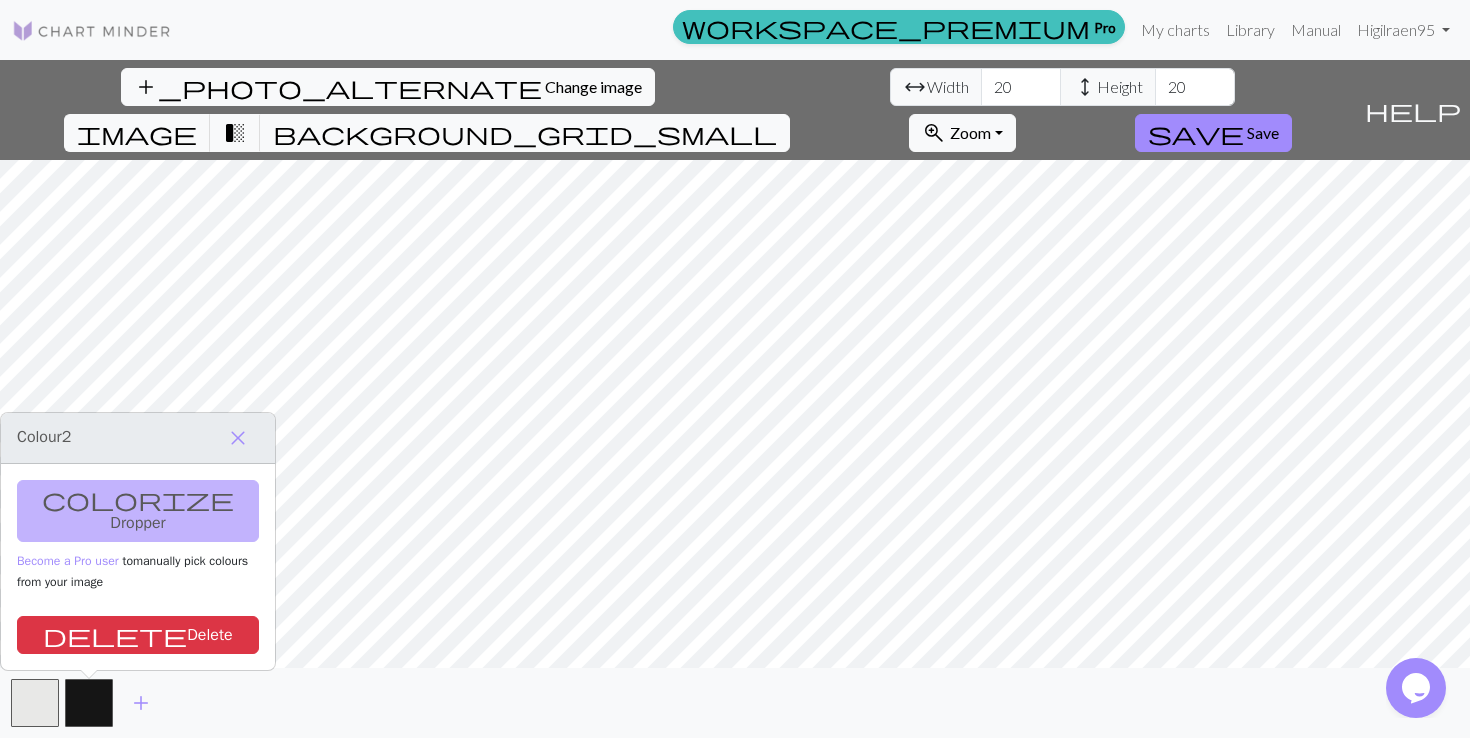 click on "colorize Dropper Become a Pro user   to  manually pick colours from your image delete Delete" at bounding box center [138, 567] 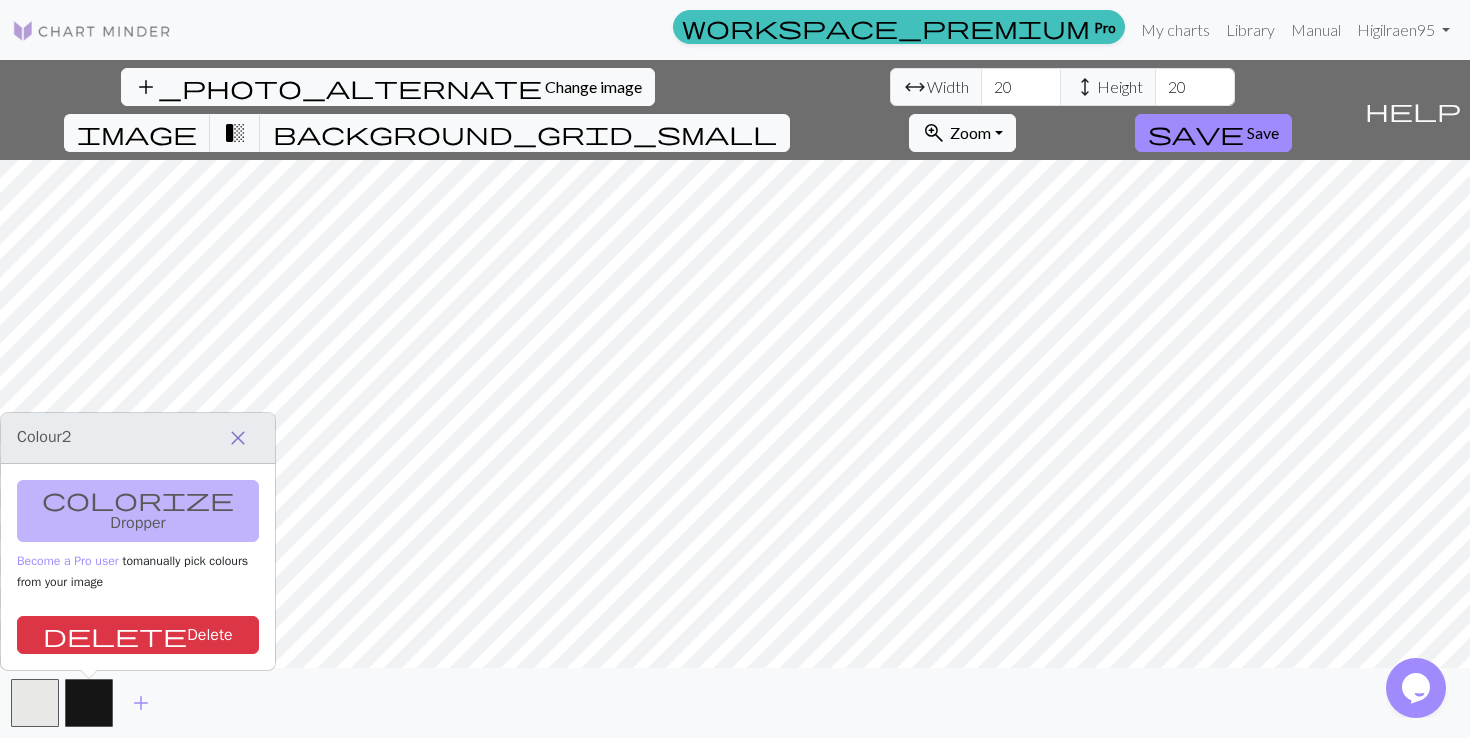 click on "close" at bounding box center [238, 438] 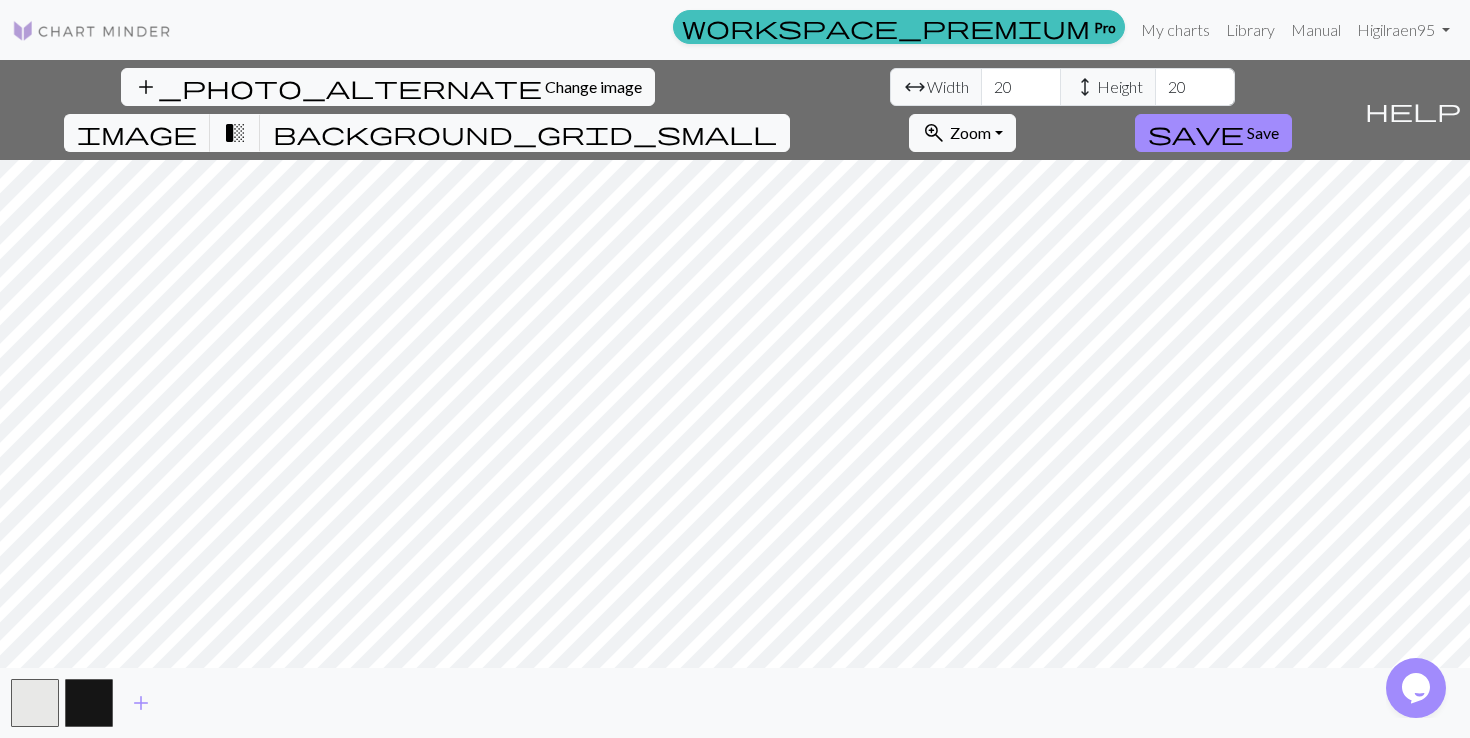 click on "add" at bounding box center (735, 703) 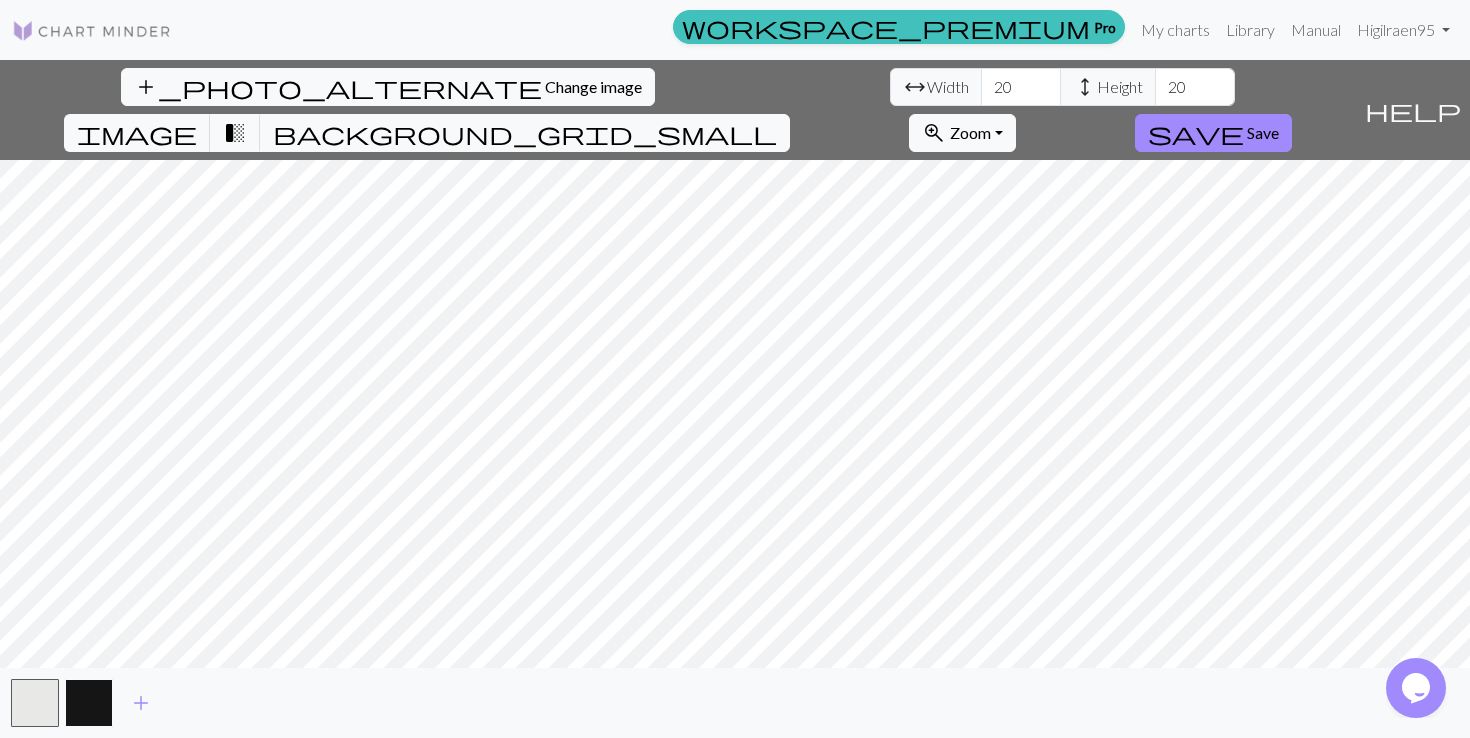 click at bounding box center [89, 703] 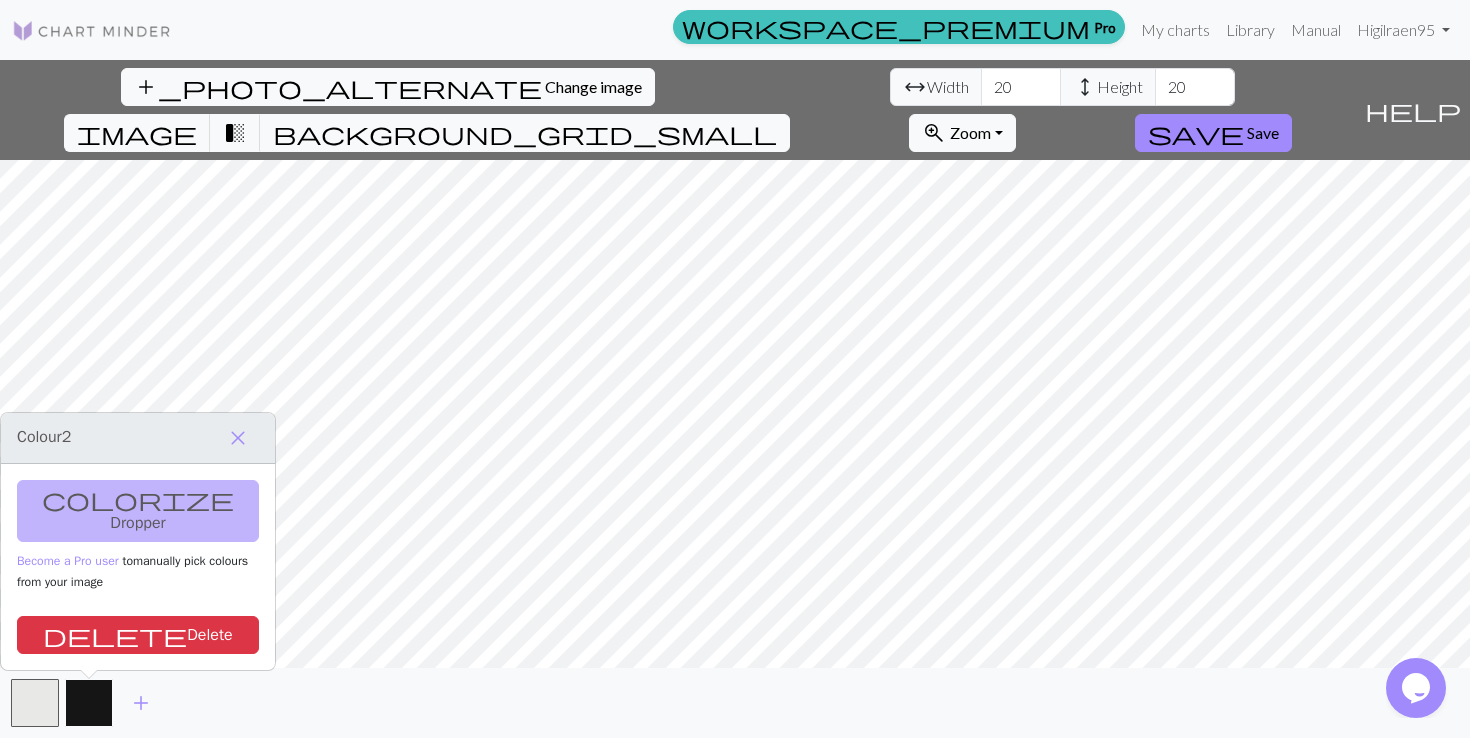 click at bounding box center (89, 703) 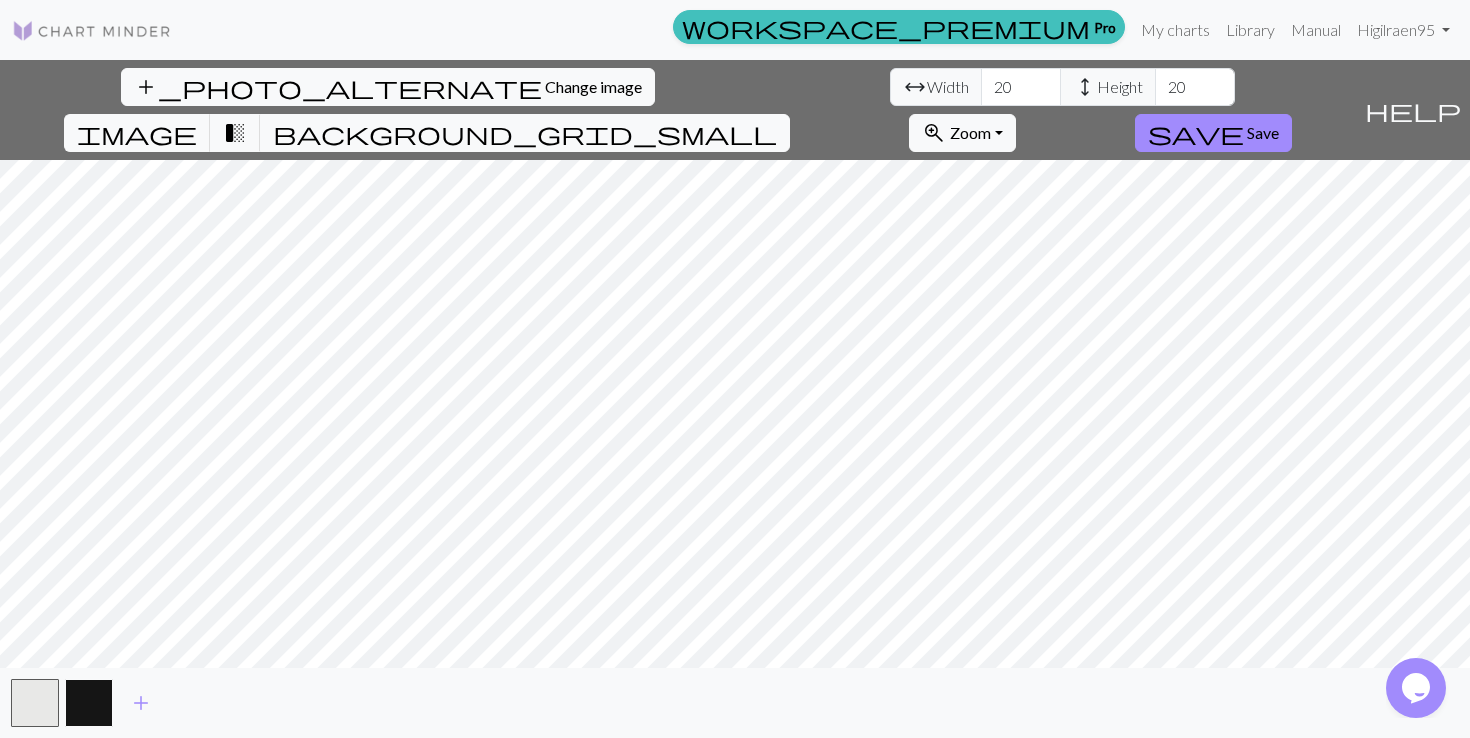 click on "add_photo_alternate   Change image arrow_range   Width 20 height   Height 20 image transition_fade background_grid_small zoom_in Zoom Zoom Fit all Fit width Fit height 50% 100% 150% 200% save   Save help Show me around add" at bounding box center [735, 399] 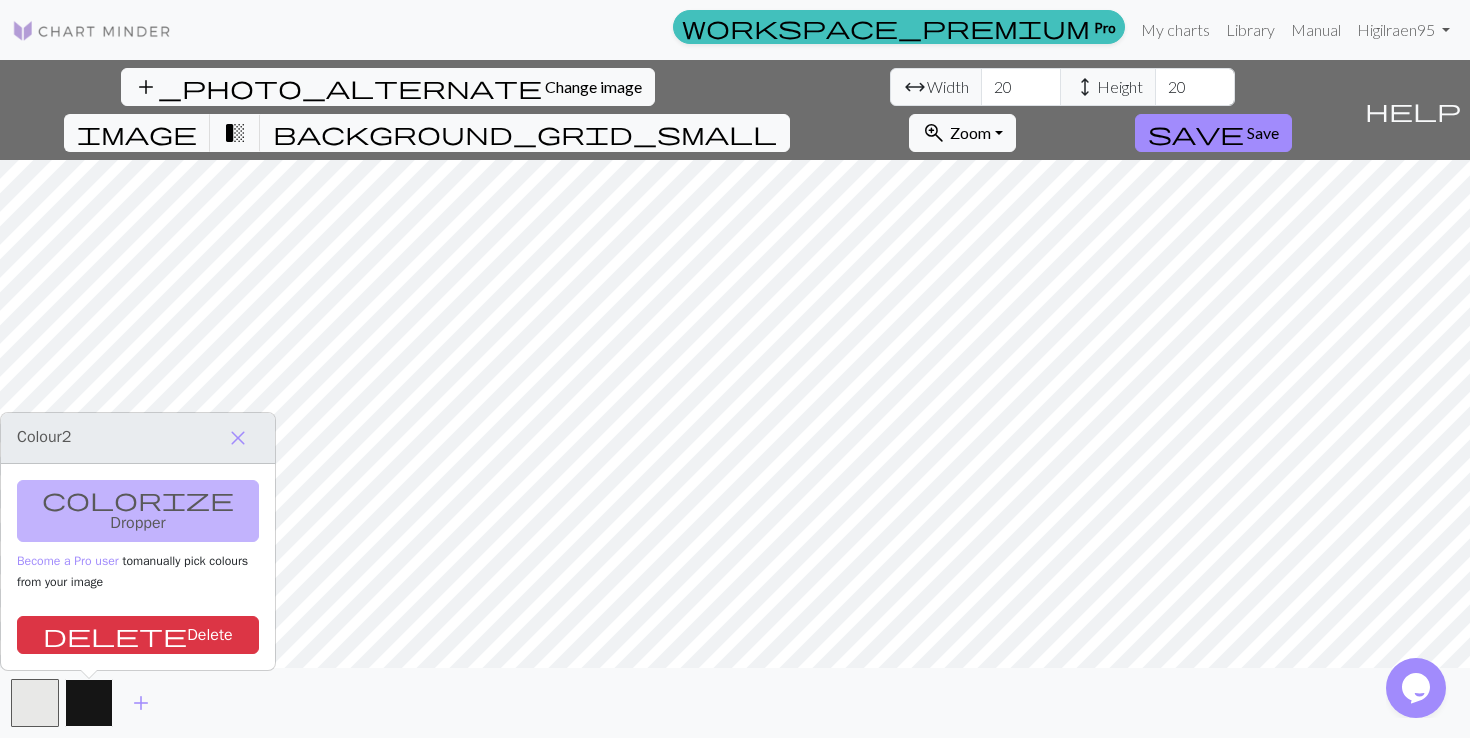 click at bounding box center (89, 703) 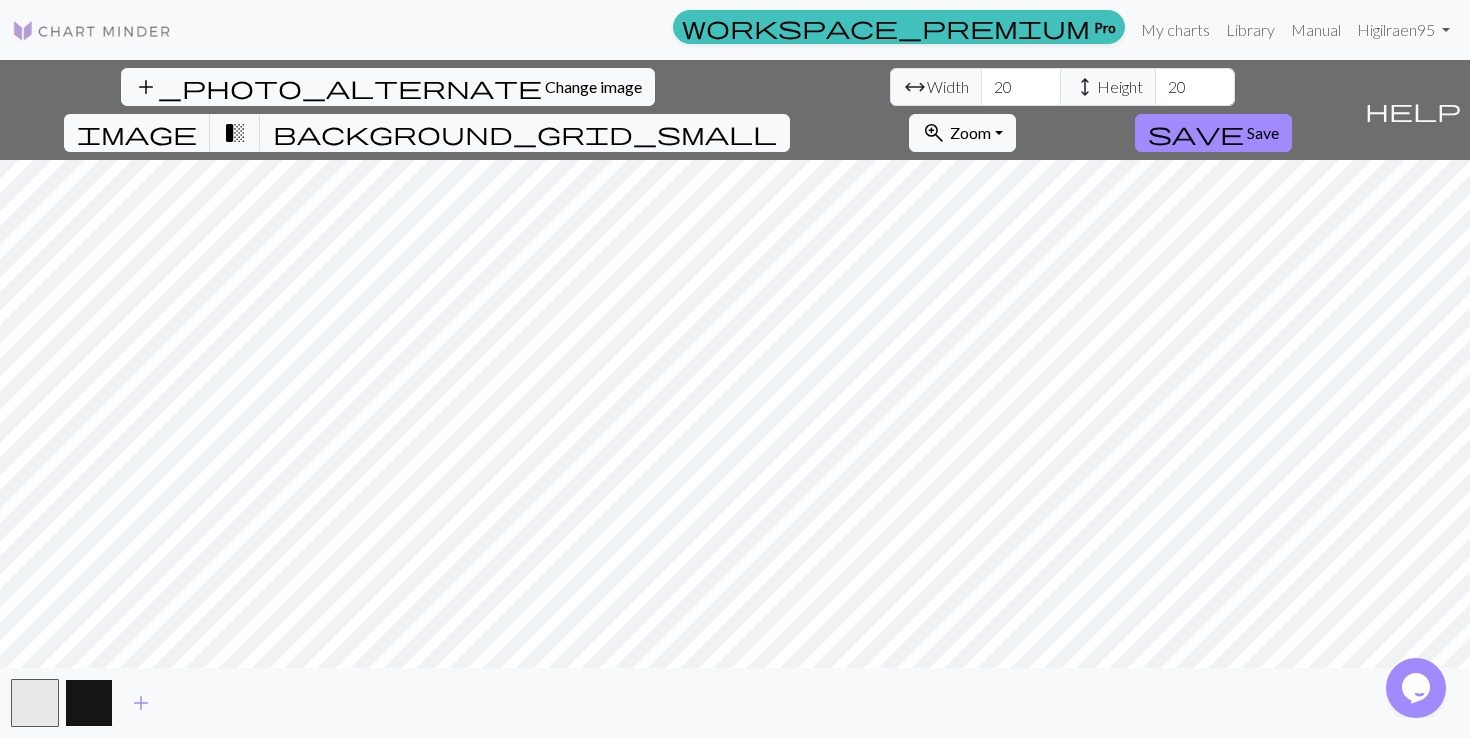 click at bounding box center (89, 703) 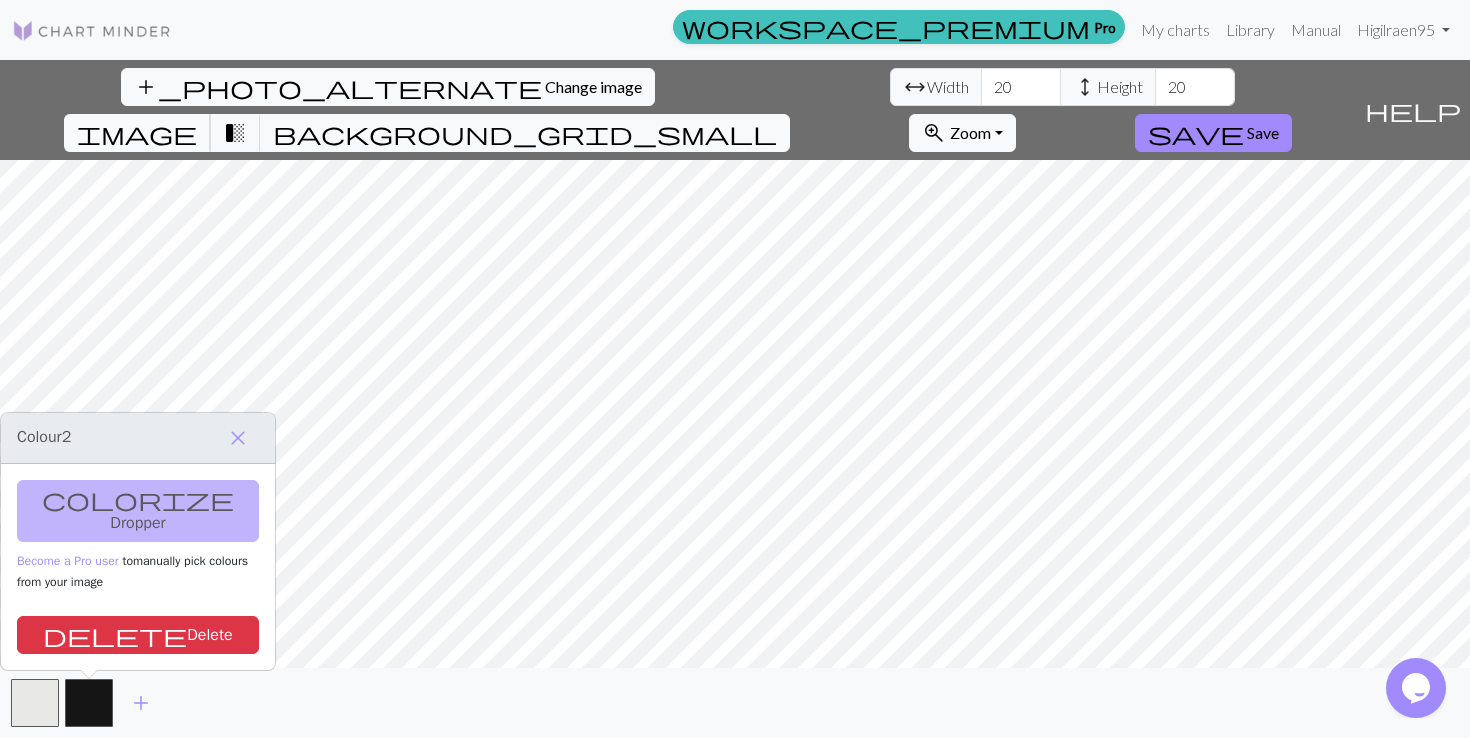 click on "image" at bounding box center (137, 133) 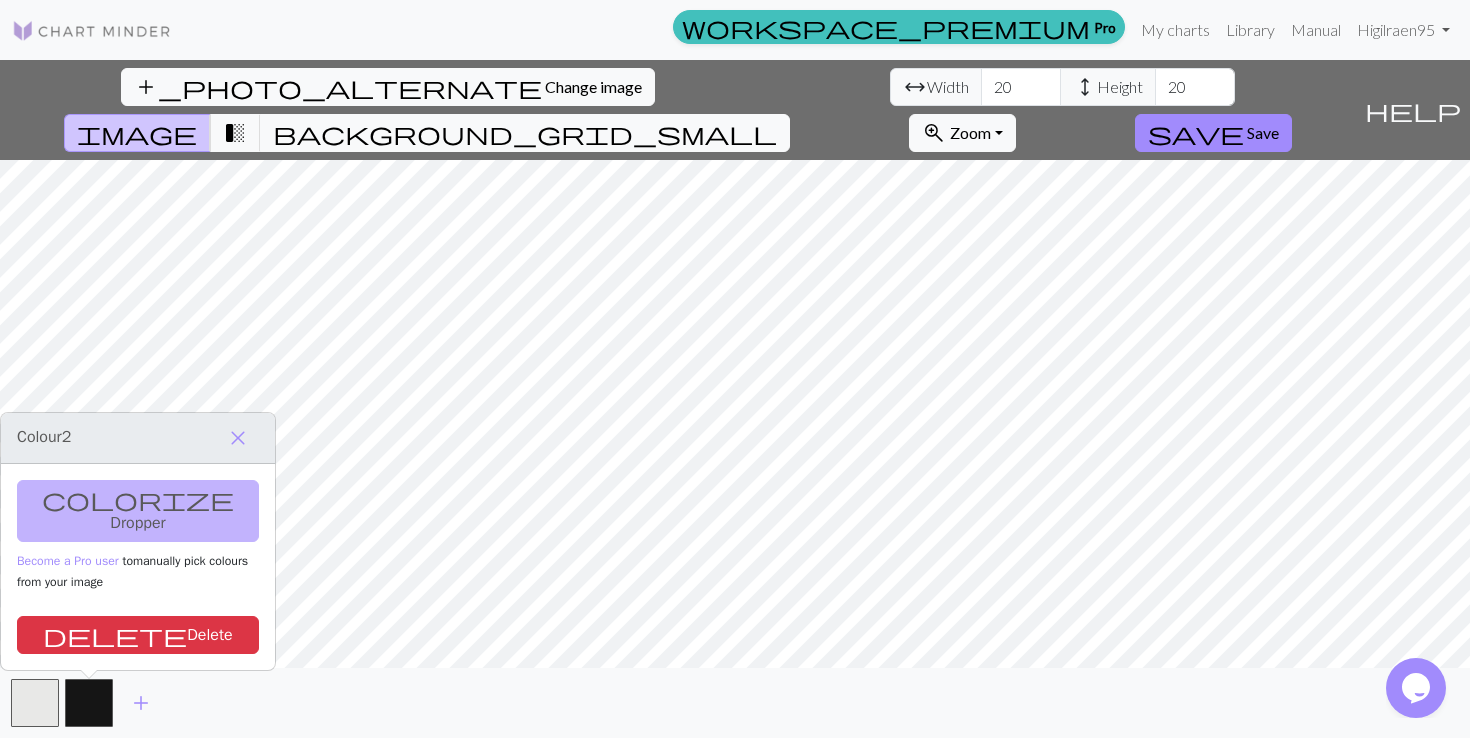 click on "image" at bounding box center [137, 133] 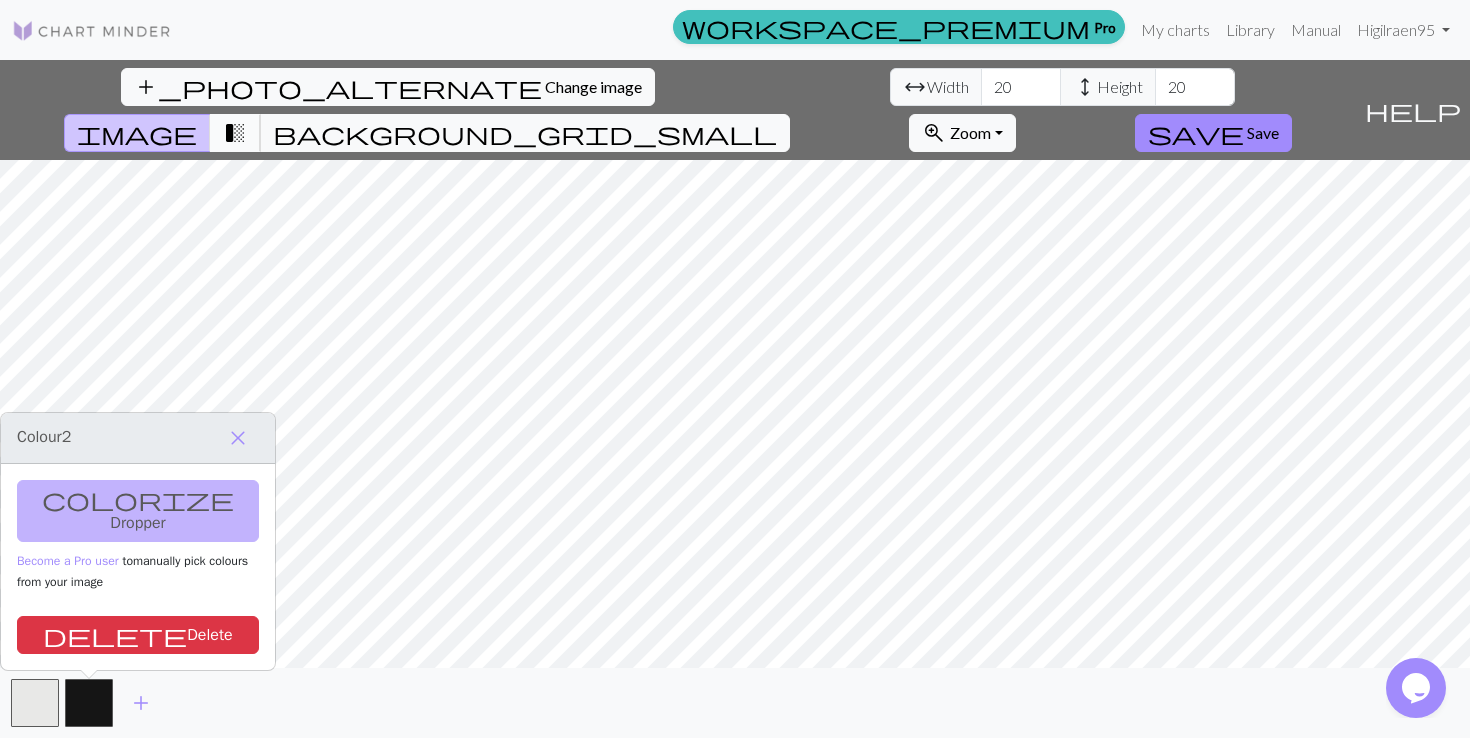 click on "transition_fade" at bounding box center [235, 133] 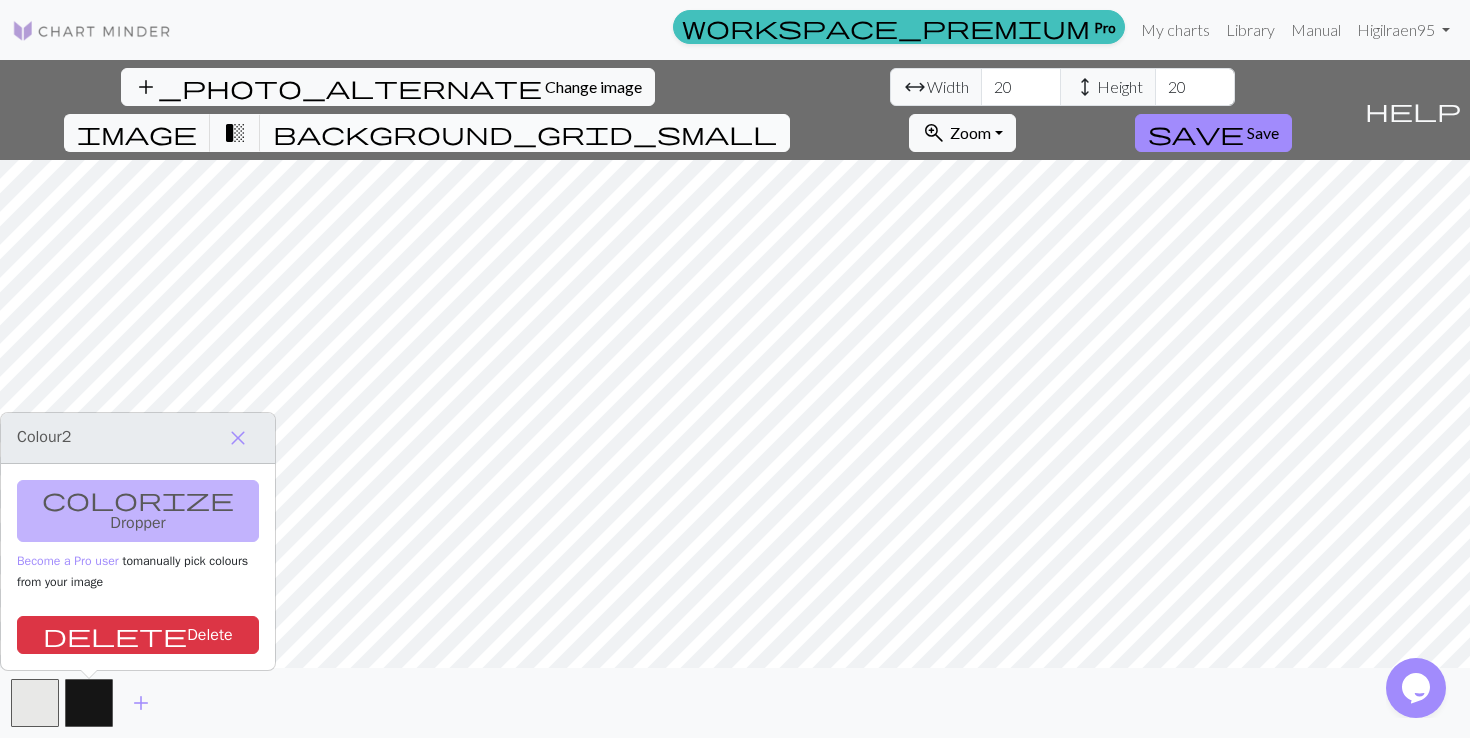 click on "background_grid_small" at bounding box center [525, 133] 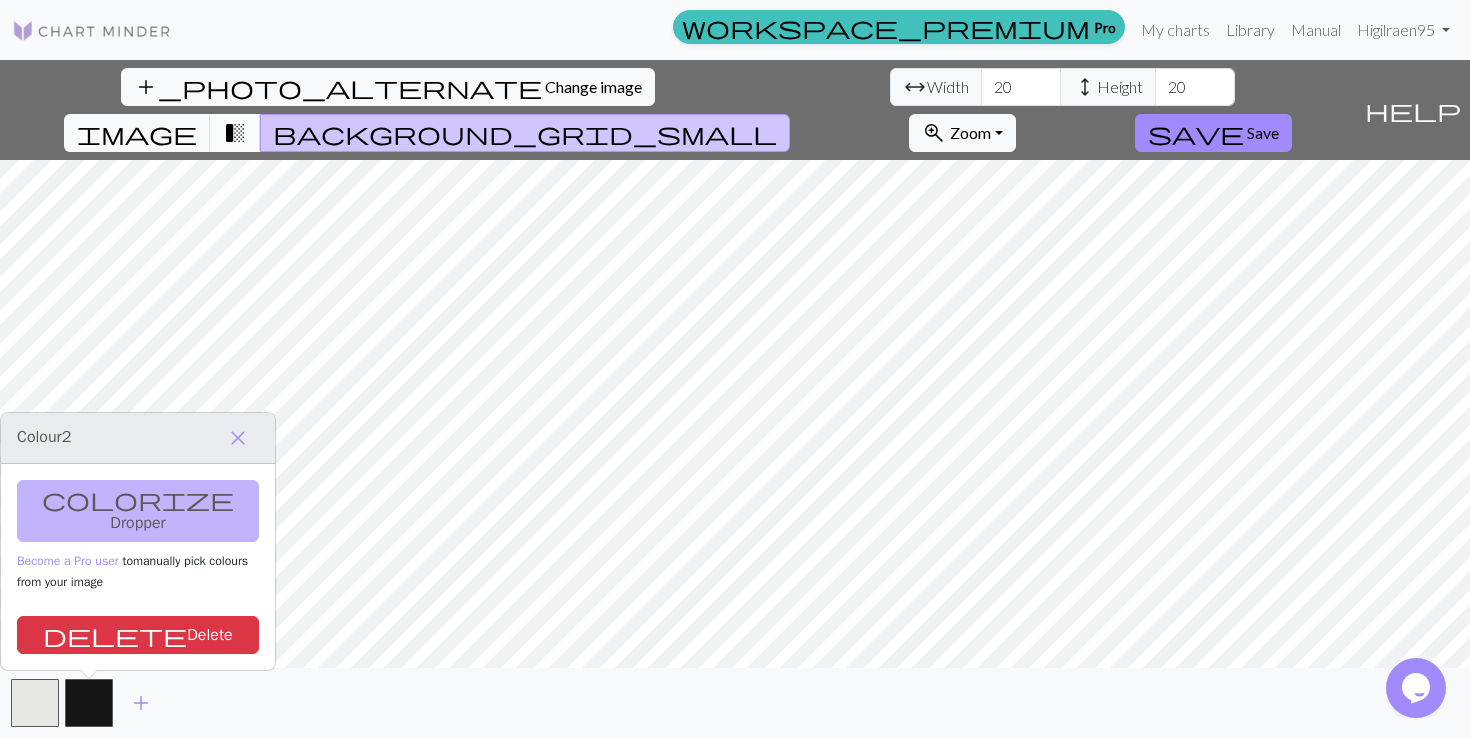 click on "transition_fade" at bounding box center [235, 133] 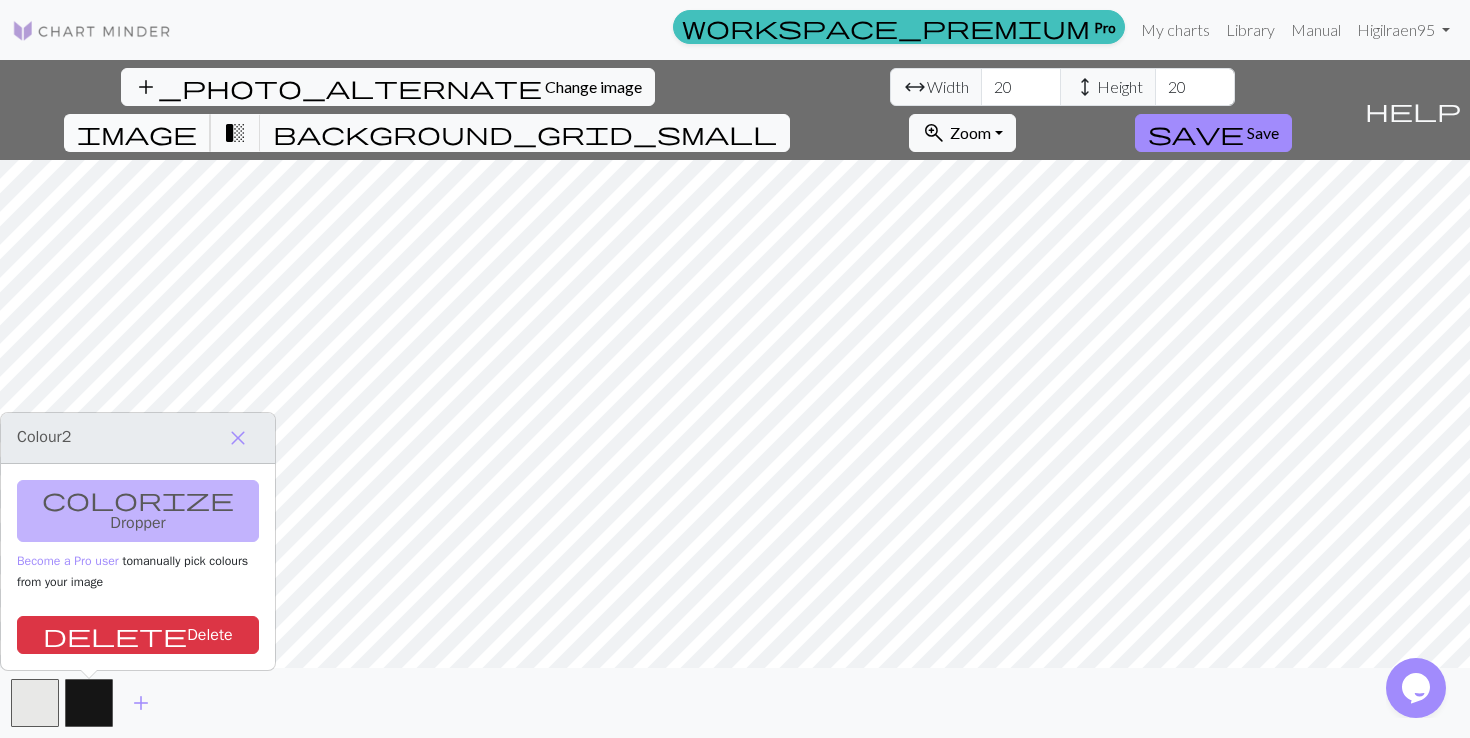 click on "image" at bounding box center [137, 133] 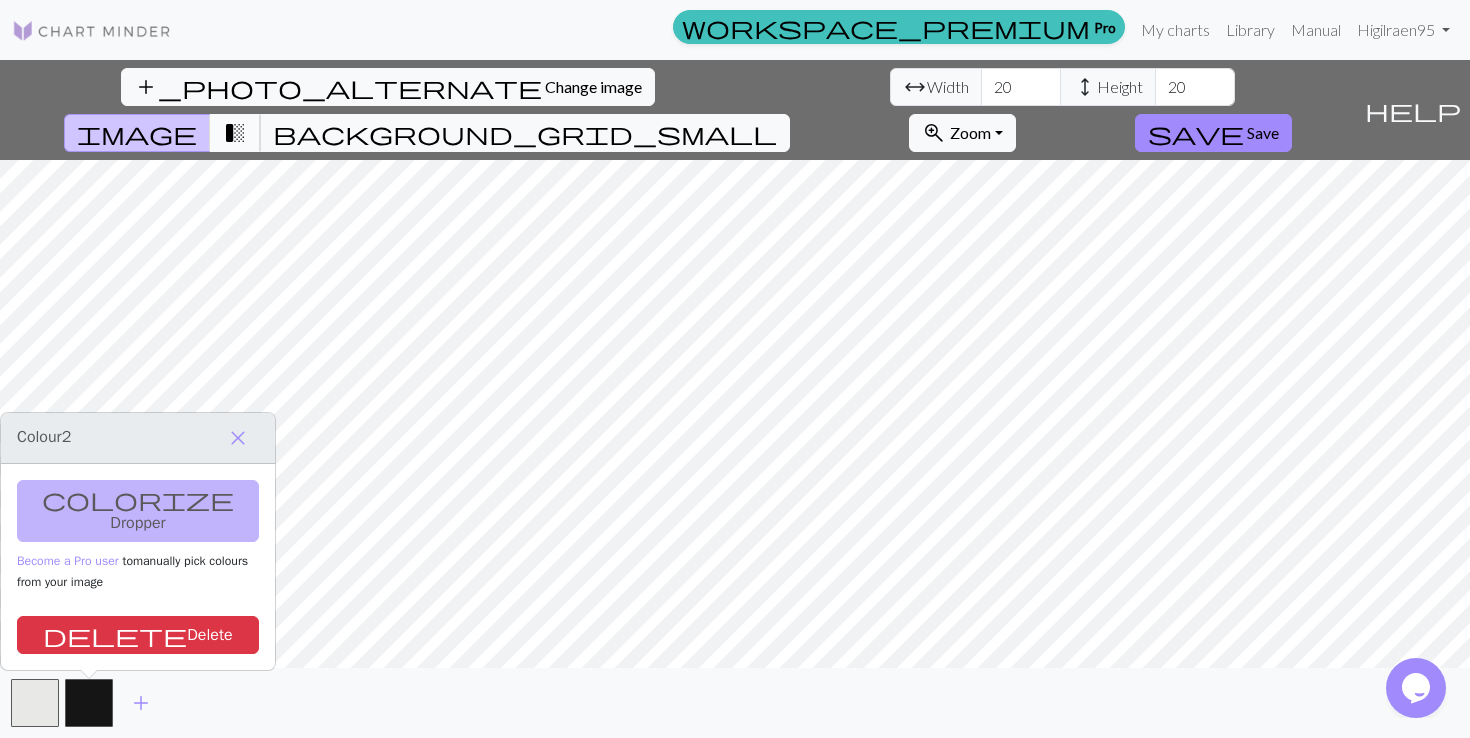 click on "transition_fade" at bounding box center [235, 133] 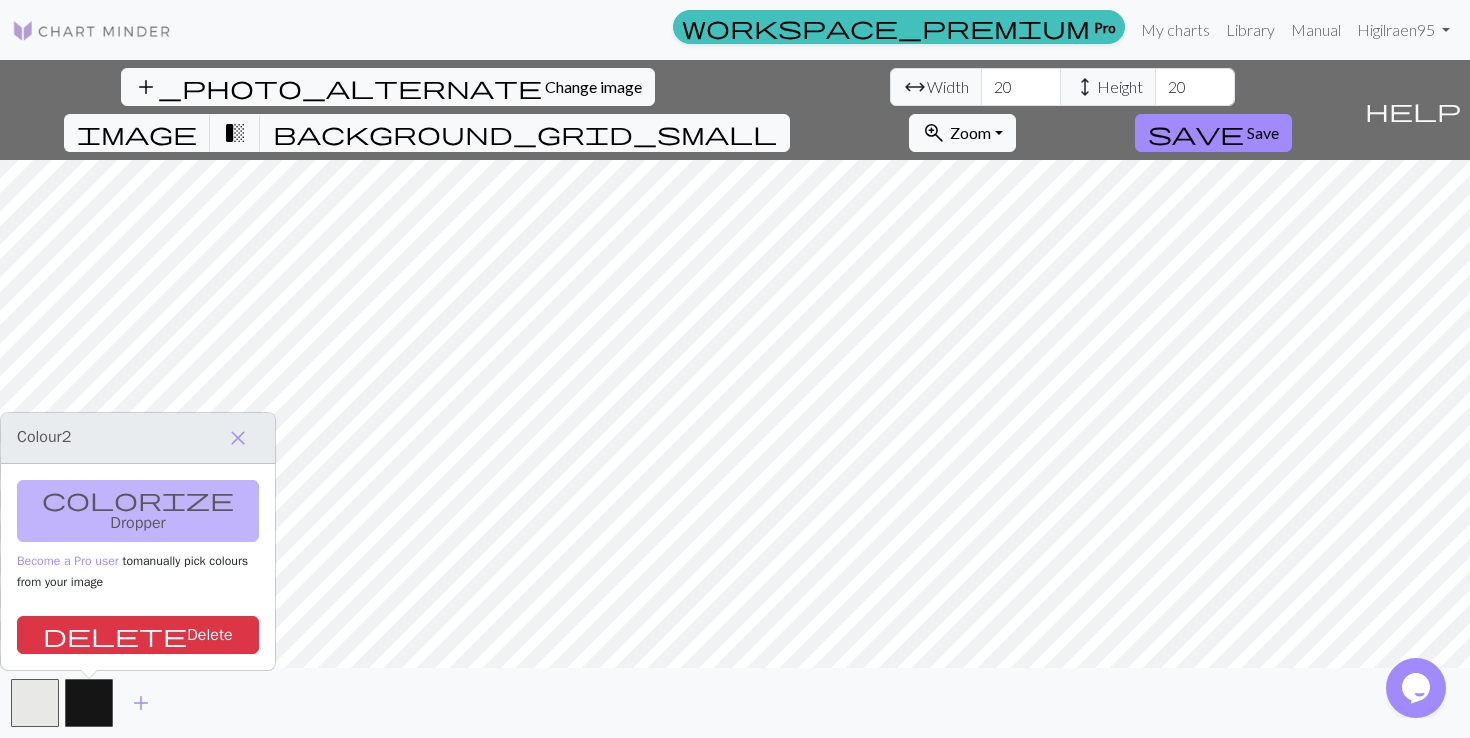 click on "add_photo_alternate   Change image arrow_range   Width 20 height   Height 20 image transition_fade background_grid_small zoom_in Zoom Zoom Fit all Fit width Fit height 50% 100% 150% 200% save   Save" at bounding box center [678, 110] 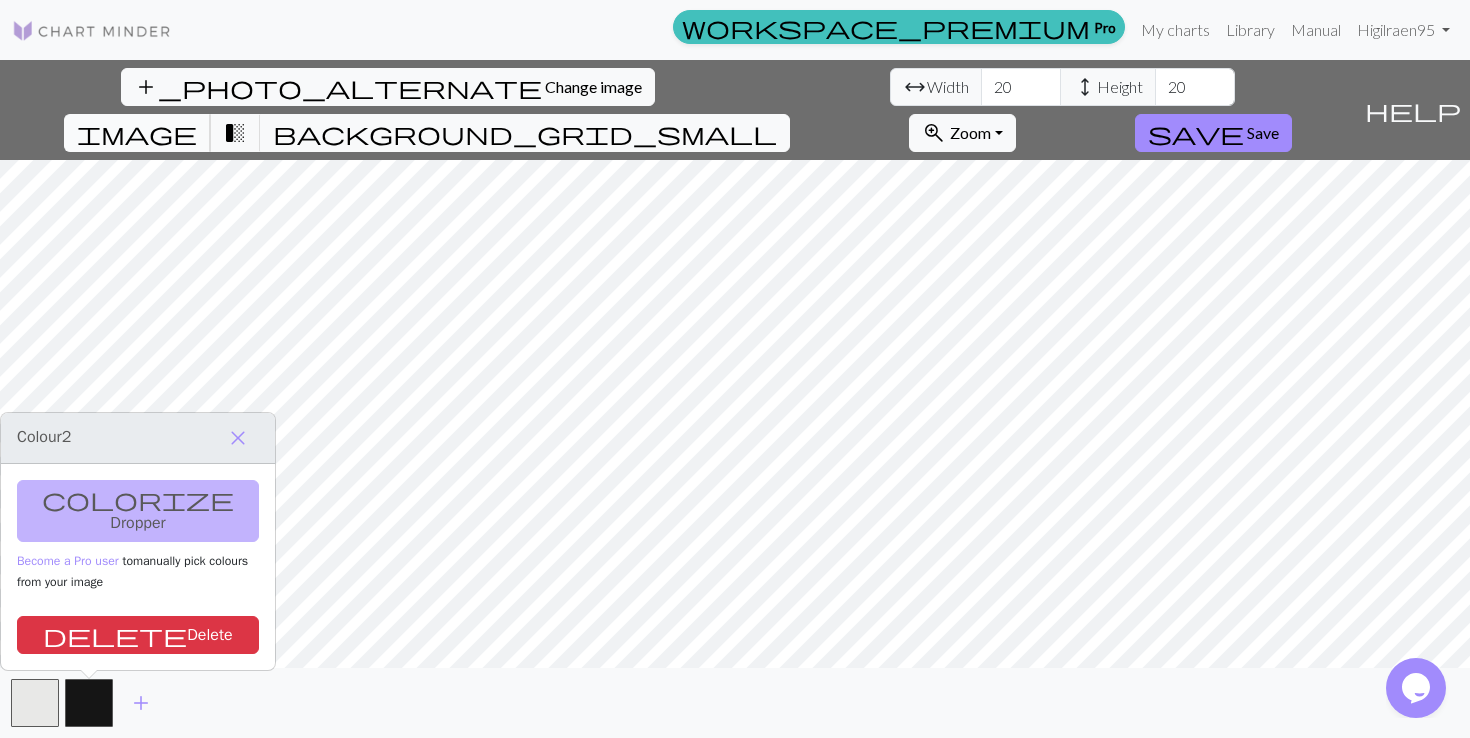 click on "image" at bounding box center (137, 133) 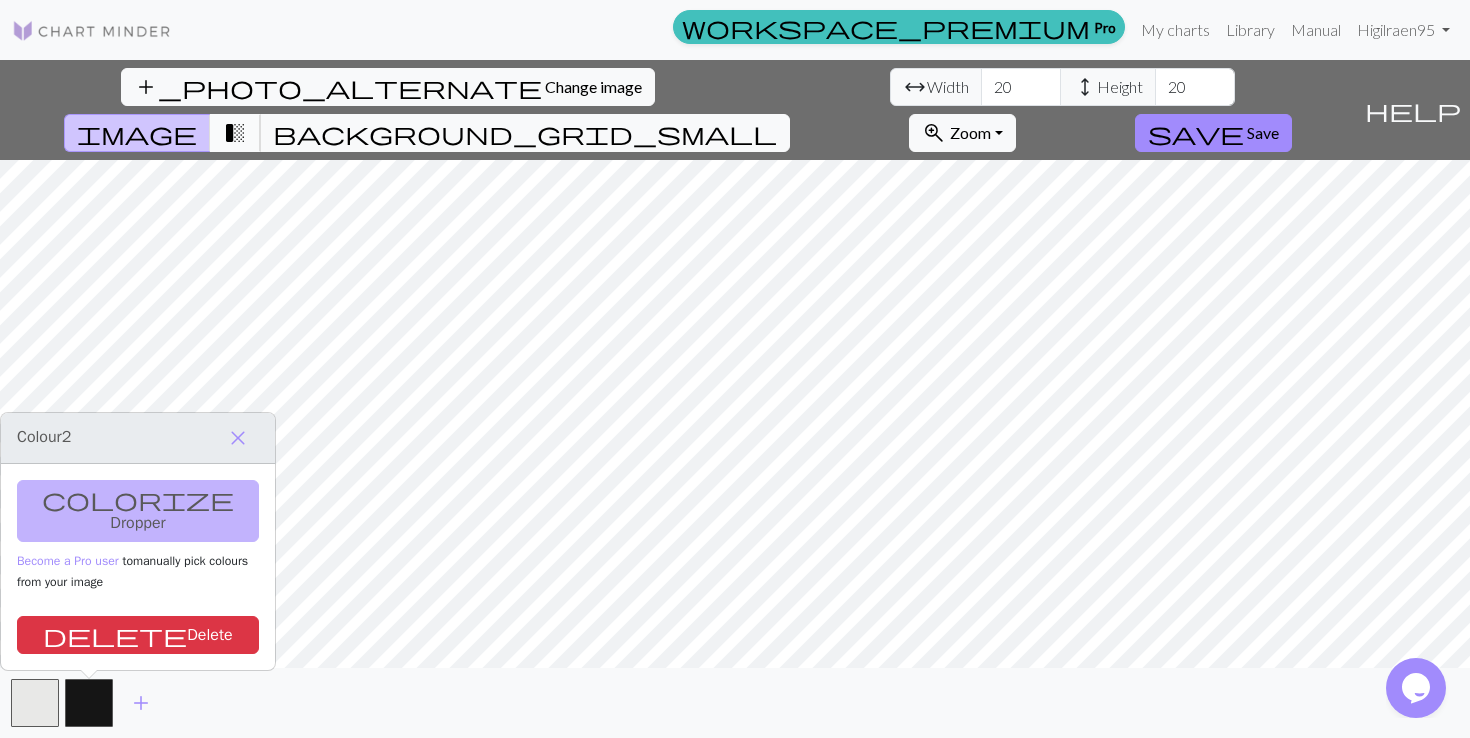click on "transition_fade" at bounding box center [235, 133] 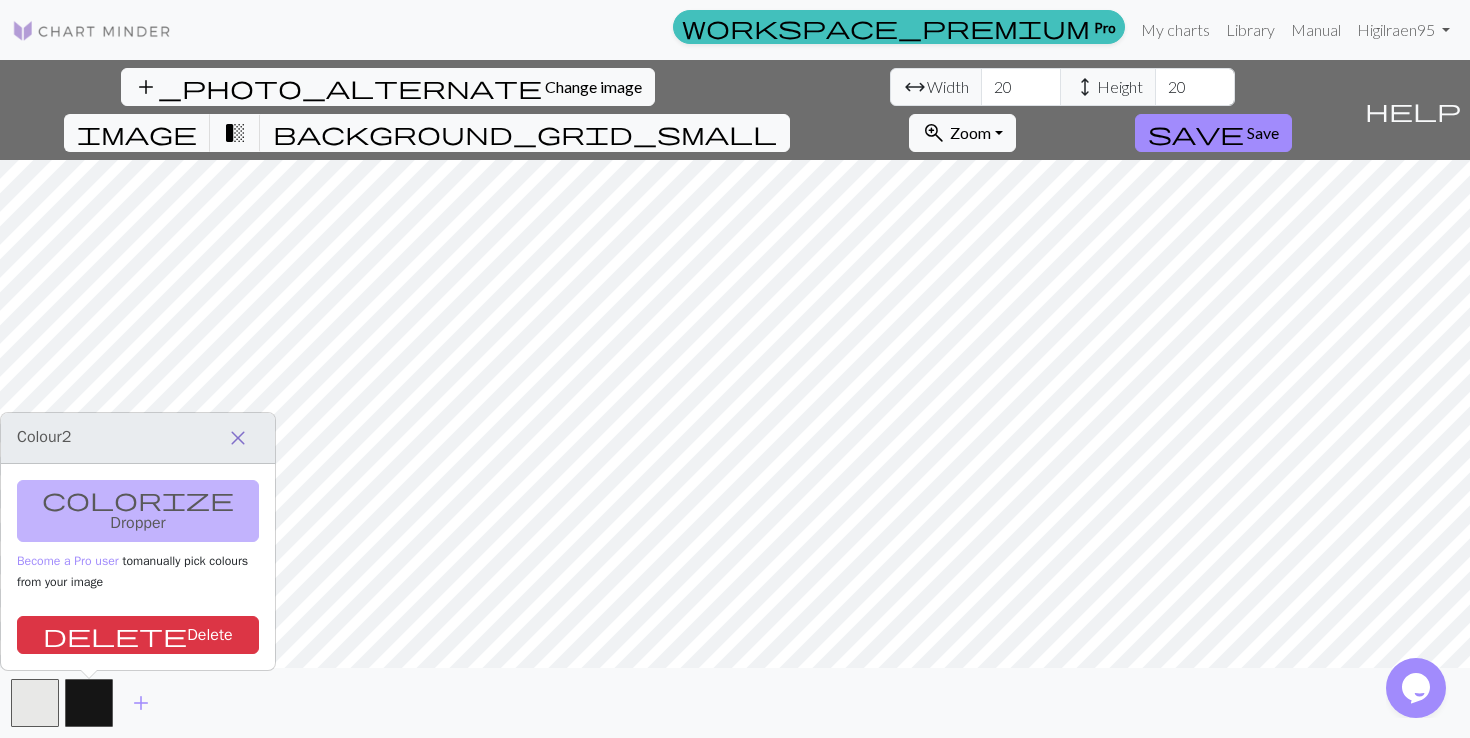 click on "close" at bounding box center [238, 438] 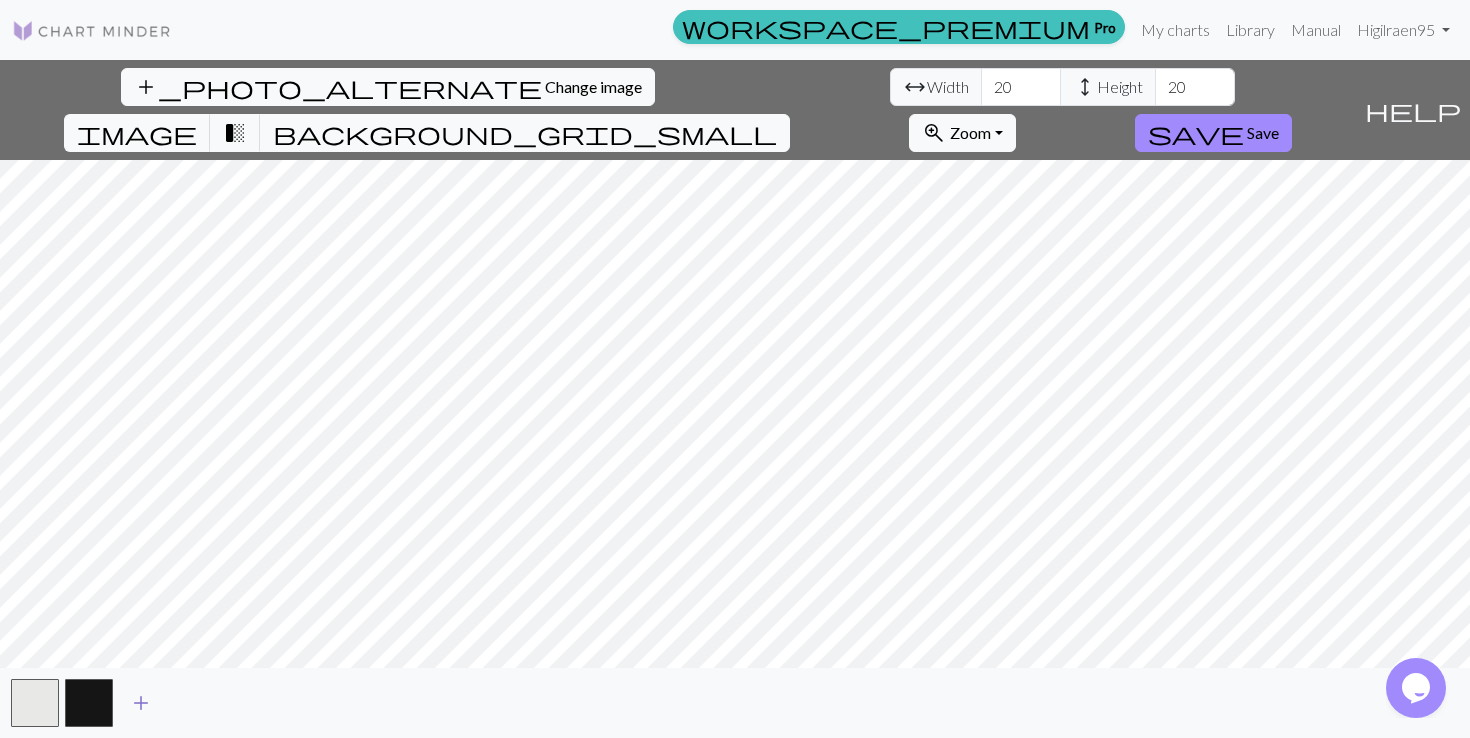 click on "add" at bounding box center [141, 703] 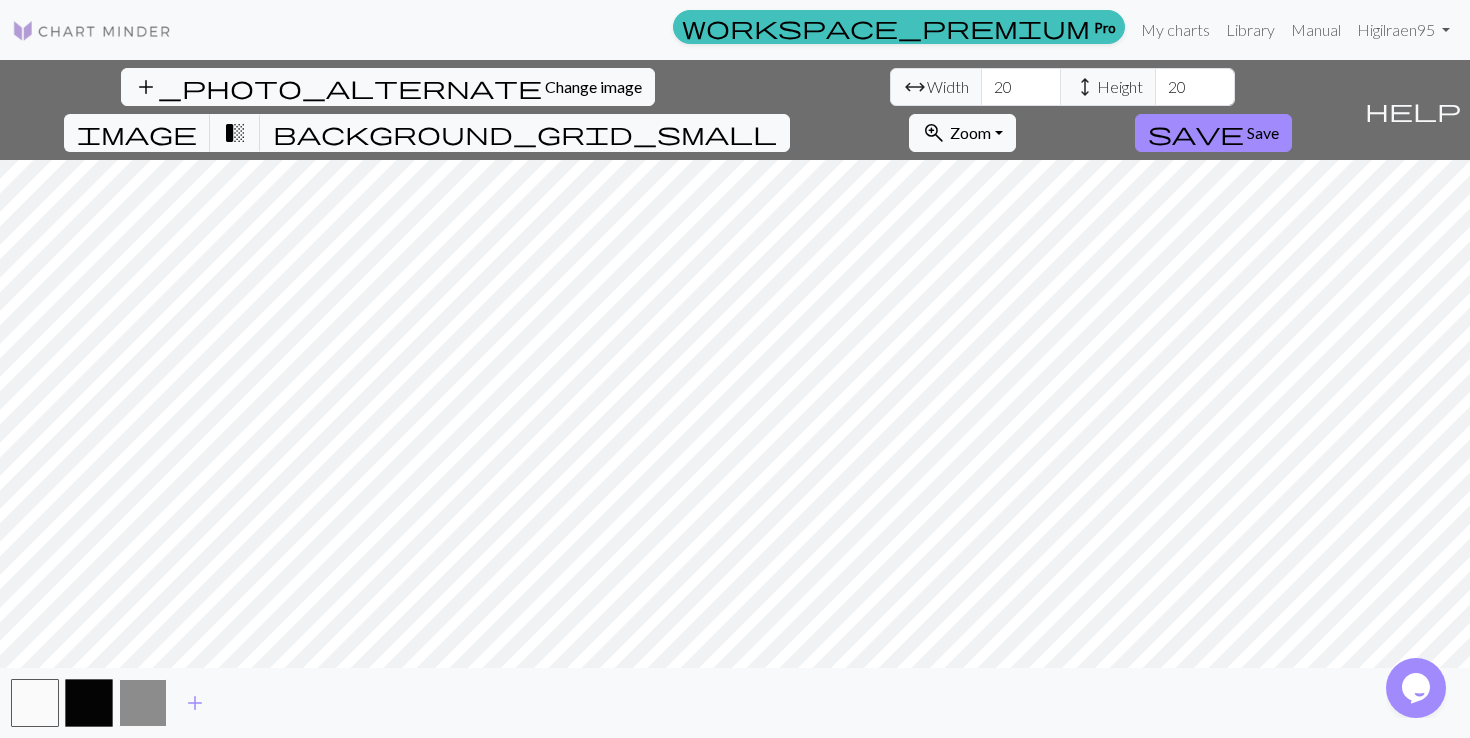 click at bounding box center (143, 703) 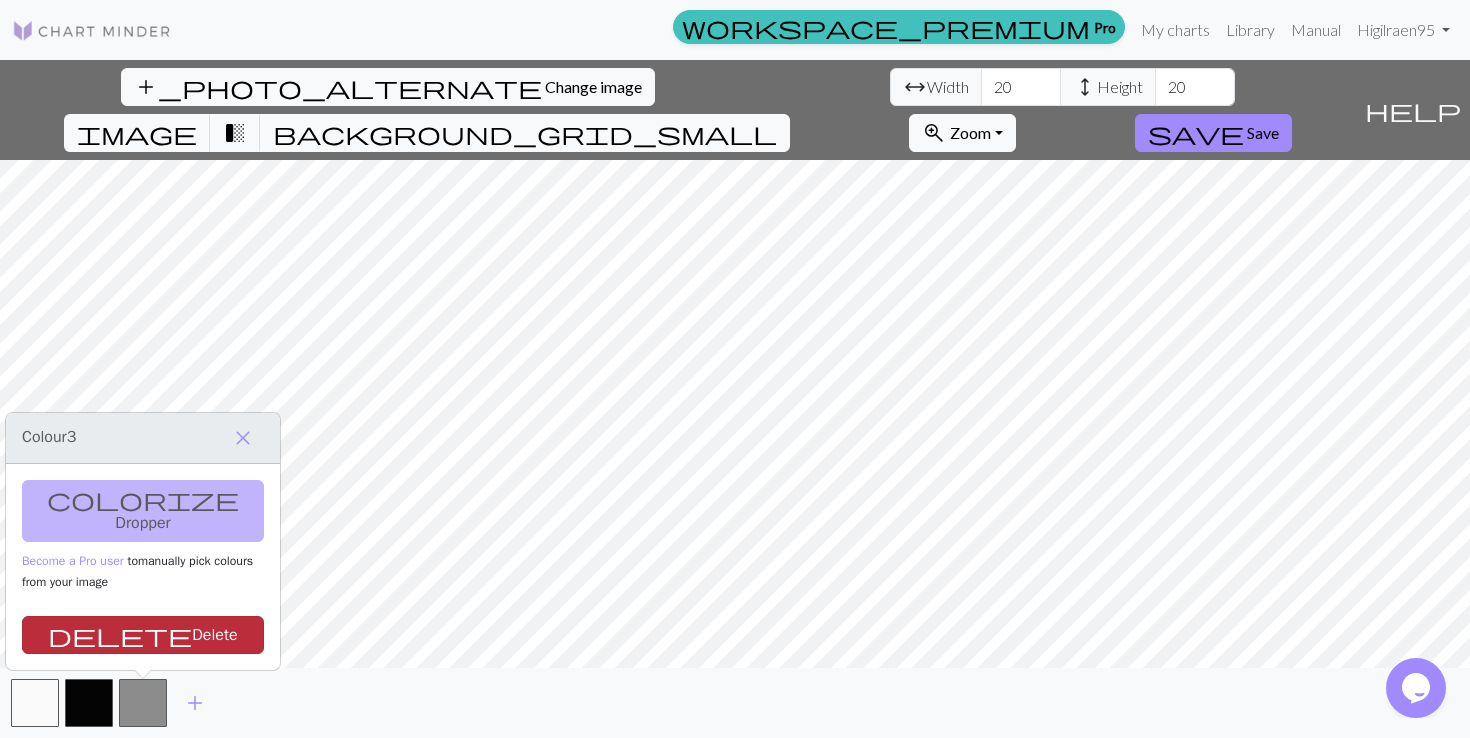 click on "delete Delete" at bounding box center [143, 635] 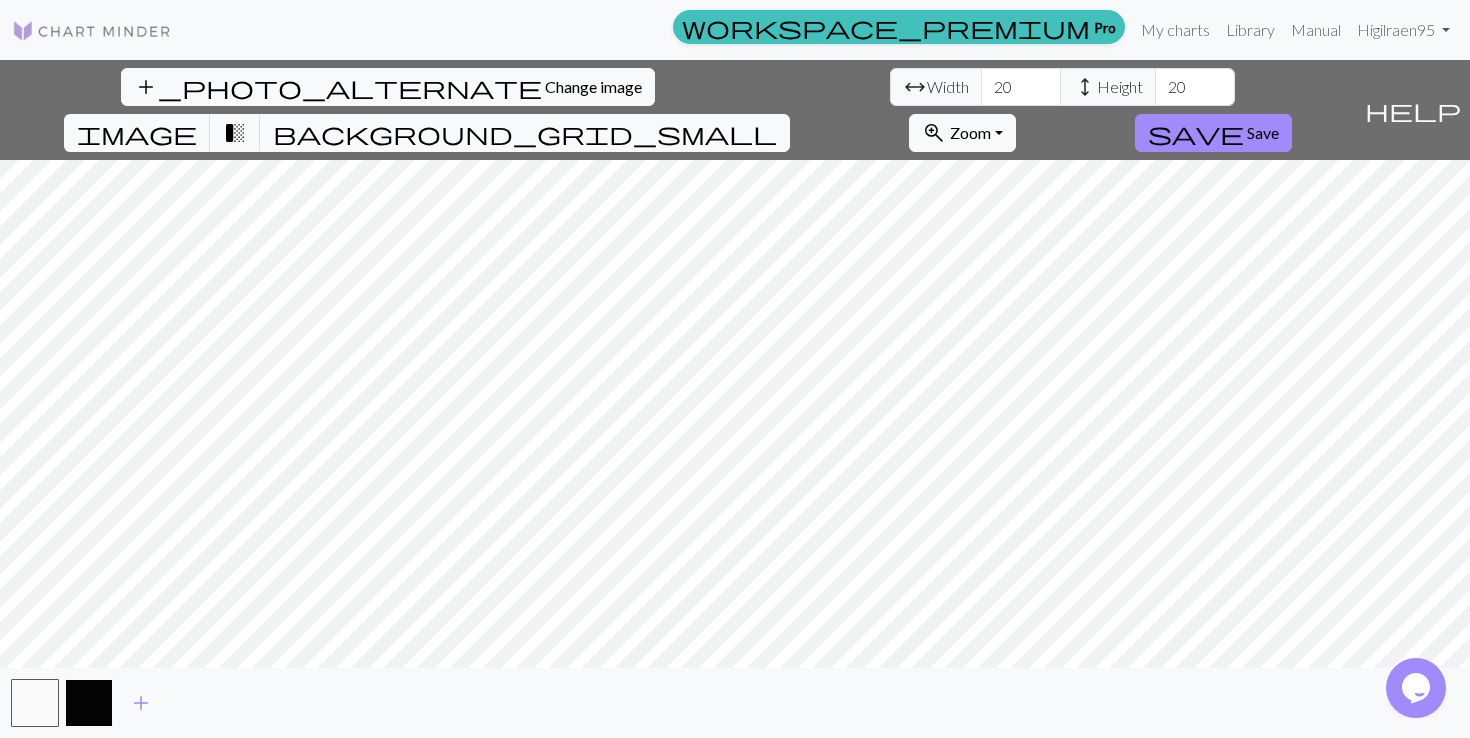 click at bounding box center (89, 703) 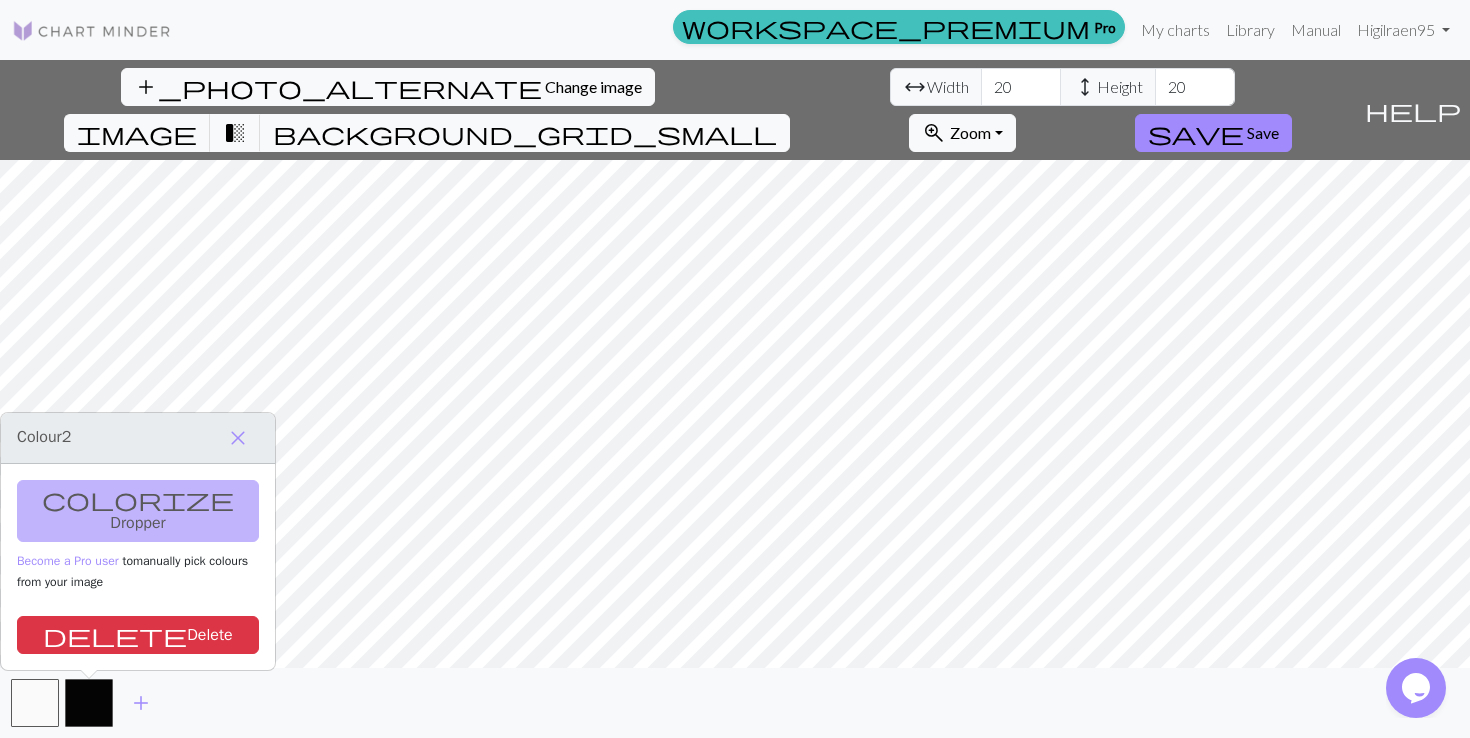 click on "colorize Dropper Become a Pro user   to  manually pick colours from your image delete Delete" at bounding box center [138, 567] 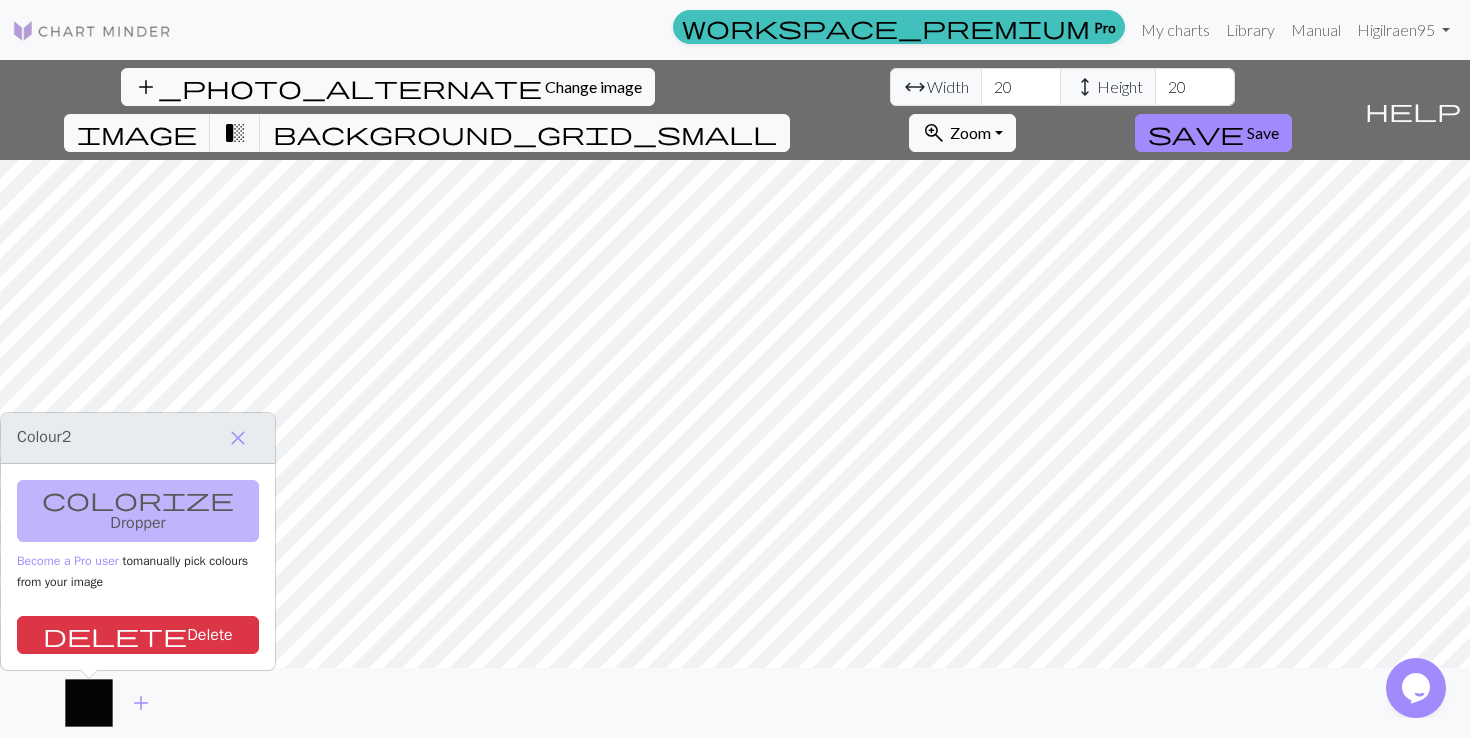 click at bounding box center (35, 703) 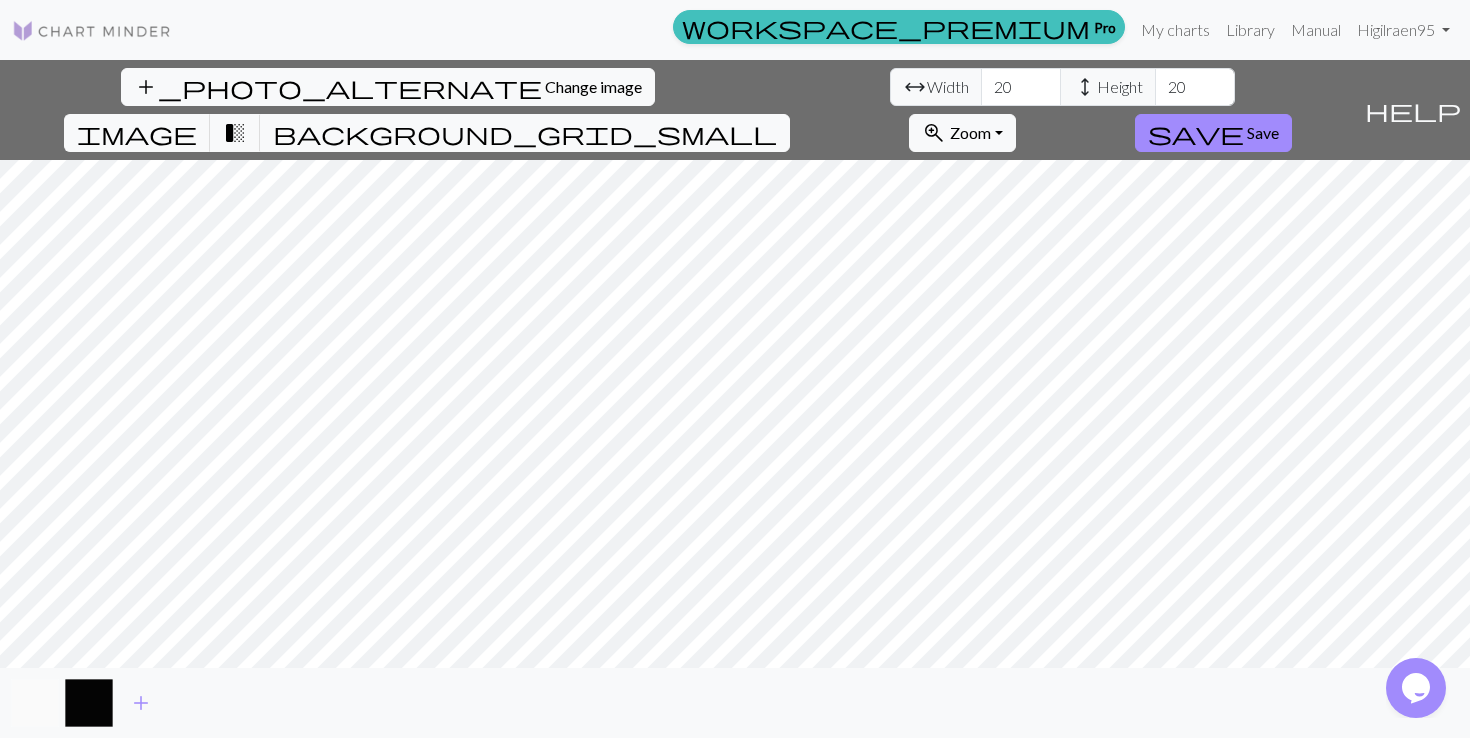 click at bounding box center [35, 703] 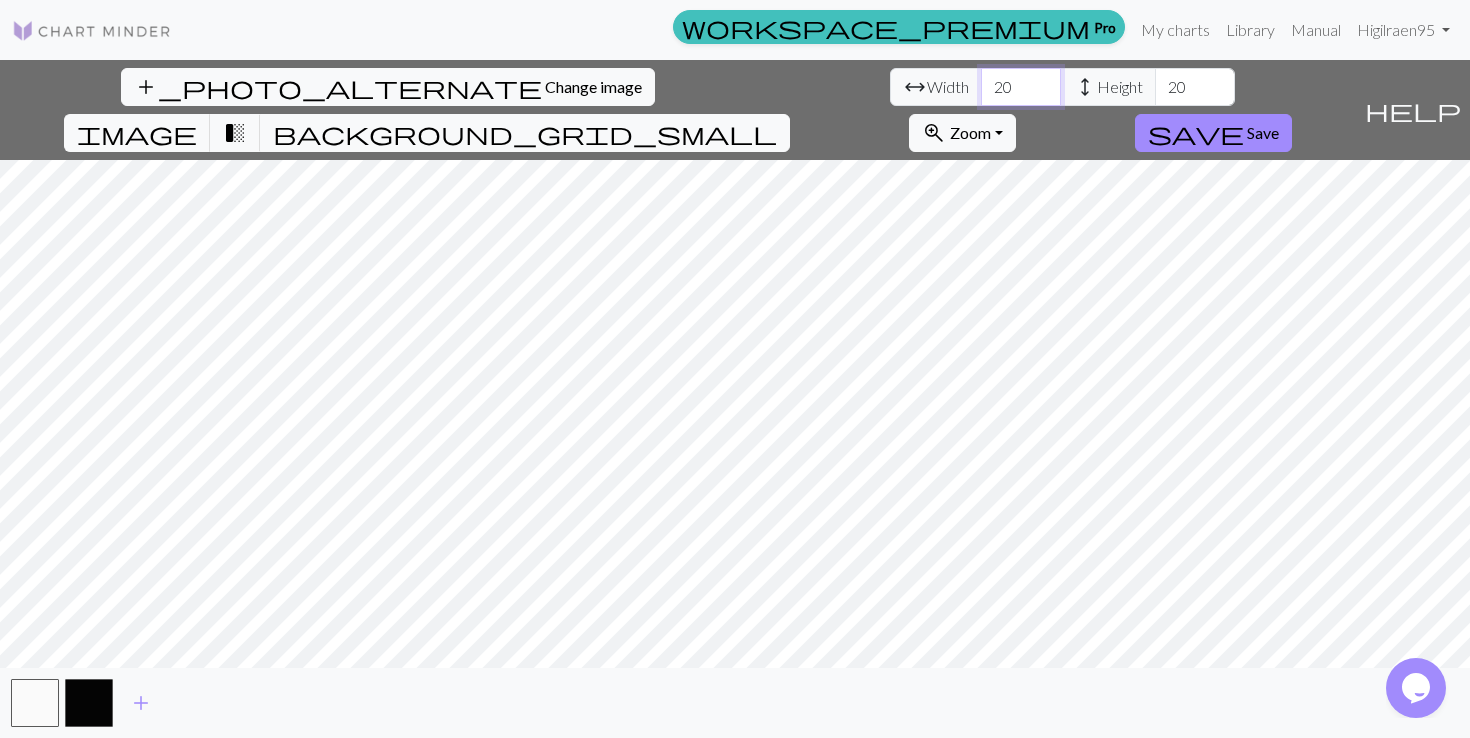 click on "20" at bounding box center [1021, 87] 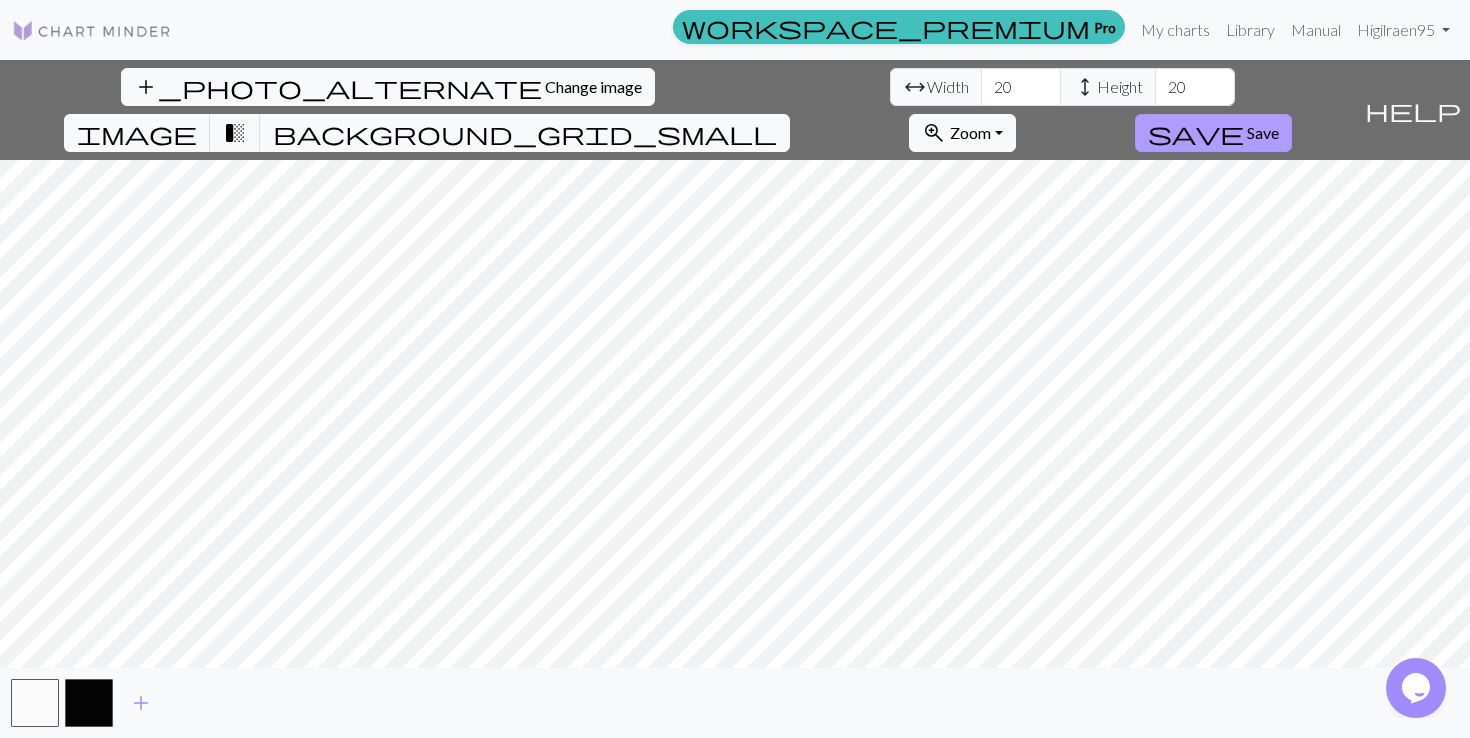 click on "save   Save" at bounding box center (1213, 133) 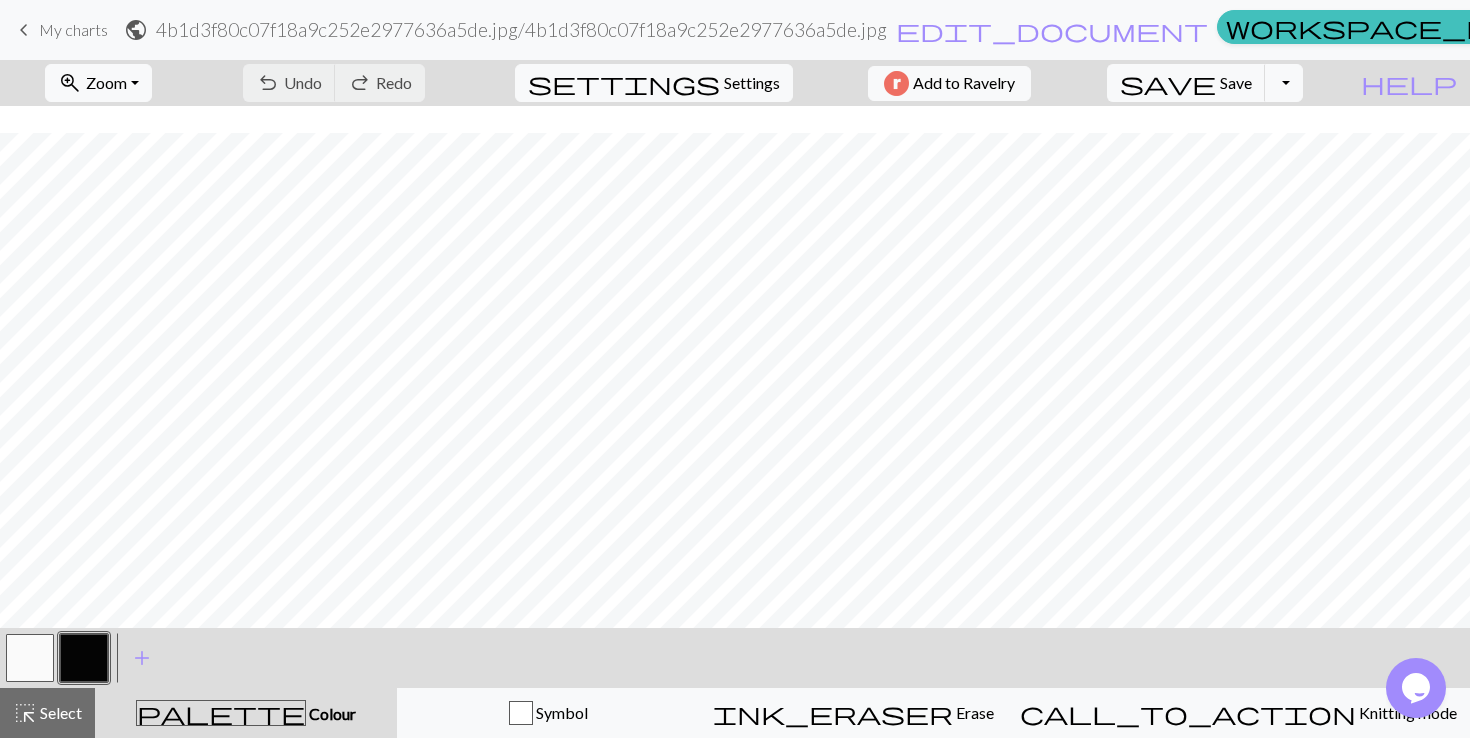 scroll, scrollTop: 7, scrollLeft: 0, axis: vertical 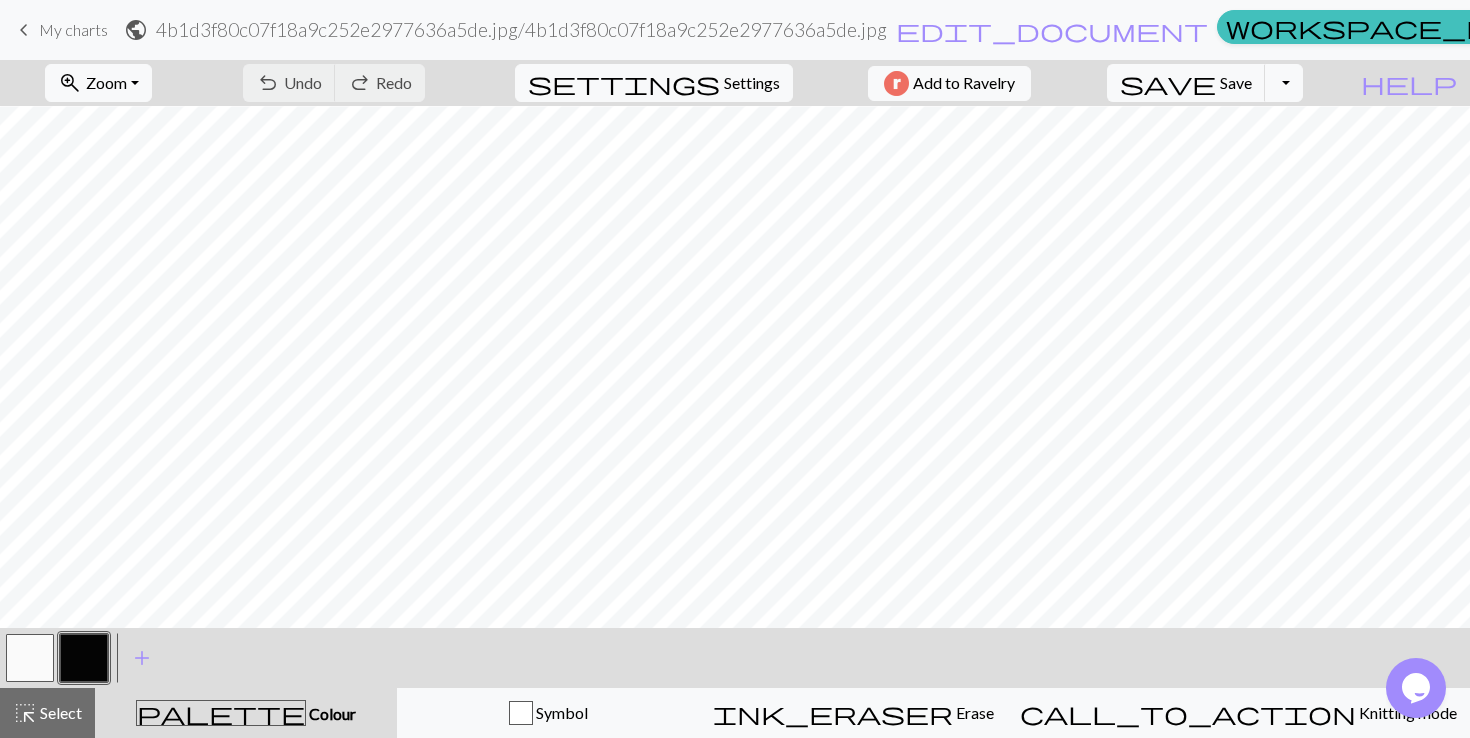 click at bounding box center (30, 658) 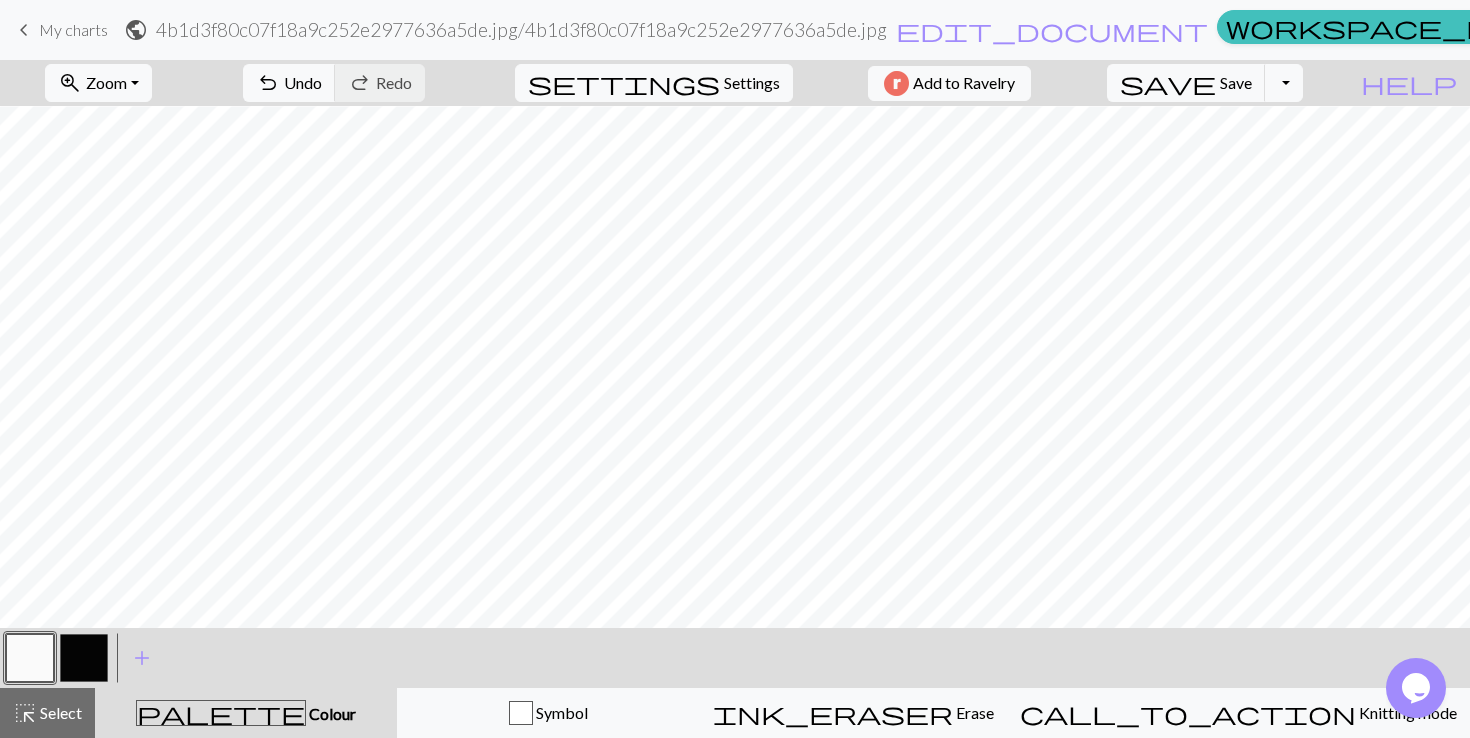 click at bounding box center (84, 658) 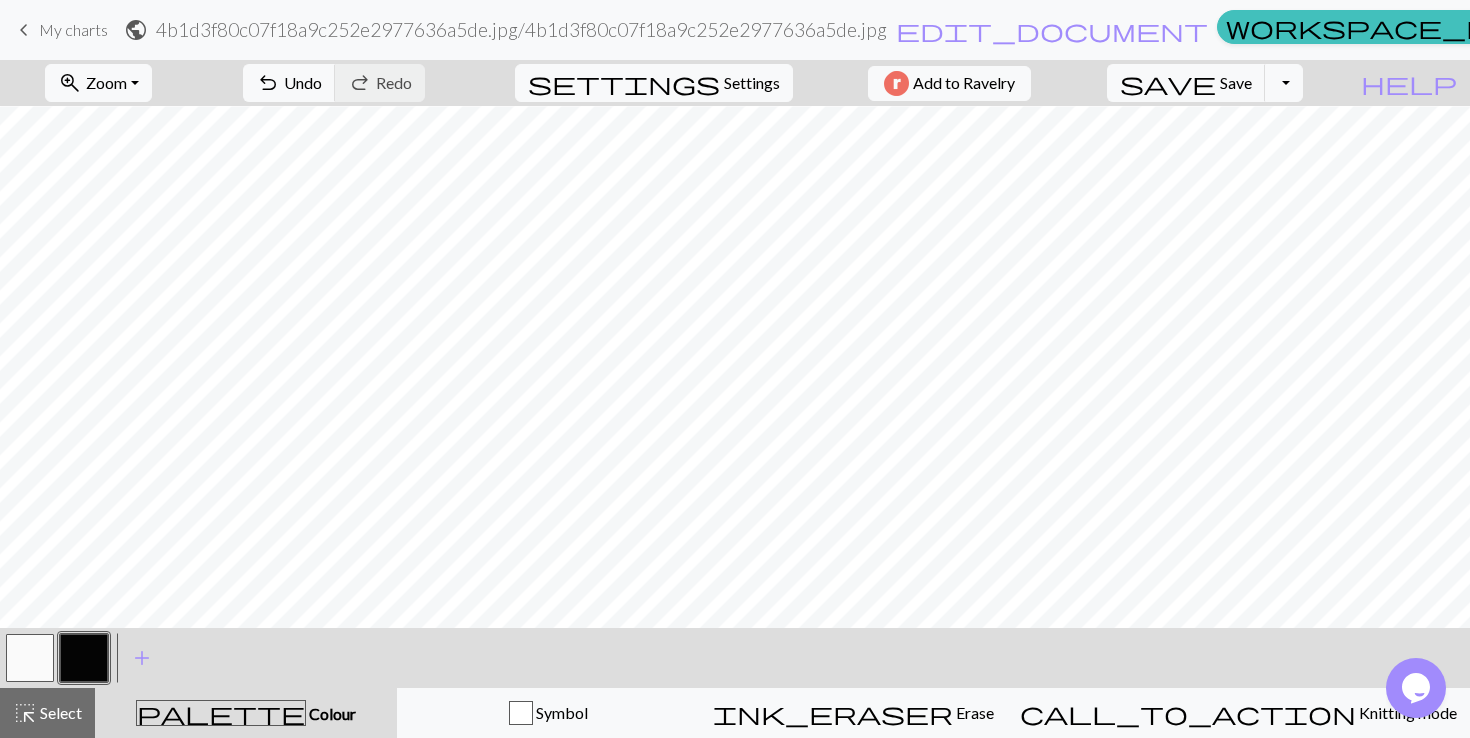 click at bounding box center [30, 658] 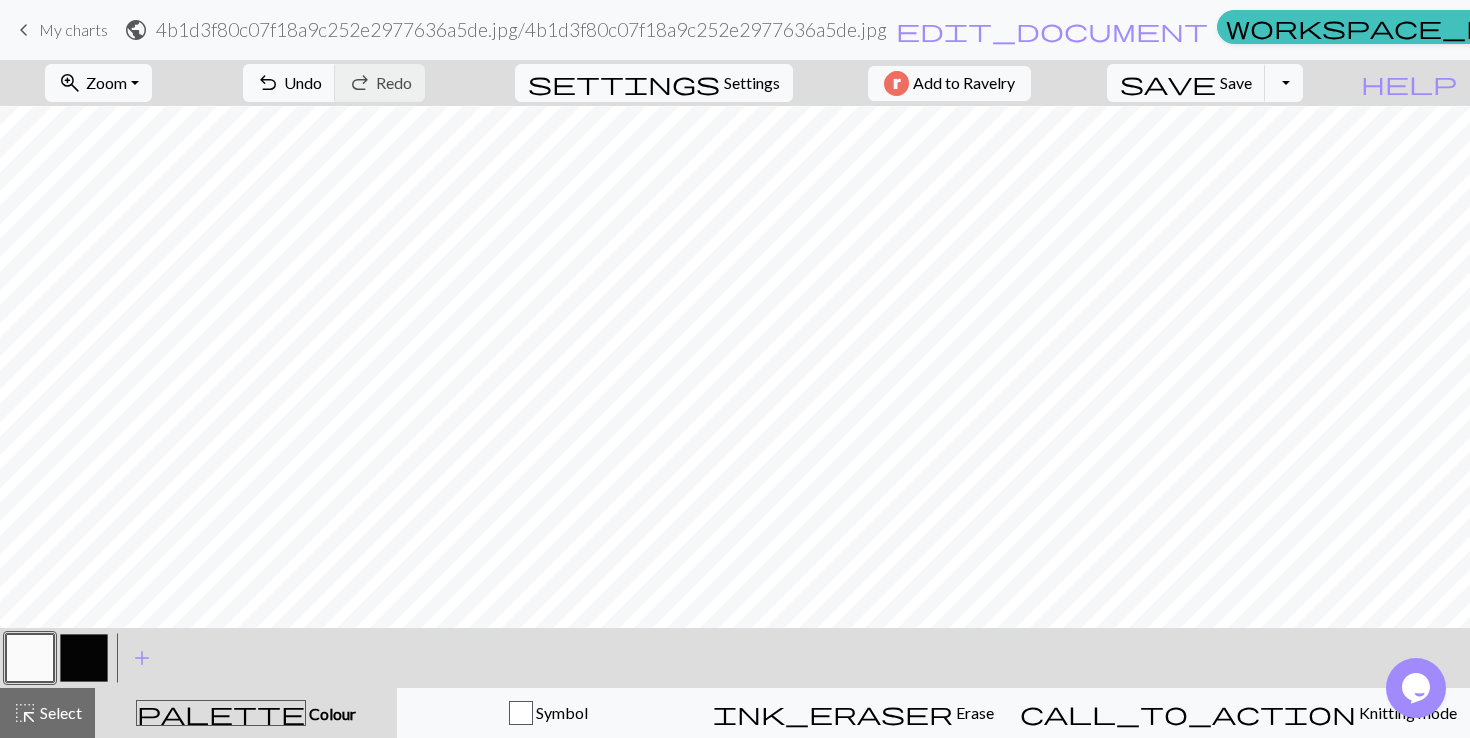 click at bounding box center (84, 658) 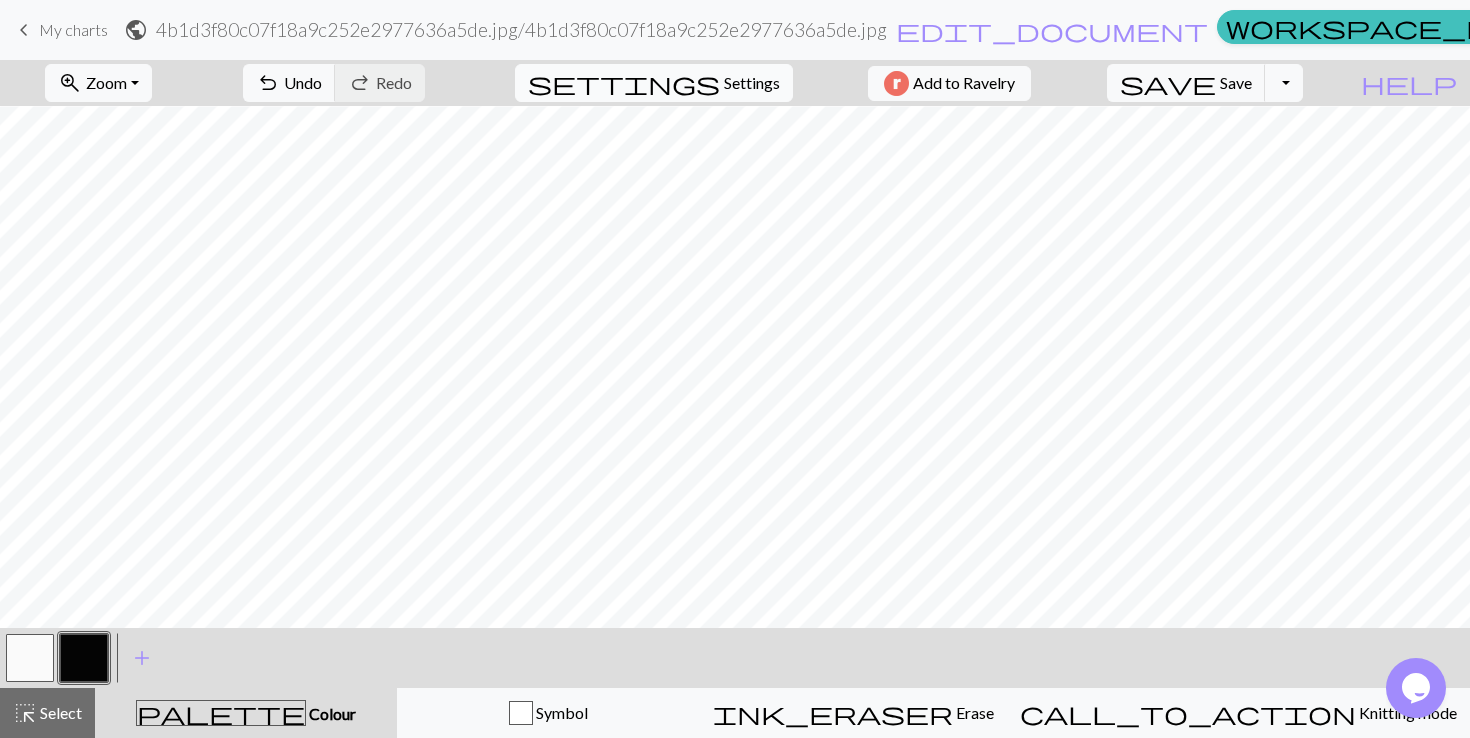 click on "Settings" at bounding box center [752, 83] 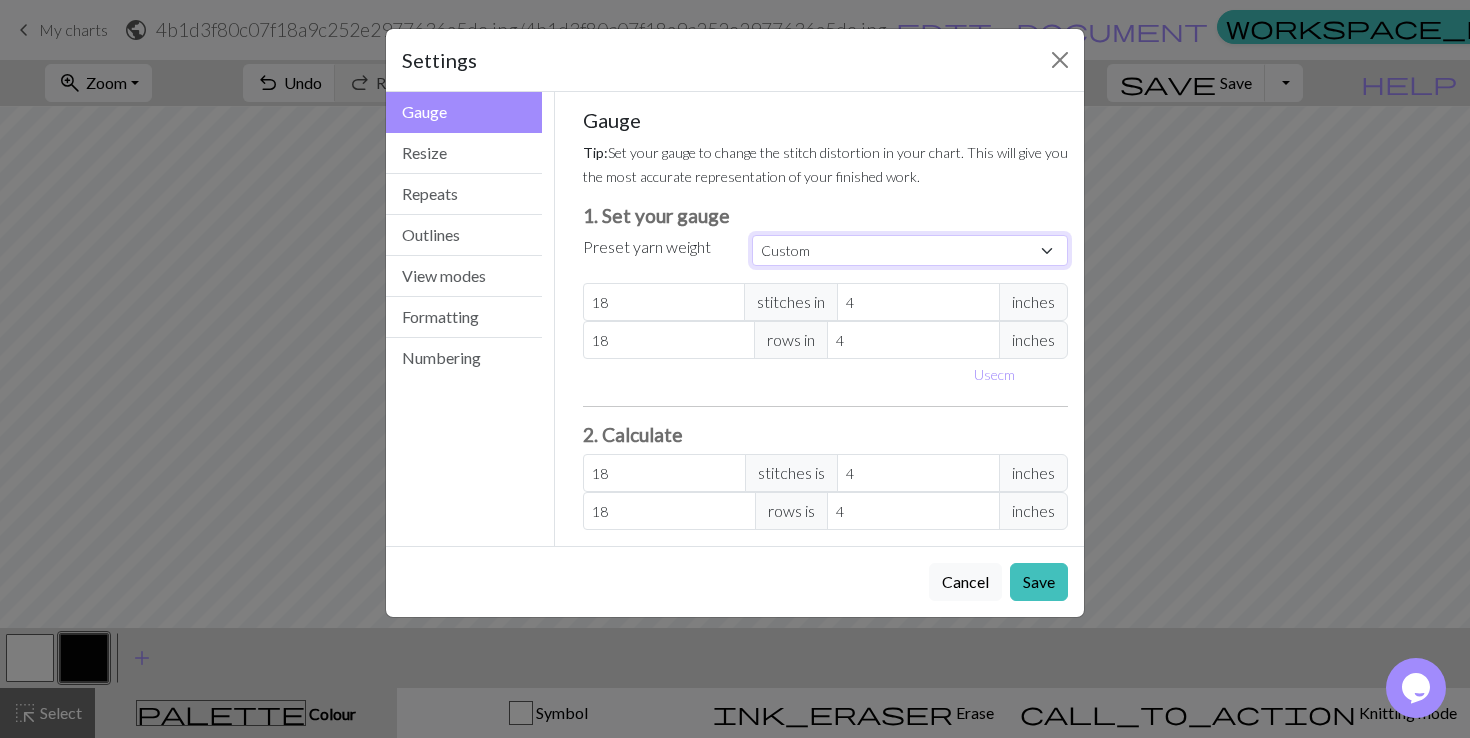 click on "Custom Square Lace Light Fingering Fingering Sport Double knit Worsted Aran Bulky Super Bulky" at bounding box center [910, 250] 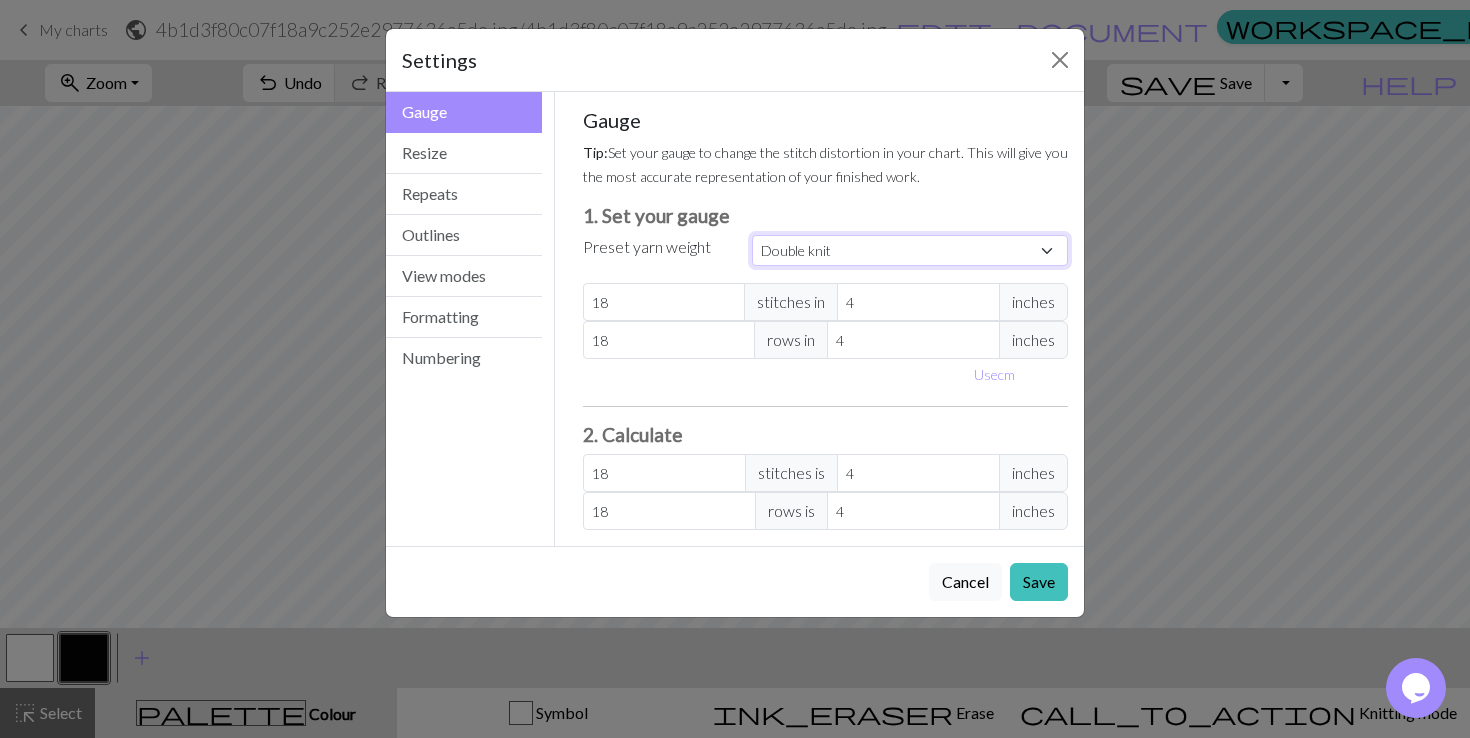 type on "22" 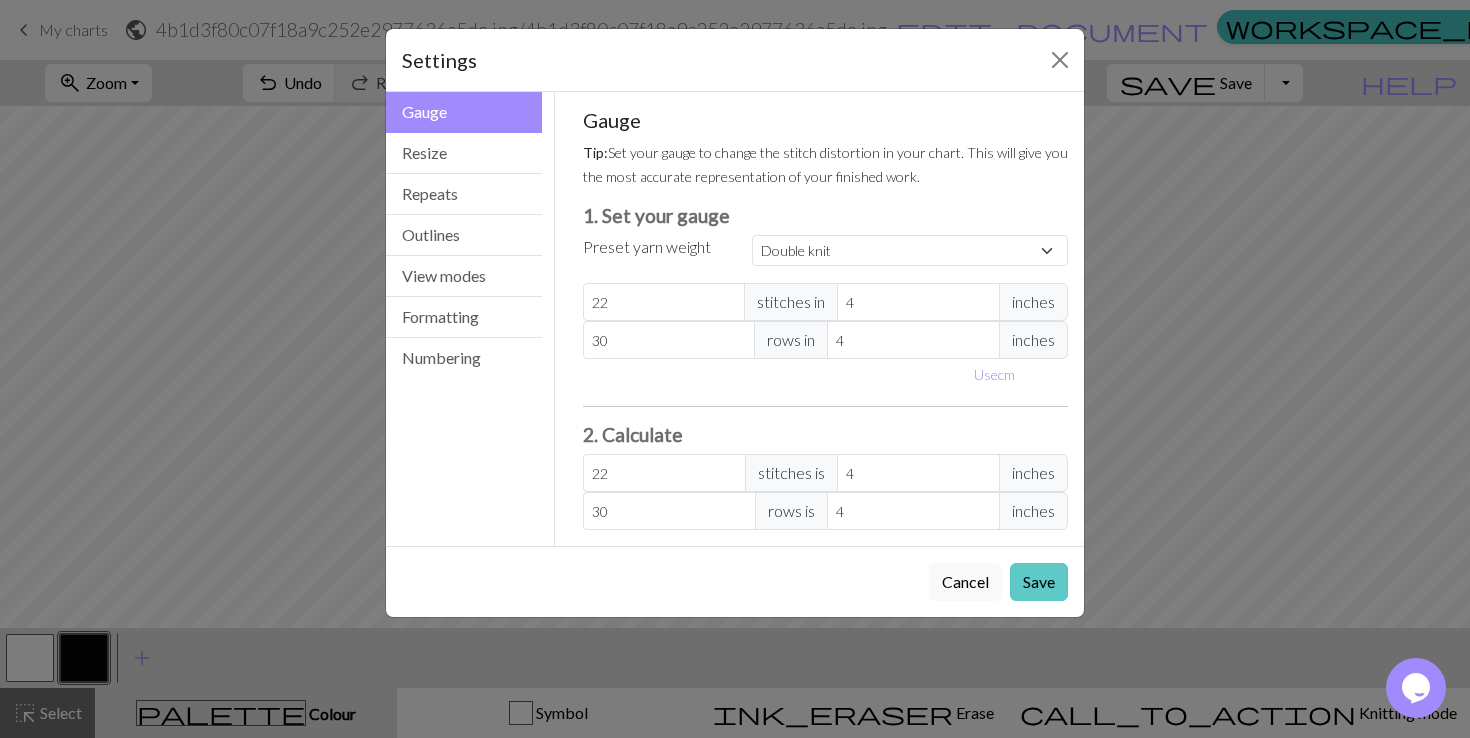 click on "Save" at bounding box center (1039, 582) 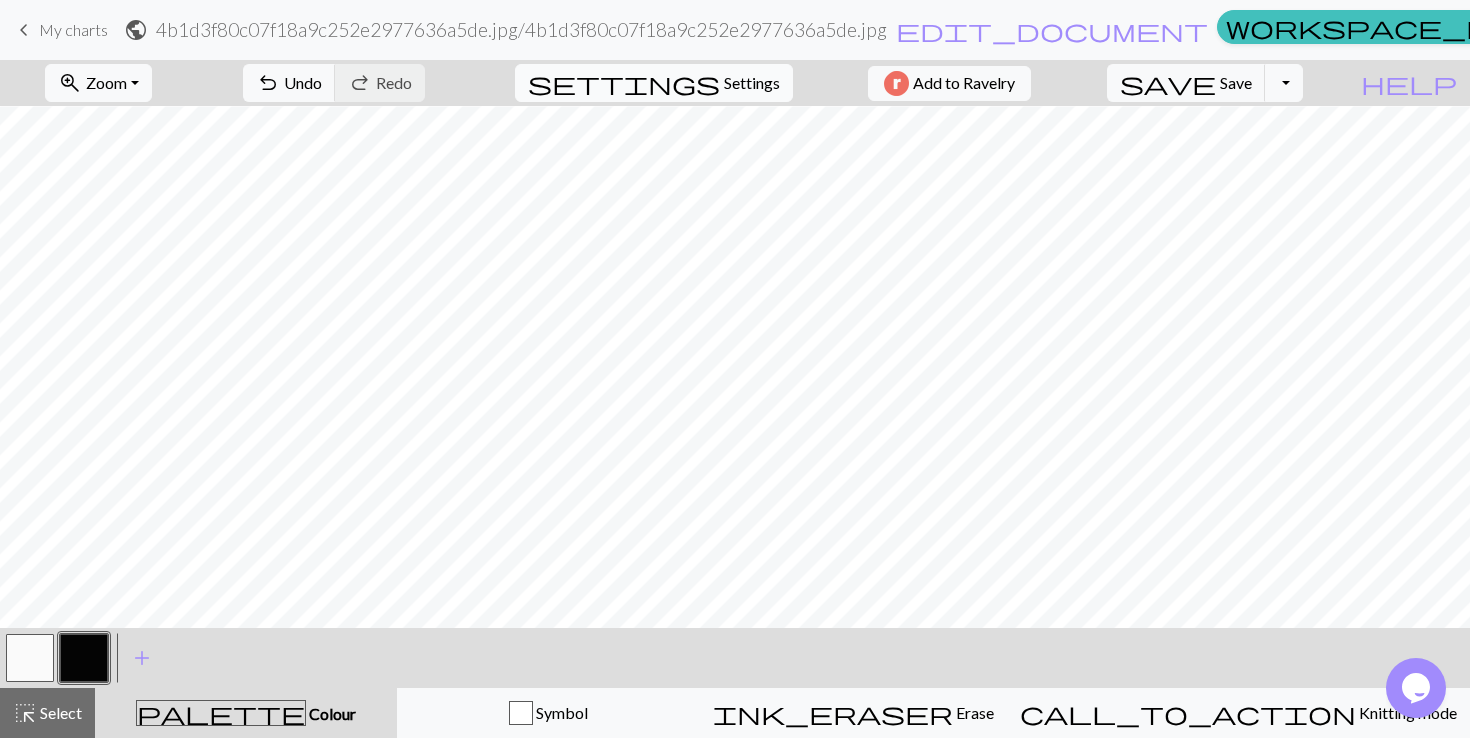 click on "settings  Settings" at bounding box center [654, 83] 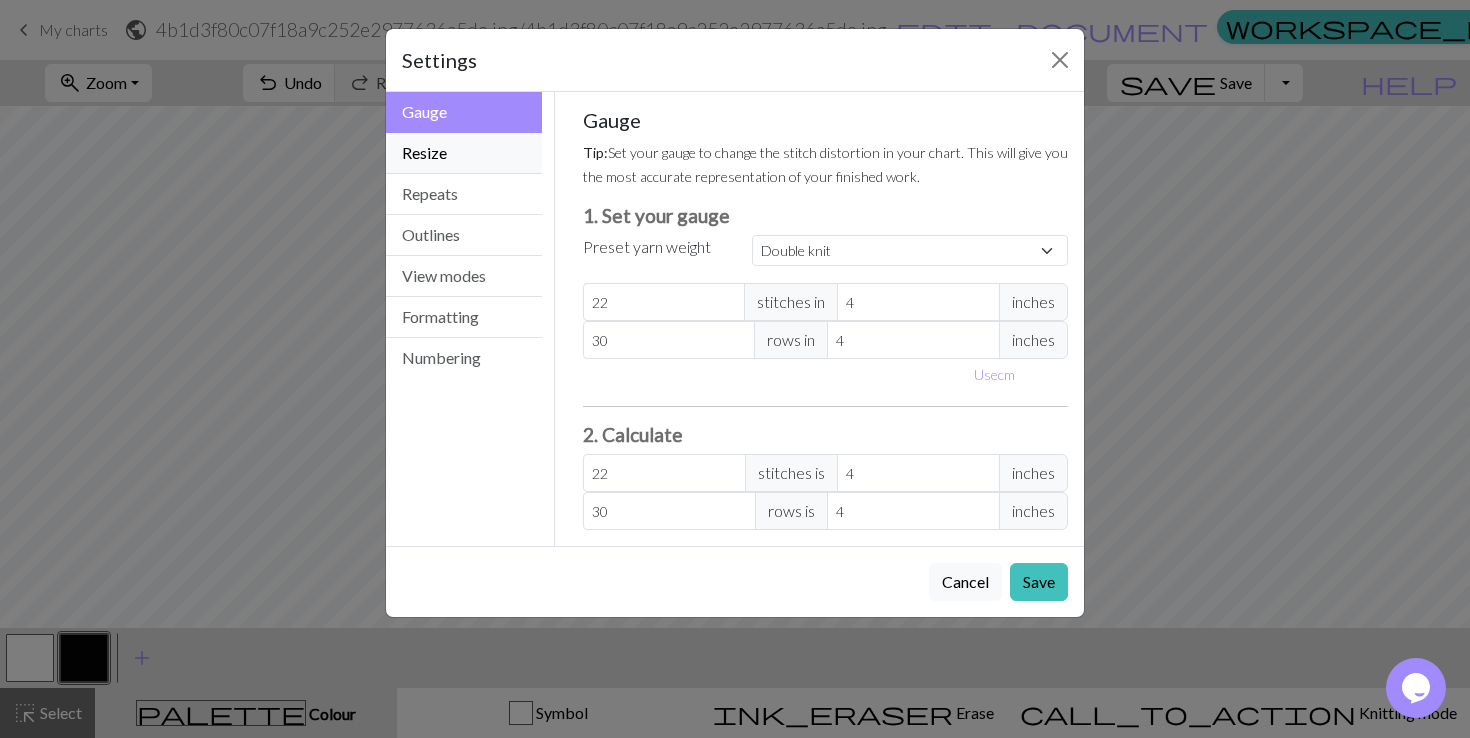 click on "Resize" at bounding box center [464, 153] 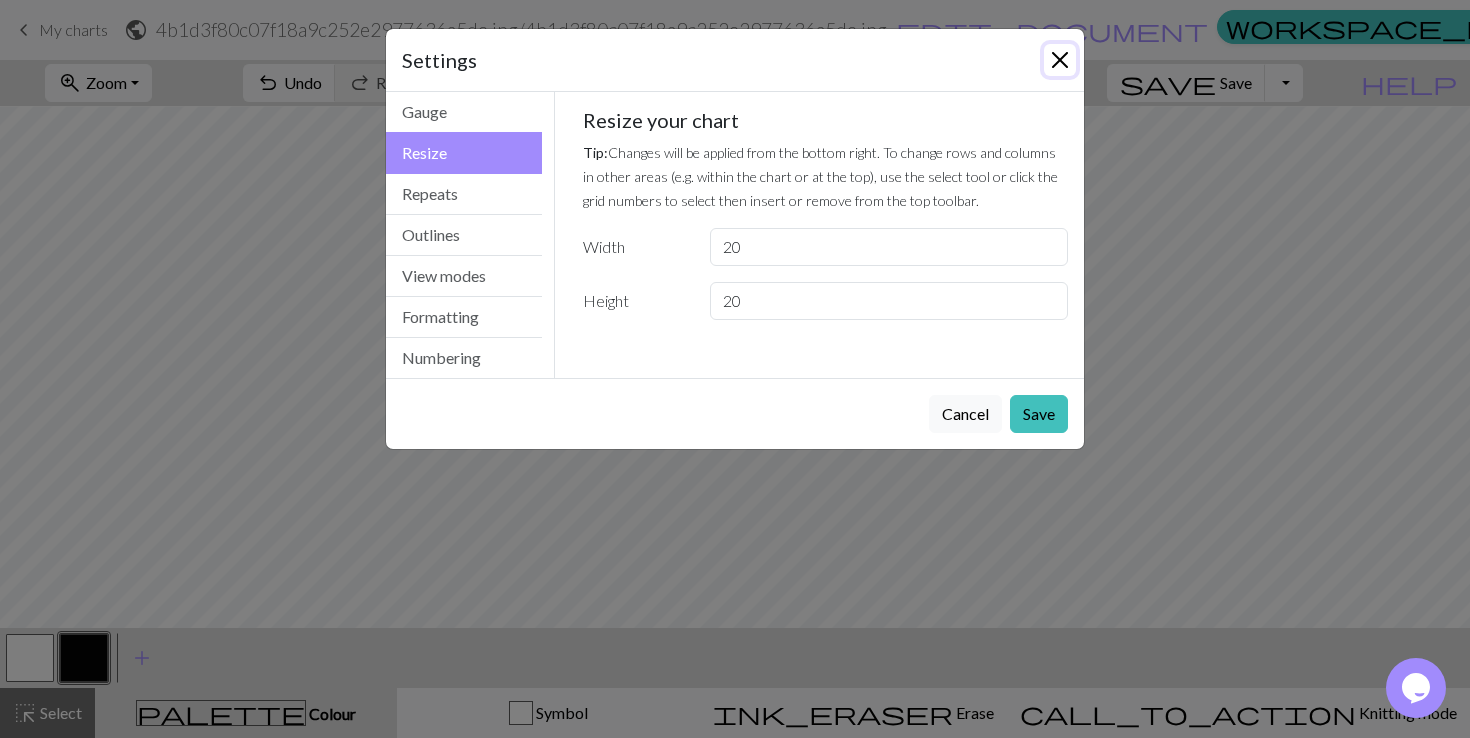 click at bounding box center [1060, 60] 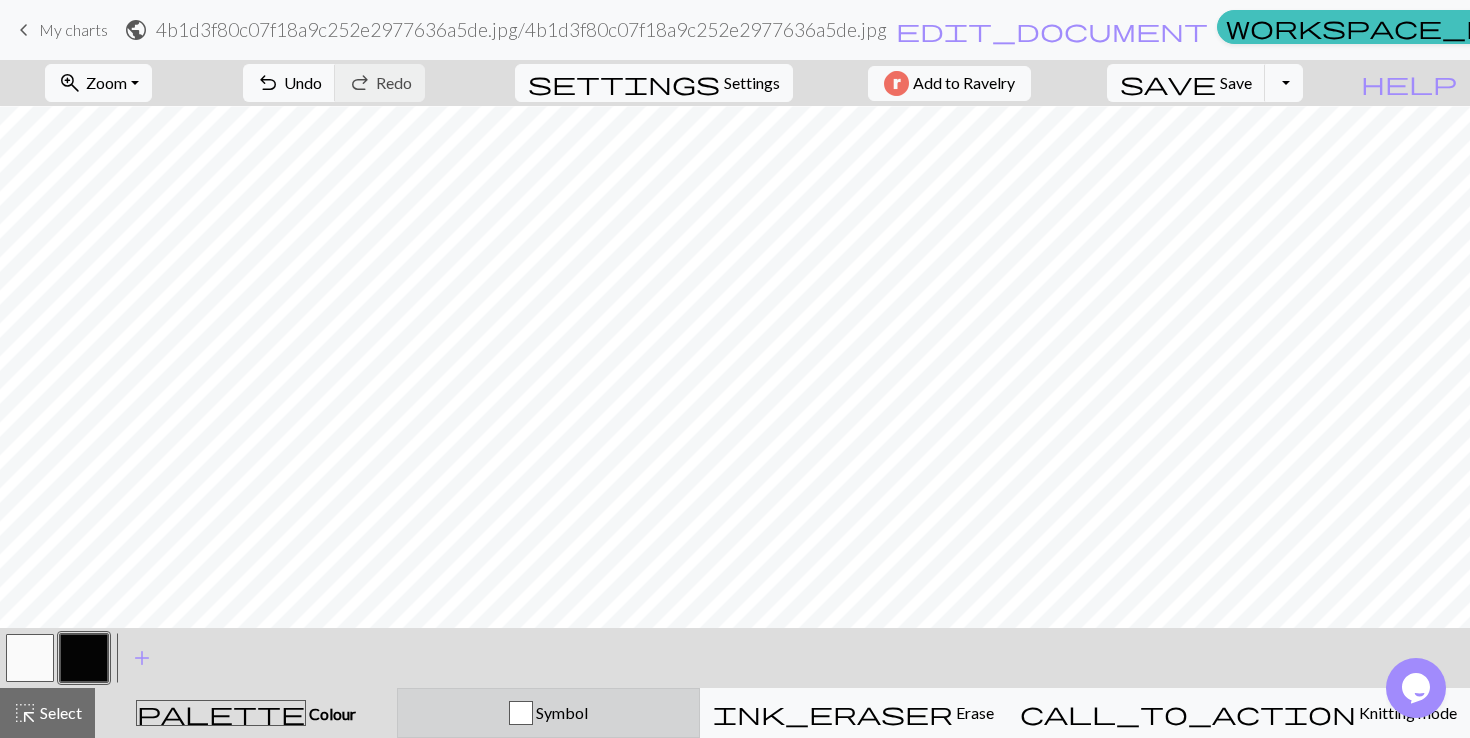 click on "Symbol" at bounding box center [560, 712] 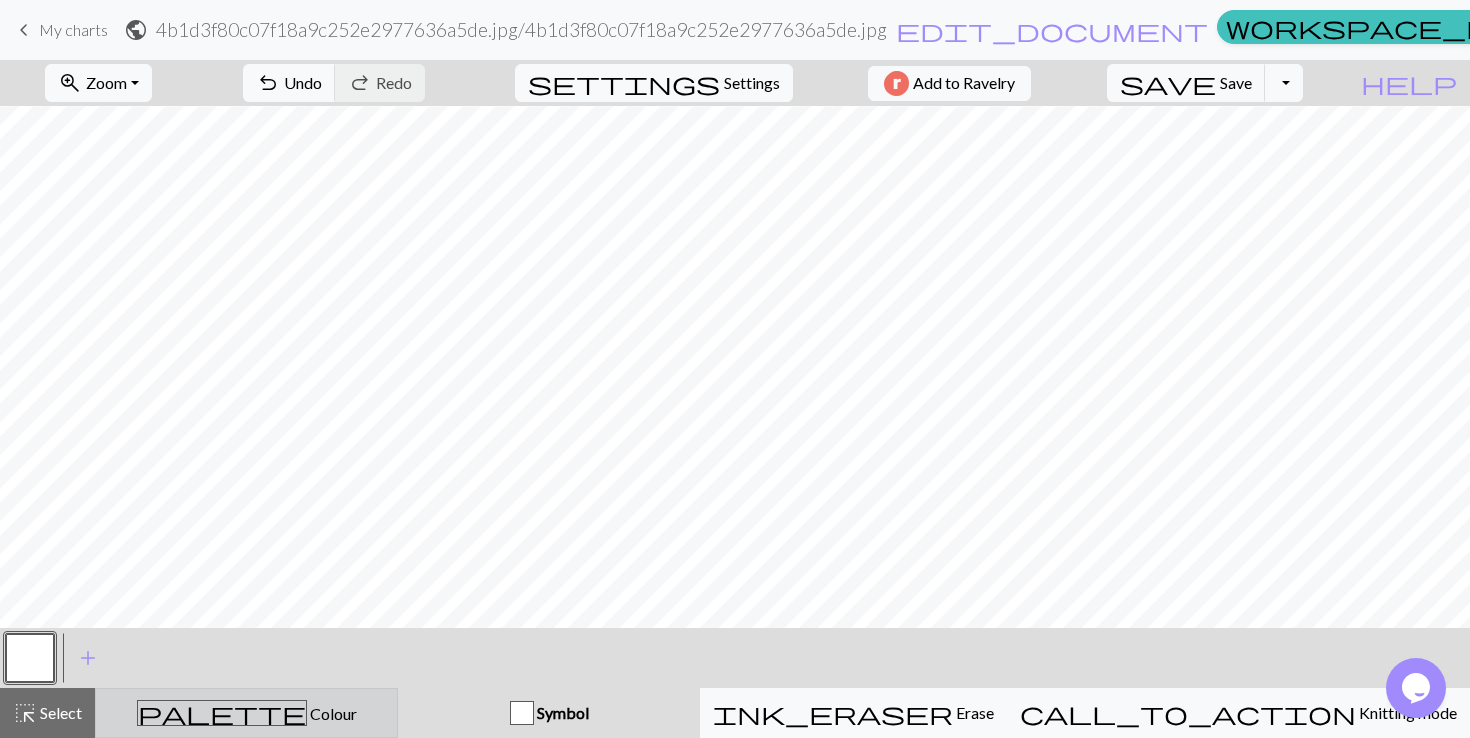 click on "palette" at bounding box center (222, 713) 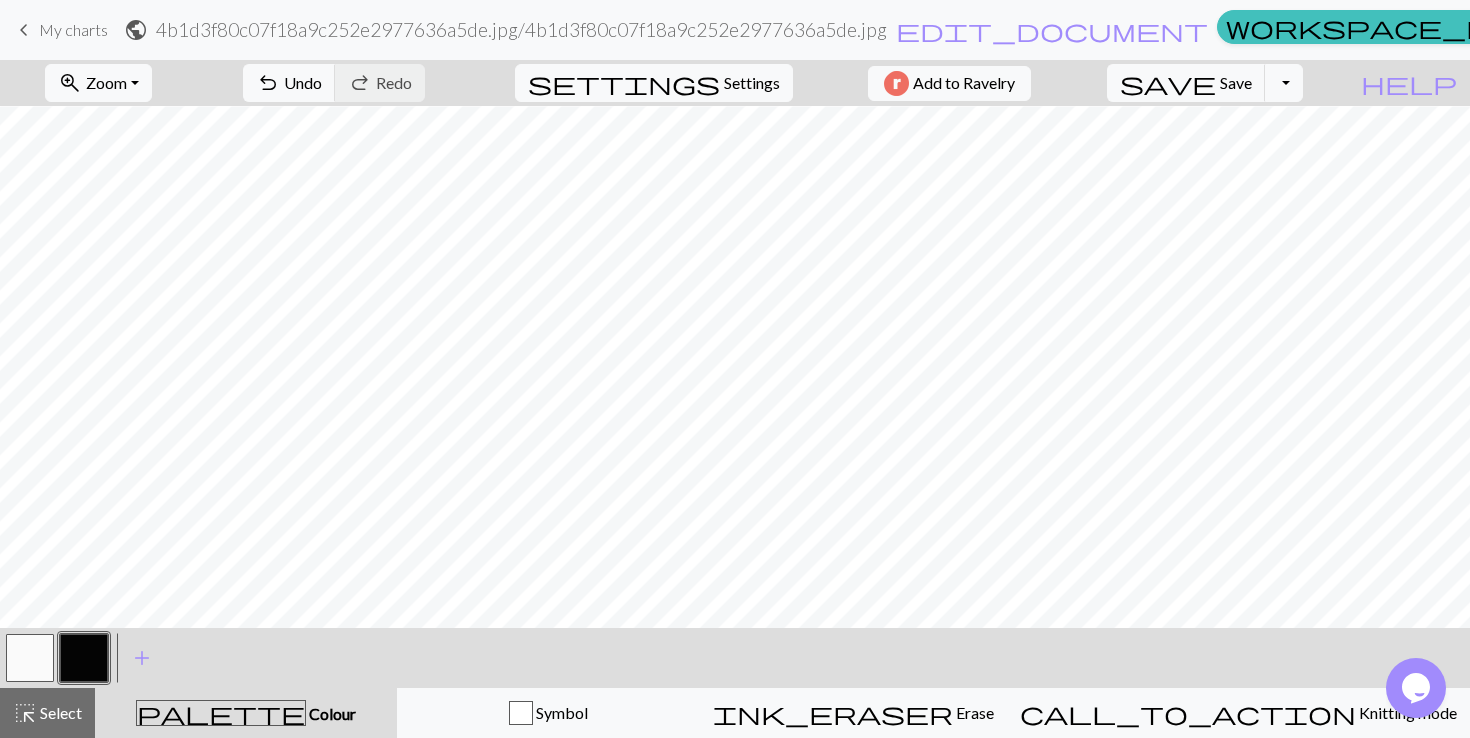 click on "palette" at bounding box center (221, 713) 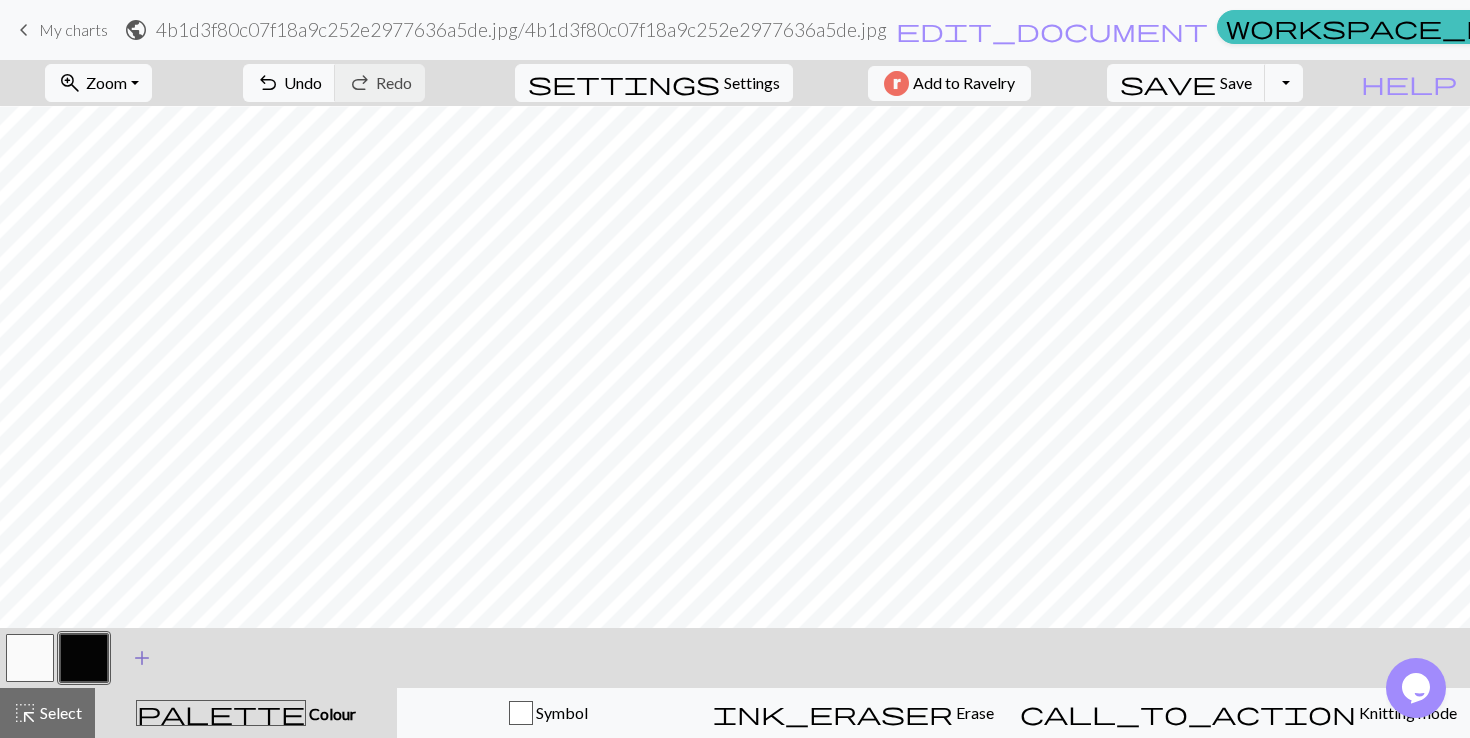 click on "add" at bounding box center [142, 658] 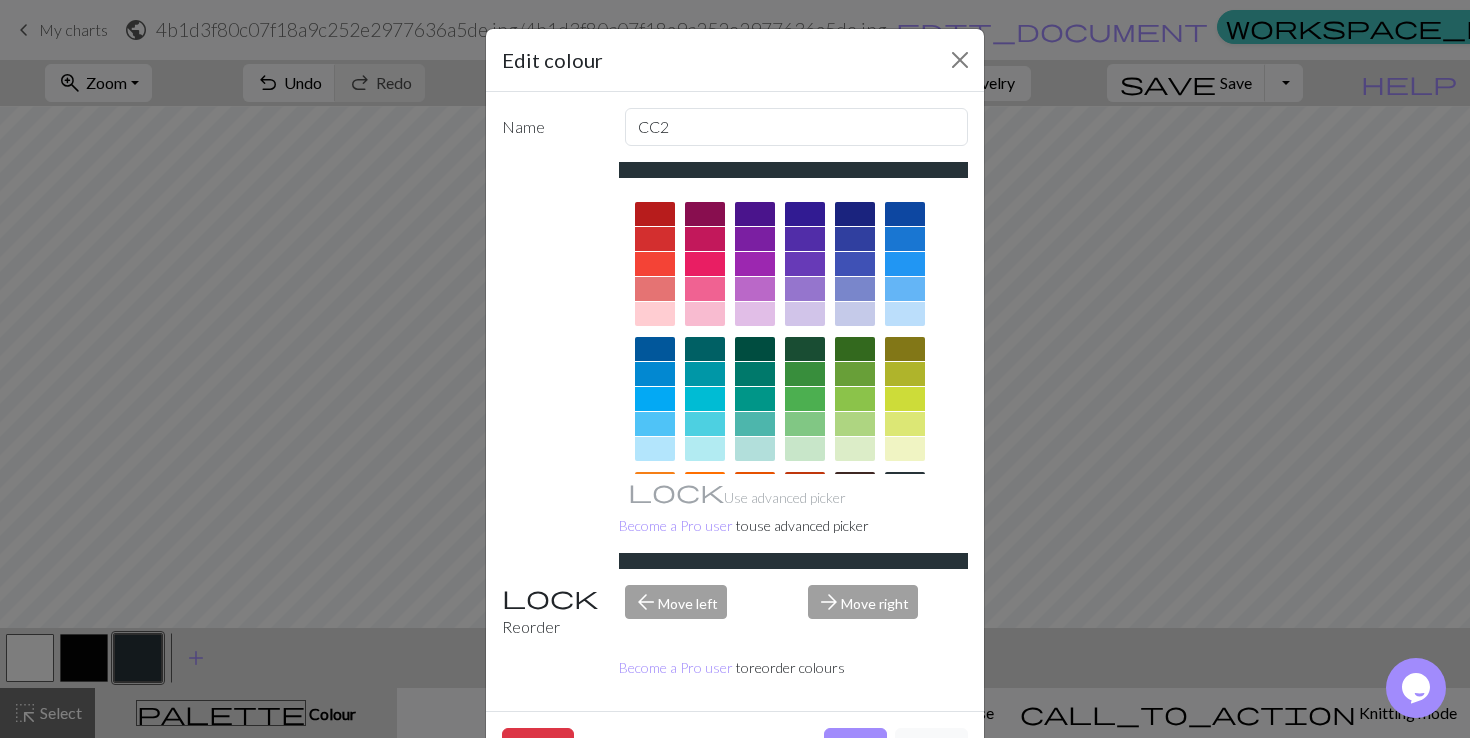 click at bounding box center (805, 374) 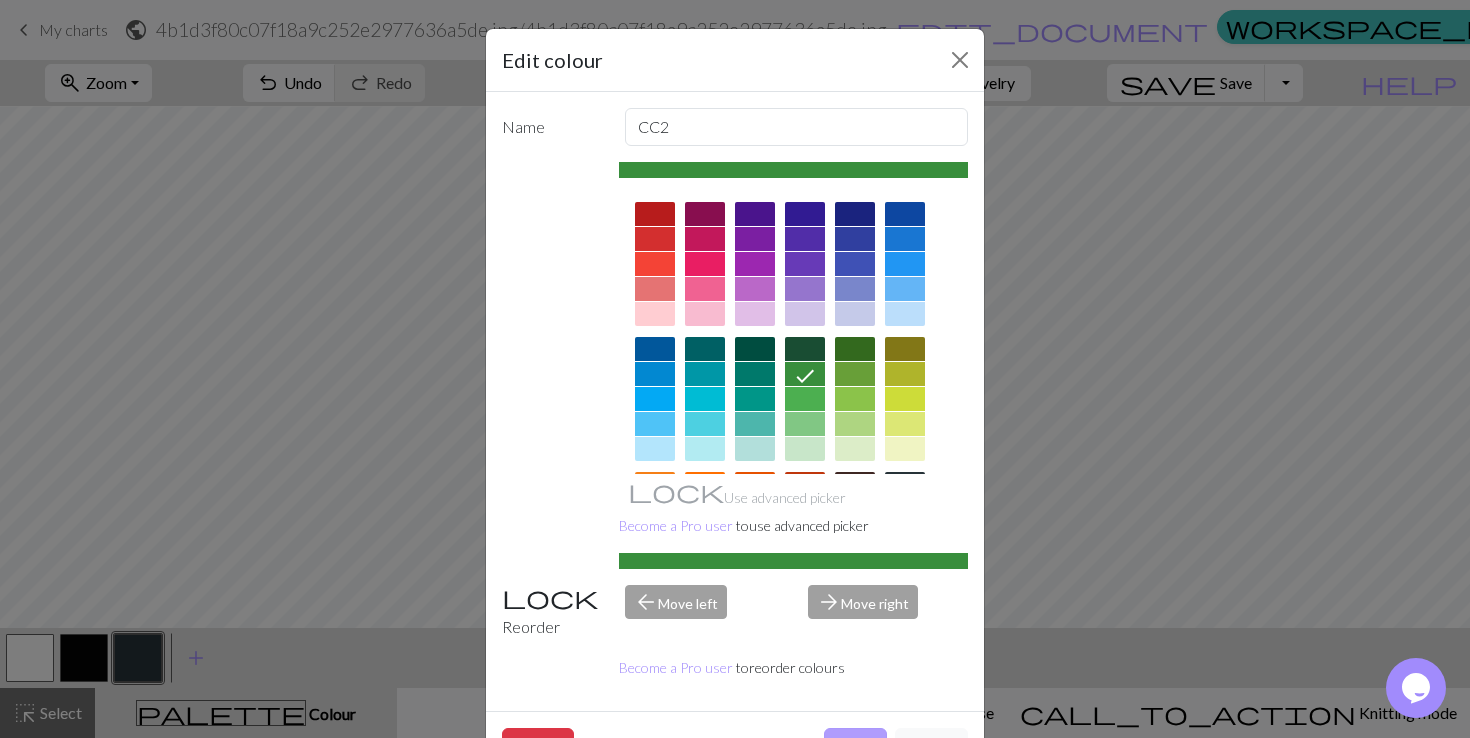 click on "Done" at bounding box center (855, 747) 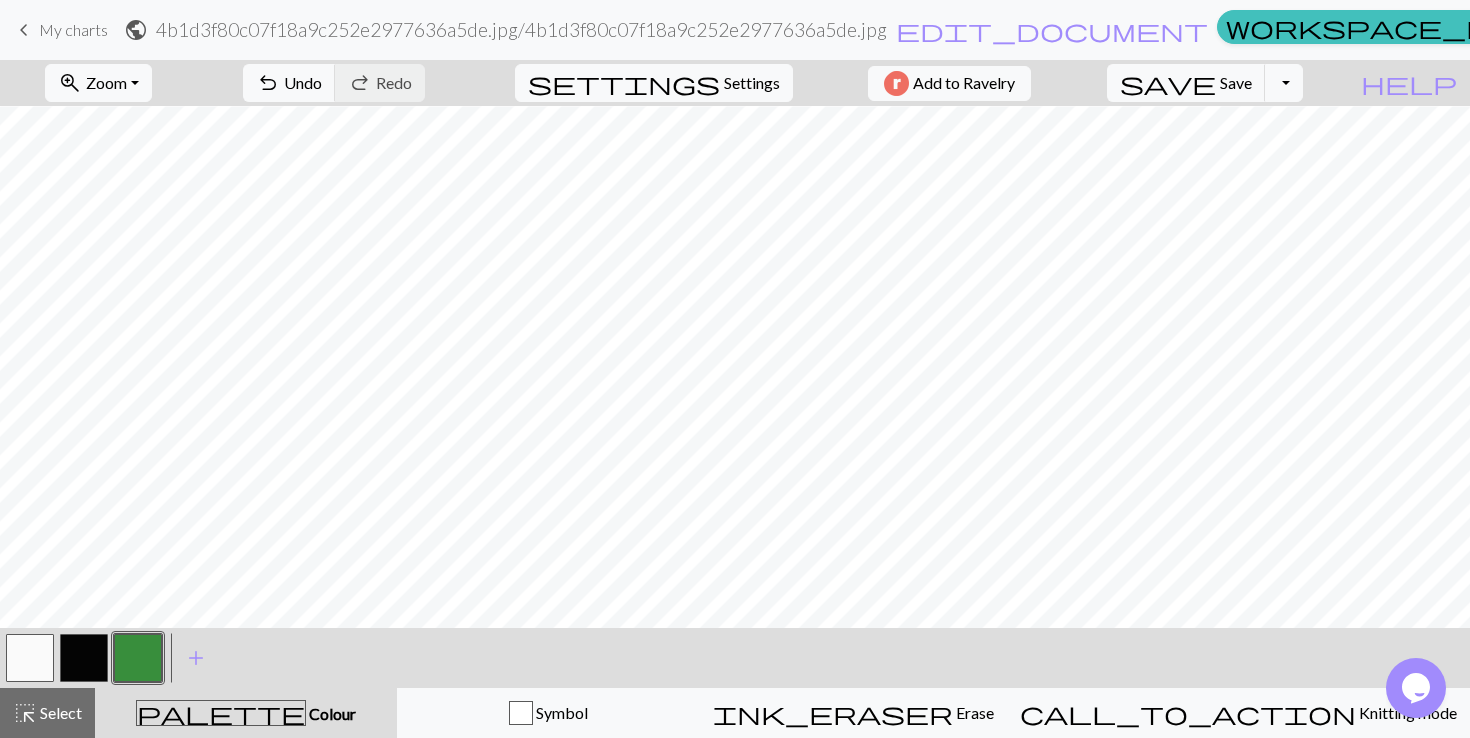 click at bounding box center [84, 658] 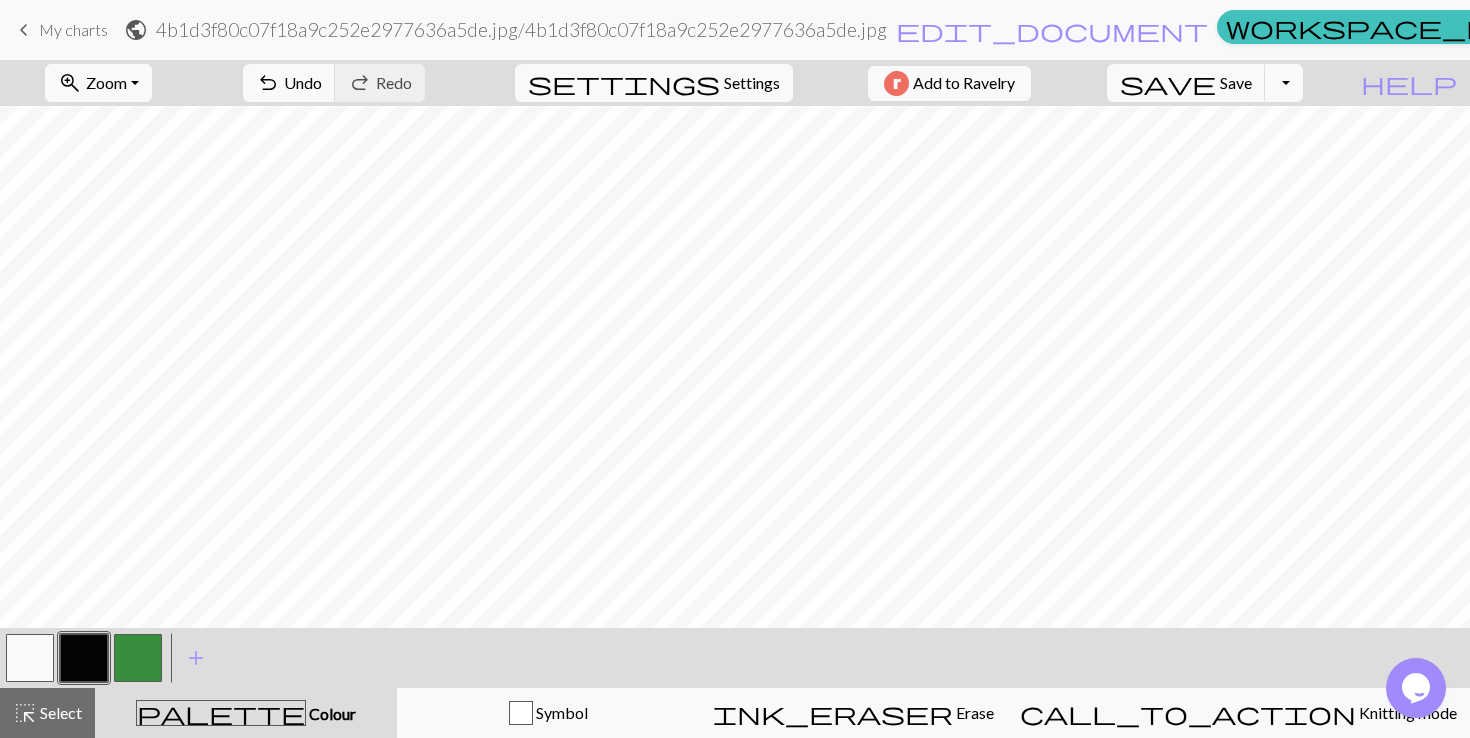 click at bounding box center (138, 658) 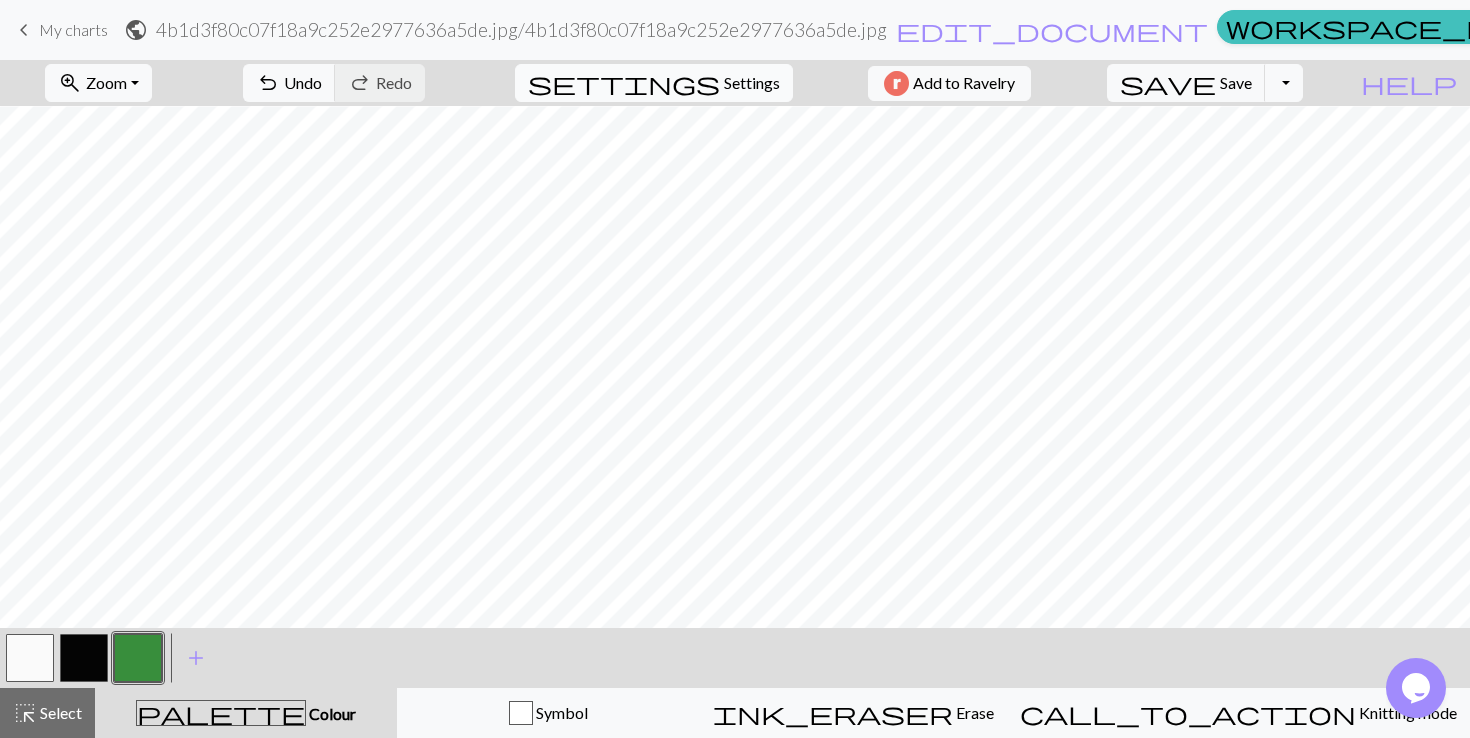 click on "Settings" at bounding box center (752, 83) 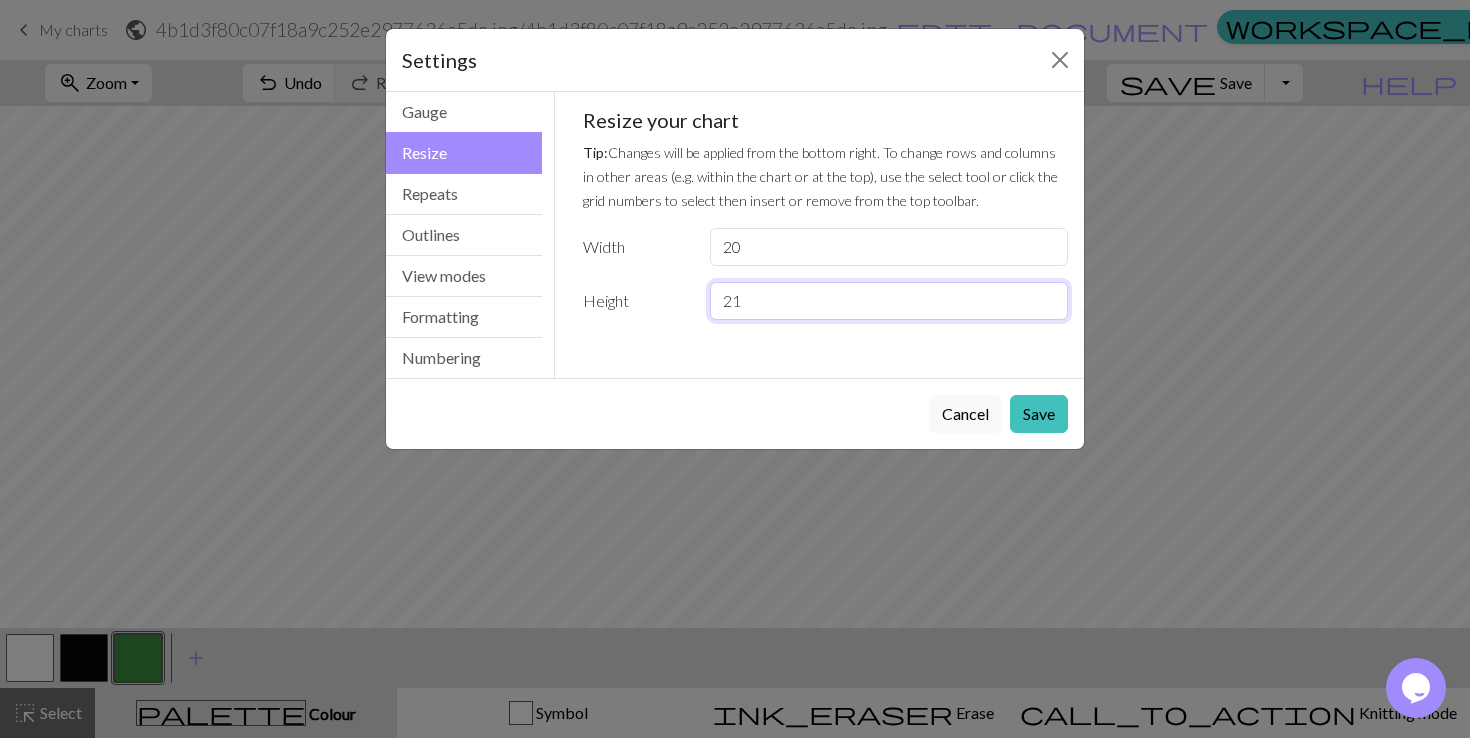 click on "21" at bounding box center (889, 301) 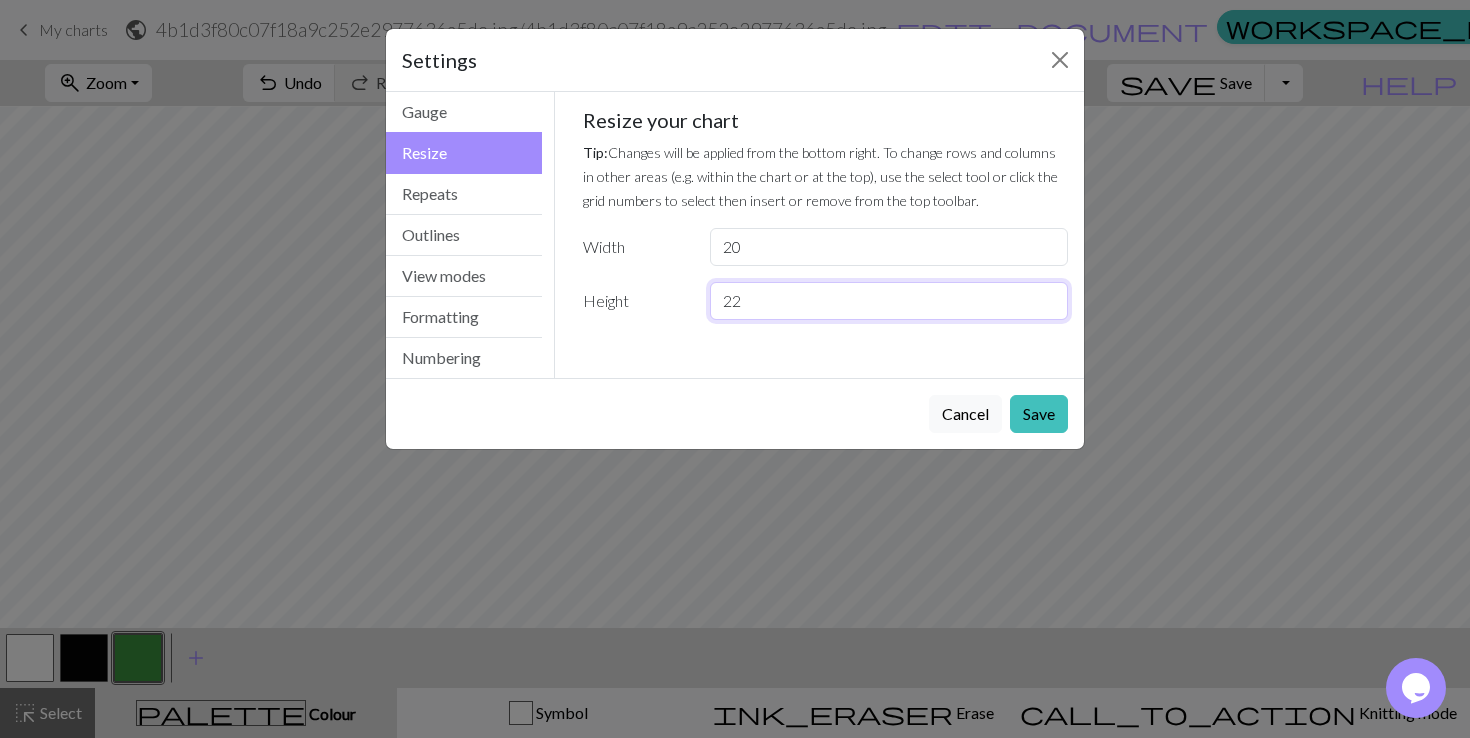 click on "22" at bounding box center [889, 301] 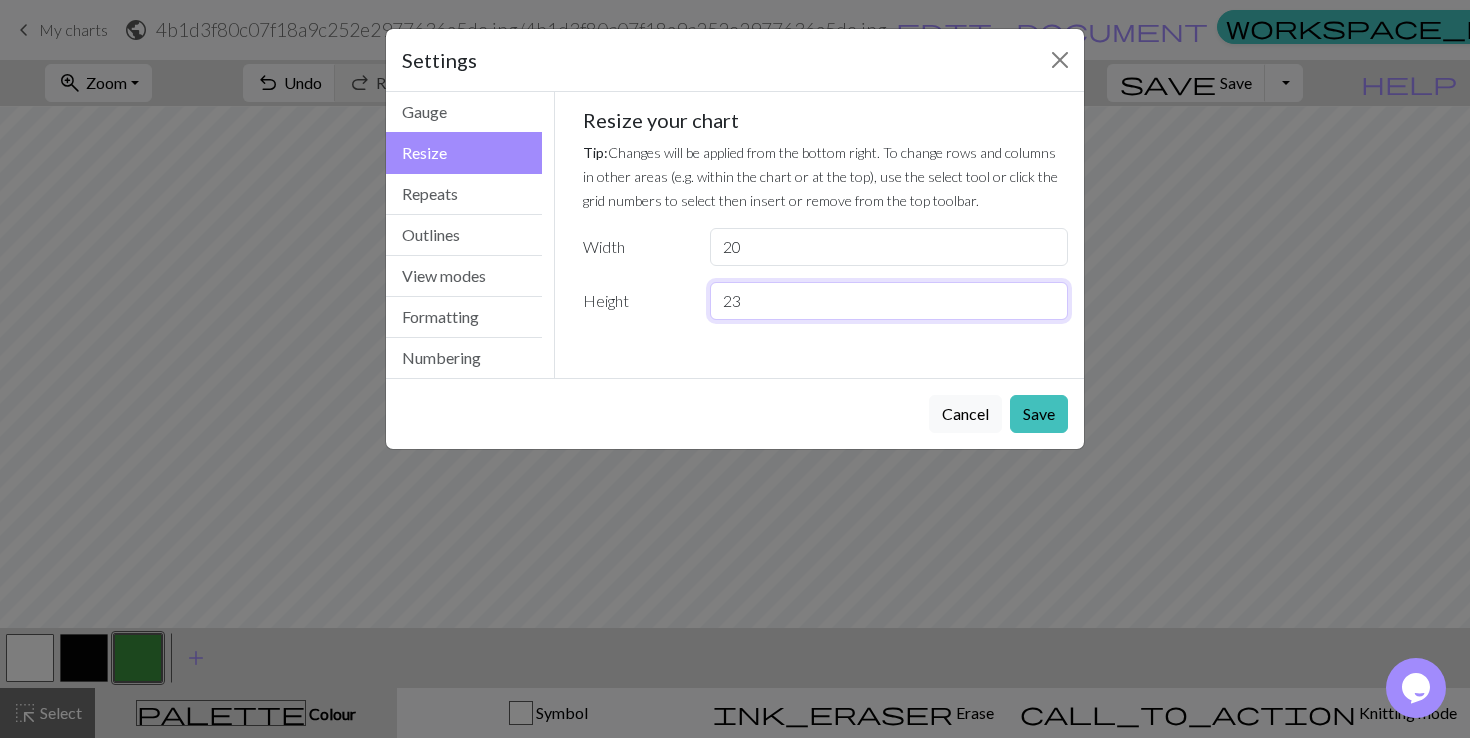 click on "23" at bounding box center (889, 301) 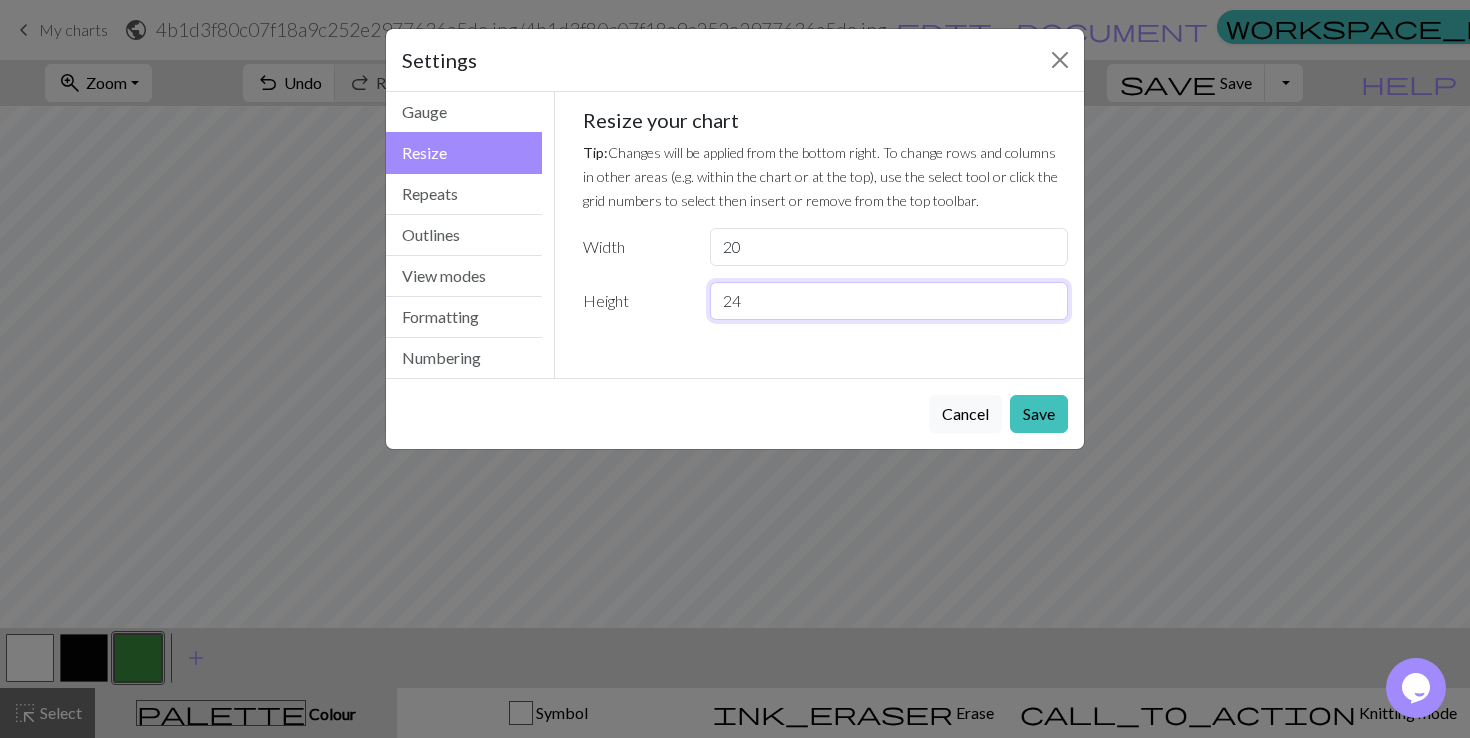 type on "24" 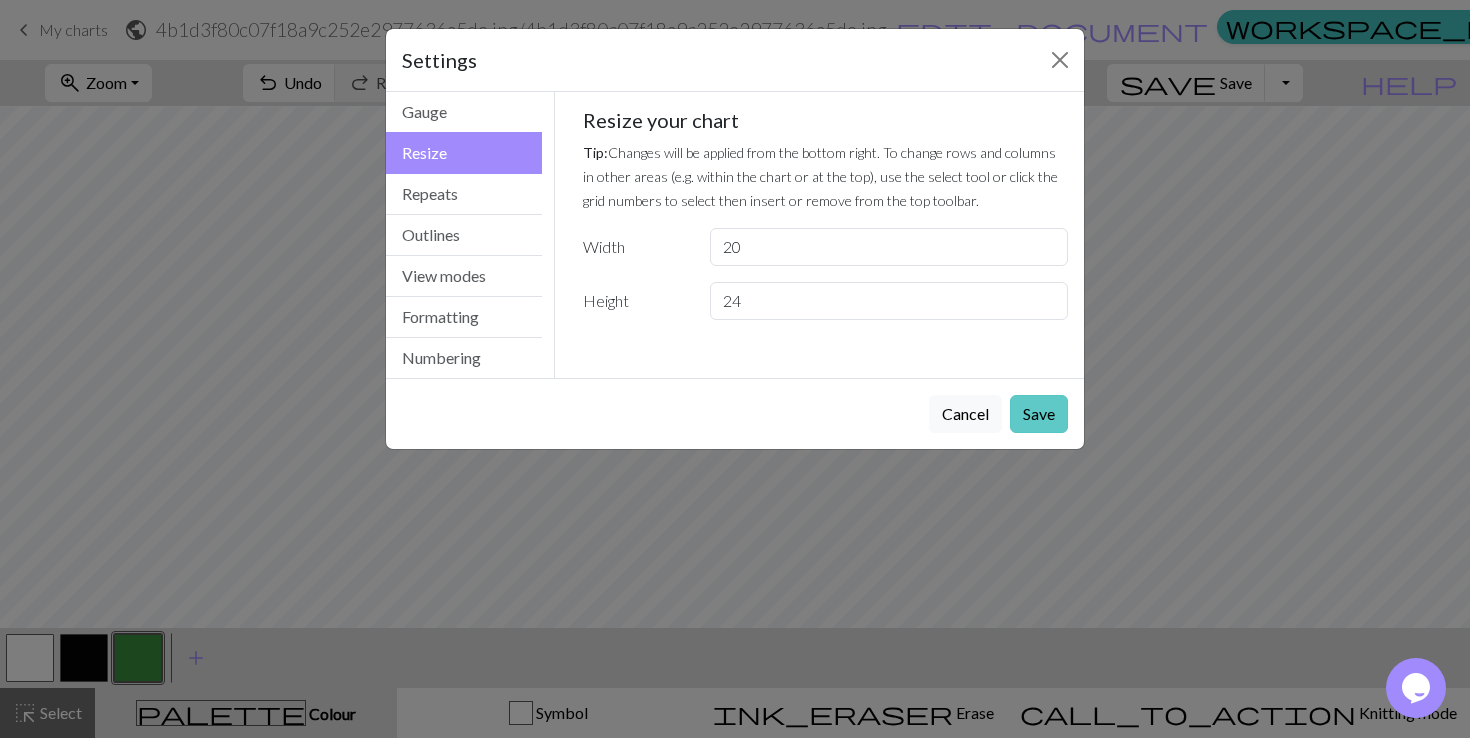 click on "Save" at bounding box center [1039, 414] 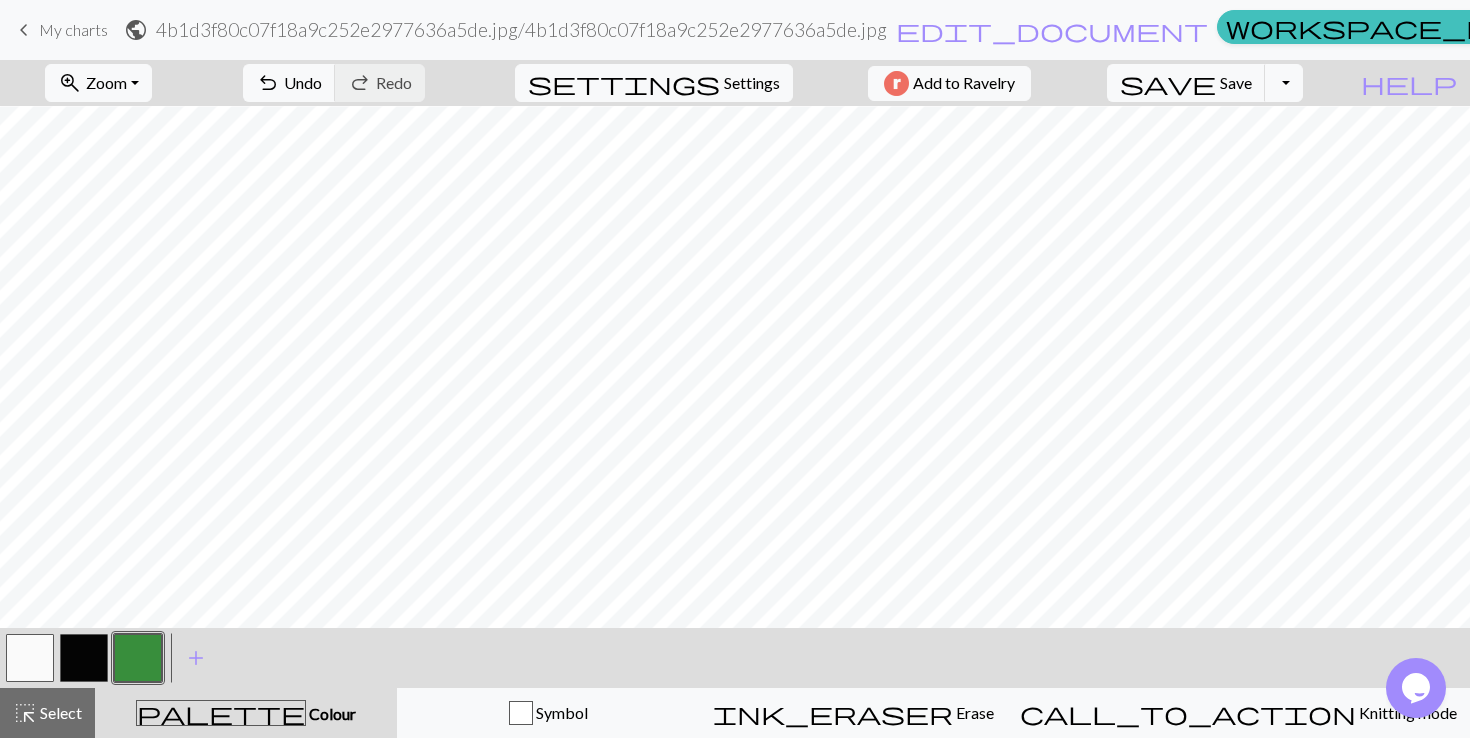type 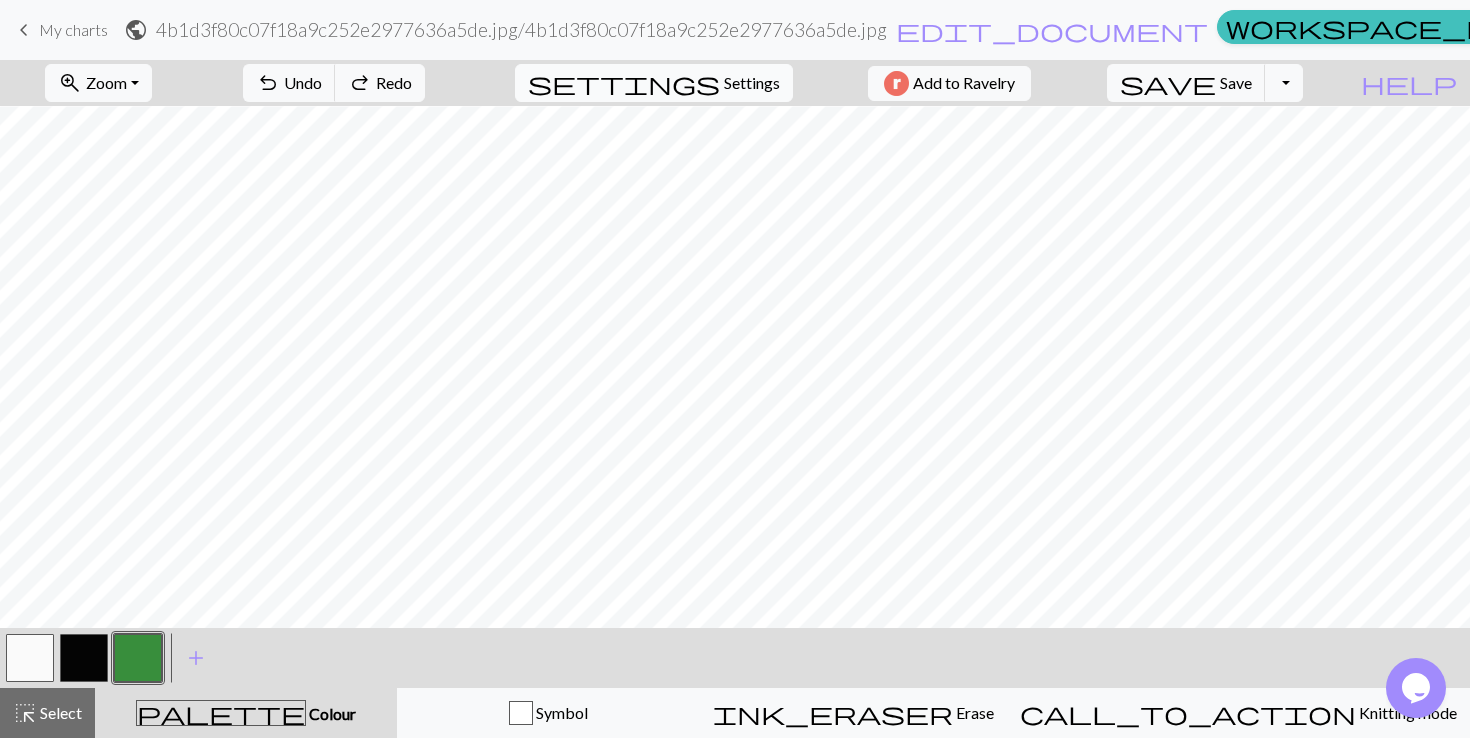 click on "Settings" at bounding box center [752, 83] 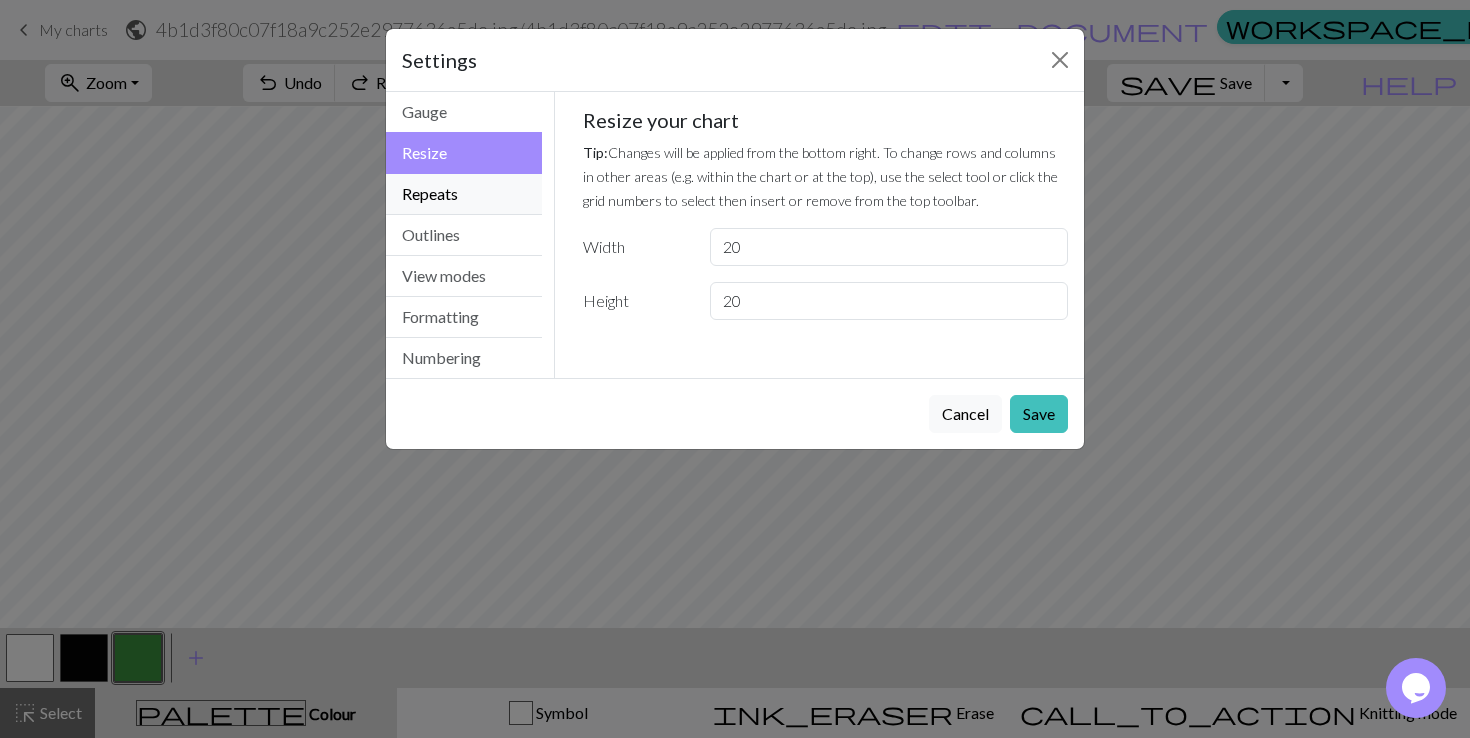 click on "Repeats" at bounding box center [464, 194] 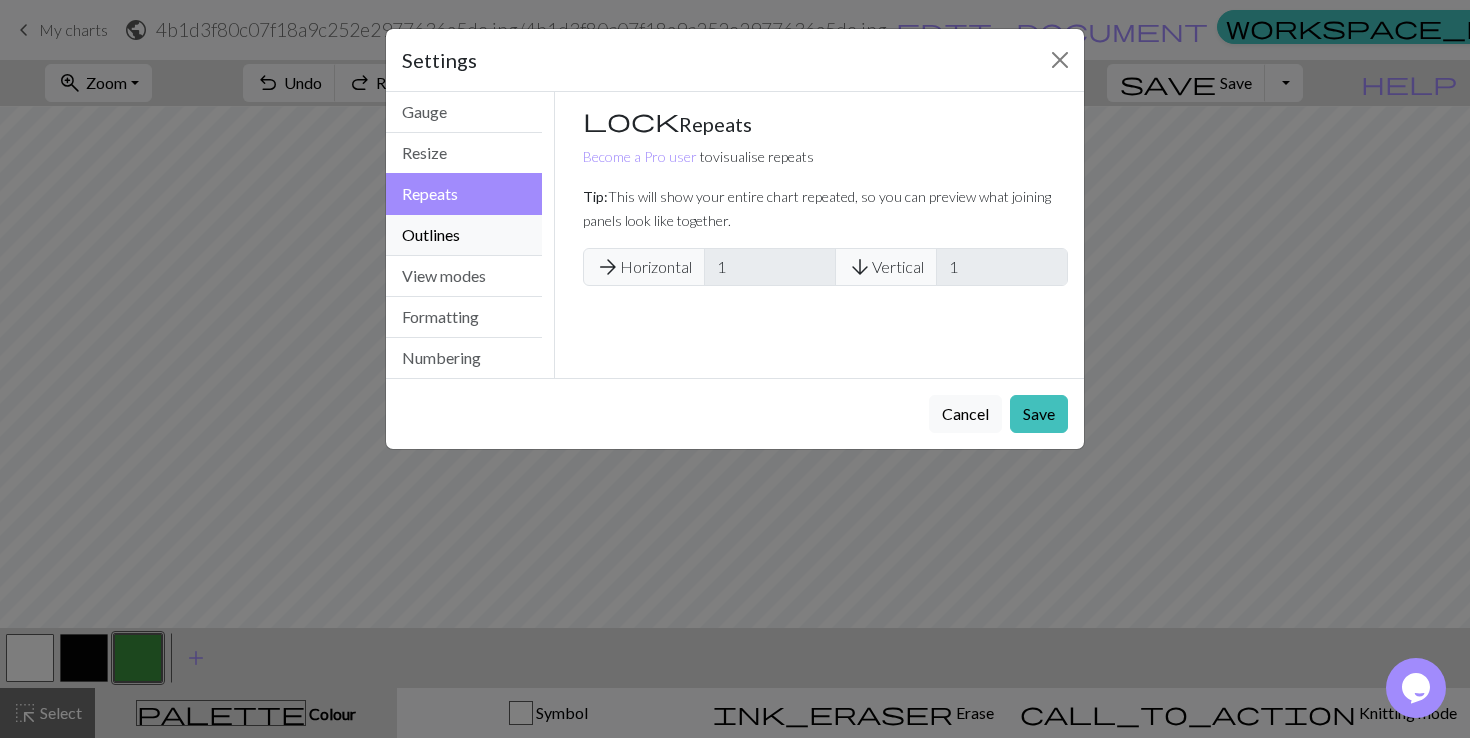 click on "Outlines" at bounding box center (464, 235) 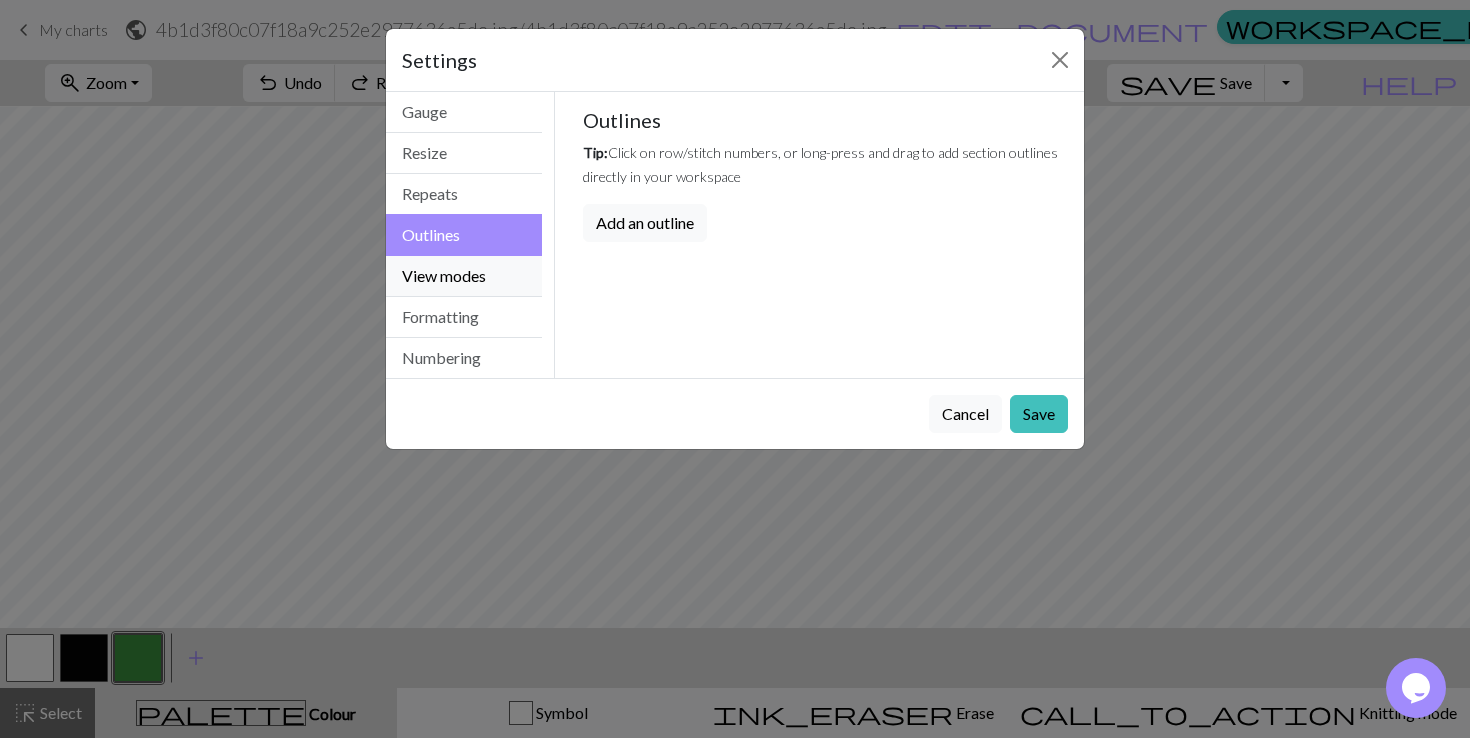 click on "View modes" at bounding box center [464, 276] 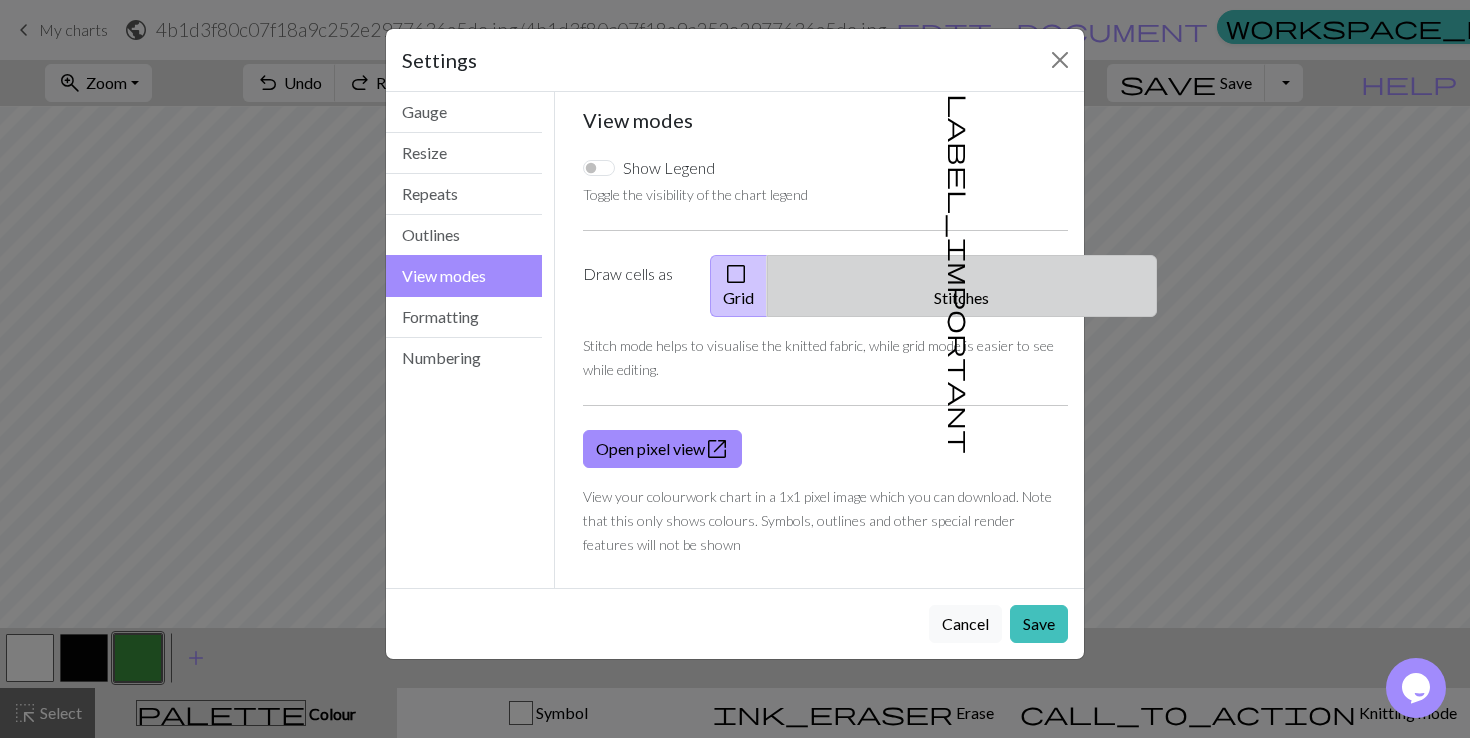 click on "label_important Stitches" at bounding box center [962, 286] 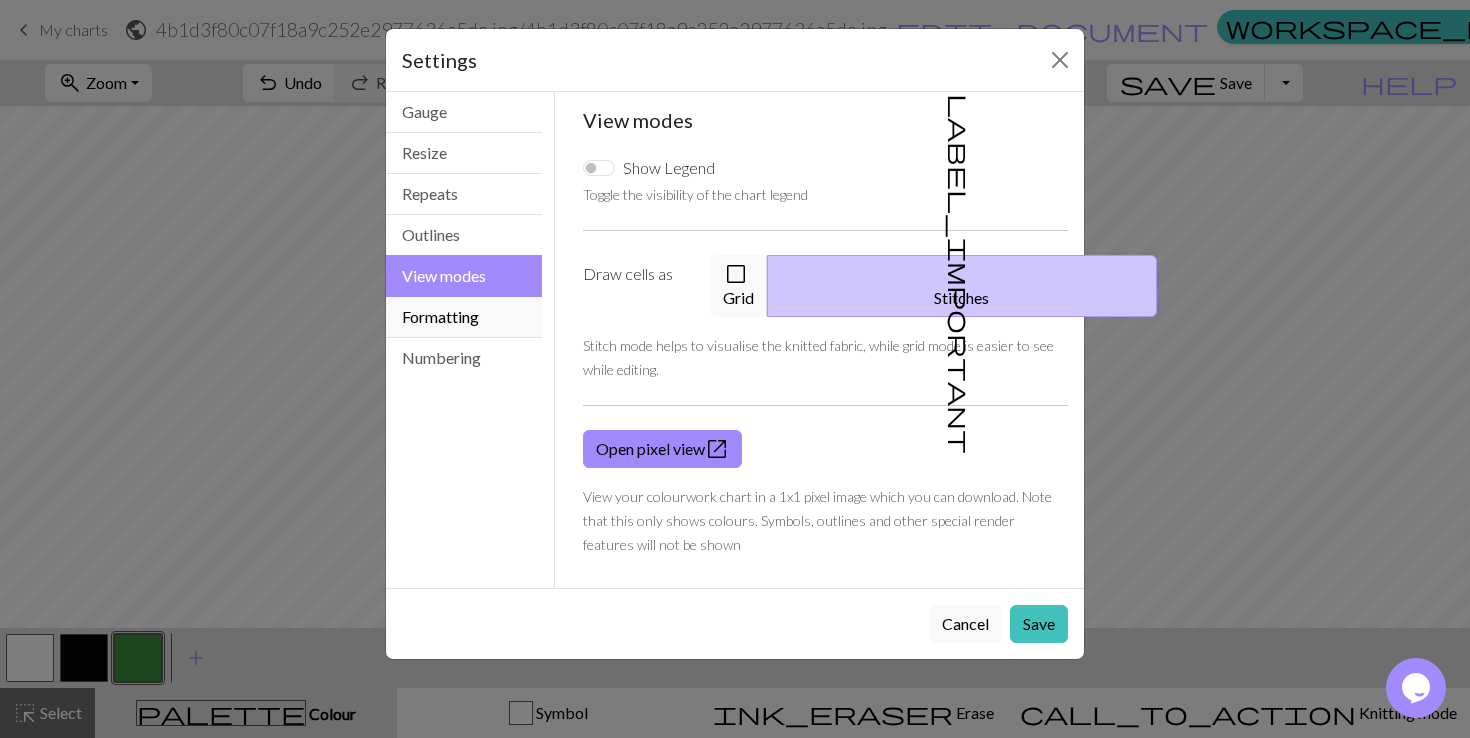 click on "Formatting" at bounding box center [464, 317] 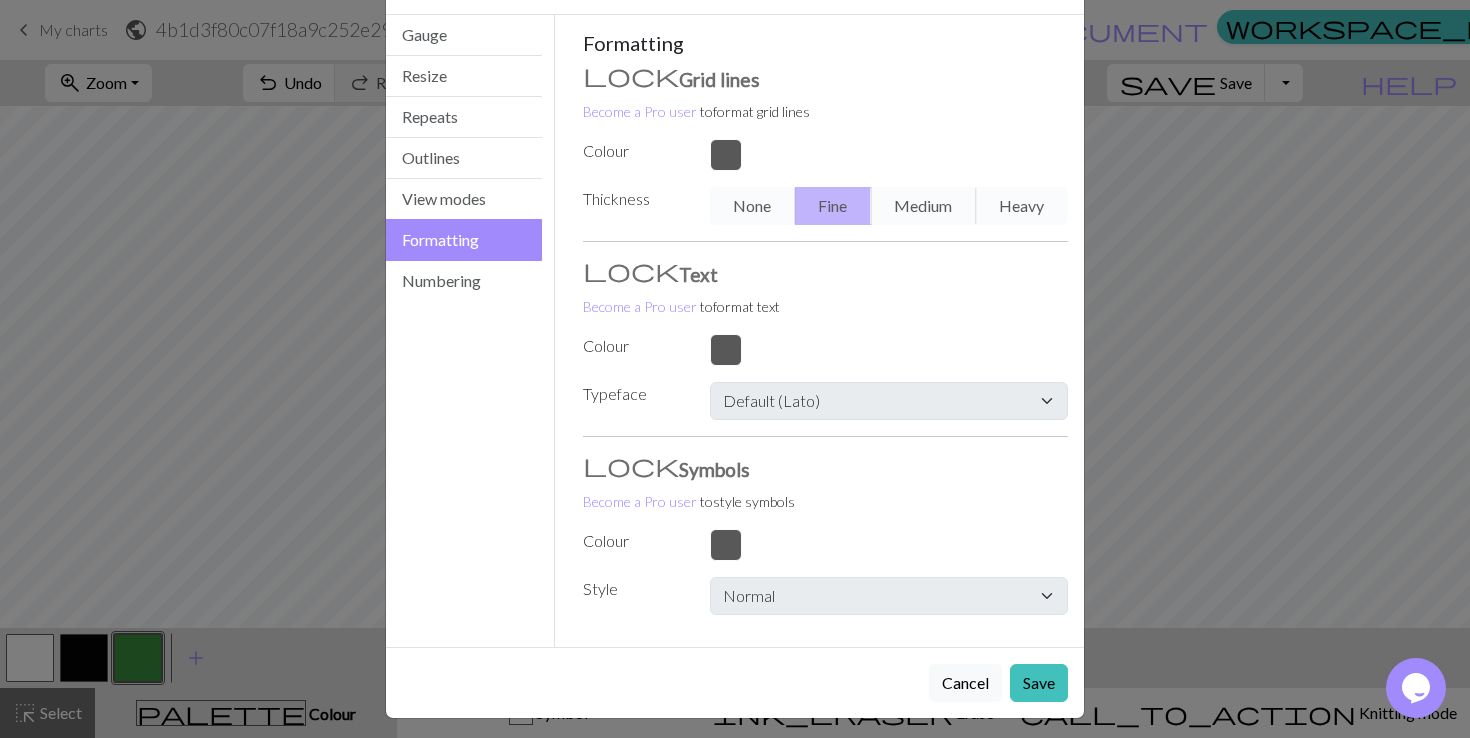 scroll, scrollTop: 78, scrollLeft: 0, axis: vertical 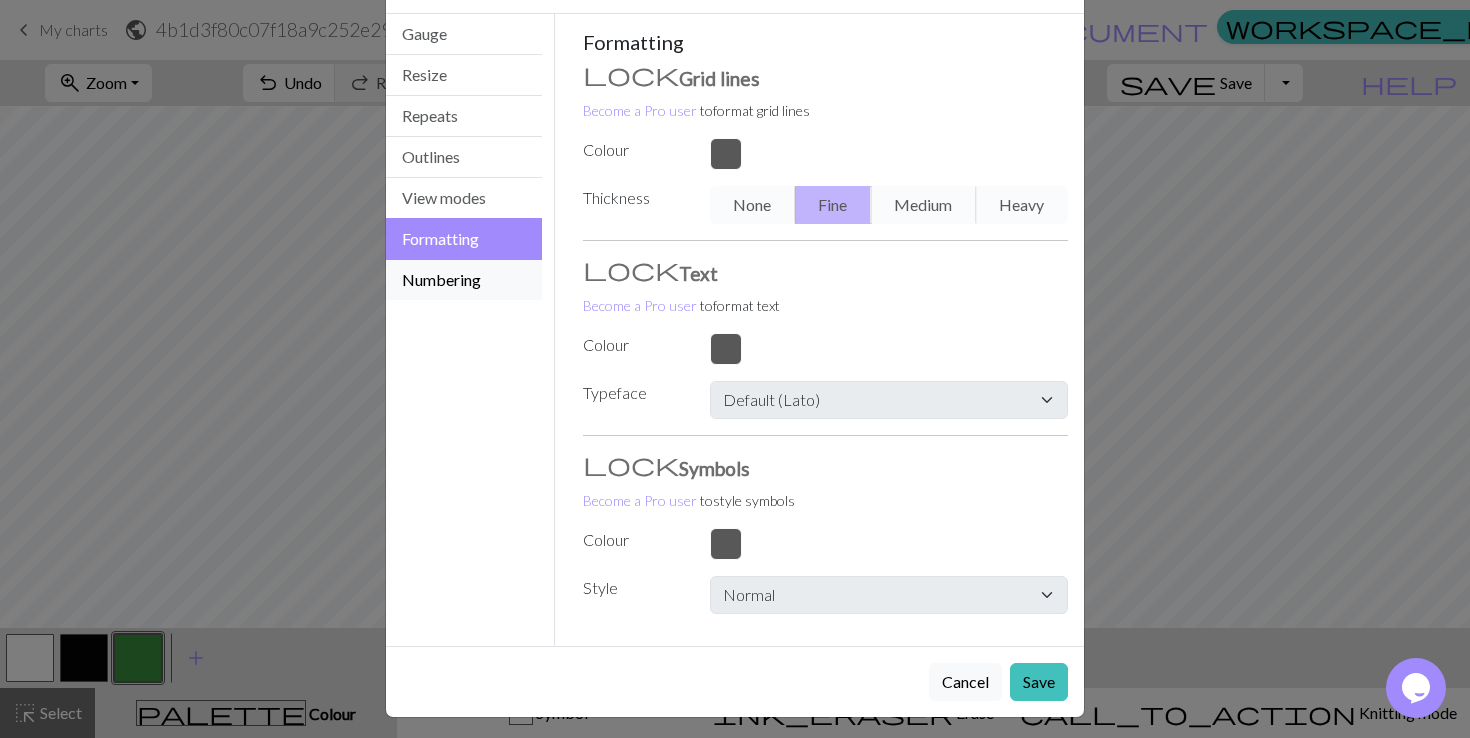 click on "Numbering" at bounding box center [464, 280] 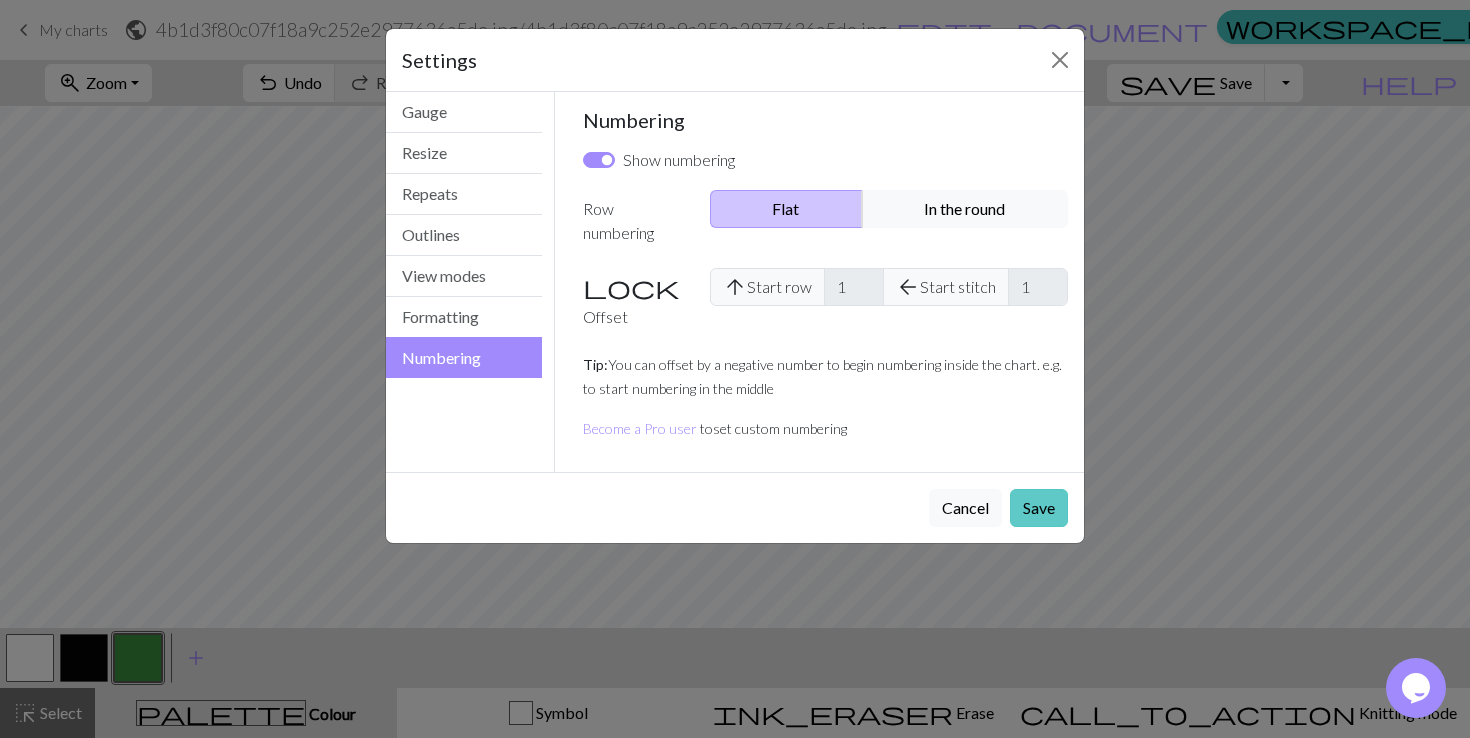 click on "Save" at bounding box center [1039, 508] 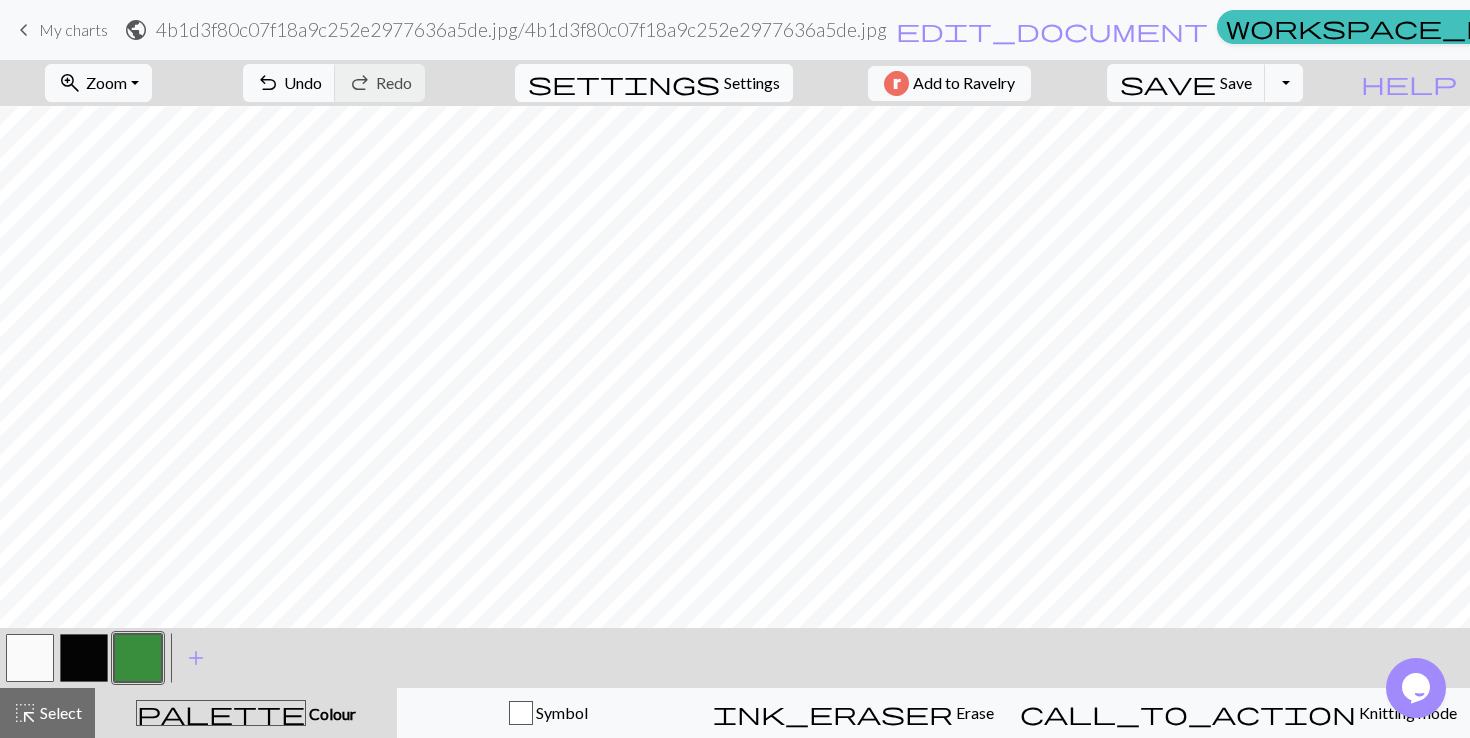 click on "Settings" at bounding box center (752, 83) 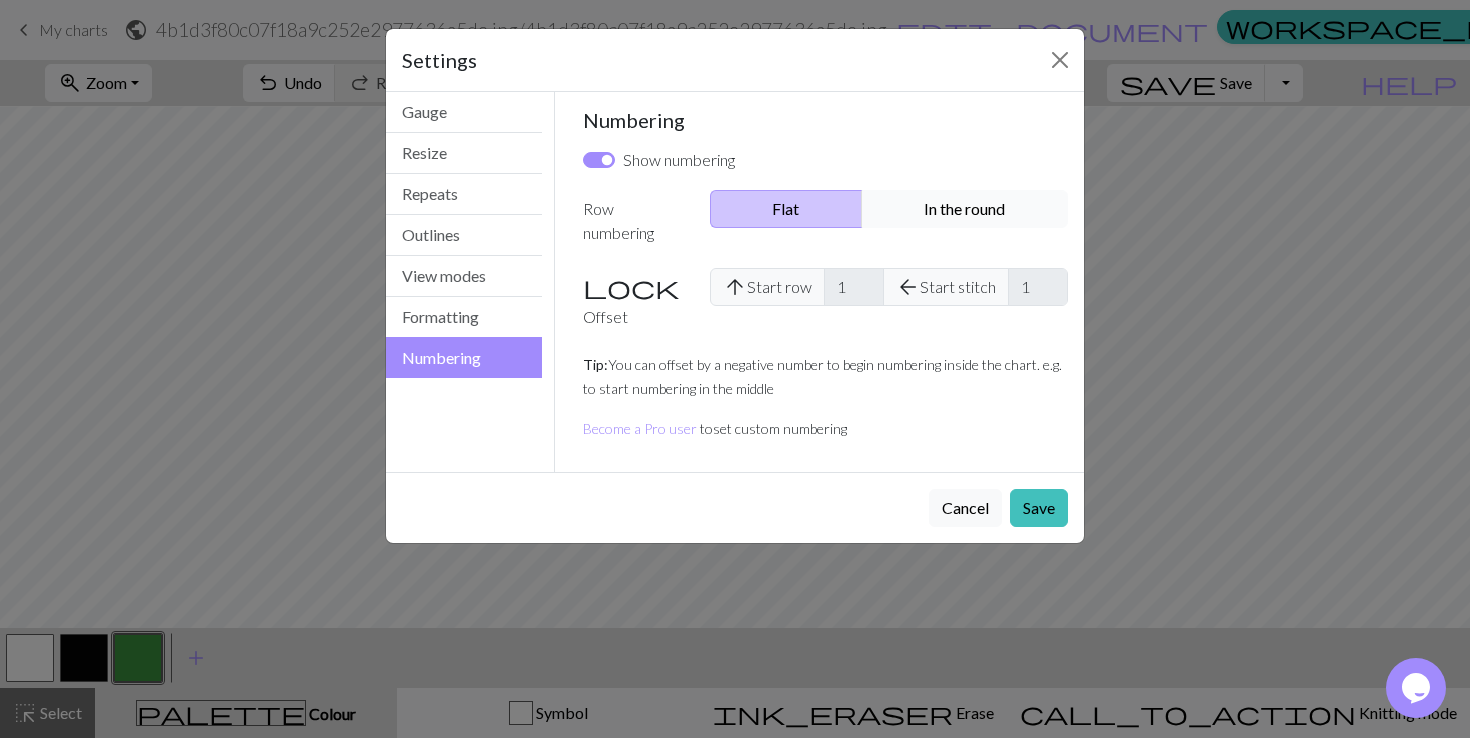 click on "In the round" at bounding box center (965, 209) 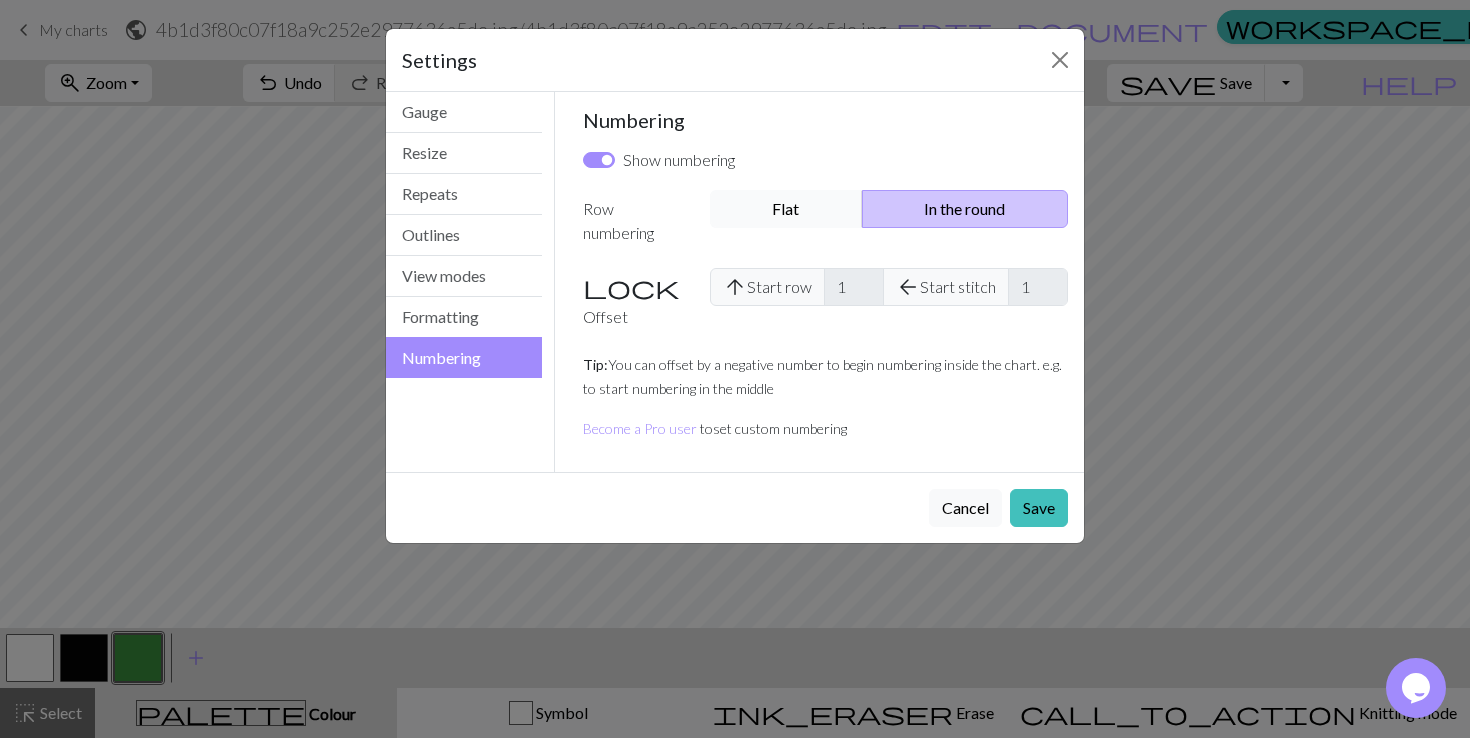 click on "Flat" at bounding box center [786, 209] 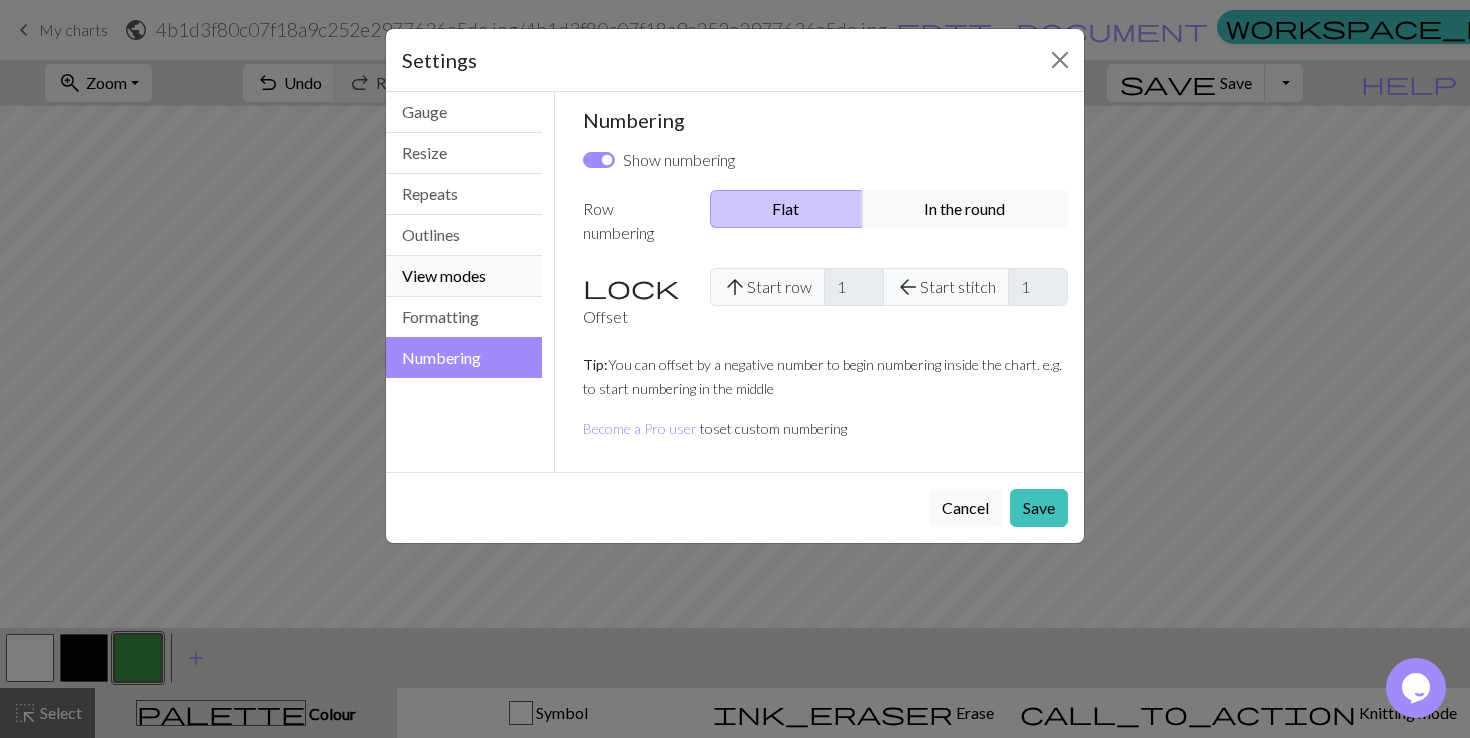 click on "View modes" at bounding box center [464, 276] 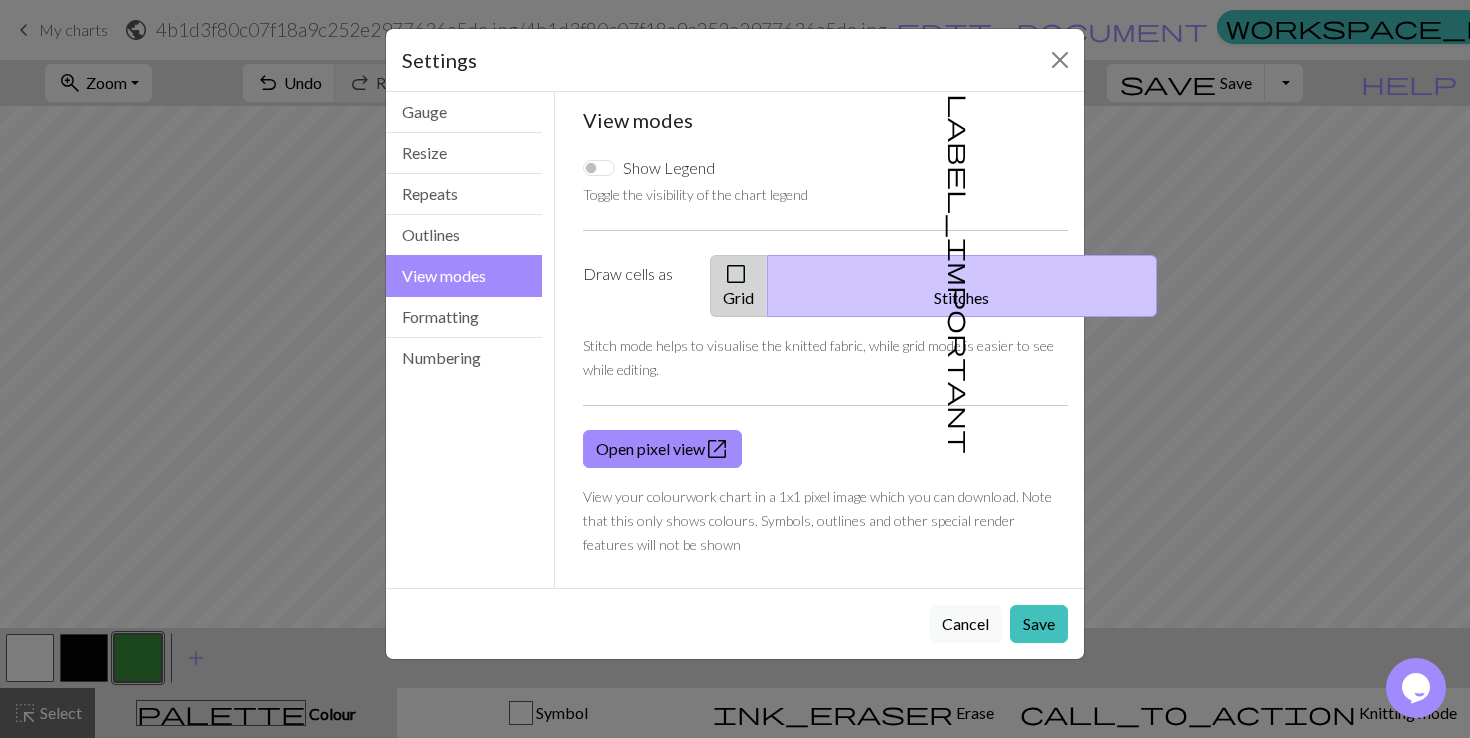 click on "check_box_outline_blank Grid" at bounding box center (739, 286) 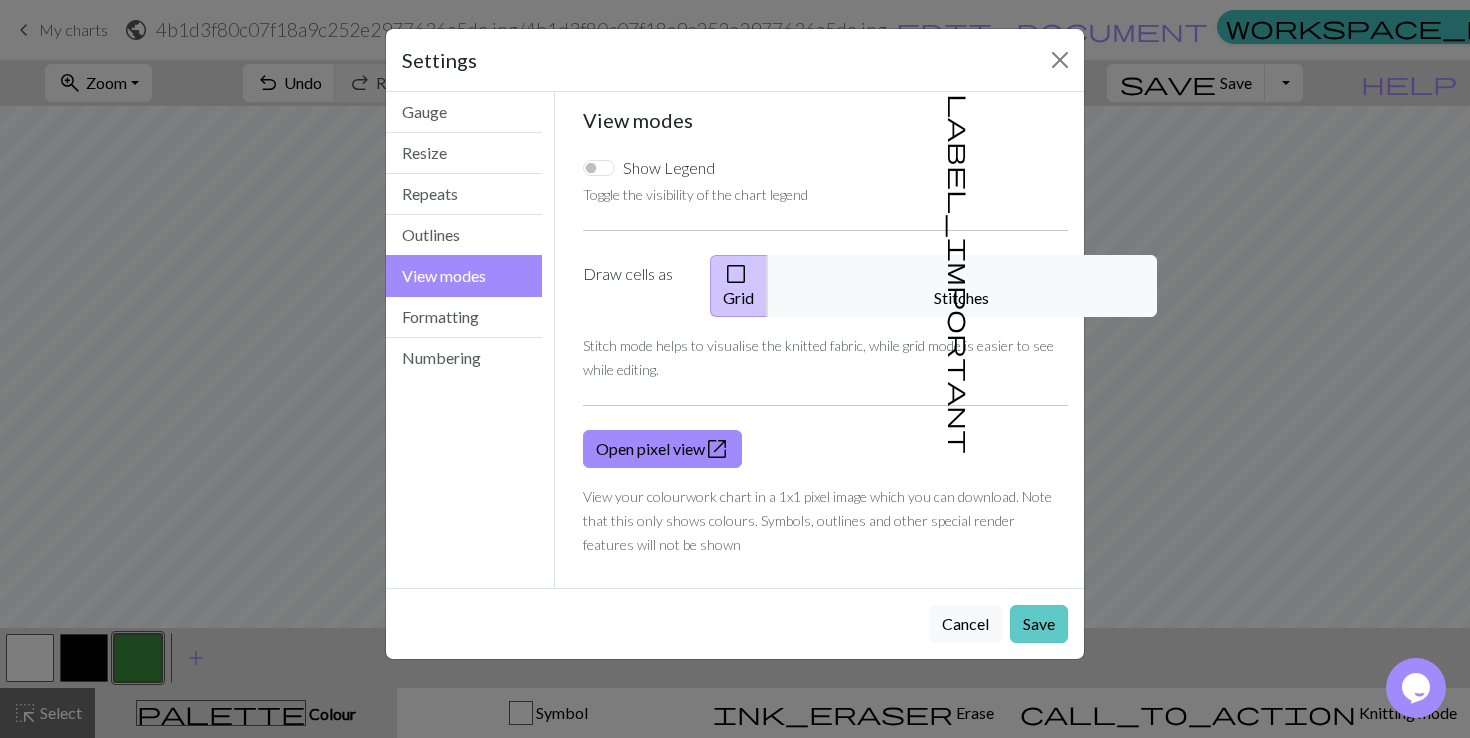 click on "Save" at bounding box center (1039, 624) 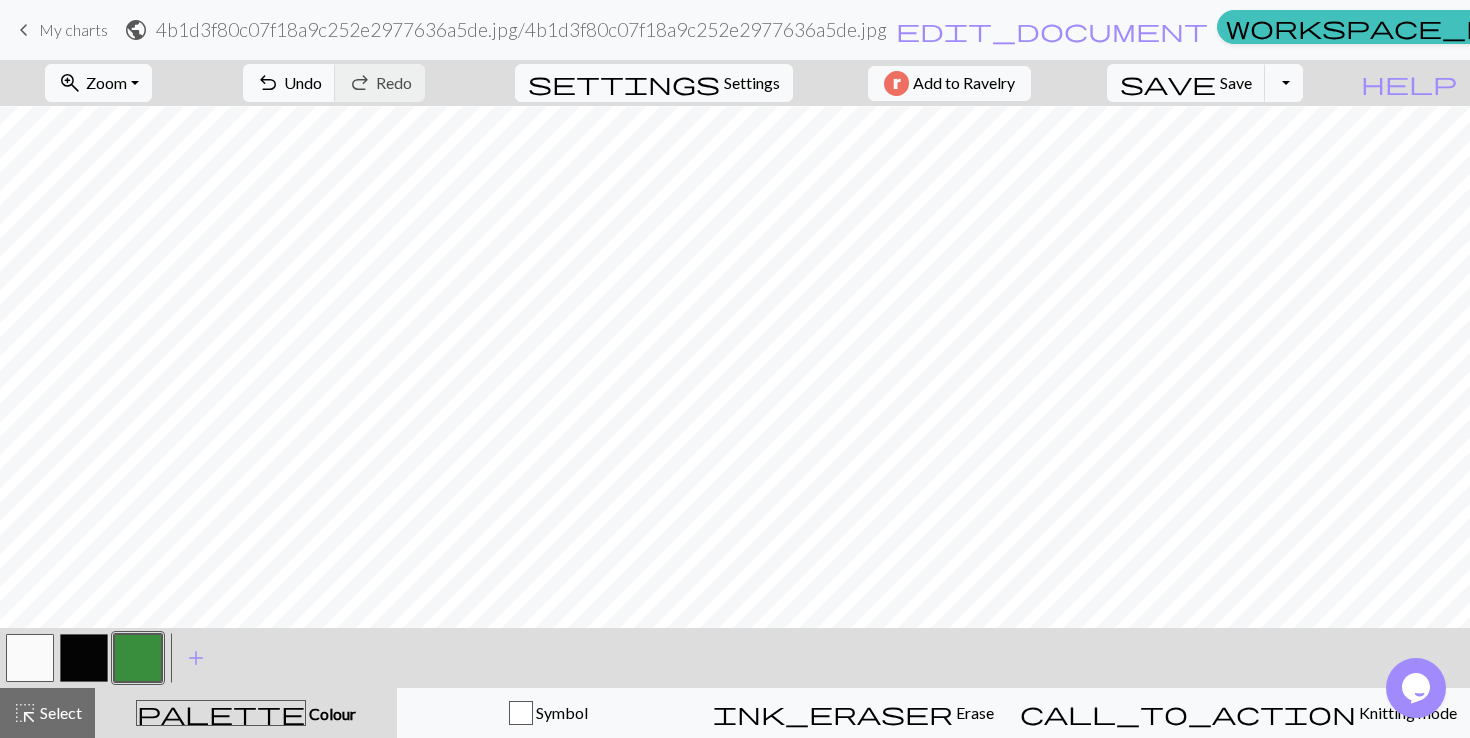 click at bounding box center [30, 658] 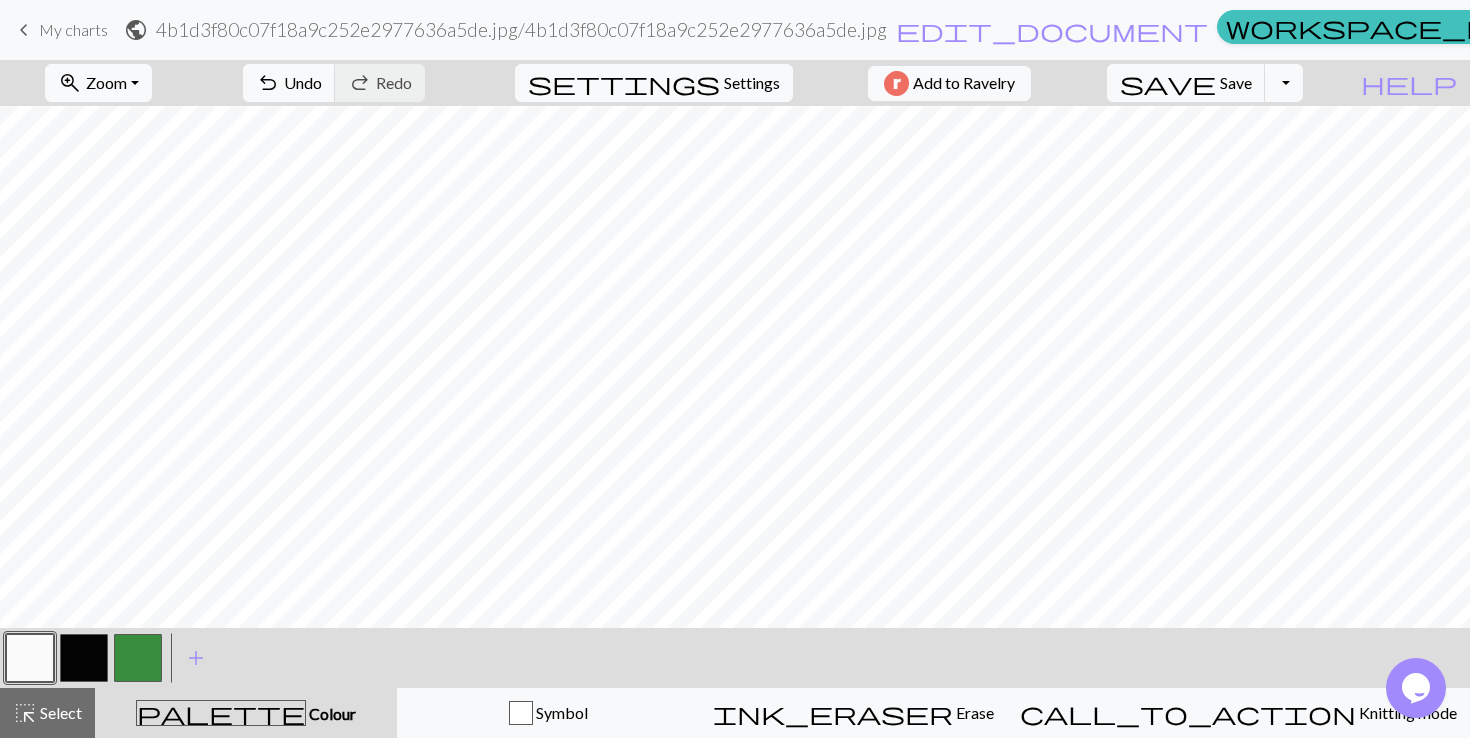 click at bounding box center [84, 658] 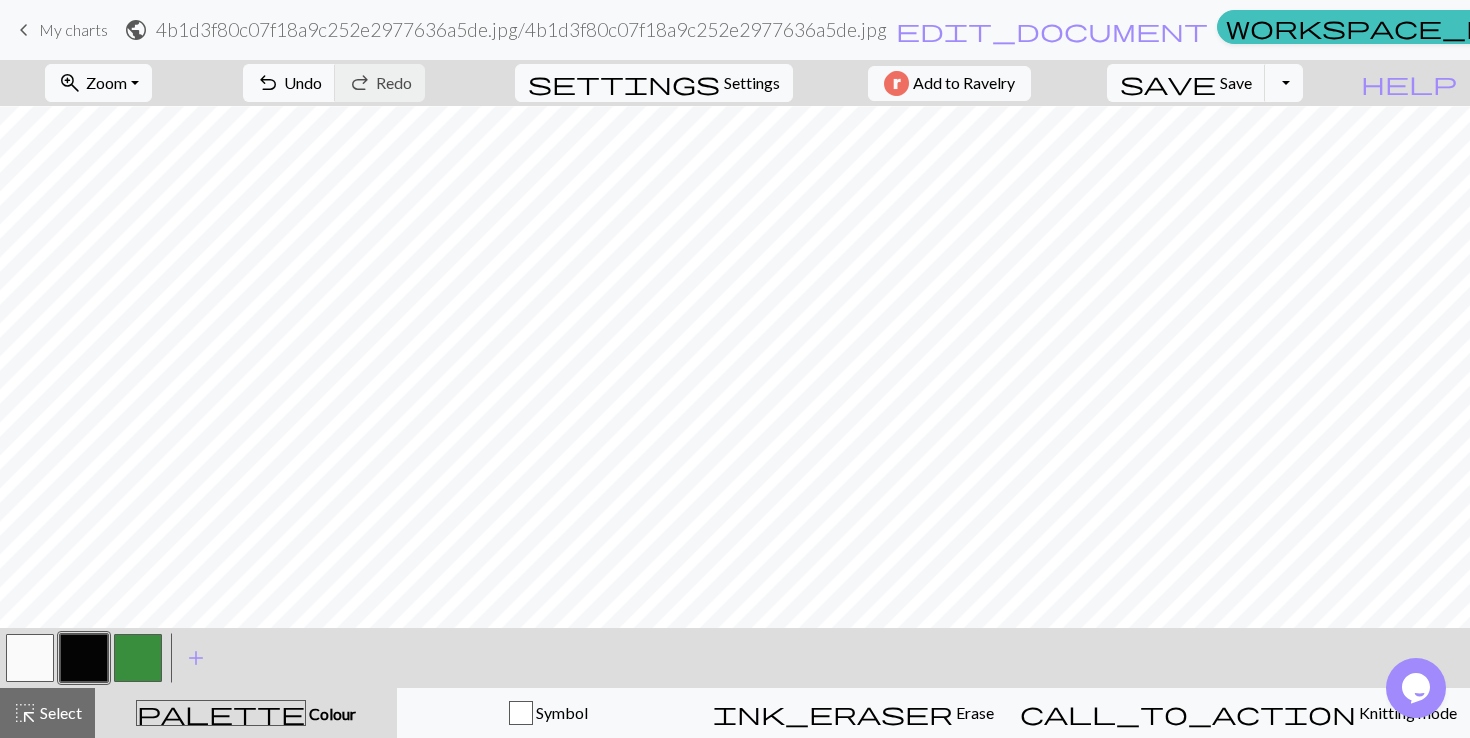 click at bounding box center [30, 658] 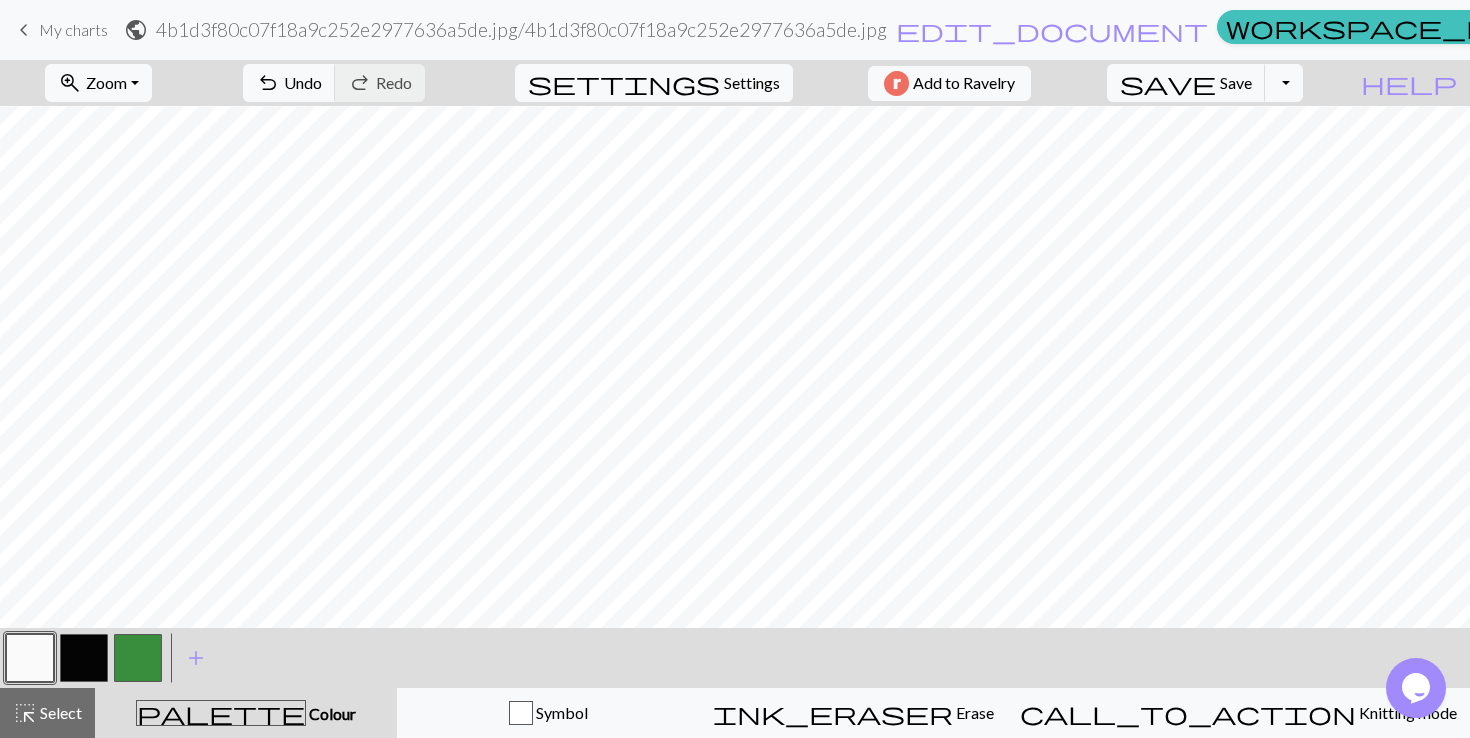 click at bounding box center [84, 658] 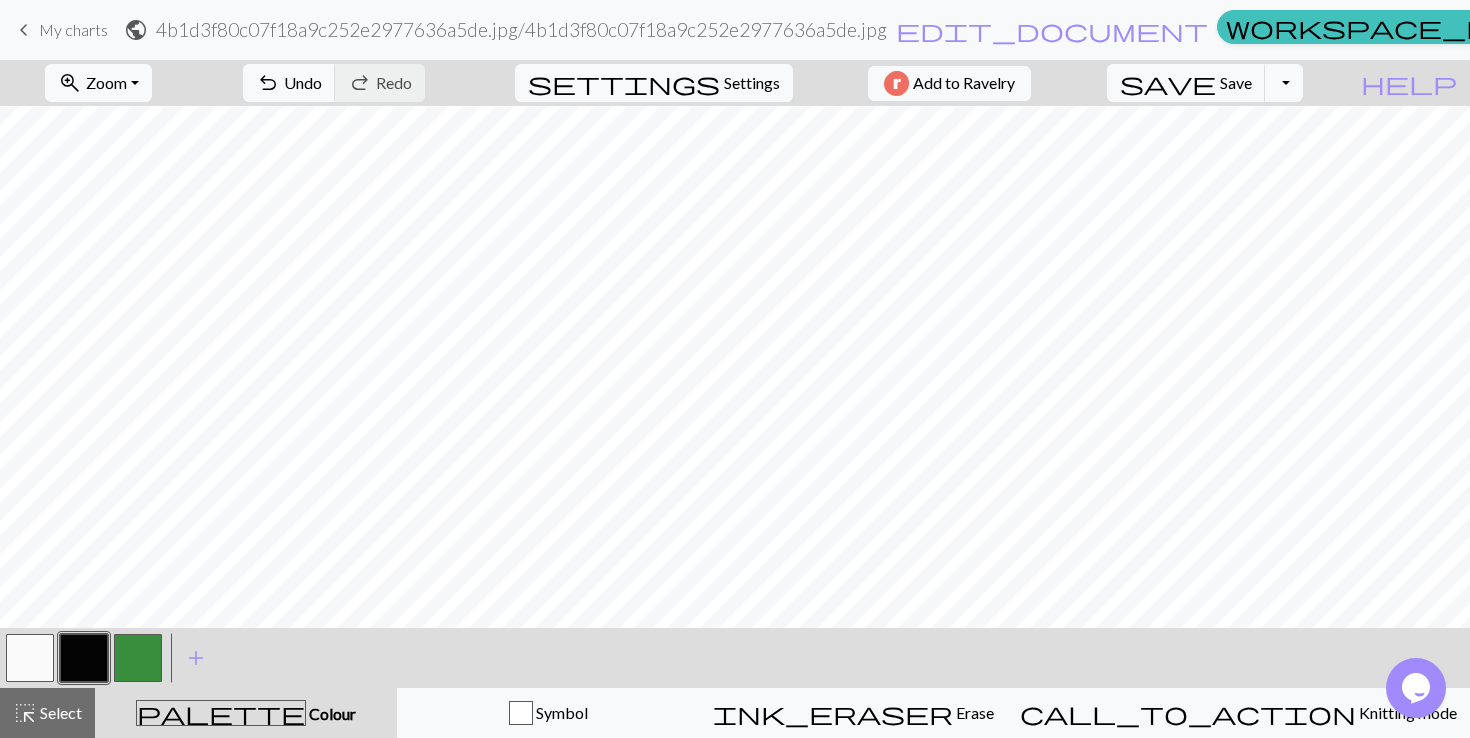 click at bounding box center [30, 658] 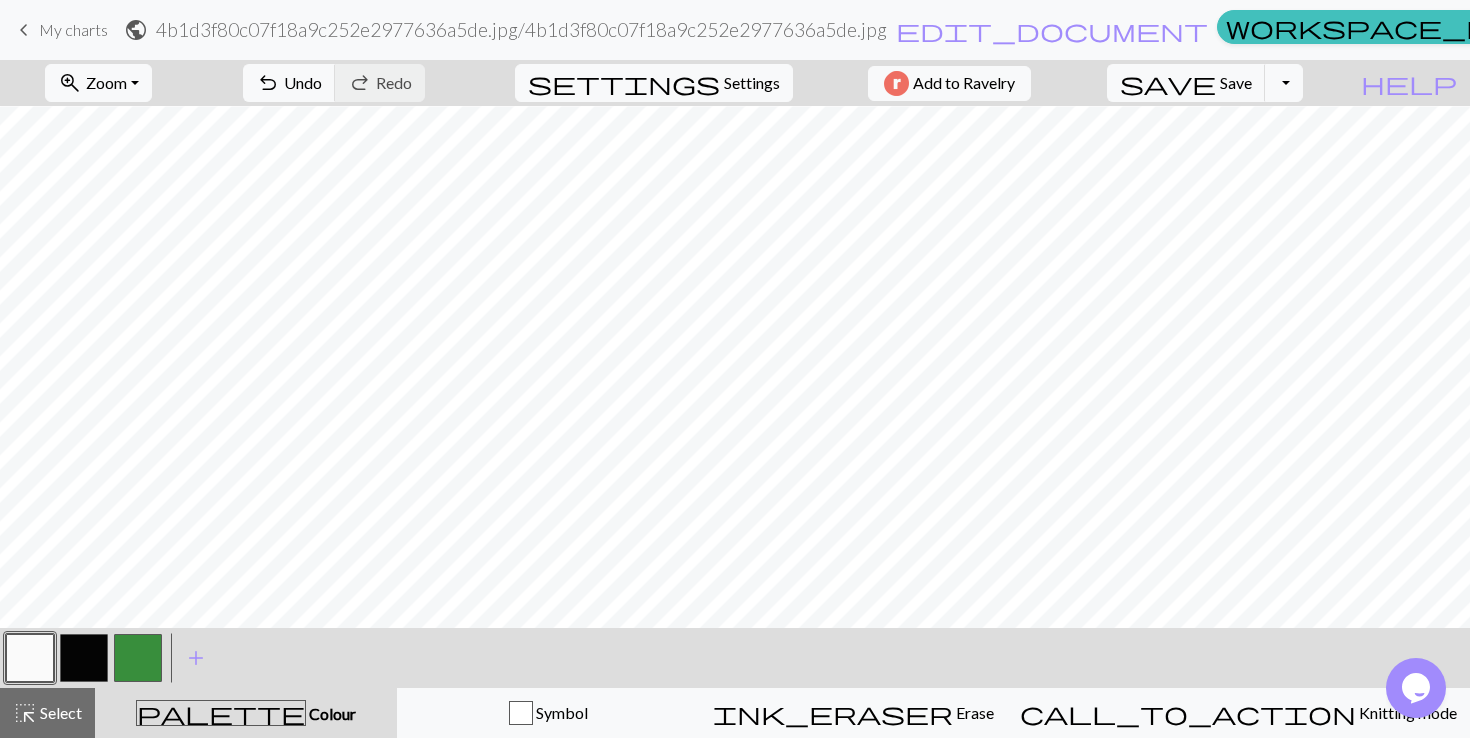 click at bounding box center (84, 658) 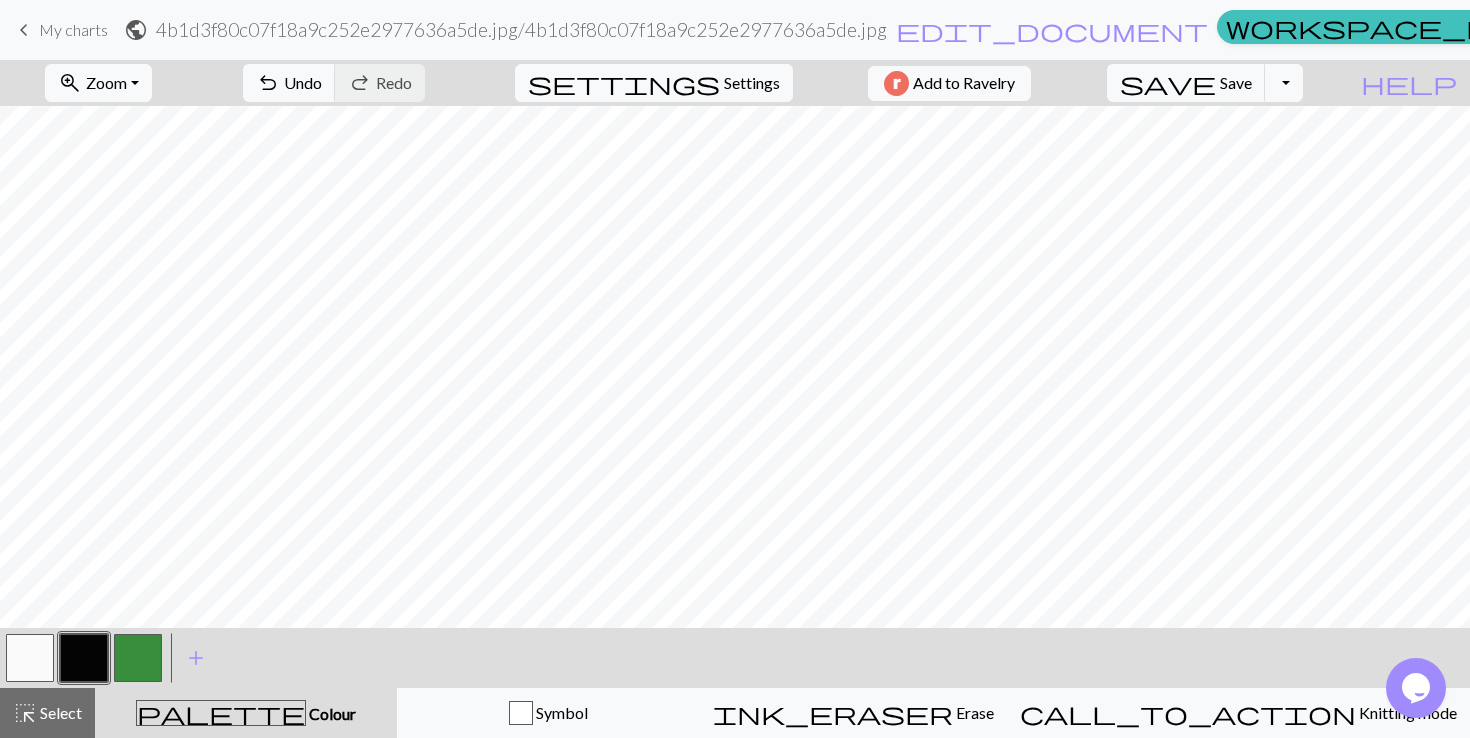 click at bounding box center [30, 658] 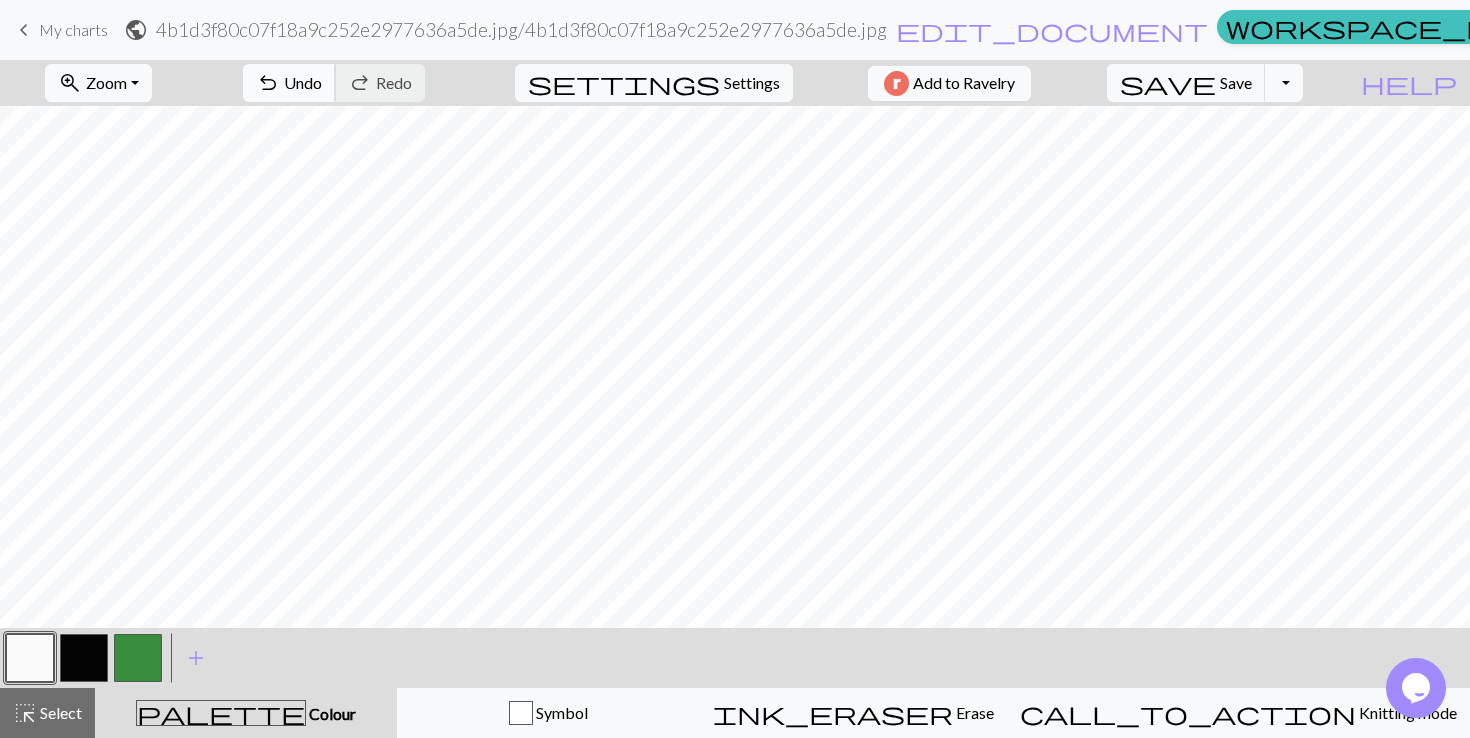 click on "undo Undo Undo" at bounding box center (289, 83) 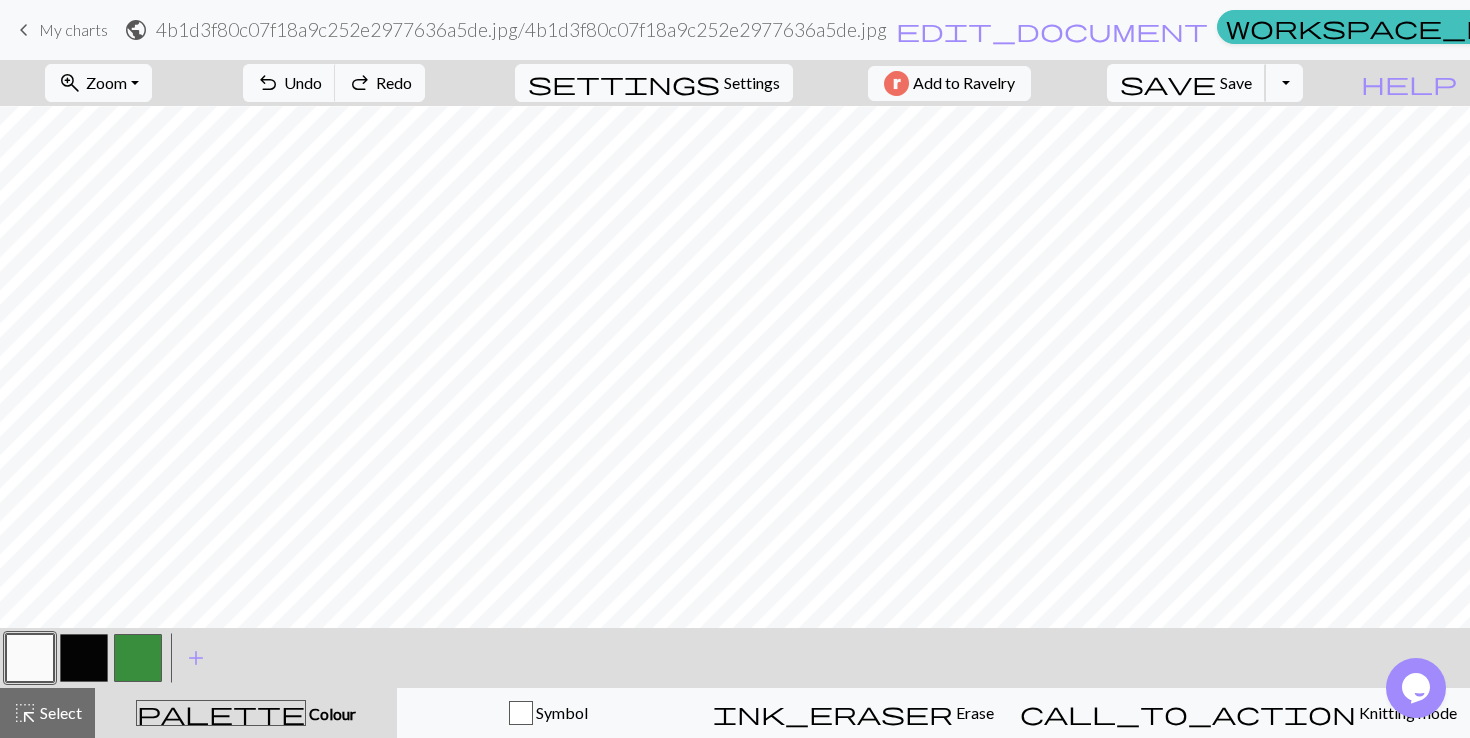 click on "save Save Save" at bounding box center (1186, 83) 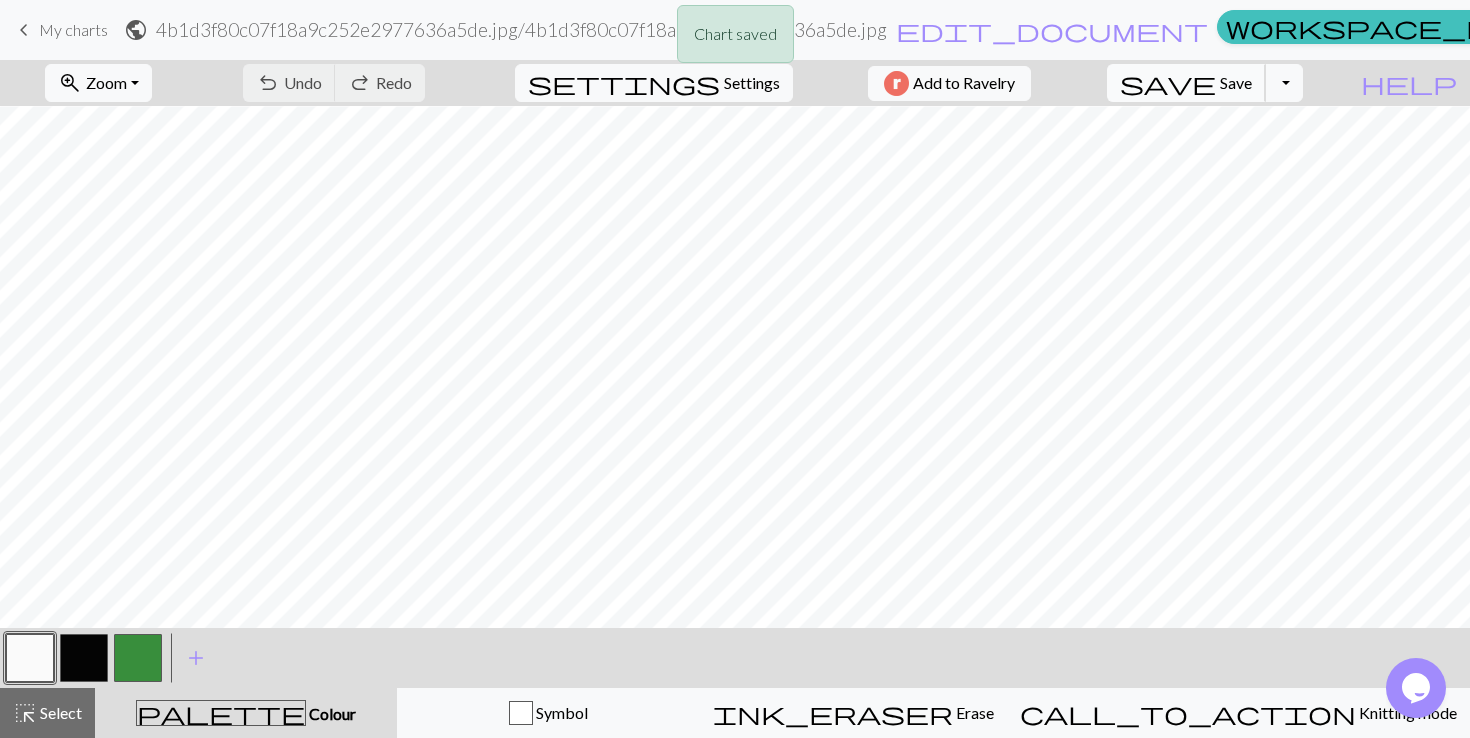 click on "save Save Save" at bounding box center [1186, 83] 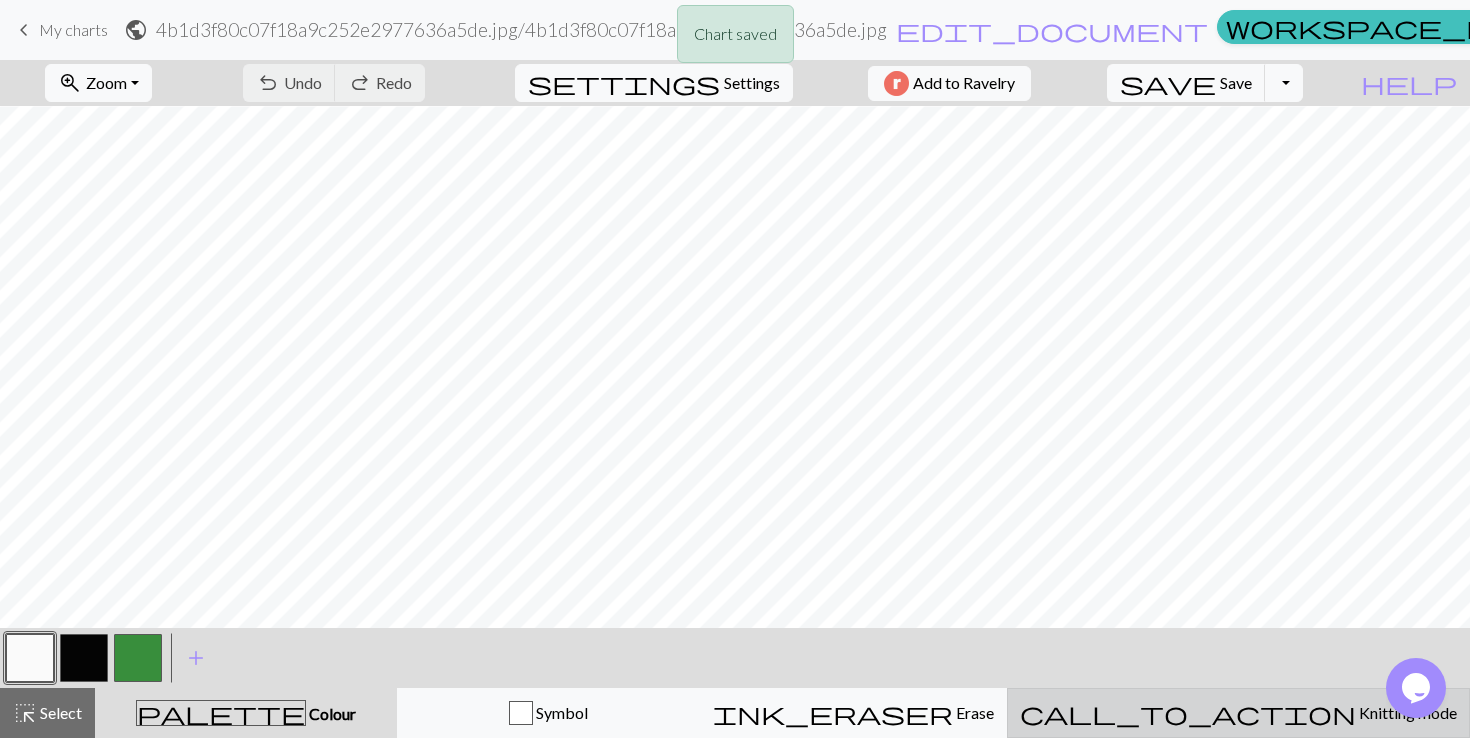 click on "call_to_action" at bounding box center (1188, 713) 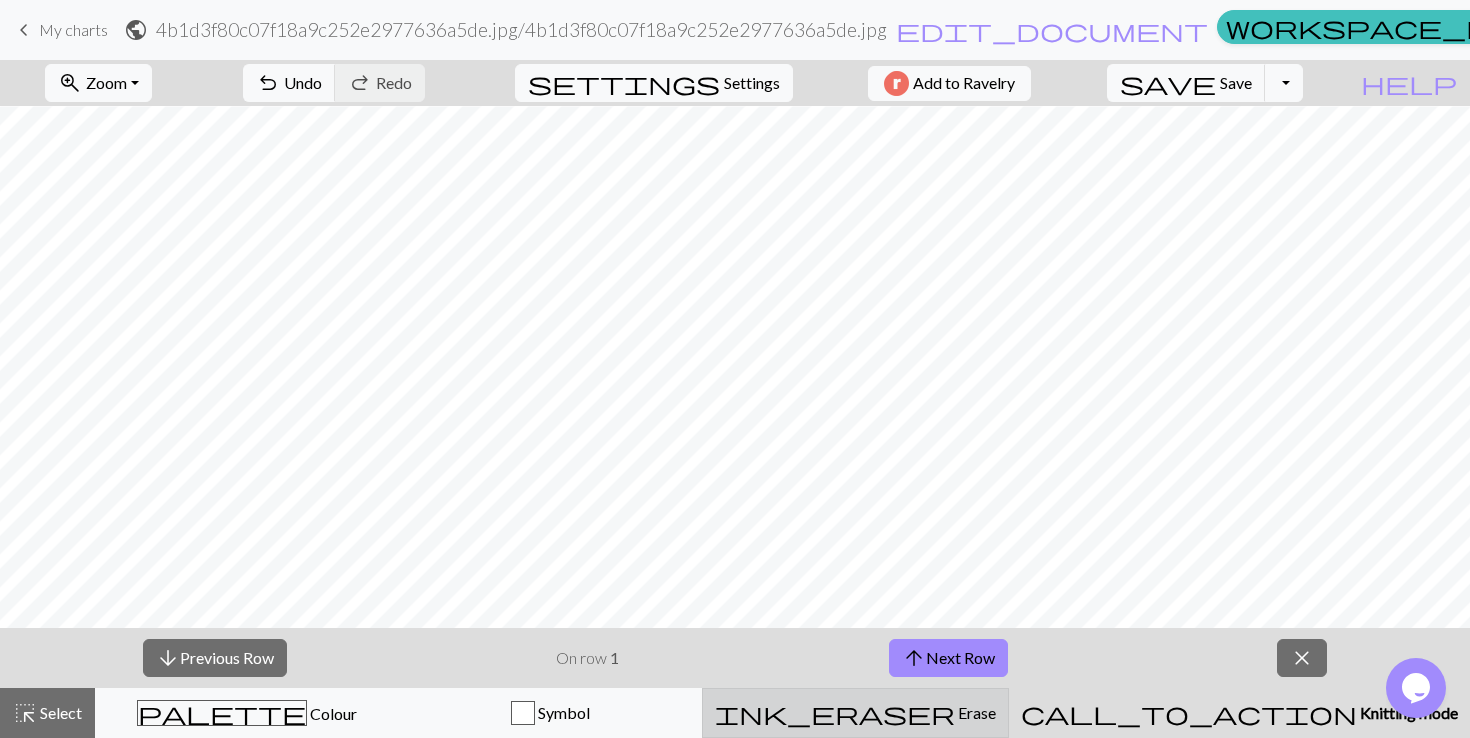 click on "ink_eraser   Erase   Erase" at bounding box center (855, 713) 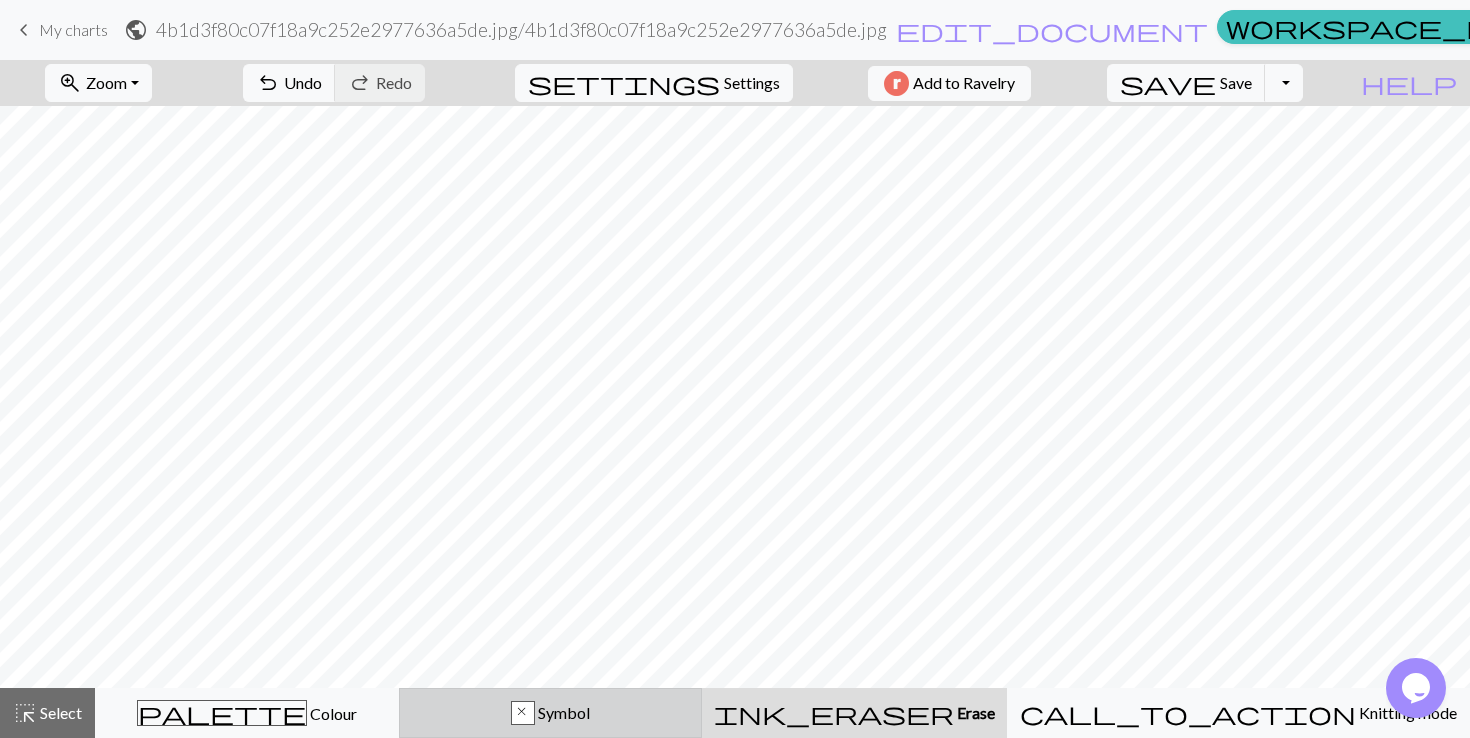 click on "Symbol" at bounding box center [562, 712] 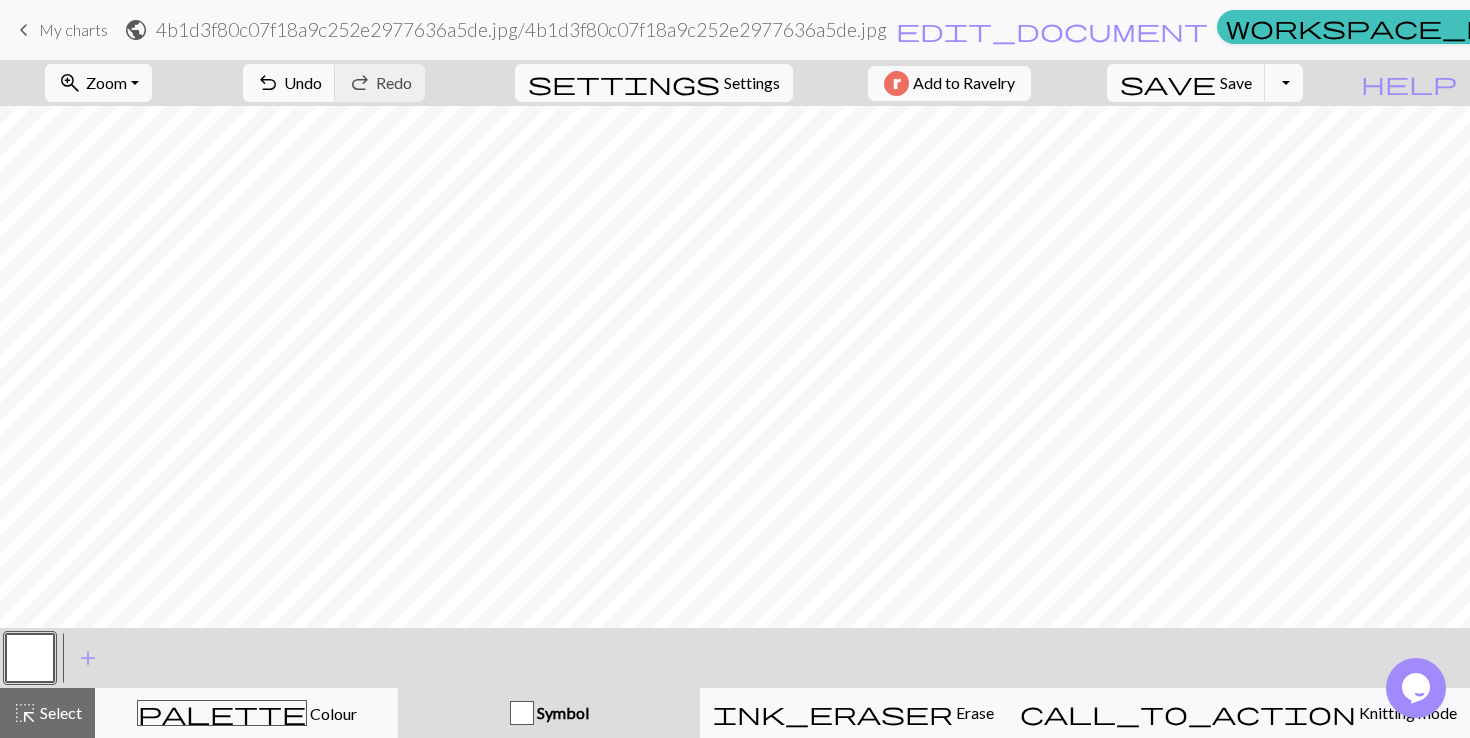 click at bounding box center [30, 658] 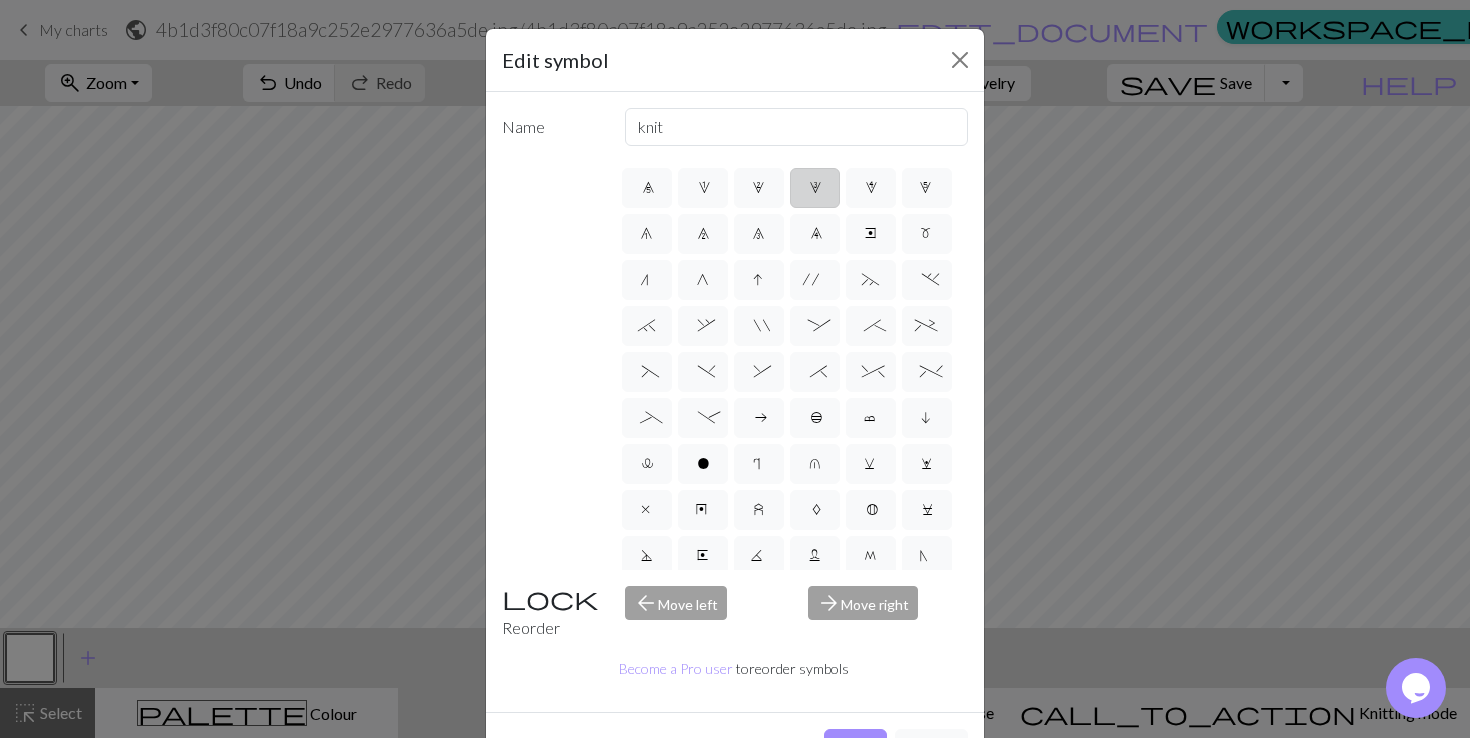 scroll, scrollTop: 0, scrollLeft: 0, axis: both 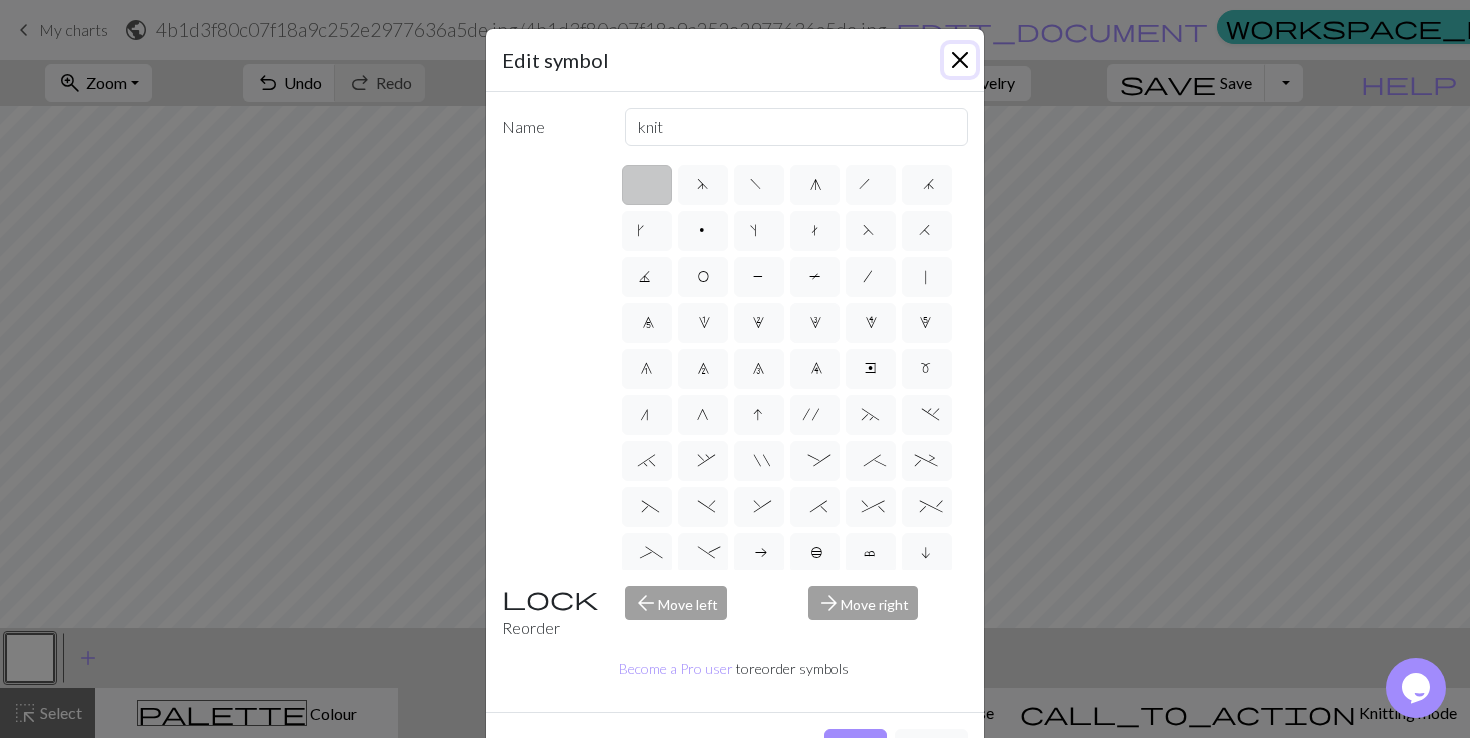 click at bounding box center (960, 60) 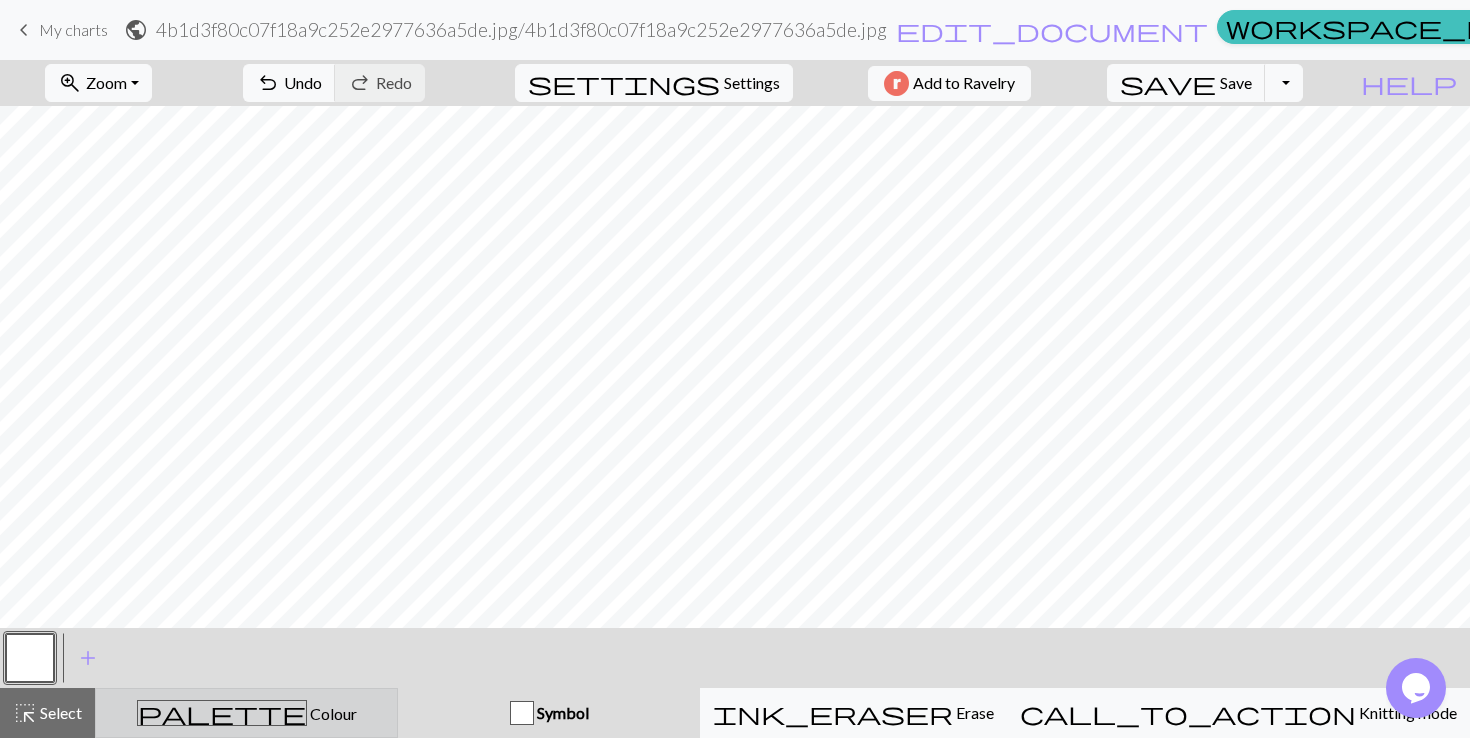 click on "Colour" at bounding box center (332, 713) 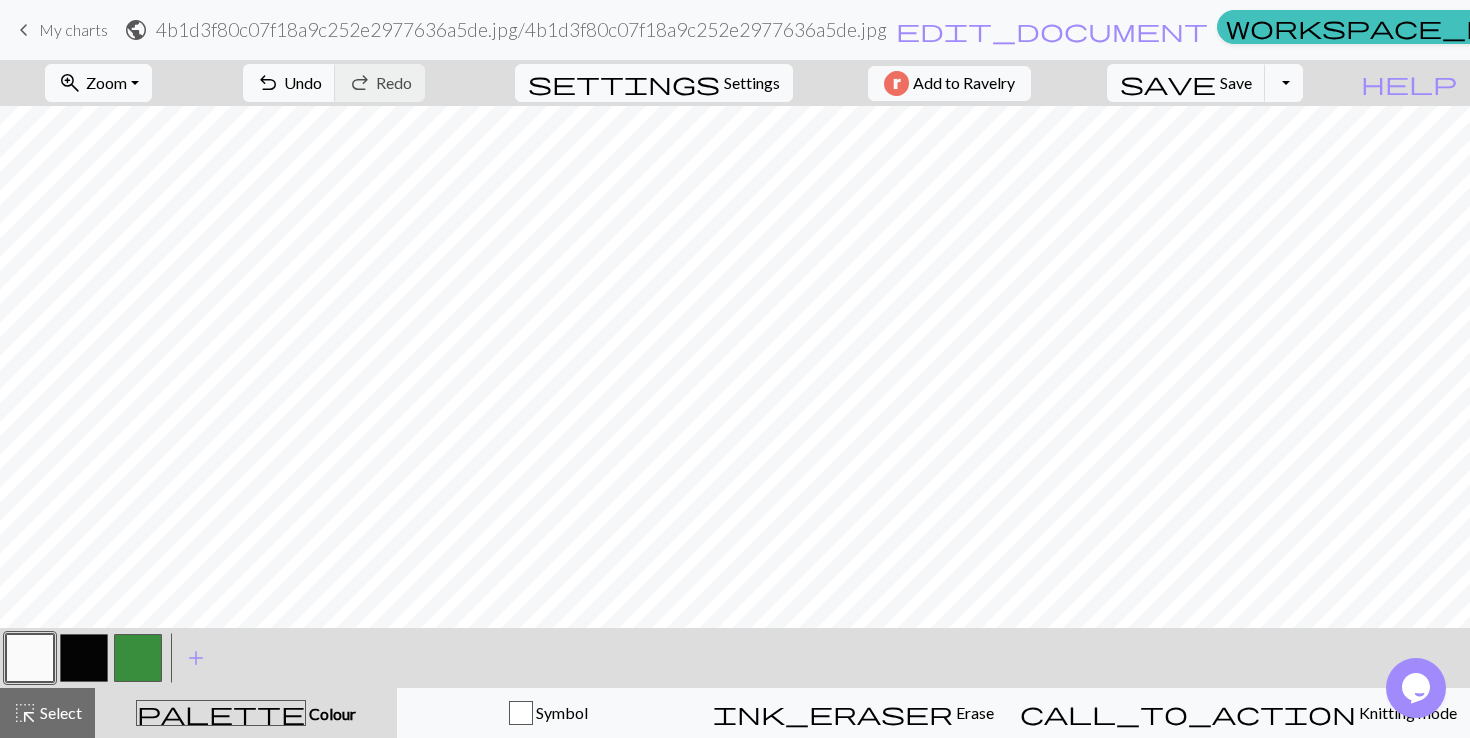 click at bounding box center [138, 658] 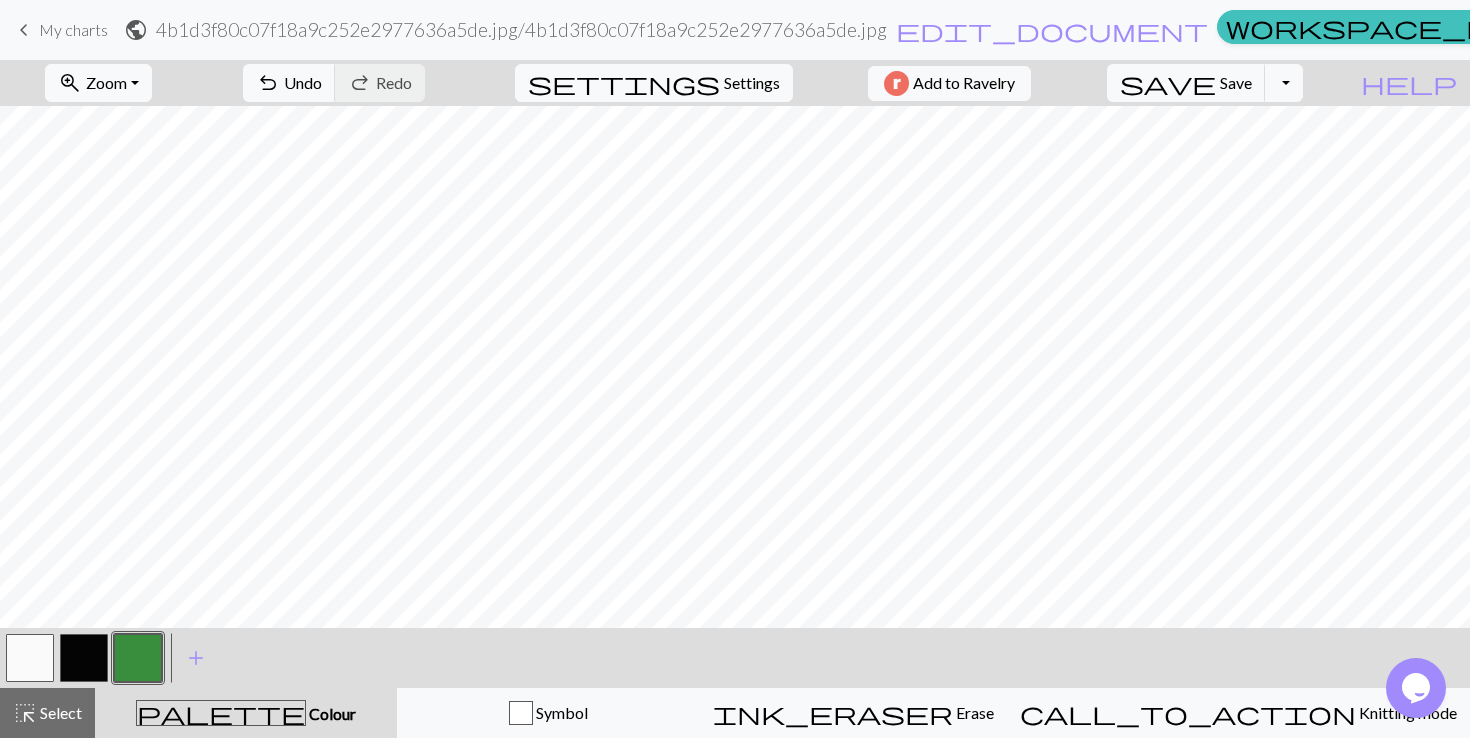 click at bounding box center (138, 658) 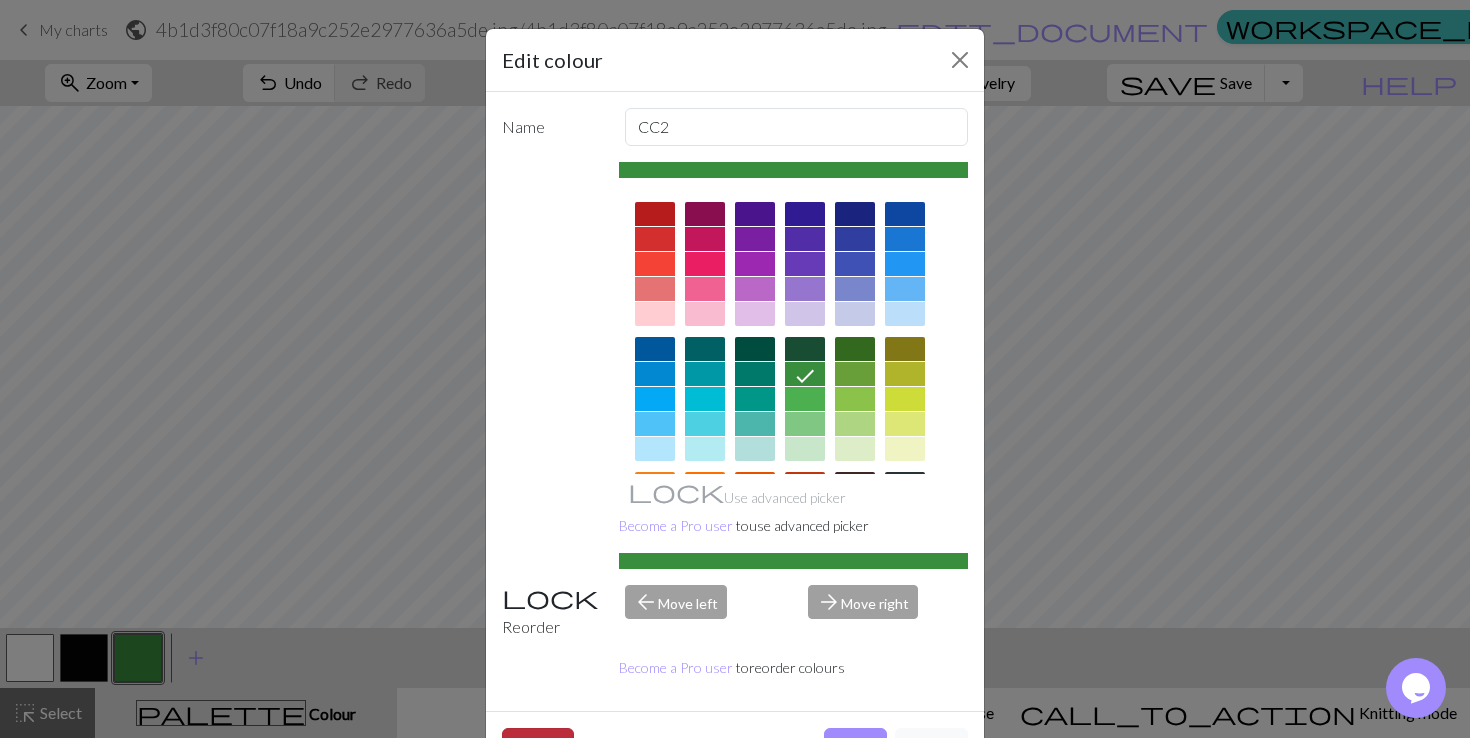 click on "Delete" at bounding box center (538, 747) 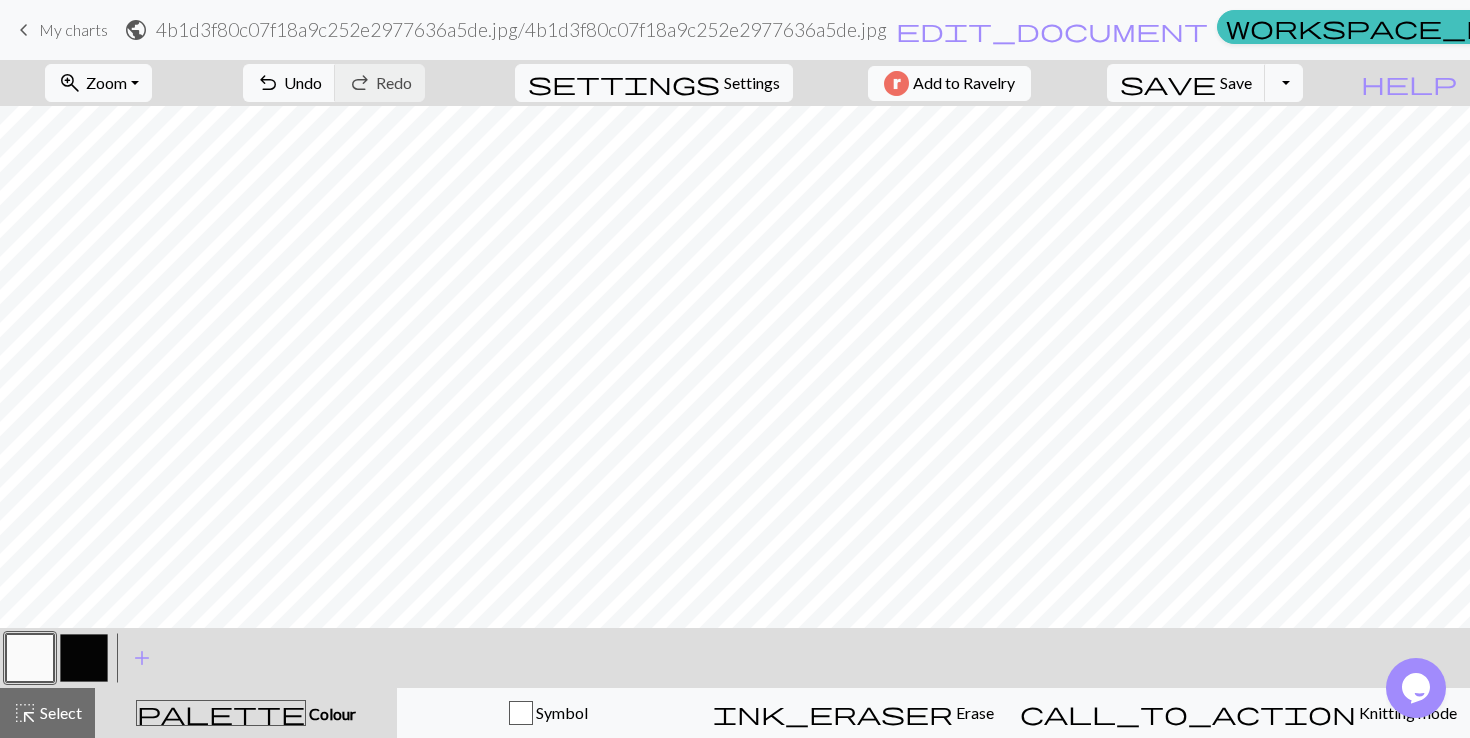 click on "Add to Ravelry" at bounding box center [964, 83] 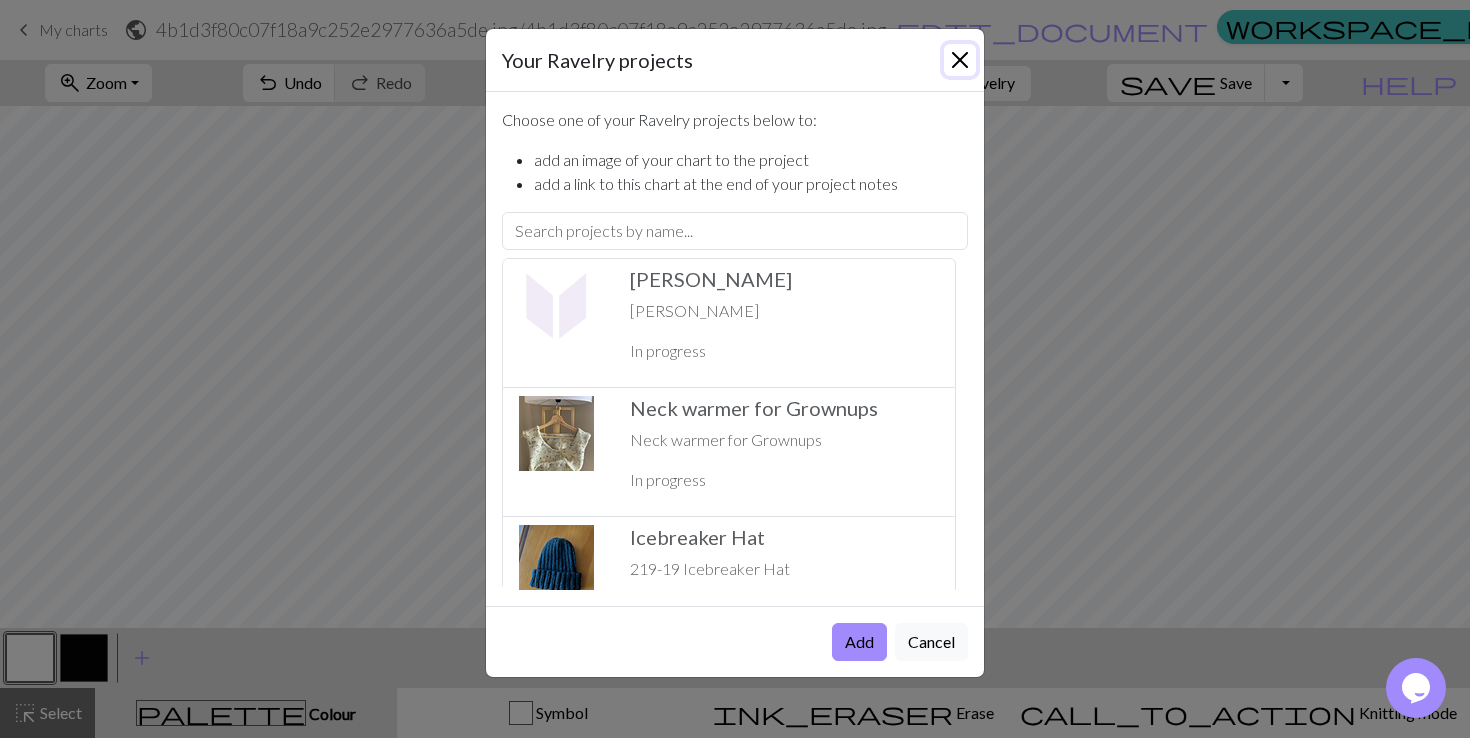 click at bounding box center (960, 60) 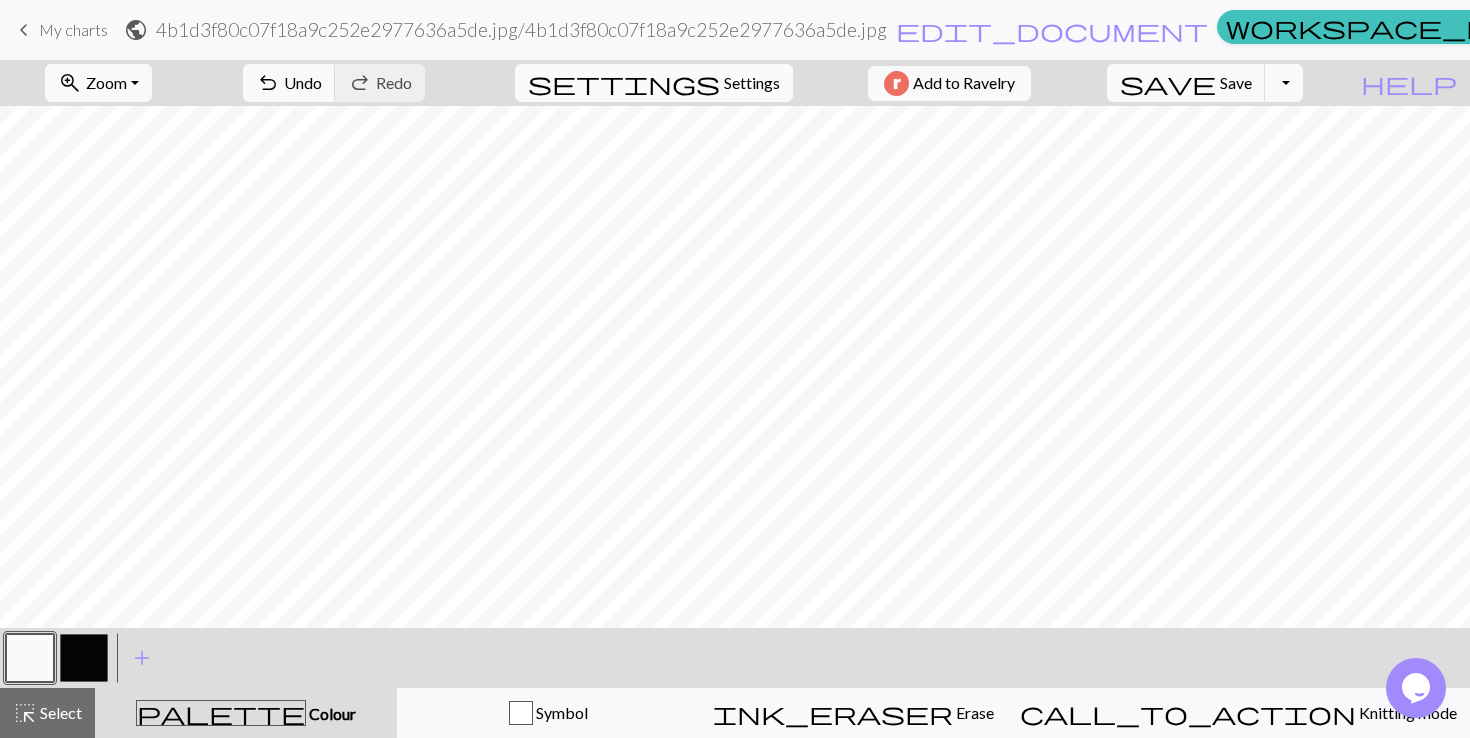 click on "Settings" at bounding box center [752, 83] 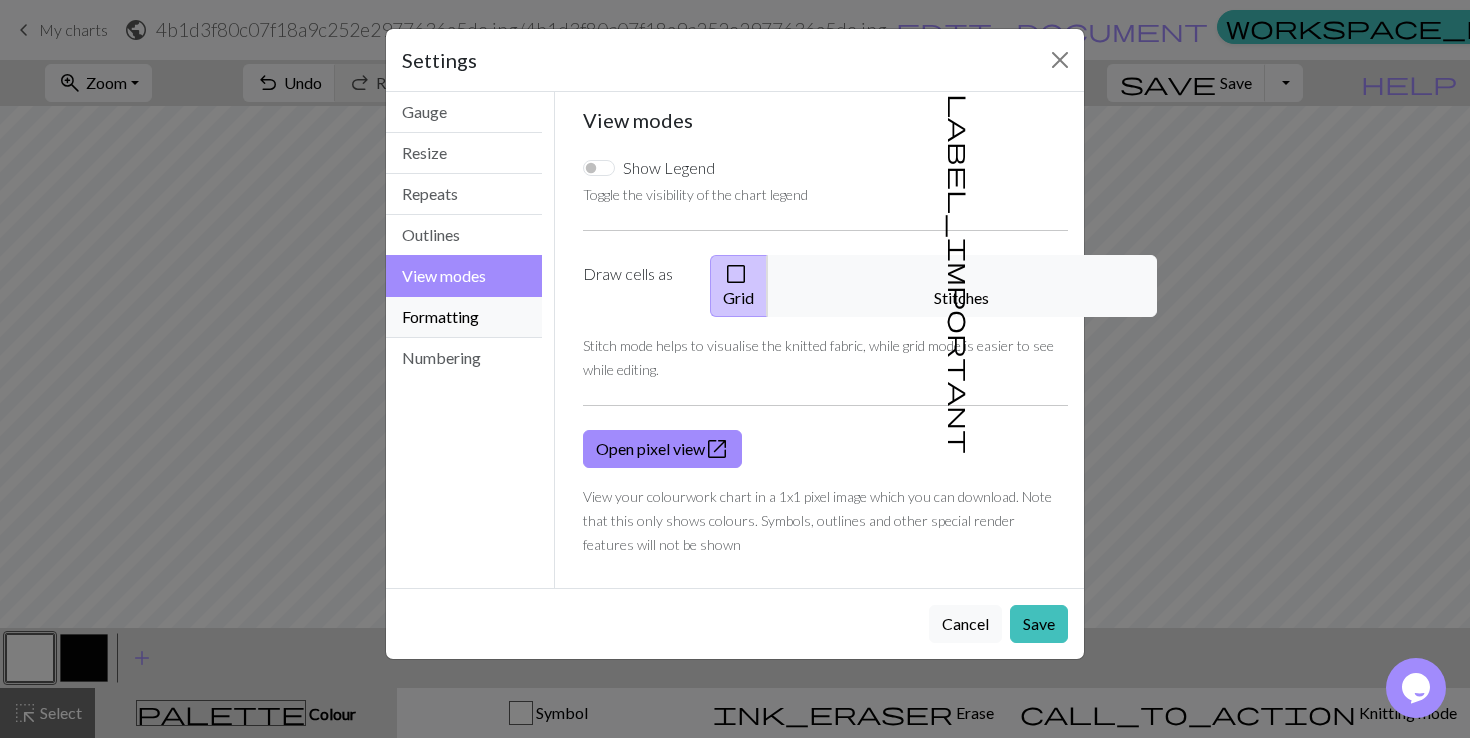 click on "Formatting" at bounding box center [464, 317] 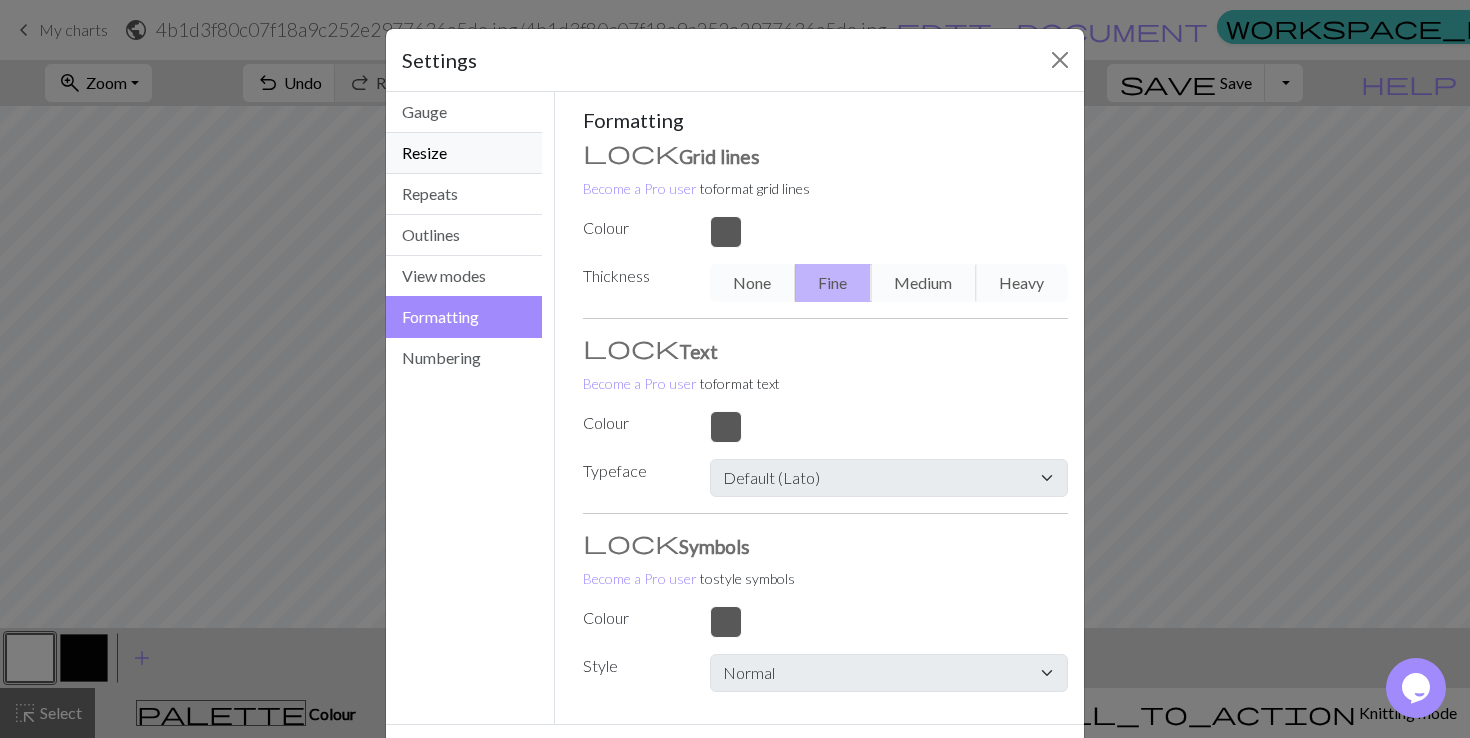 click on "Resize" at bounding box center [464, 153] 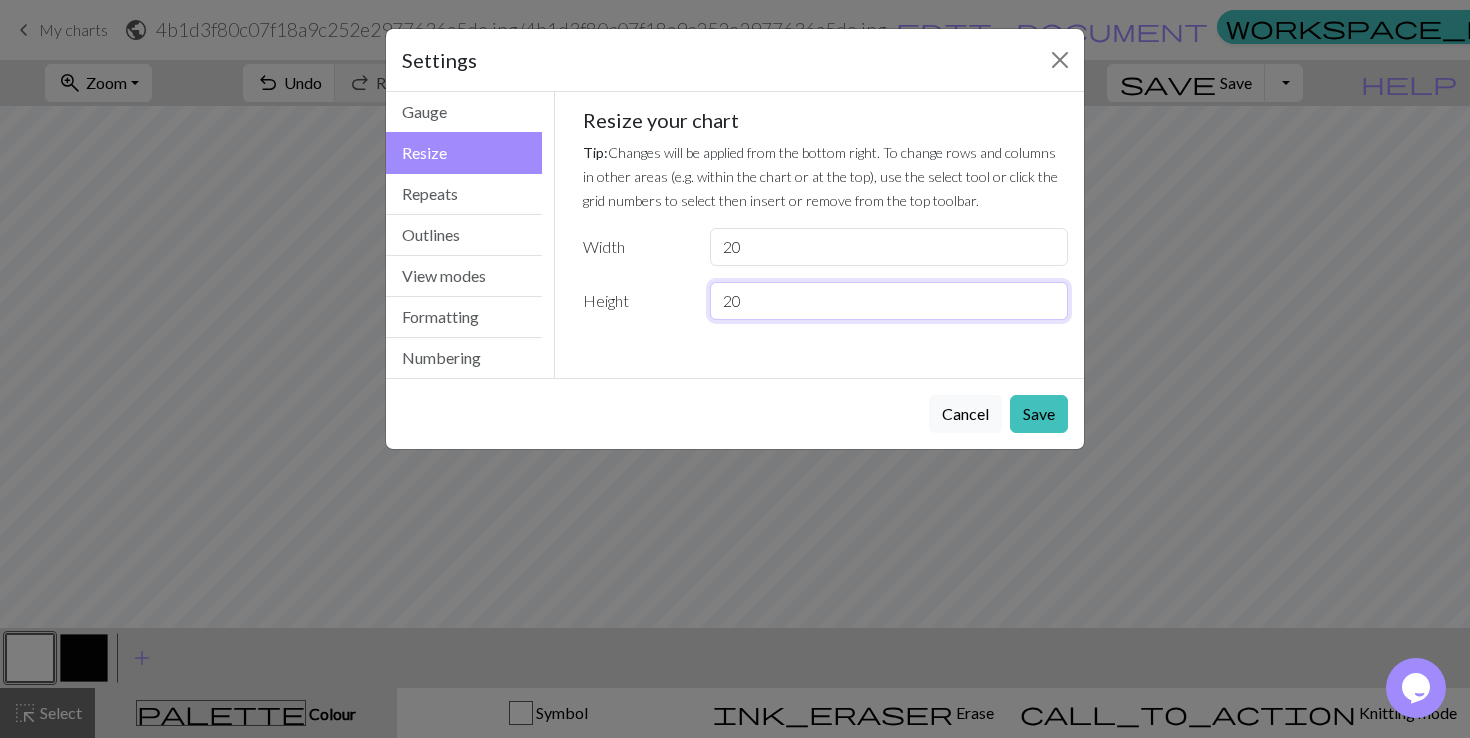 drag, startPoint x: 756, startPoint y: 302, endPoint x: 739, endPoint y: 302, distance: 17 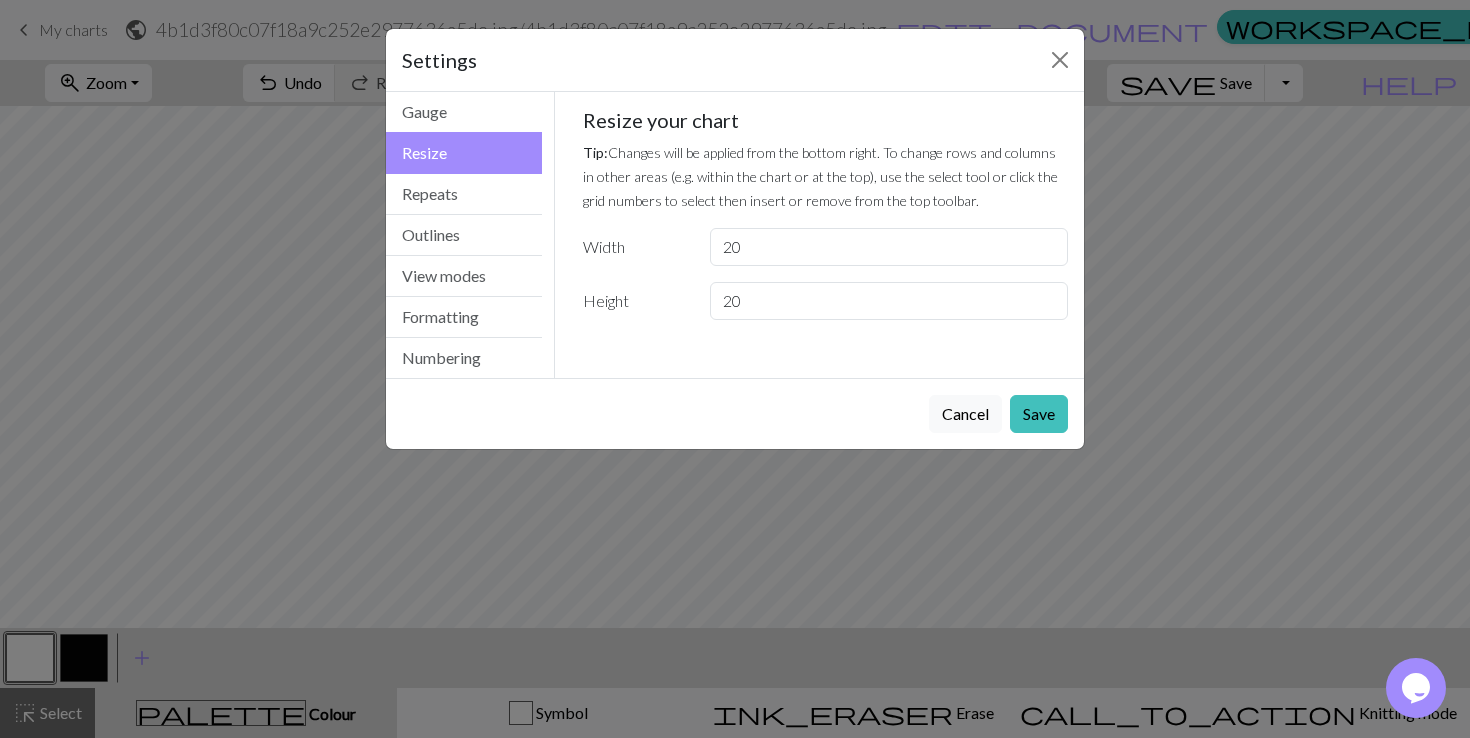 click on "Resize your chart Tip:  Changes will be applied from the bottom right. To change rows and columns in other areas (e.g. within the chart or at the top), use the select tool or click the grid numbers to select then insert or remove from the top toolbar. Width 20 Height 20" at bounding box center (826, 214) 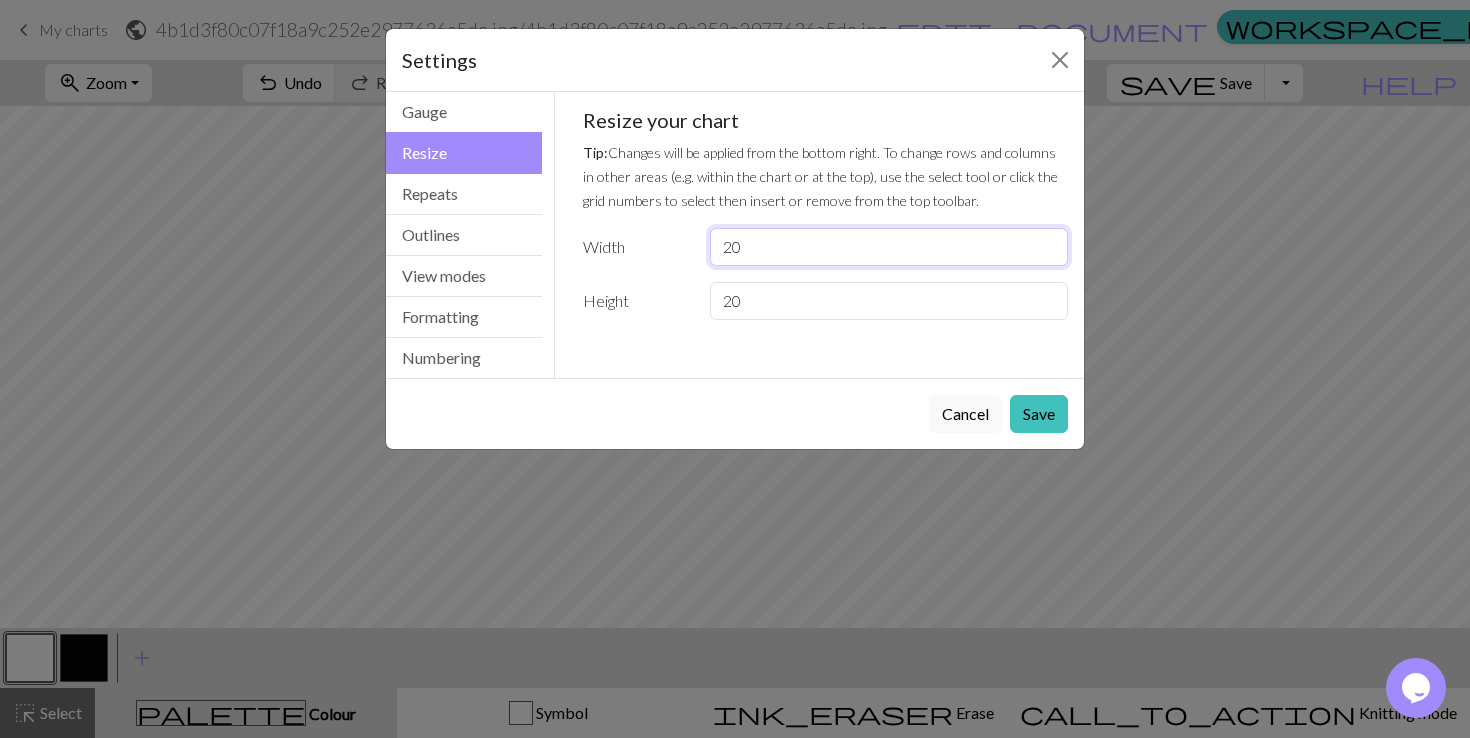 click on "20" at bounding box center (889, 247) 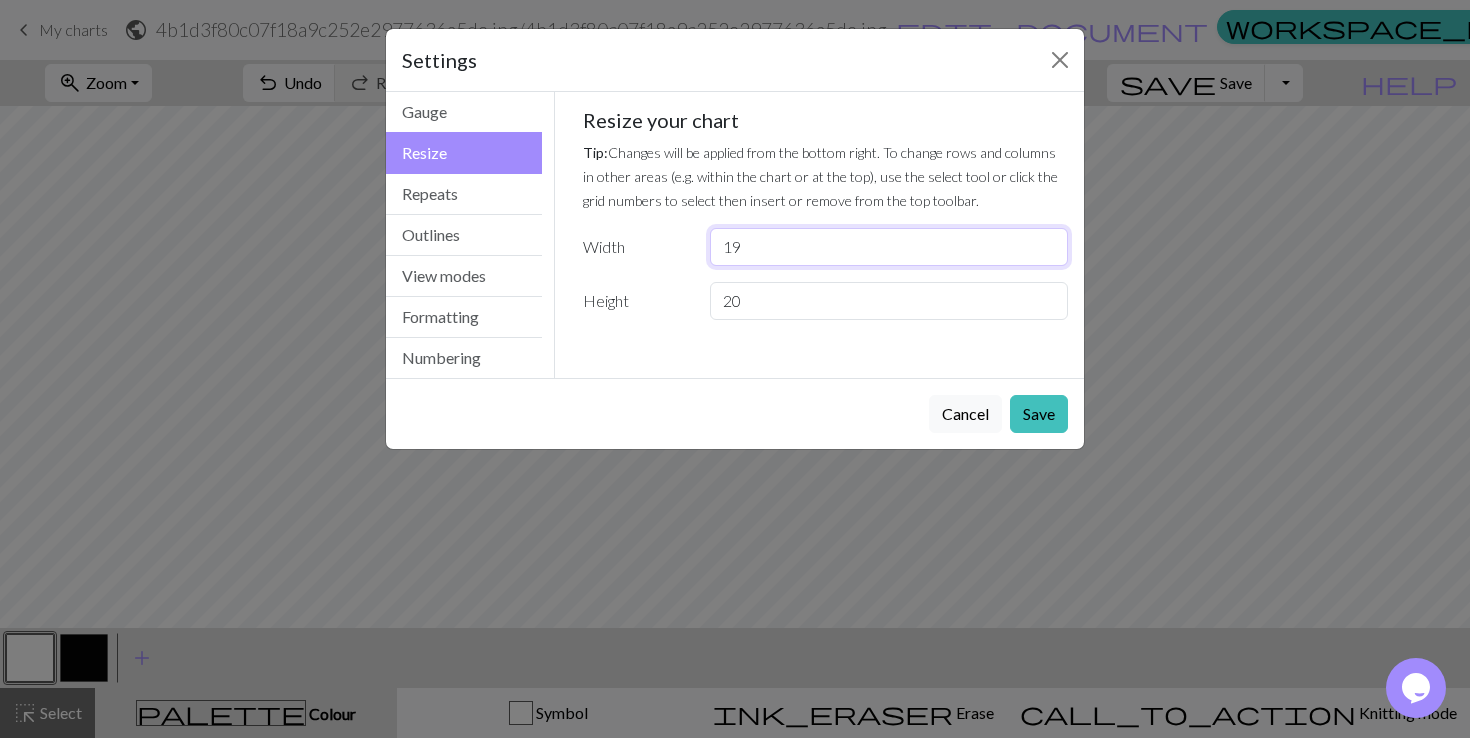 click on "19" at bounding box center (889, 247) 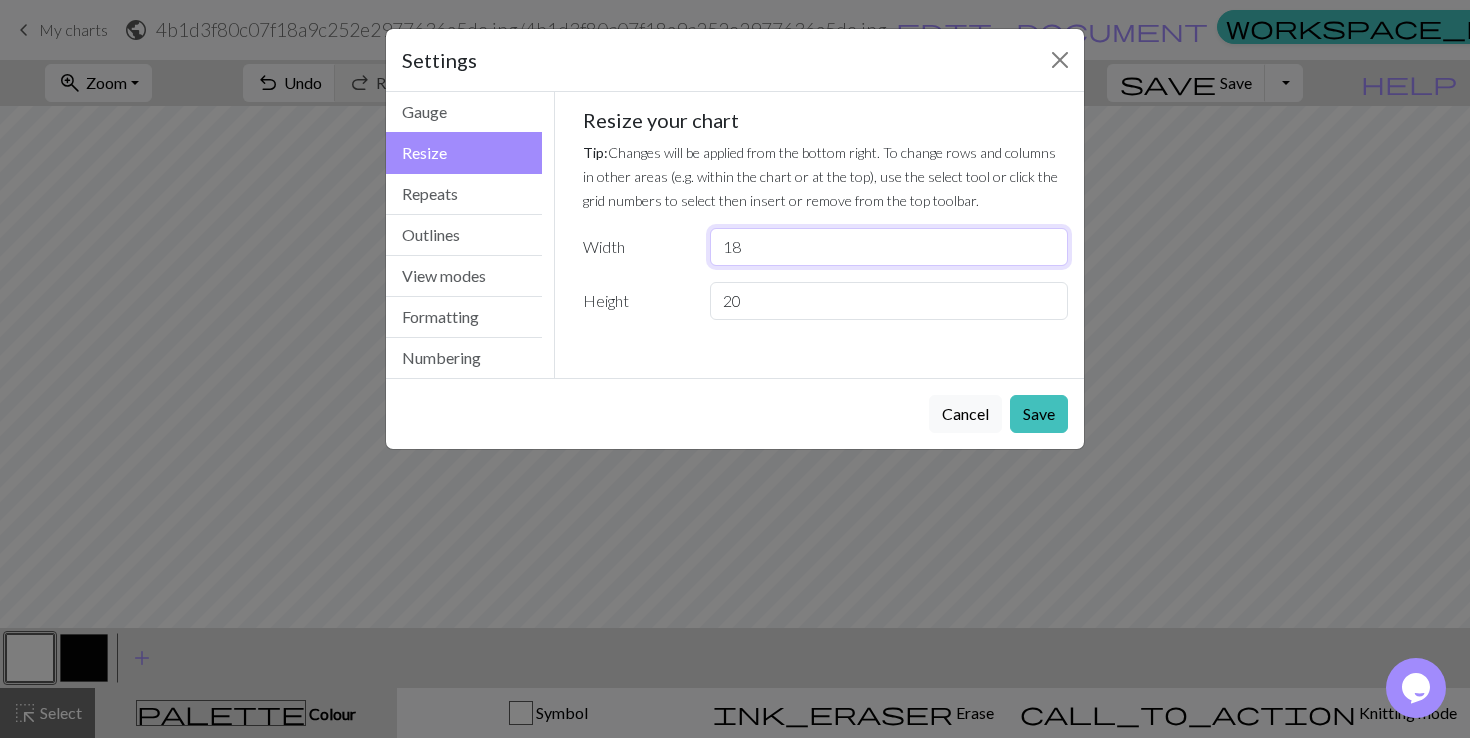 type on "18" 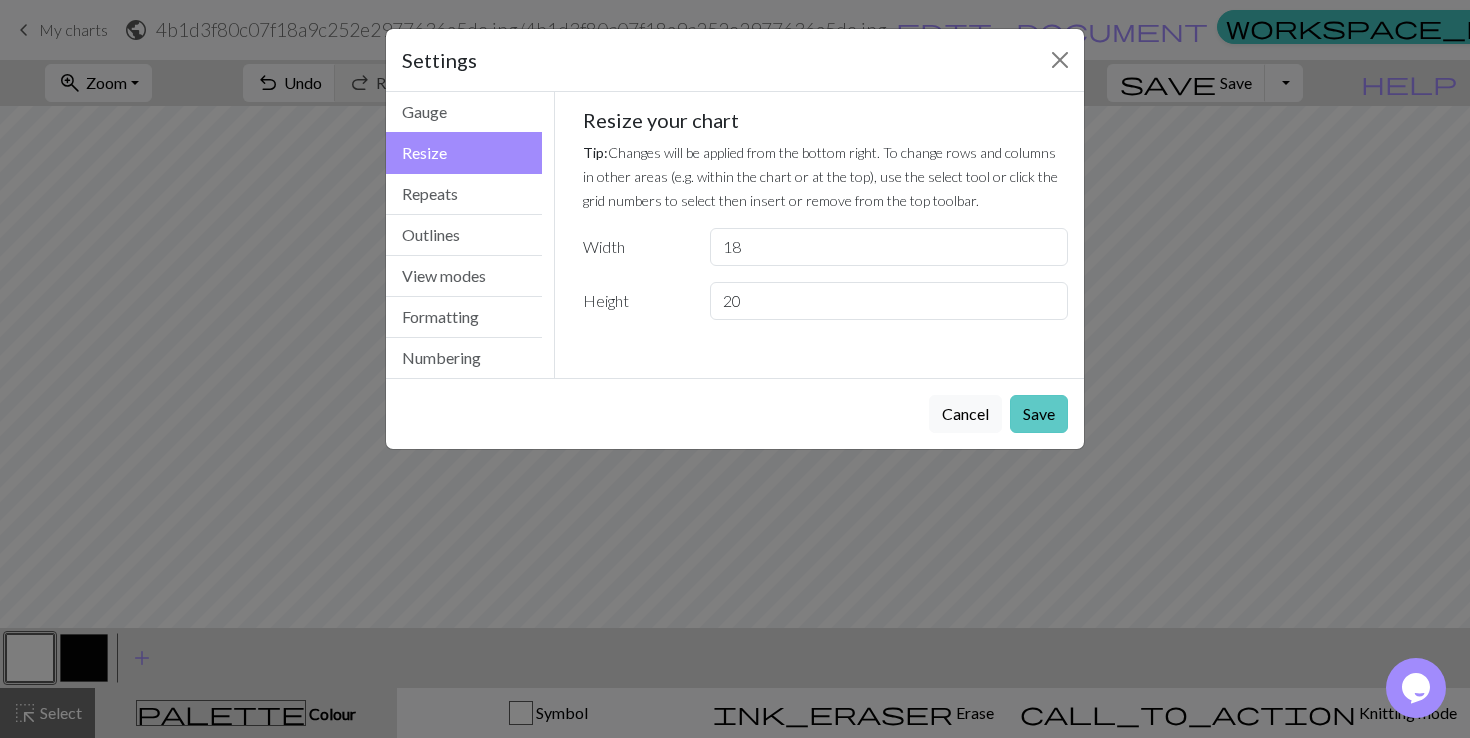 click on "Save" at bounding box center (1039, 414) 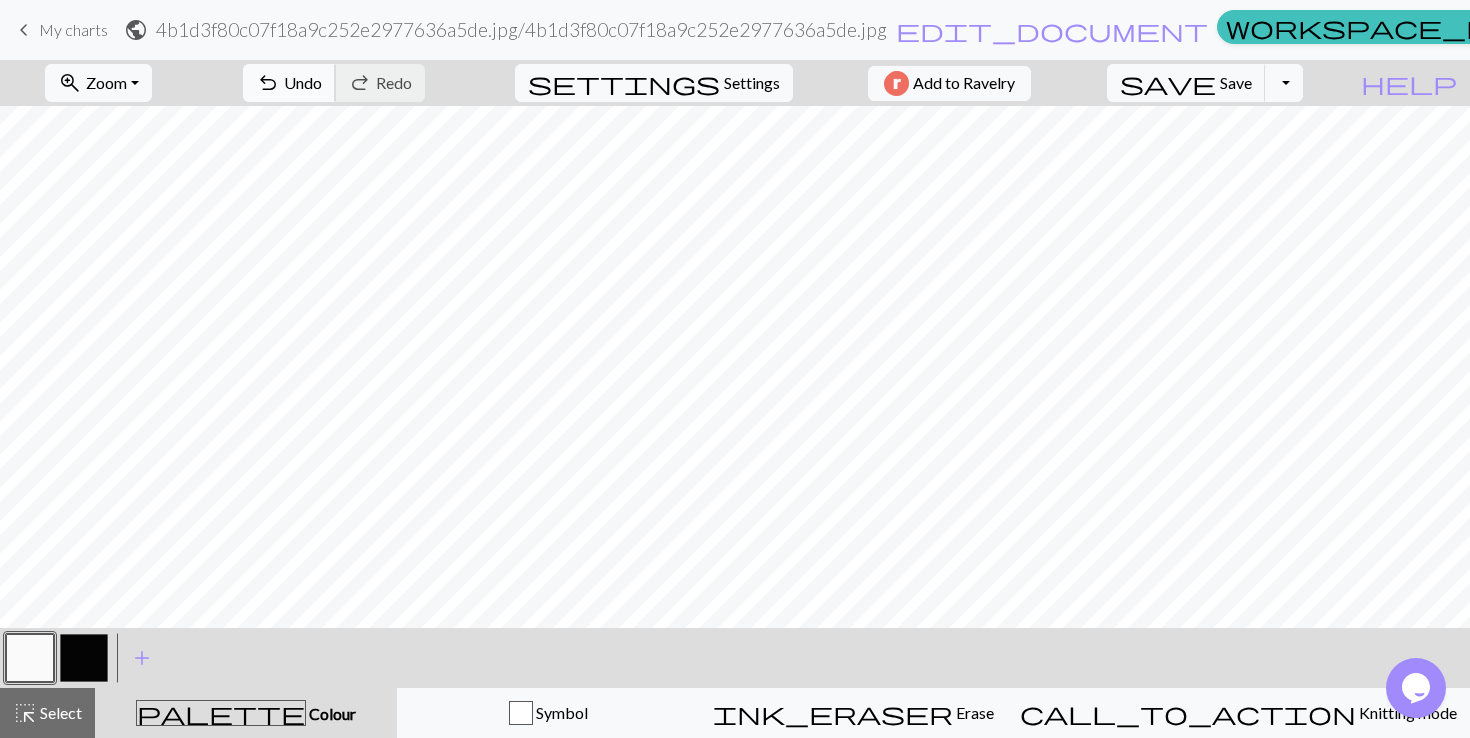 click on "Undo" at bounding box center [303, 82] 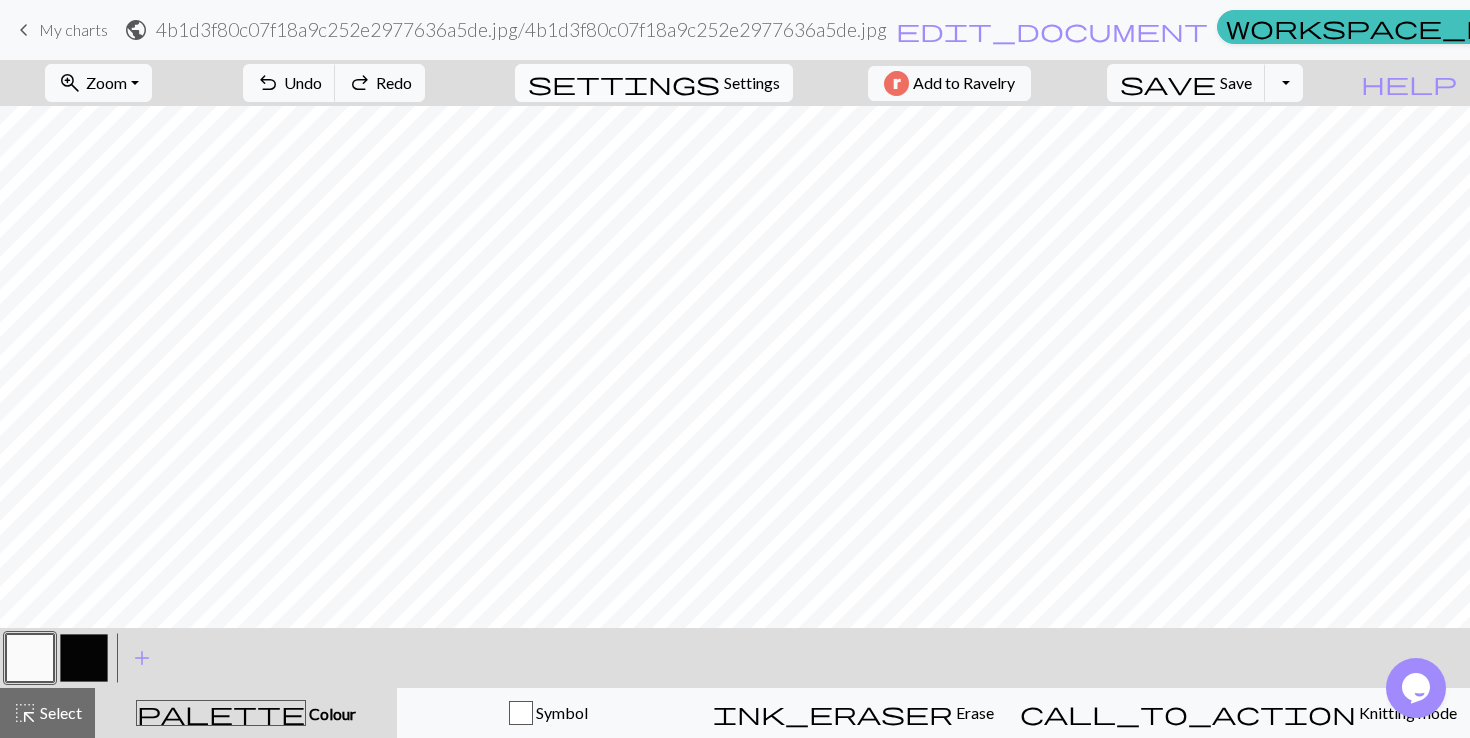 click on "Settings" at bounding box center [752, 83] 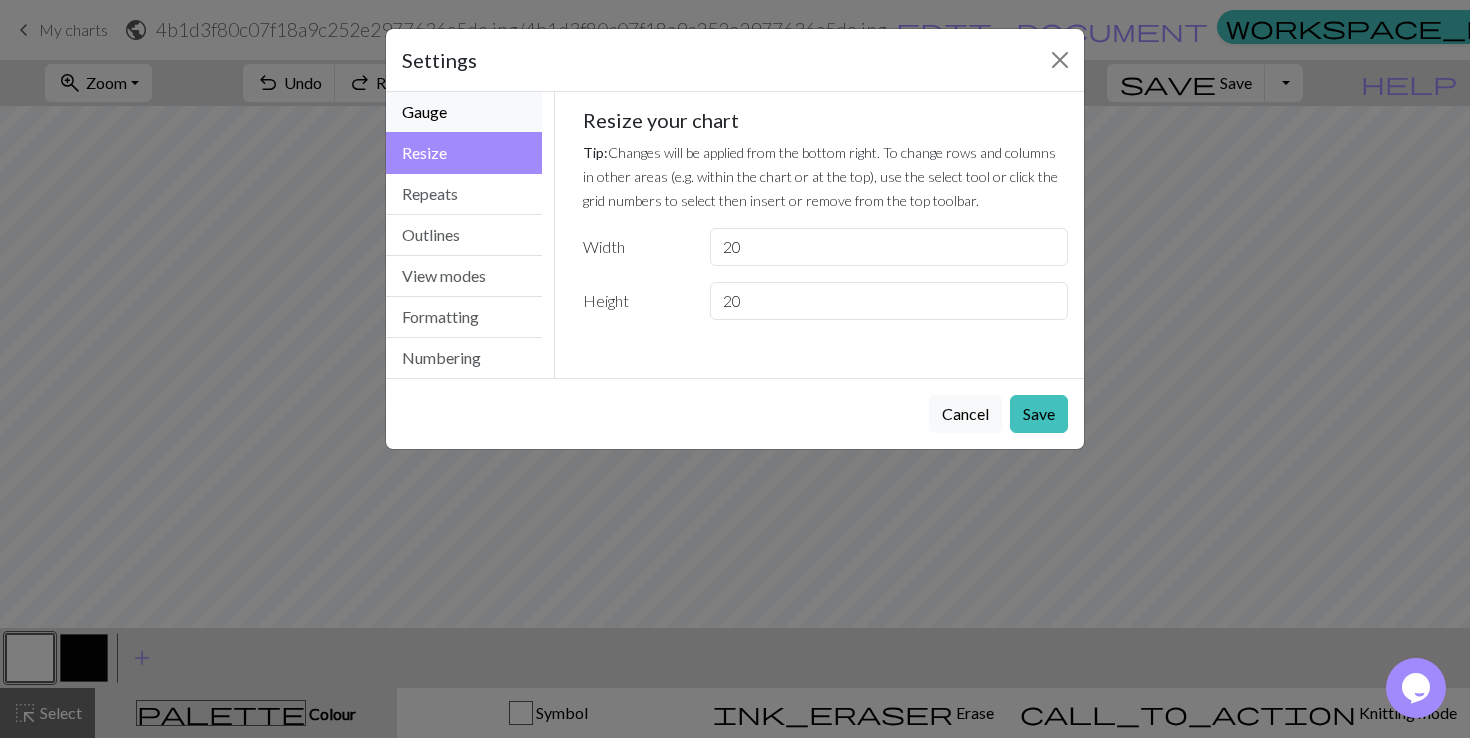 click on "Gauge" at bounding box center (464, 112) 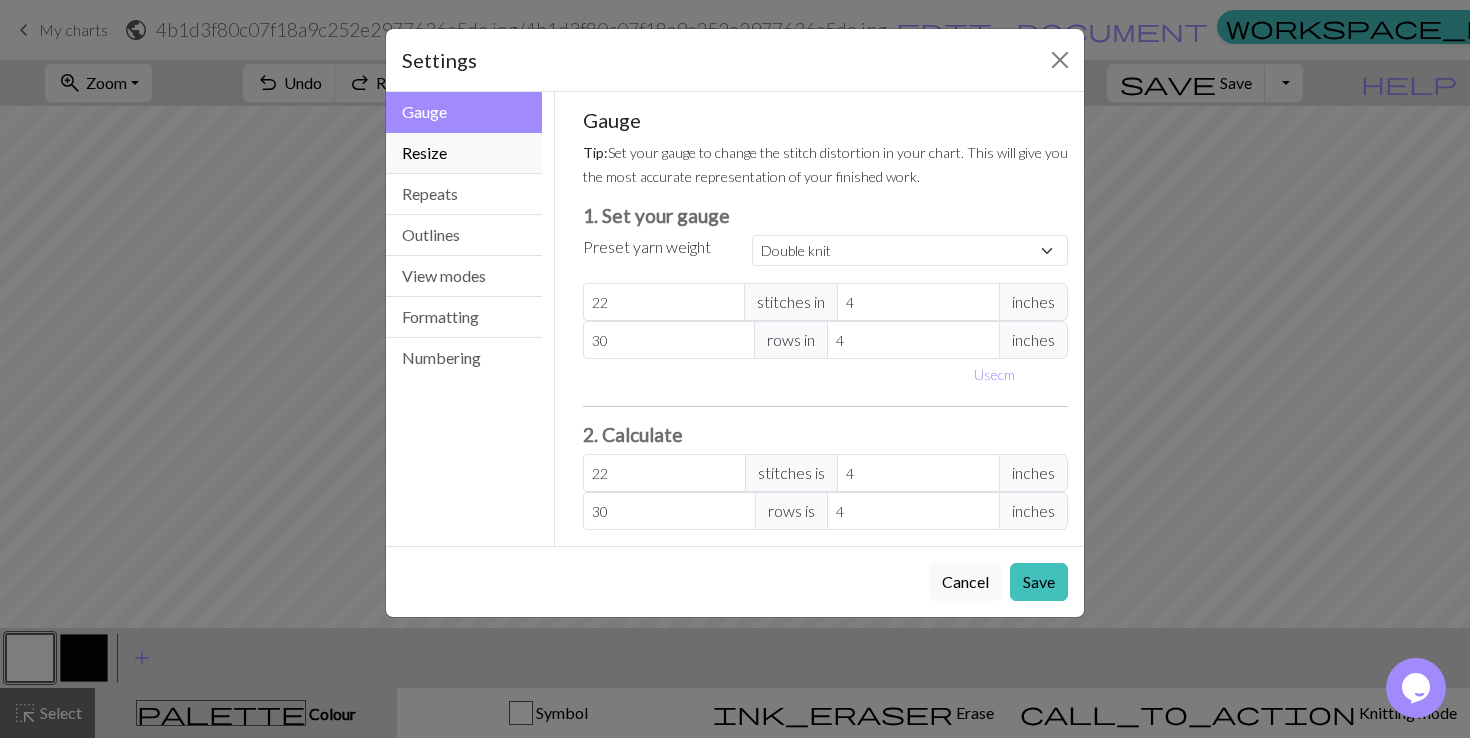 click on "Resize" at bounding box center [464, 153] 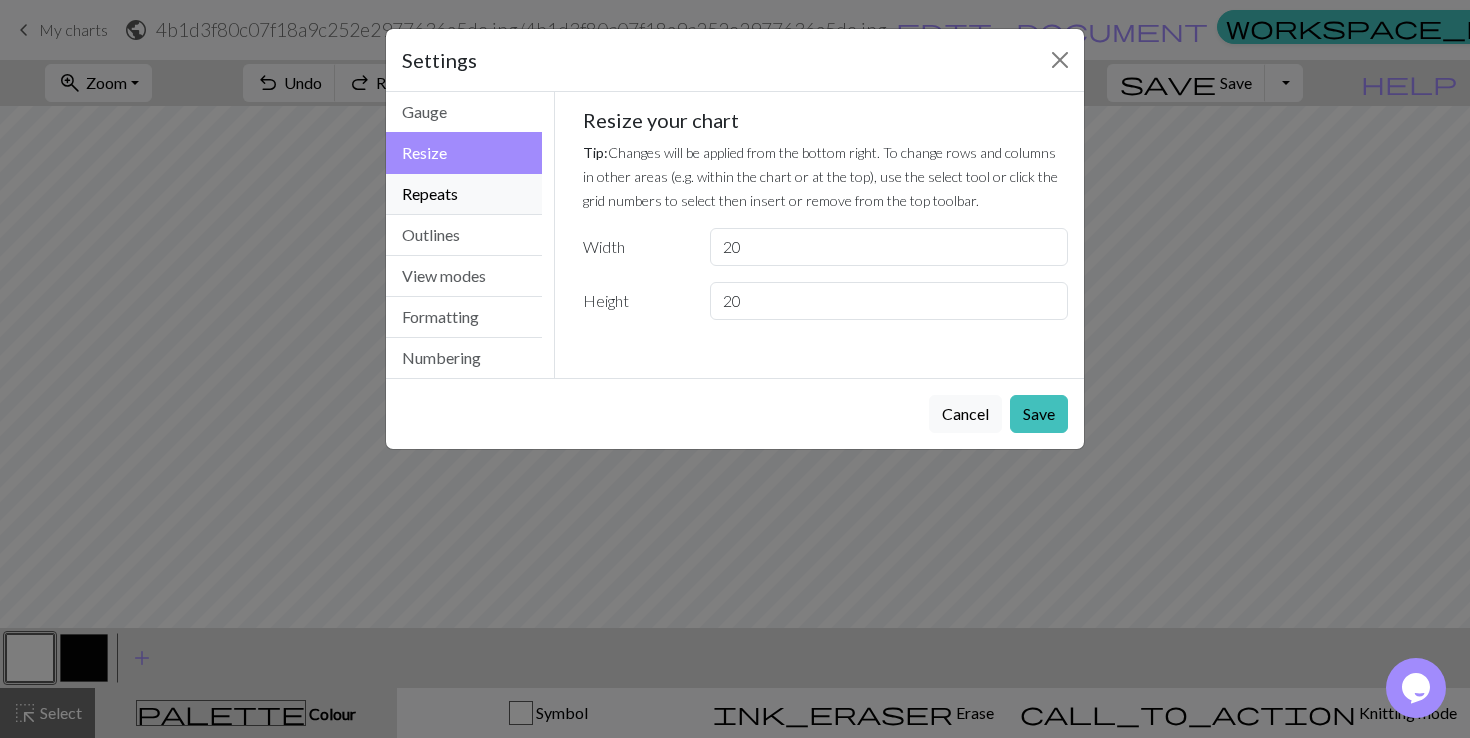 click on "Repeats" at bounding box center (464, 194) 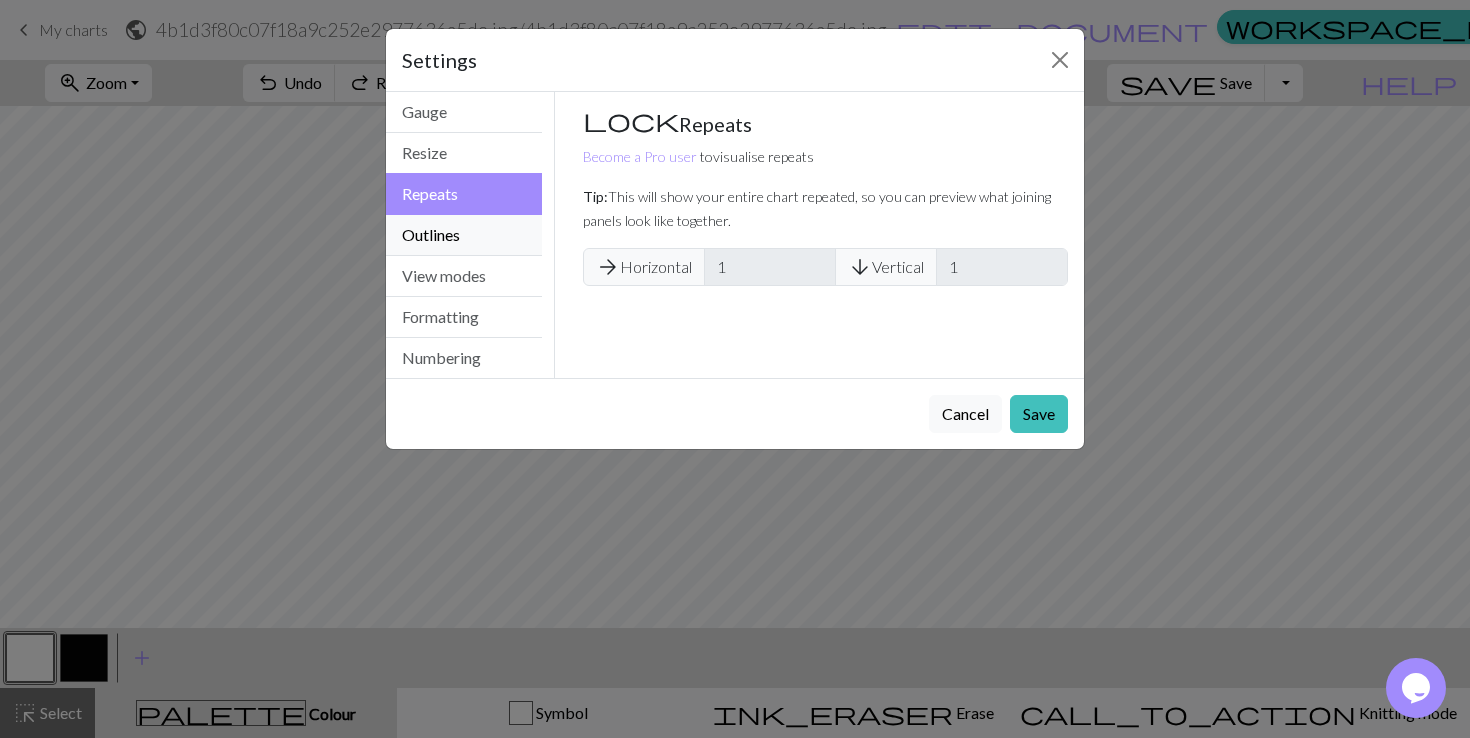 click on "Outlines" at bounding box center (464, 235) 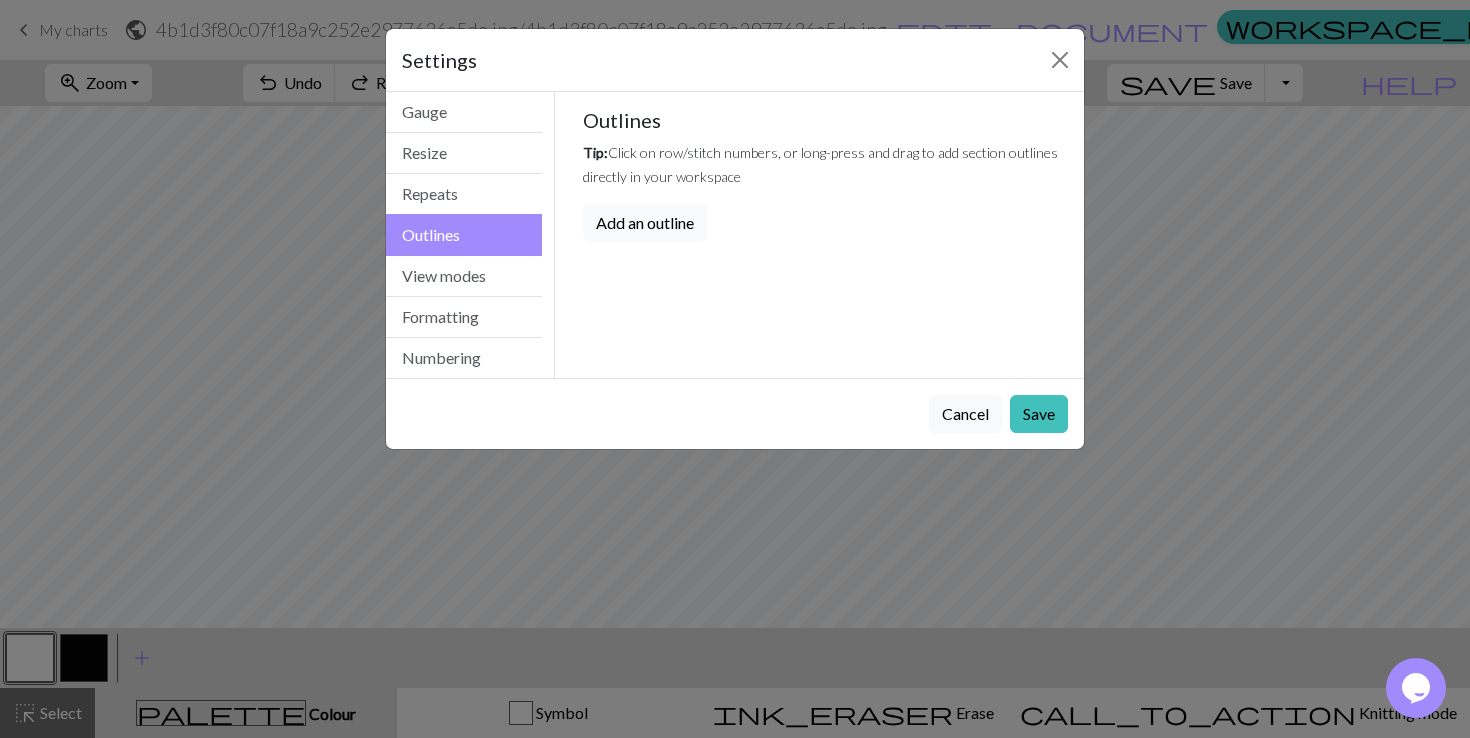 click on "Add an outline" at bounding box center (645, 223) 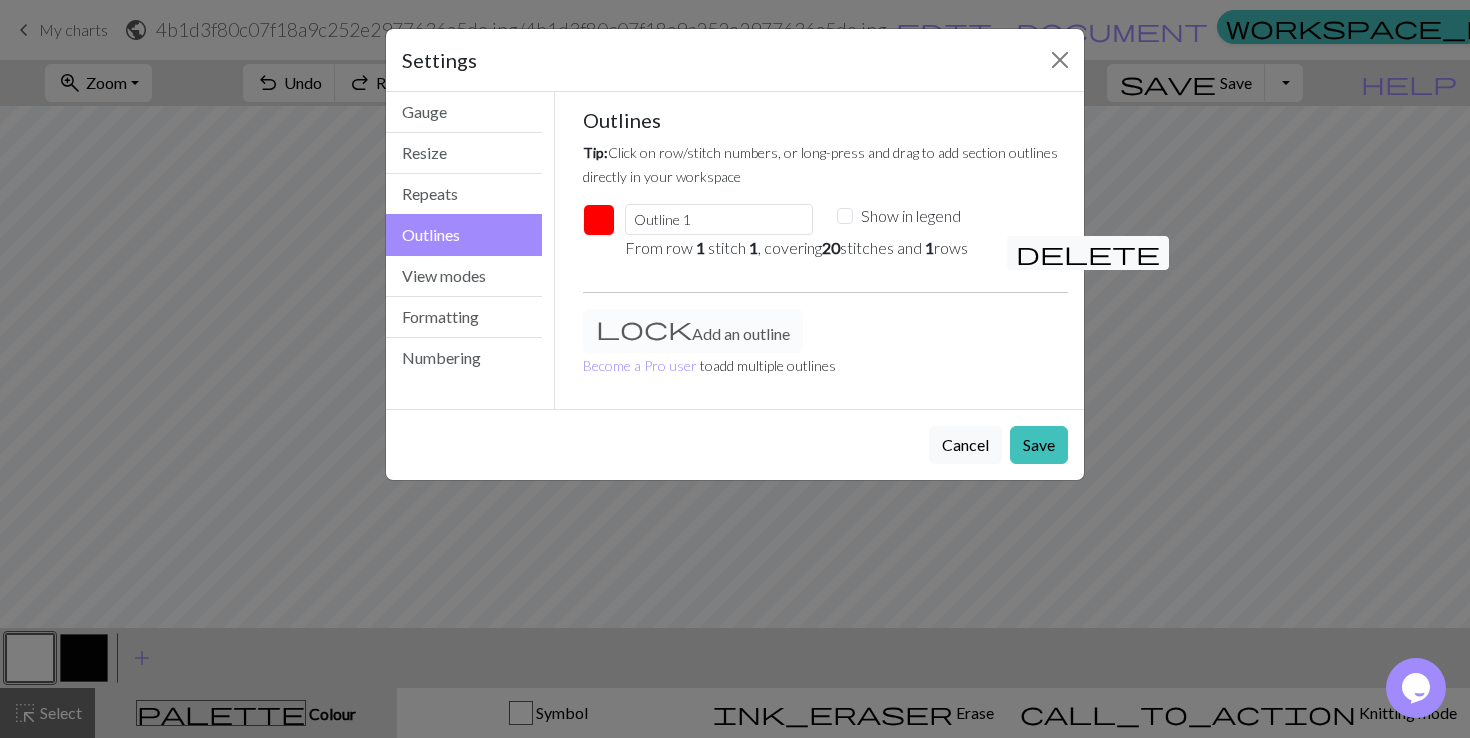 click at bounding box center (599, 220) 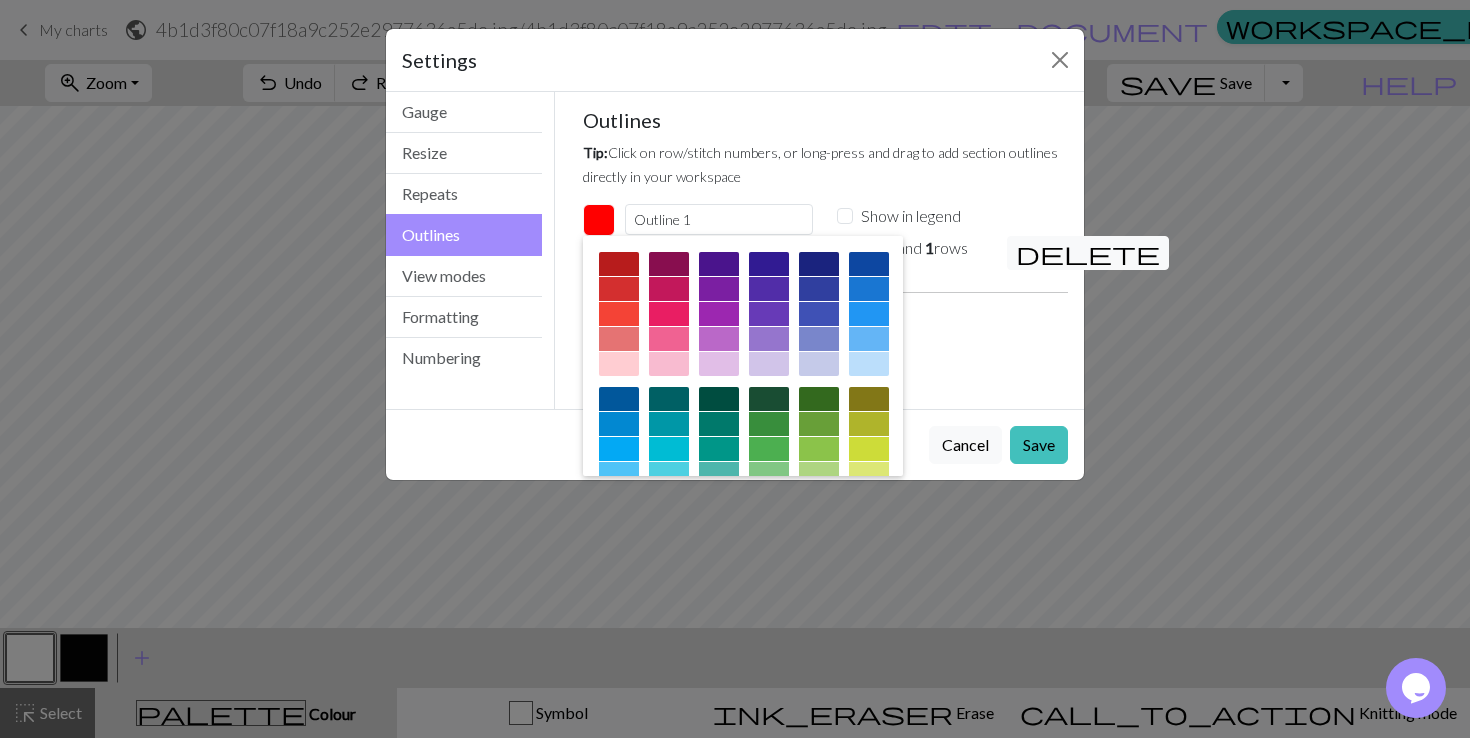 scroll, scrollTop: 322, scrollLeft: 0, axis: vertical 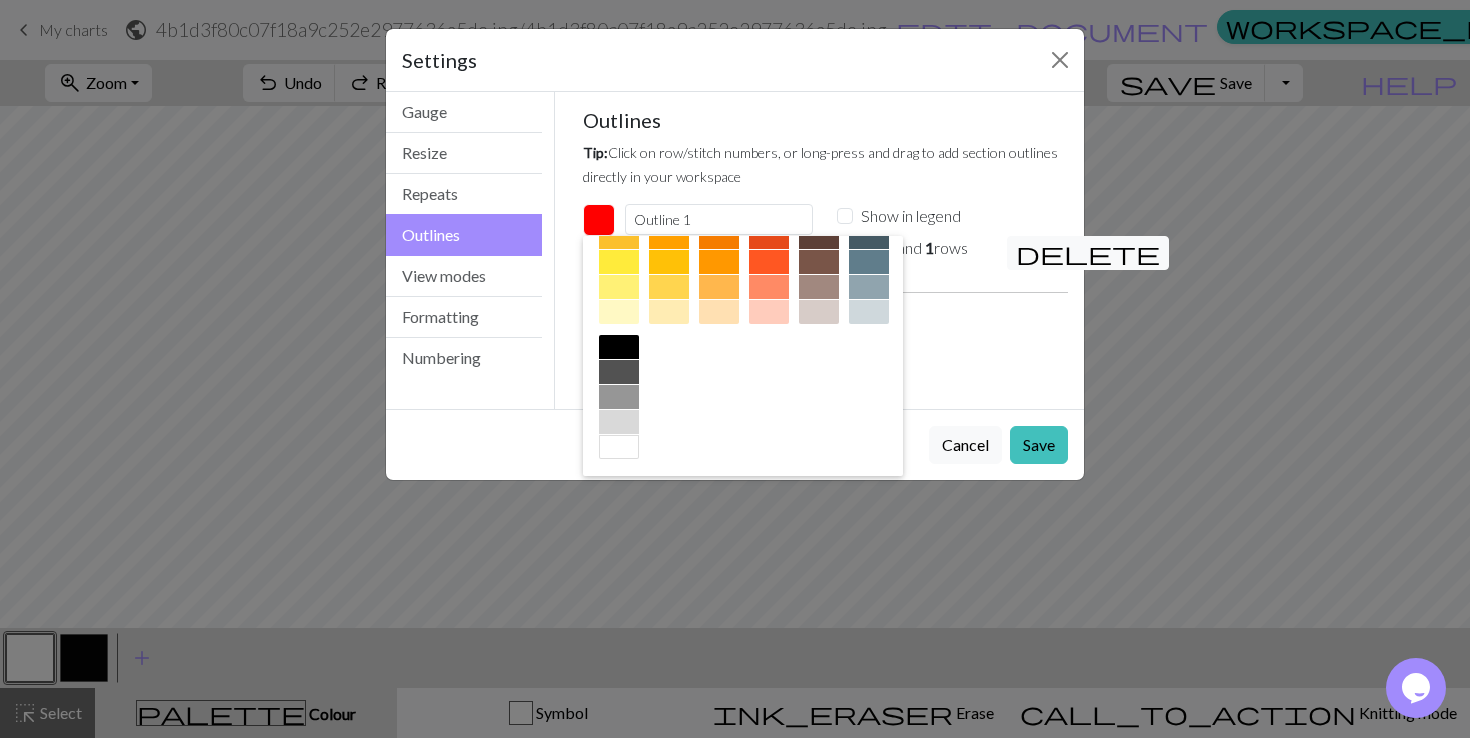 click at bounding box center [619, 347] 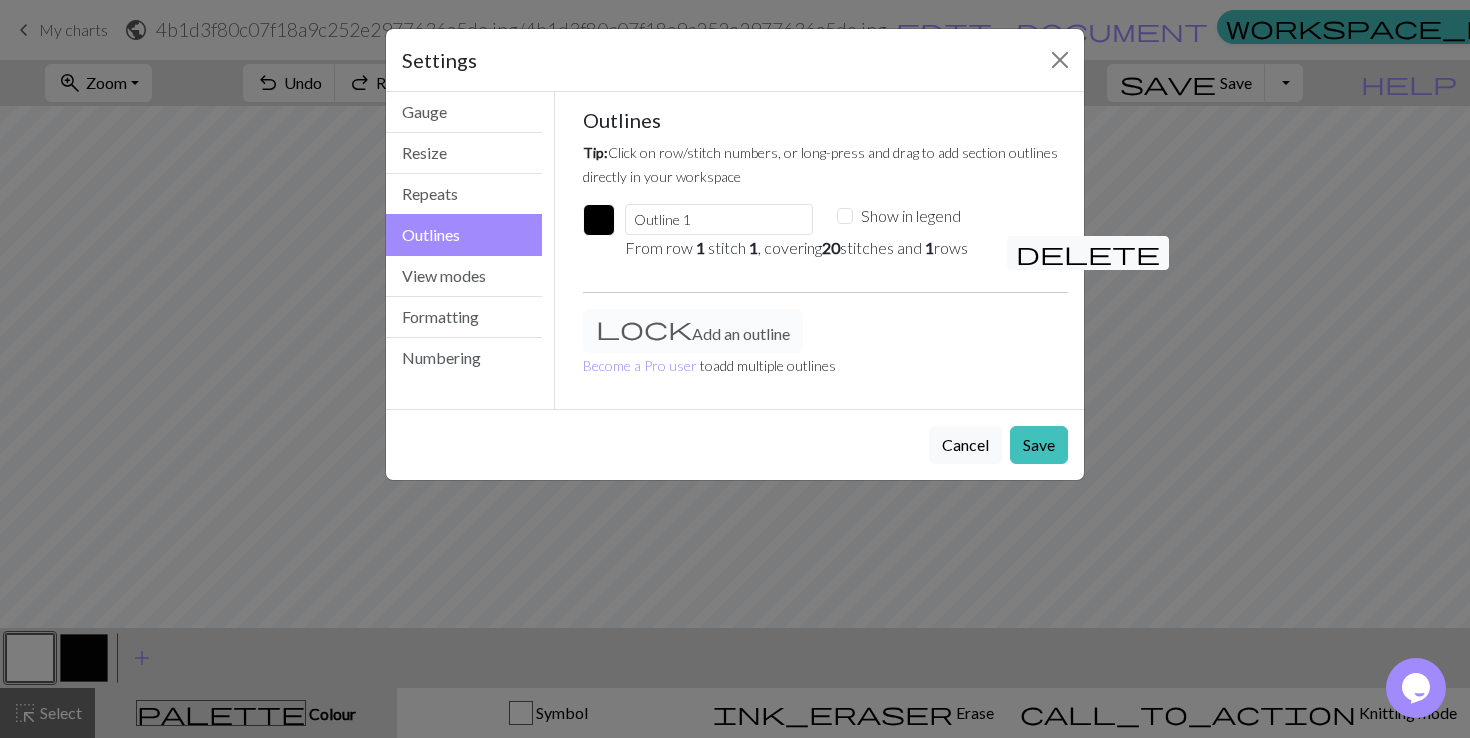click on "Show in legend" at bounding box center [911, 216] 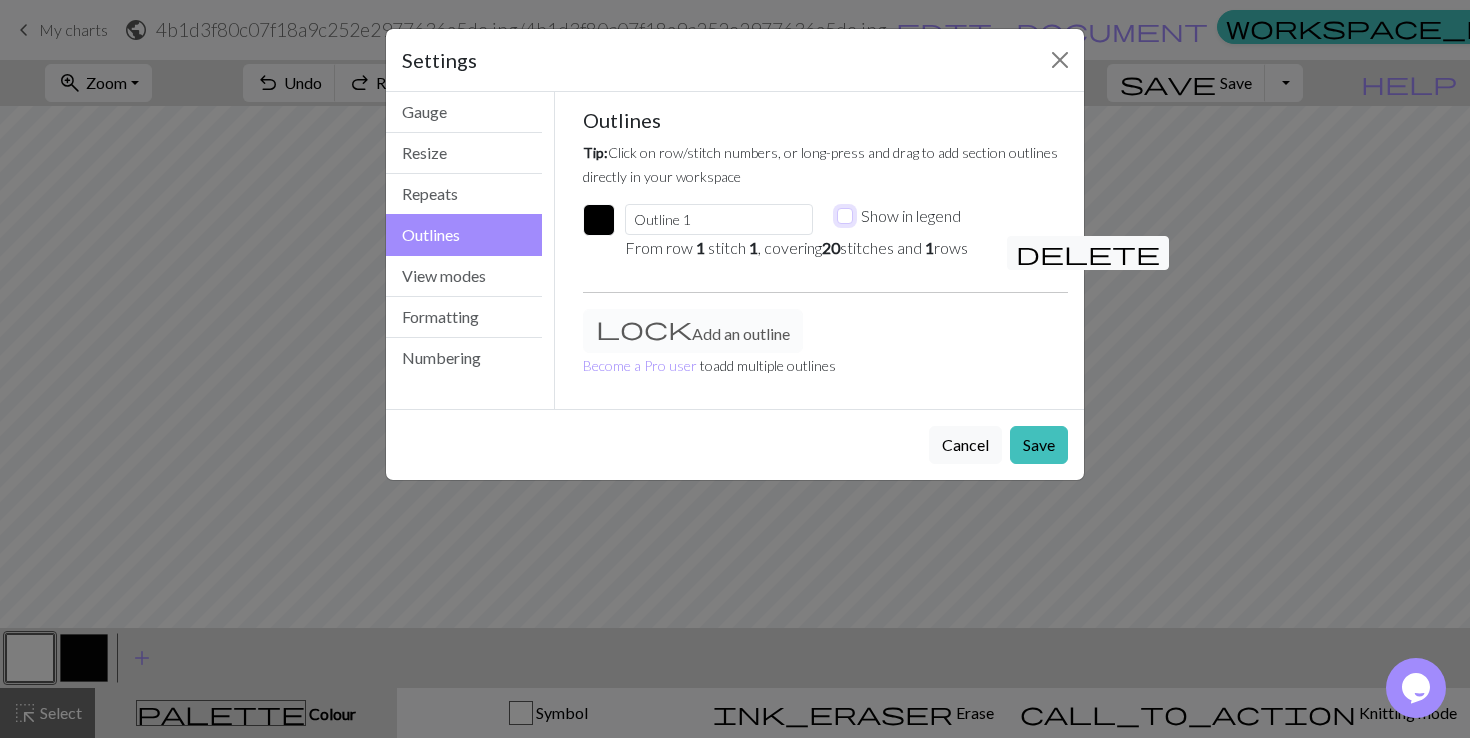 click on "Show in legend" at bounding box center [845, 216] 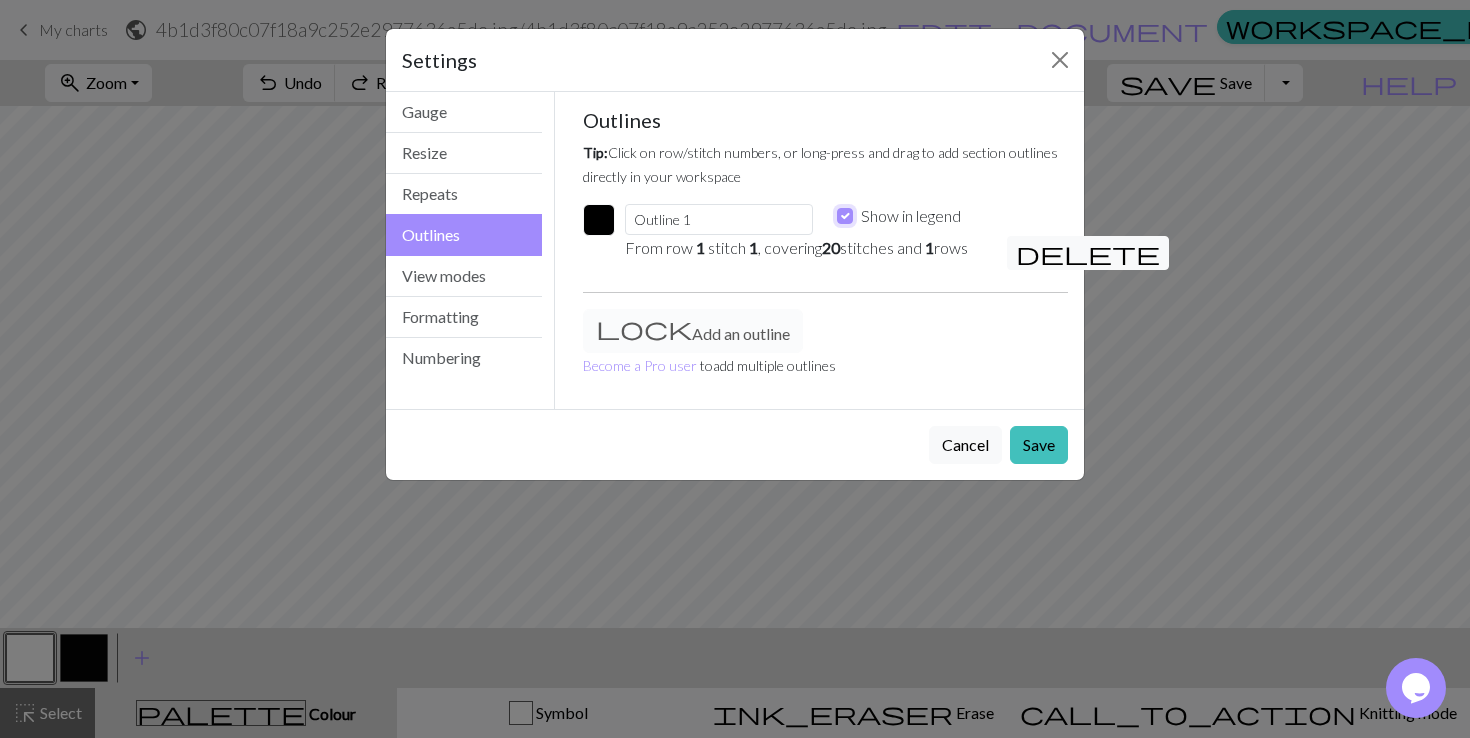 checkbox on "true" 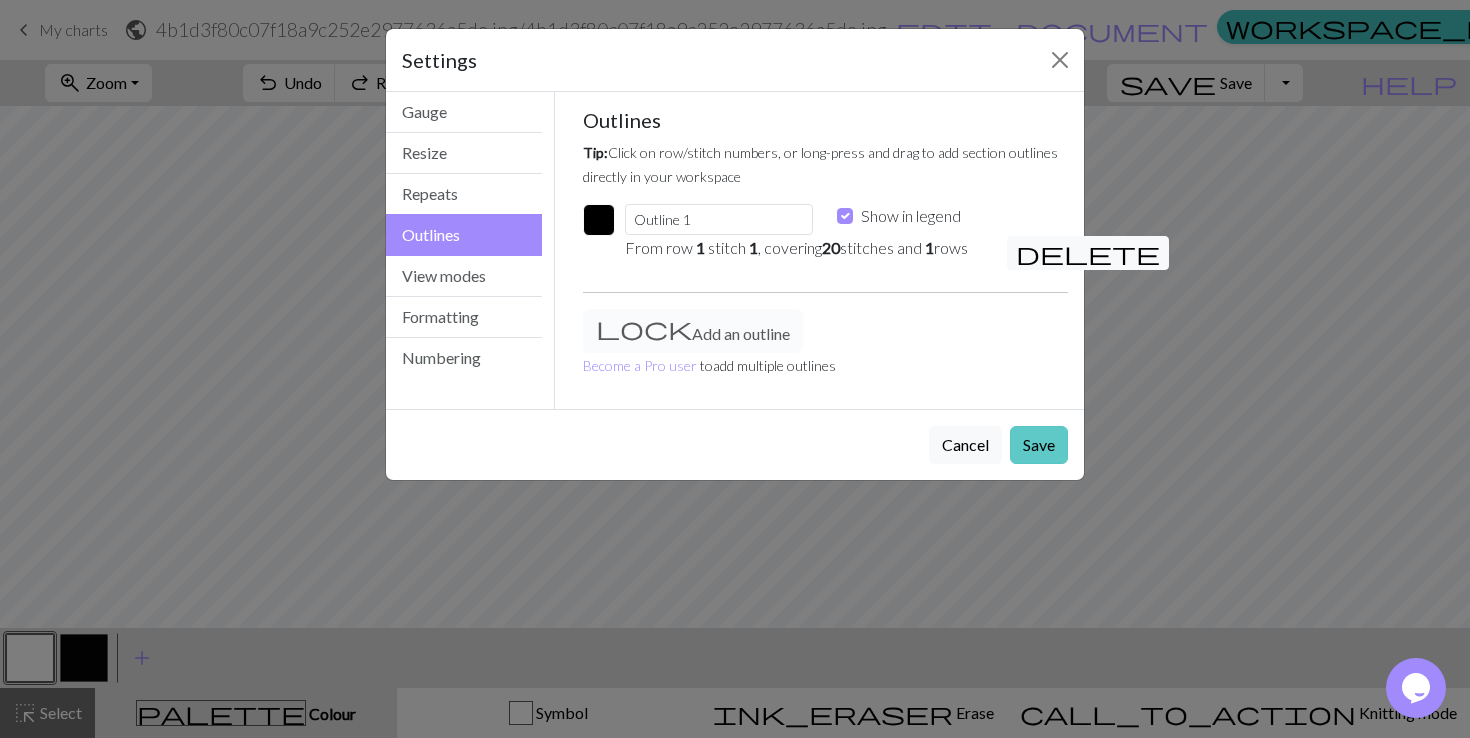 click on "Save" at bounding box center (1039, 445) 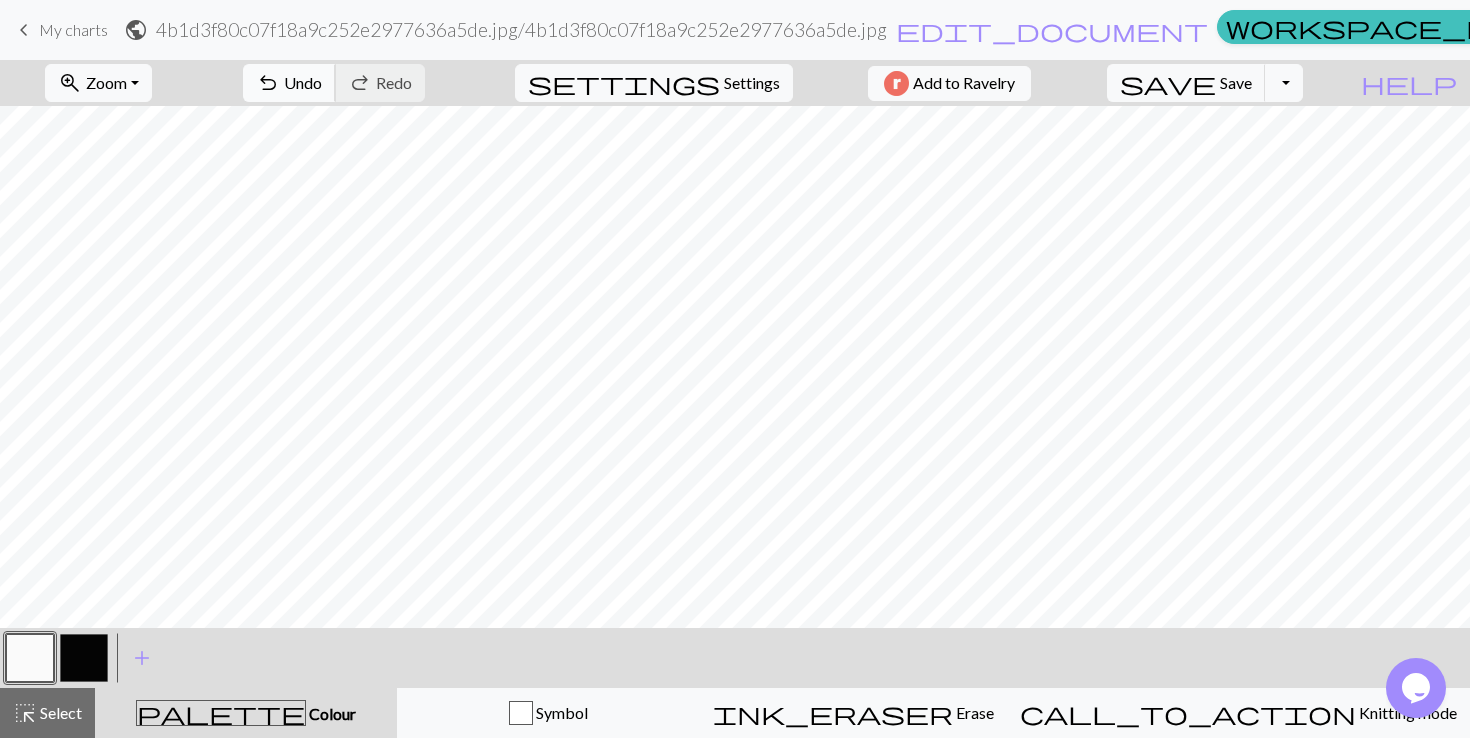 click on "undo Undo Undo" at bounding box center [289, 83] 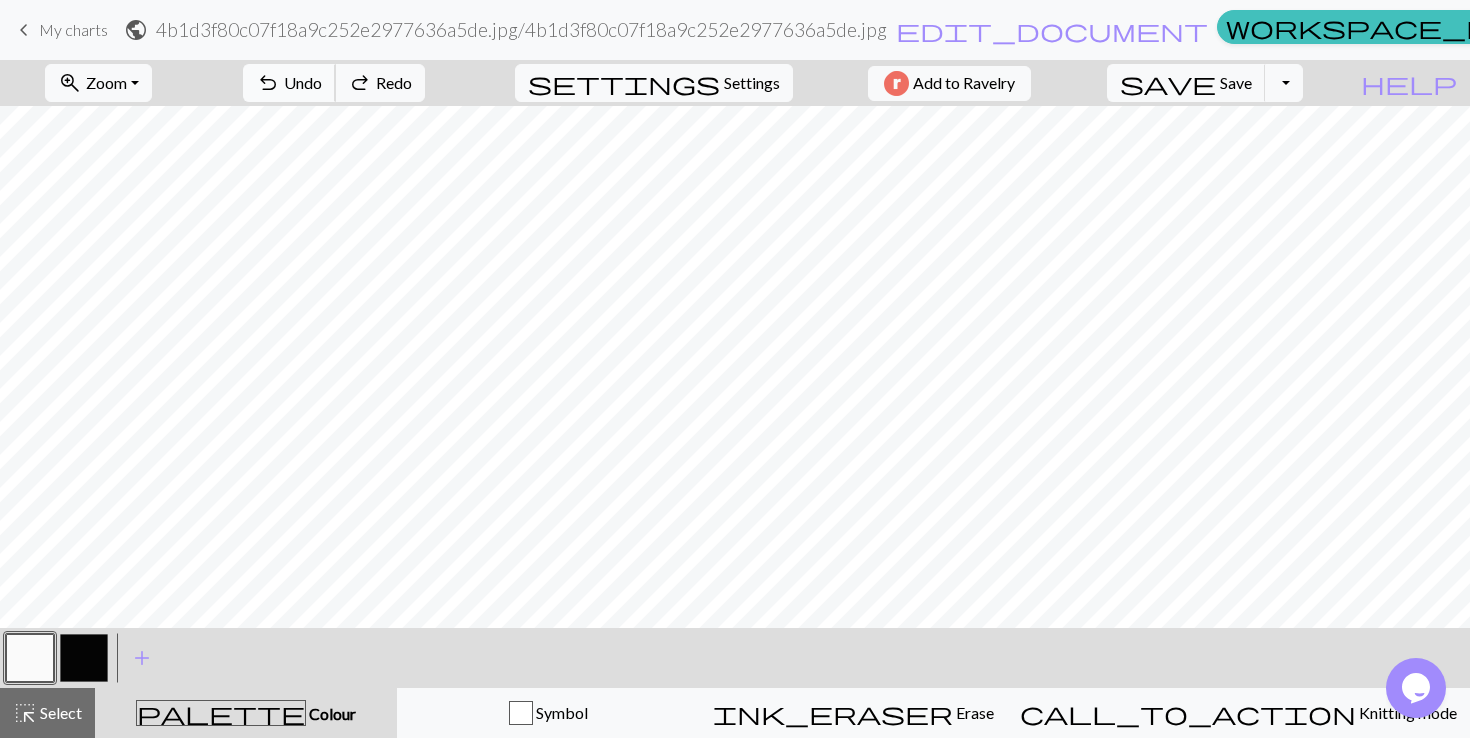 click on "undo Undo Undo" at bounding box center (289, 83) 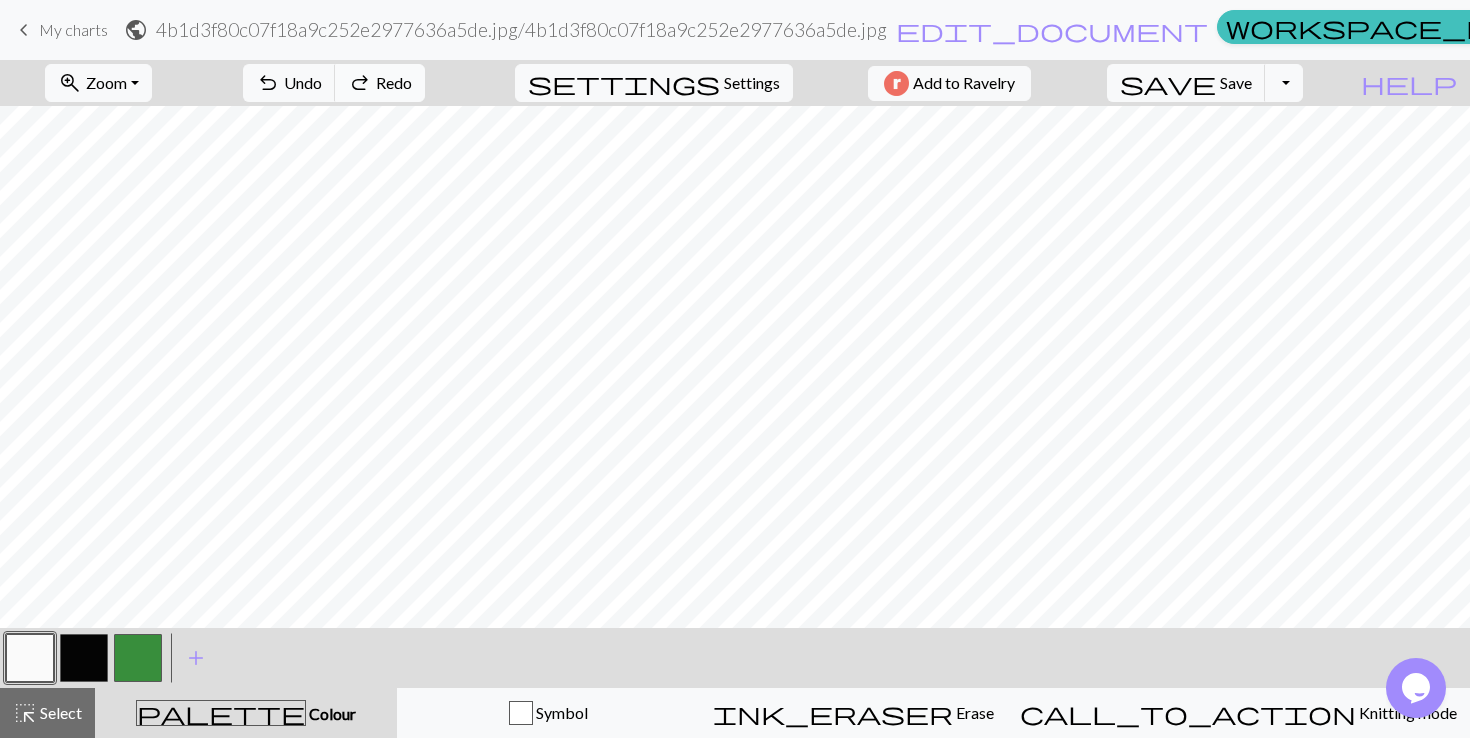 click on "Redo" at bounding box center (394, 82) 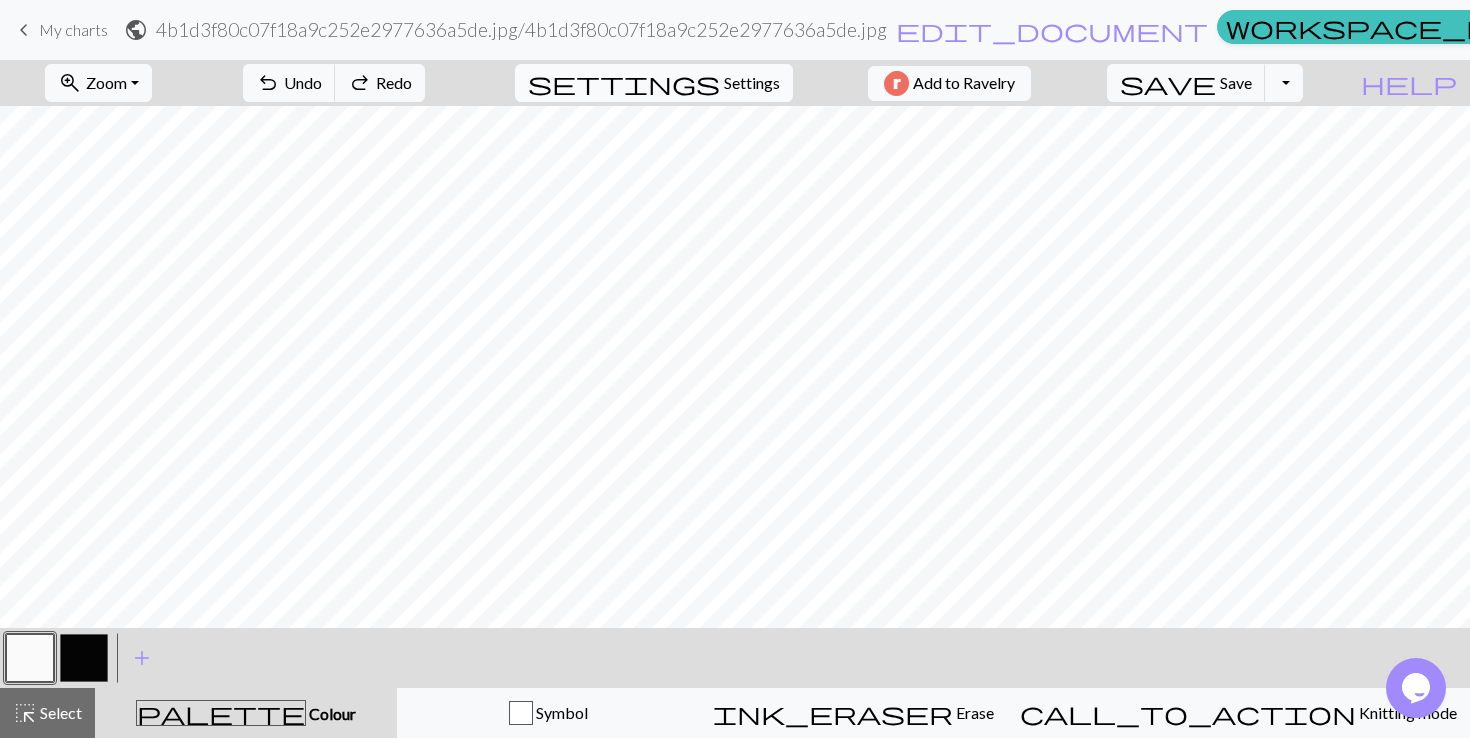 click on "Settings" at bounding box center (752, 83) 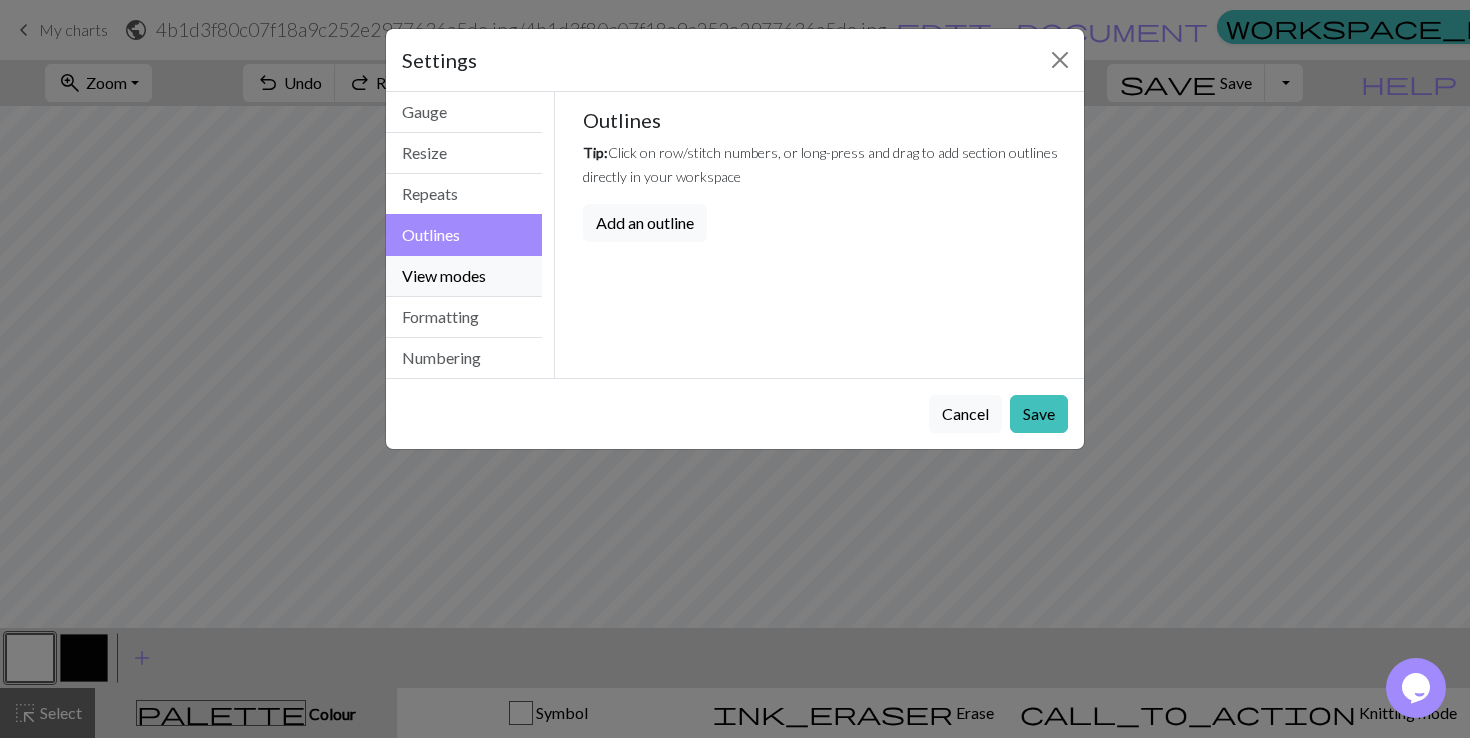 click on "View modes" at bounding box center (464, 276) 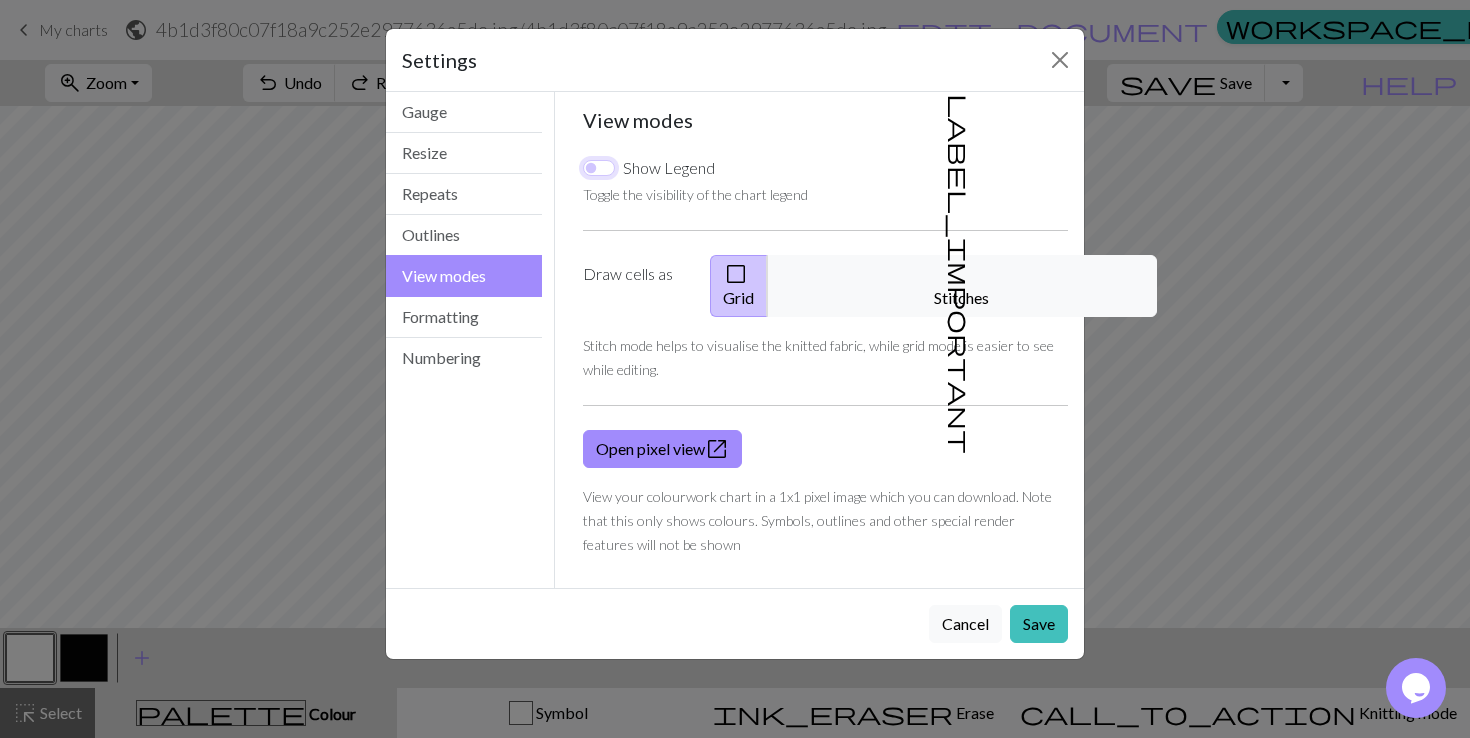 click on "Show Legend" at bounding box center (599, 168) 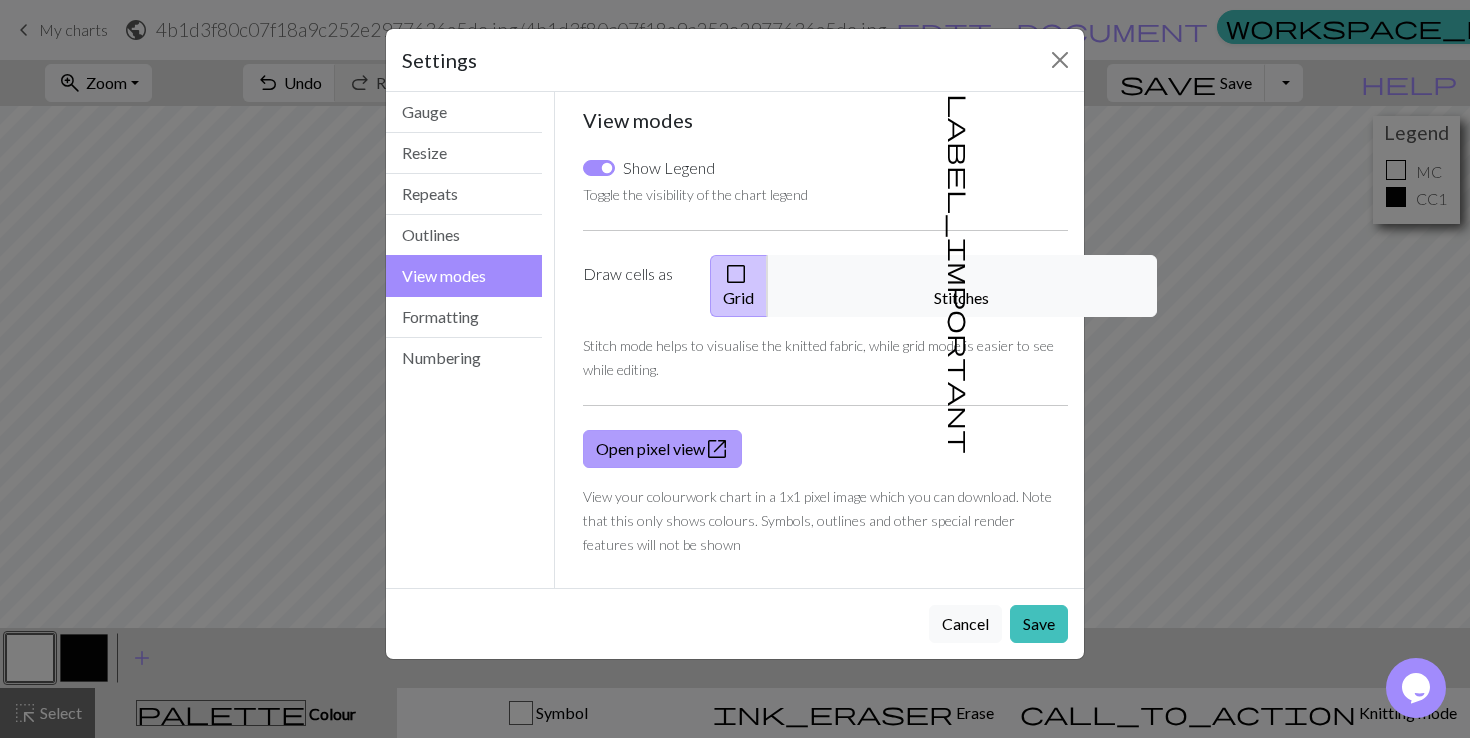 click on "Open pixel view  open_in_new" at bounding box center [662, 449] 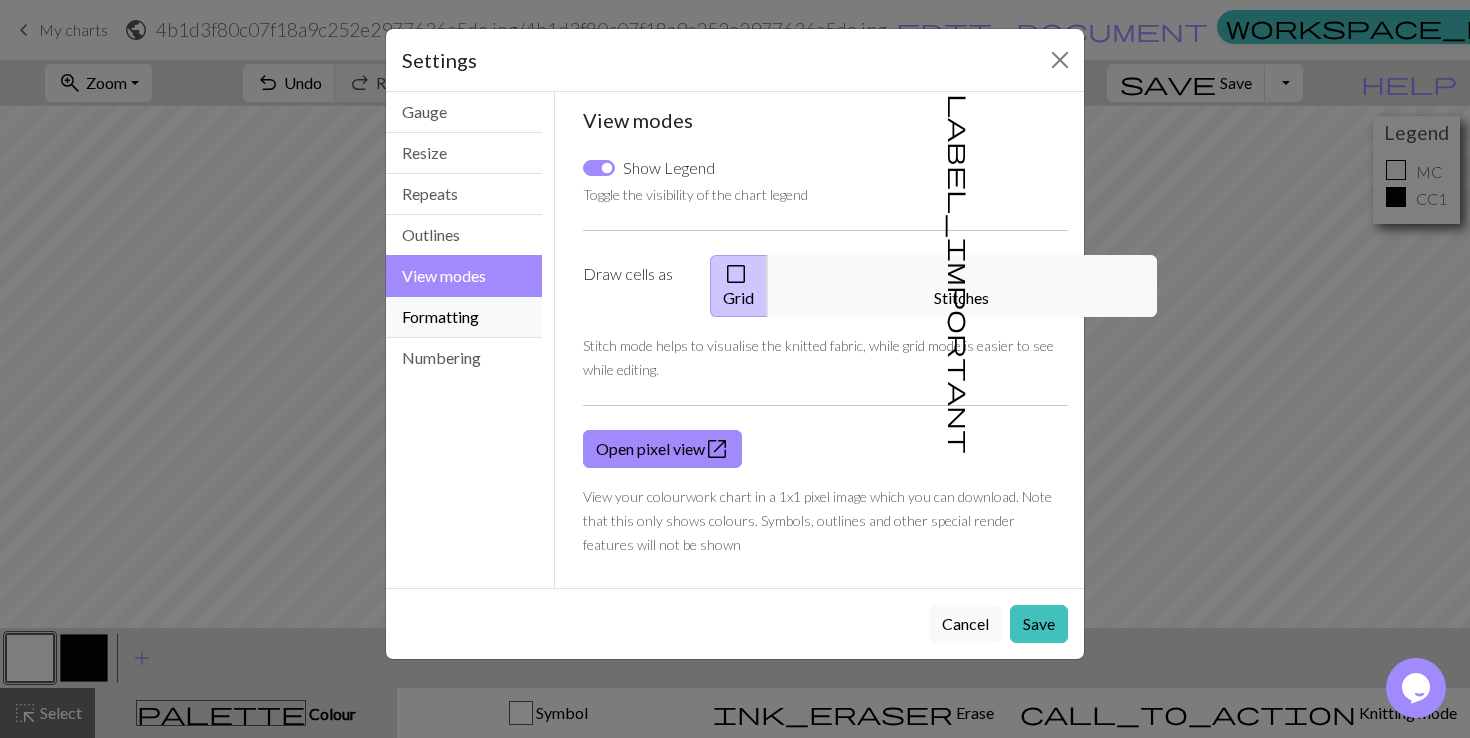 click on "Formatting" at bounding box center [464, 317] 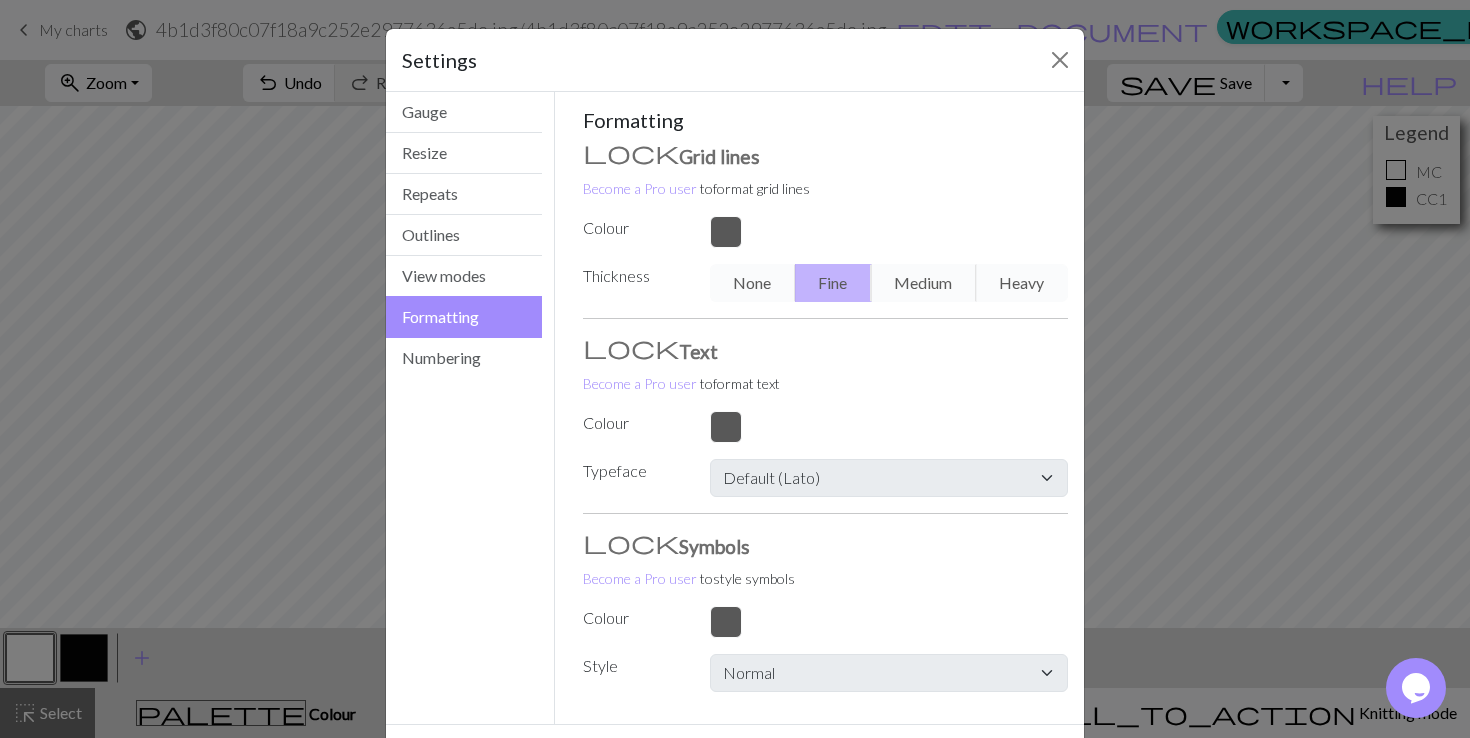 scroll, scrollTop: 86, scrollLeft: 0, axis: vertical 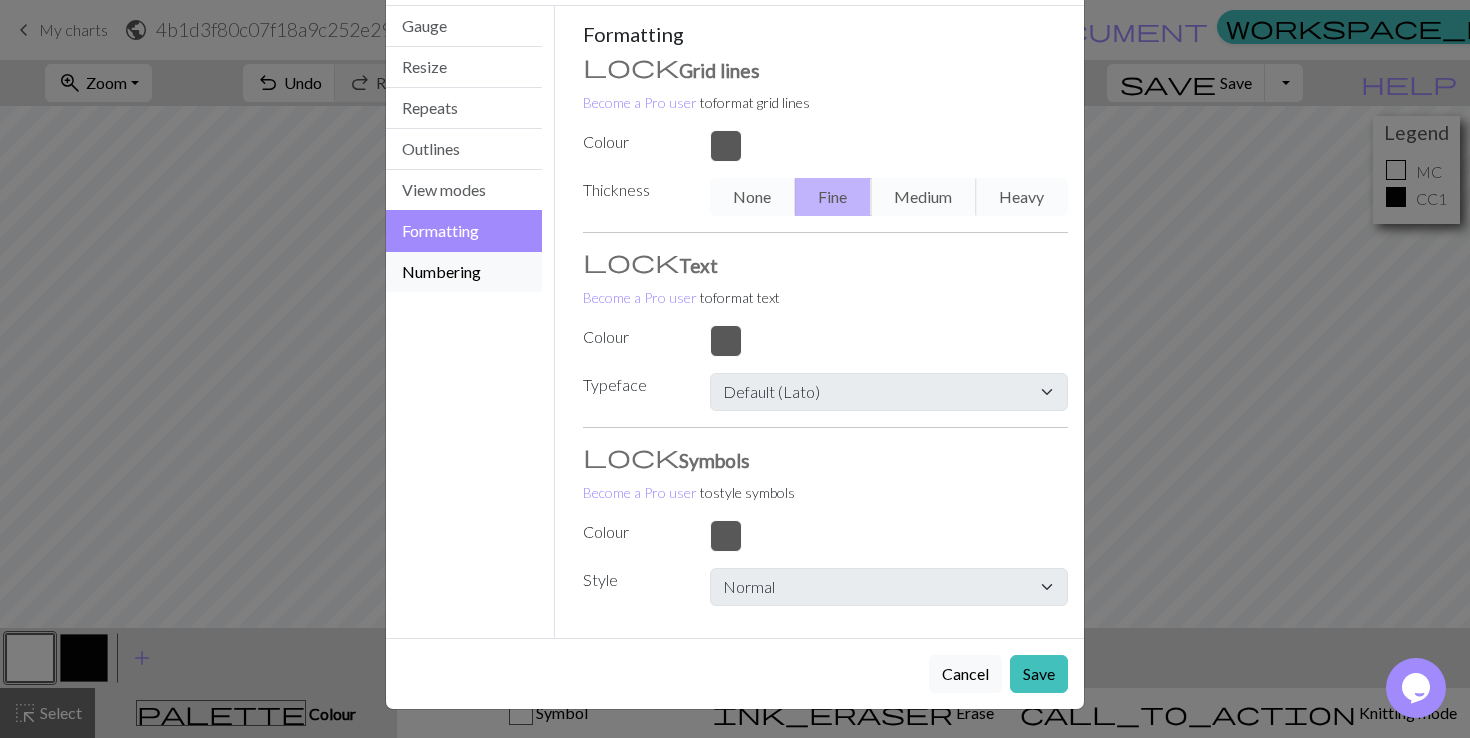 click on "Numbering" at bounding box center (464, 272) 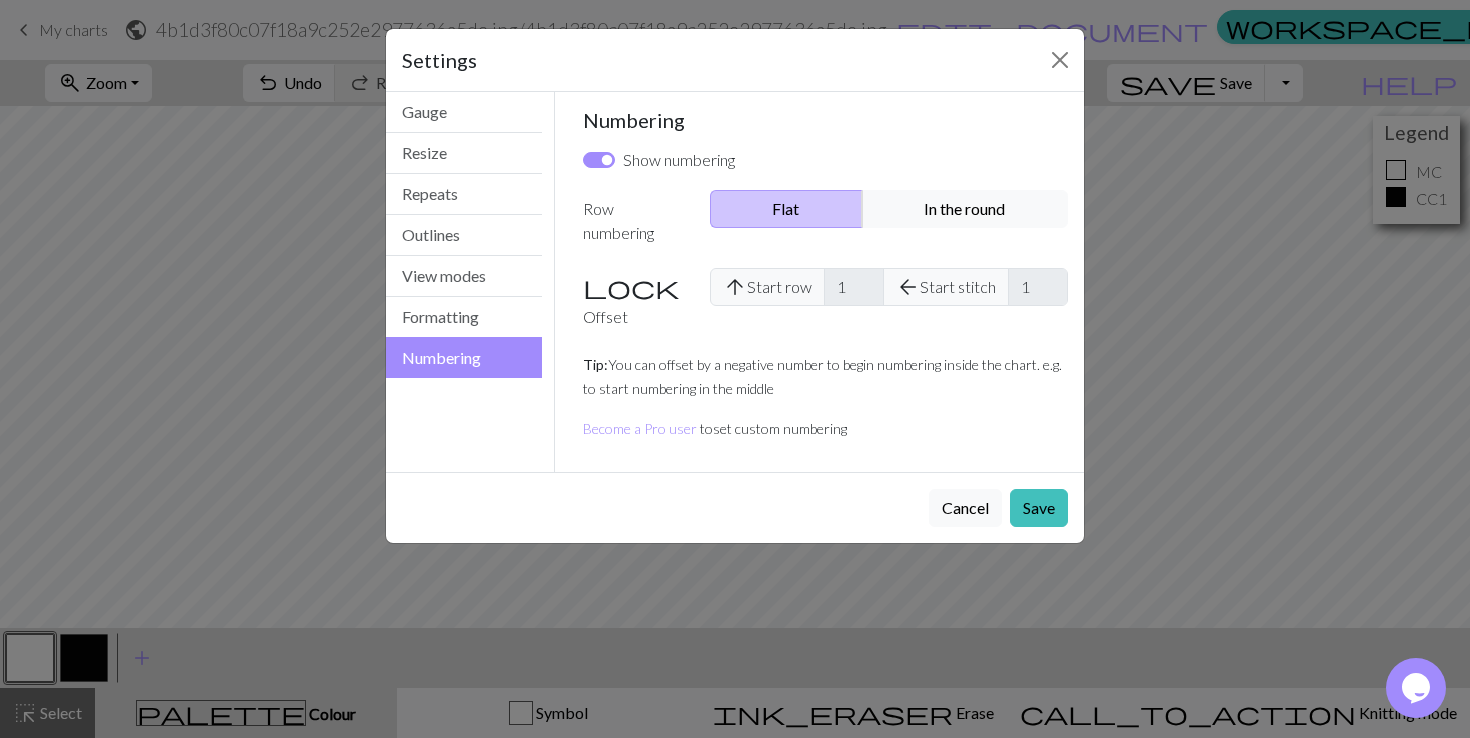 scroll, scrollTop: 0, scrollLeft: 0, axis: both 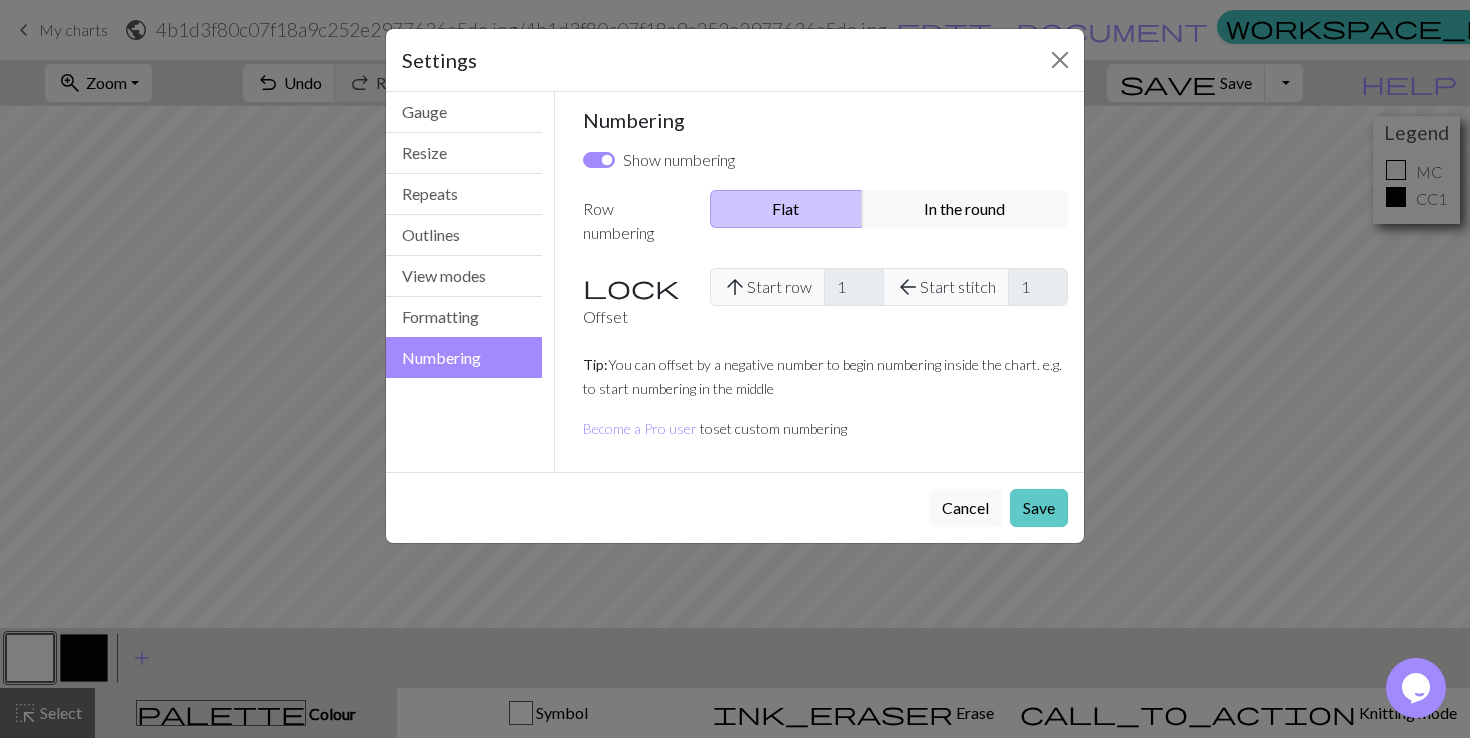 click on "Save" at bounding box center [1039, 508] 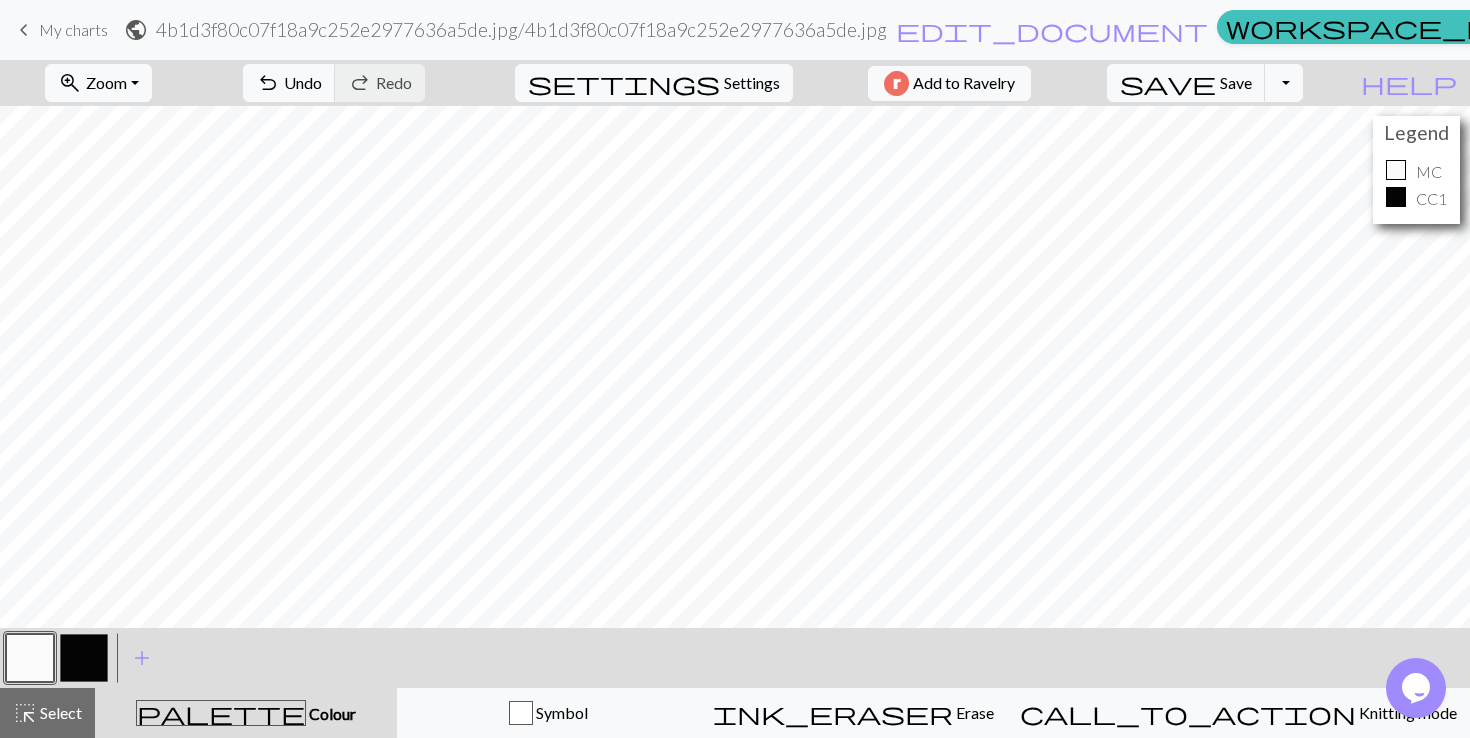 click at bounding box center [1396, 197] 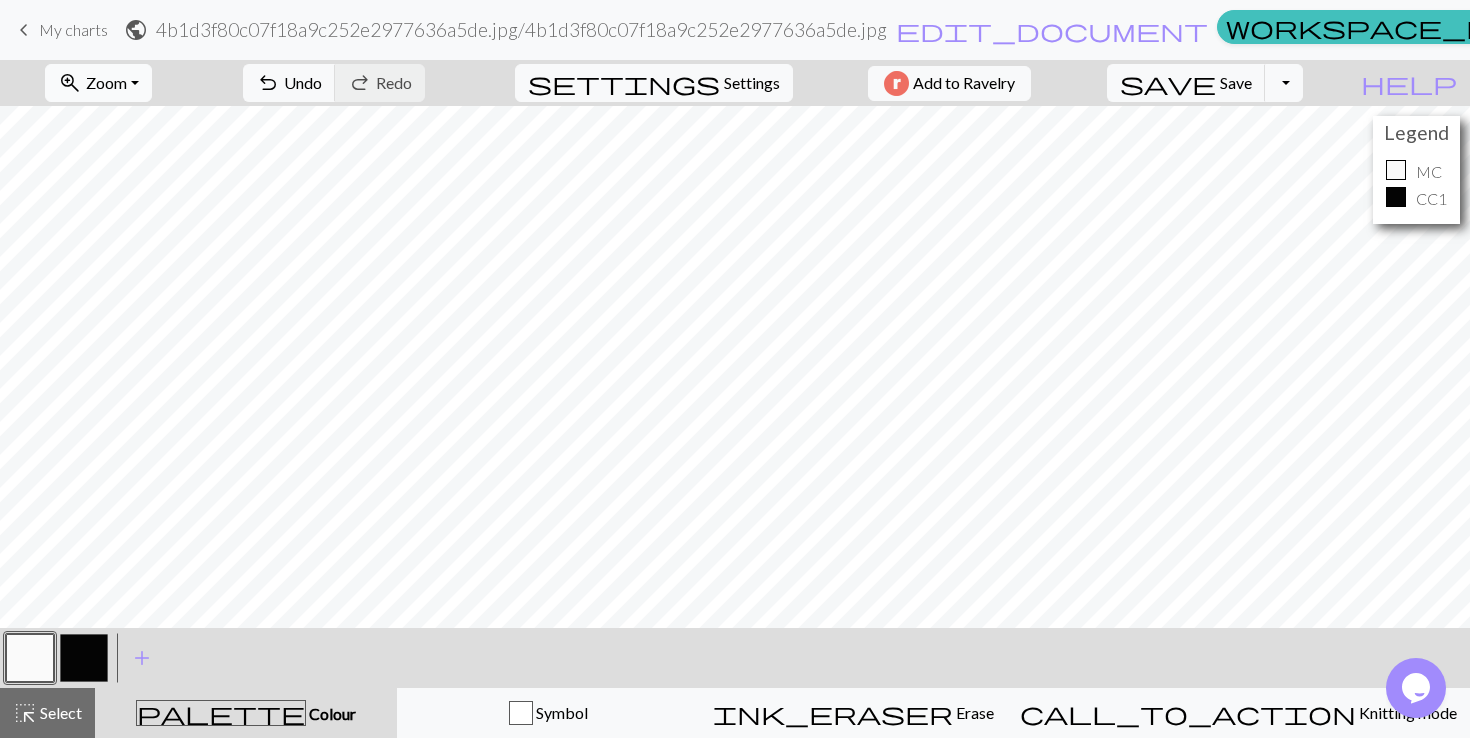 click on "Zoom" at bounding box center (106, 82) 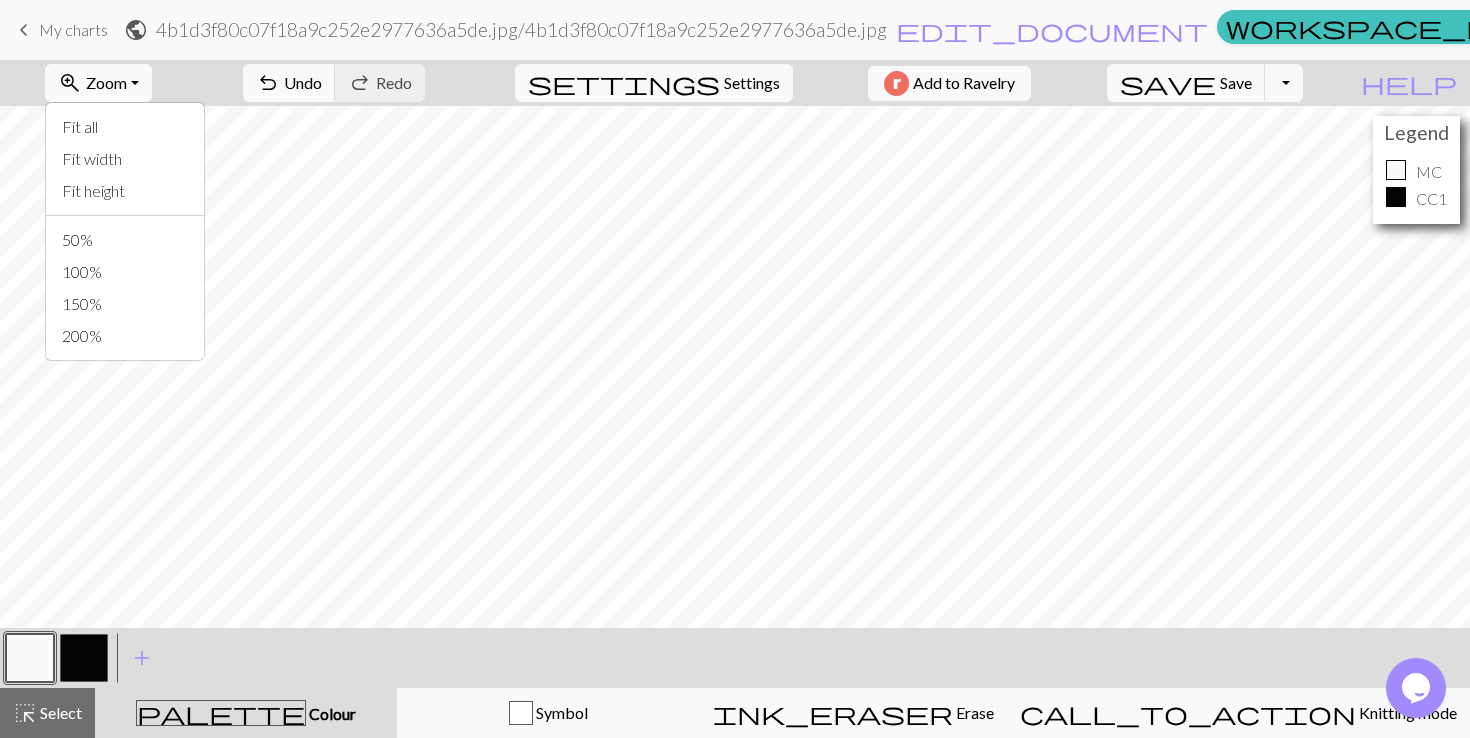 click on "Zoom" at bounding box center [106, 82] 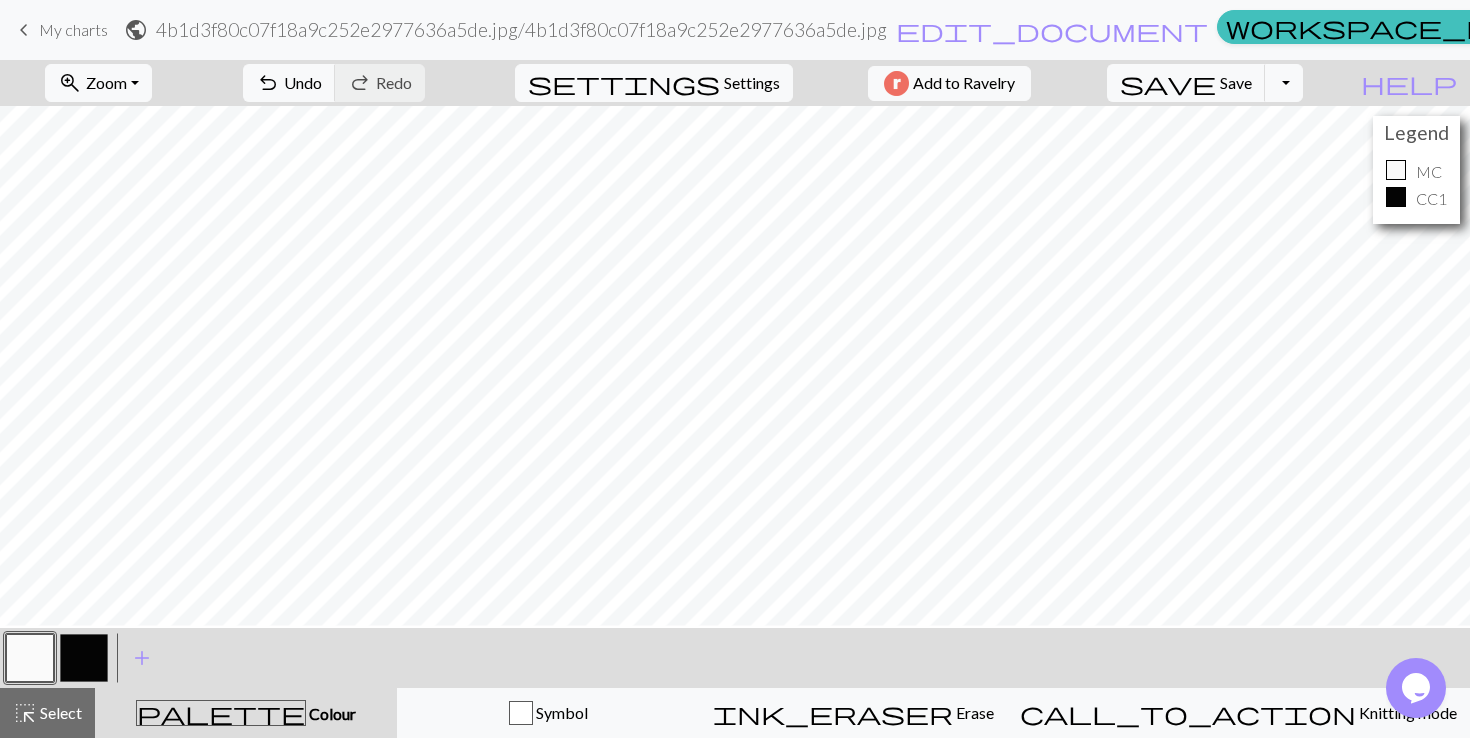 scroll, scrollTop: 0, scrollLeft: 0, axis: both 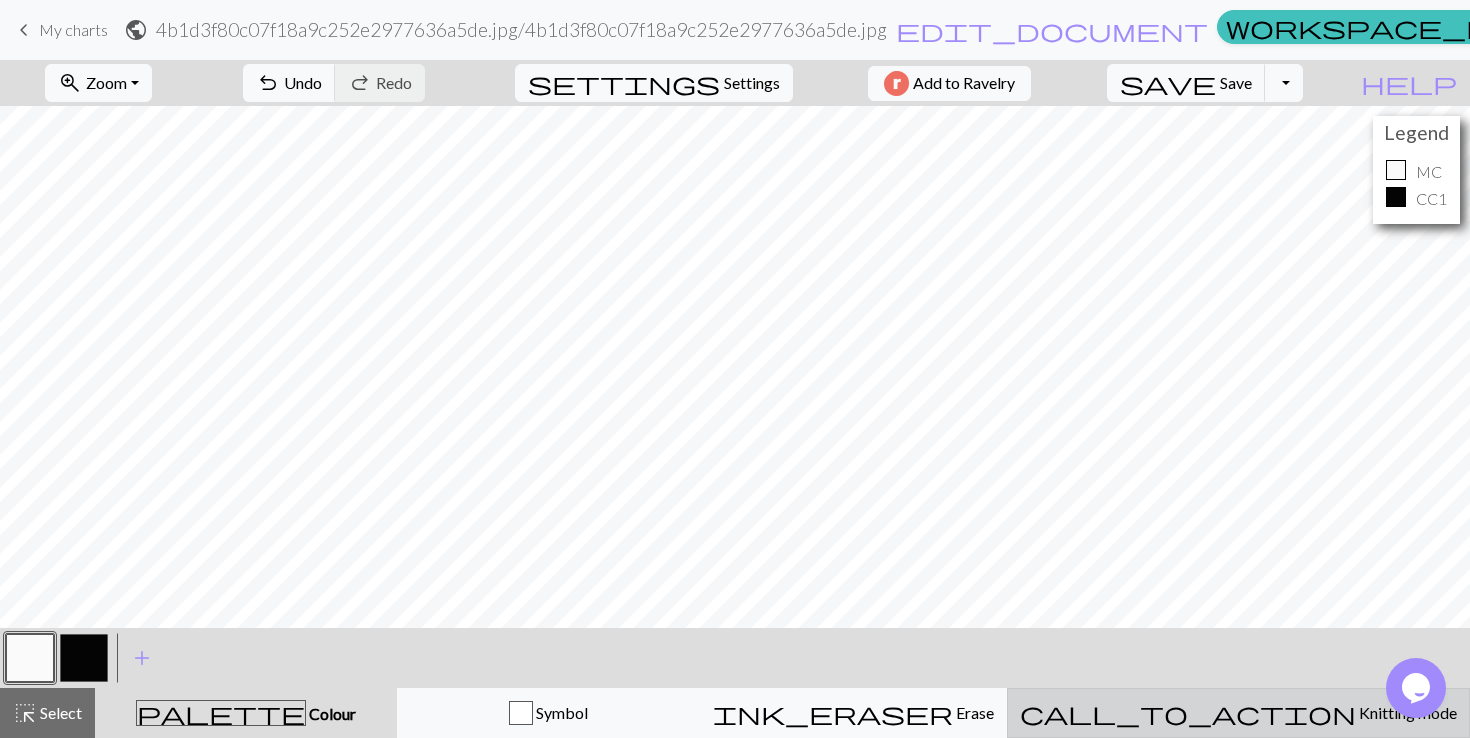 click on "call_to_action   Knitting mode   Knitting mode" at bounding box center [1238, 713] 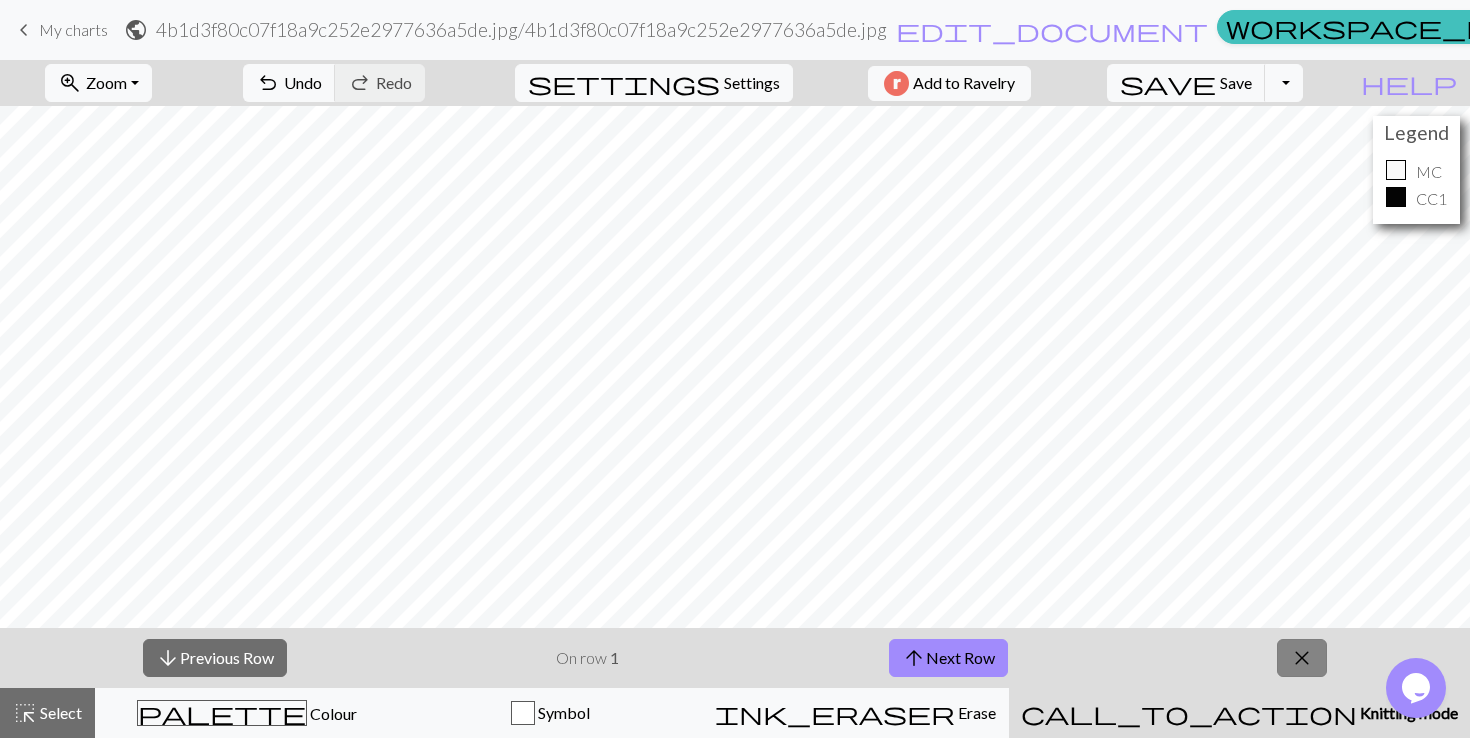 click on "close" at bounding box center (1302, 658) 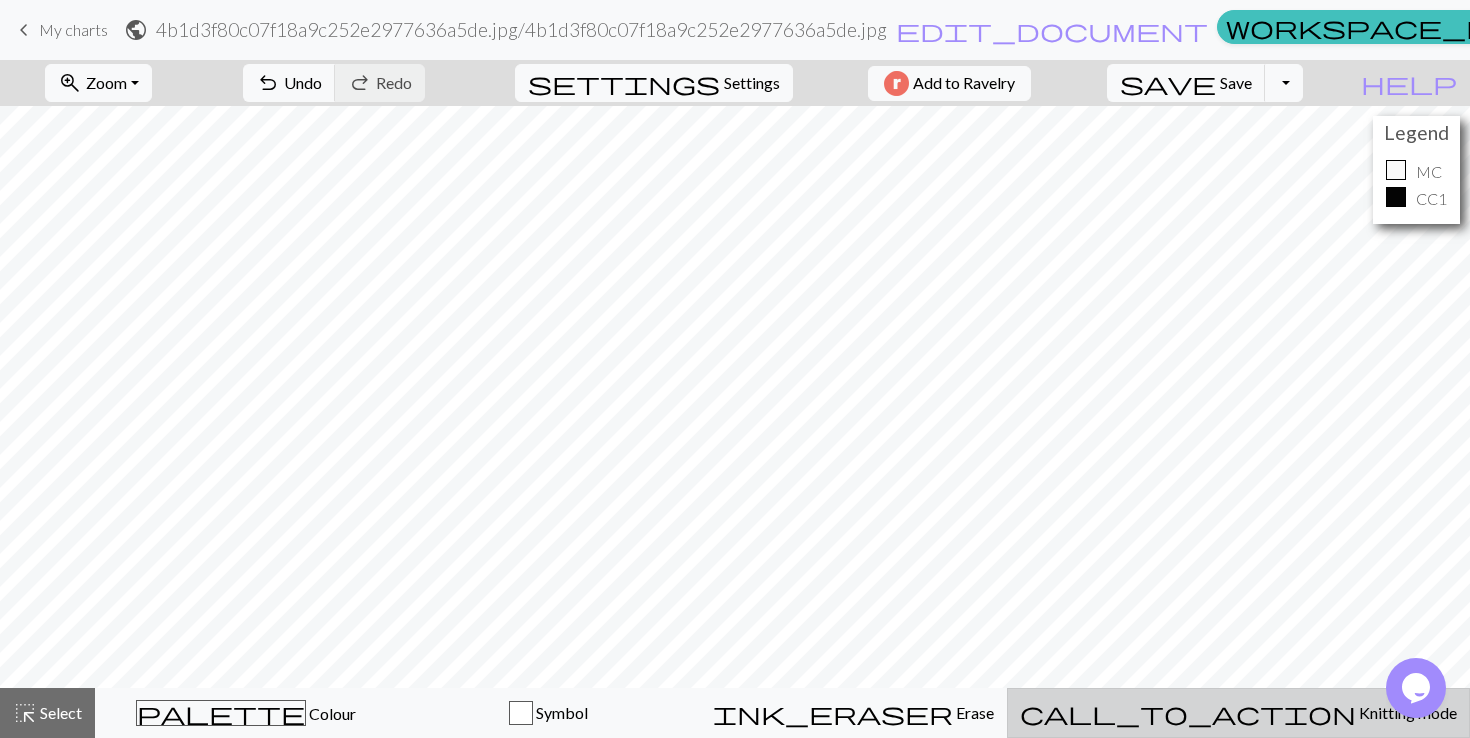 click on "Knitting mode" at bounding box center (1406, 712) 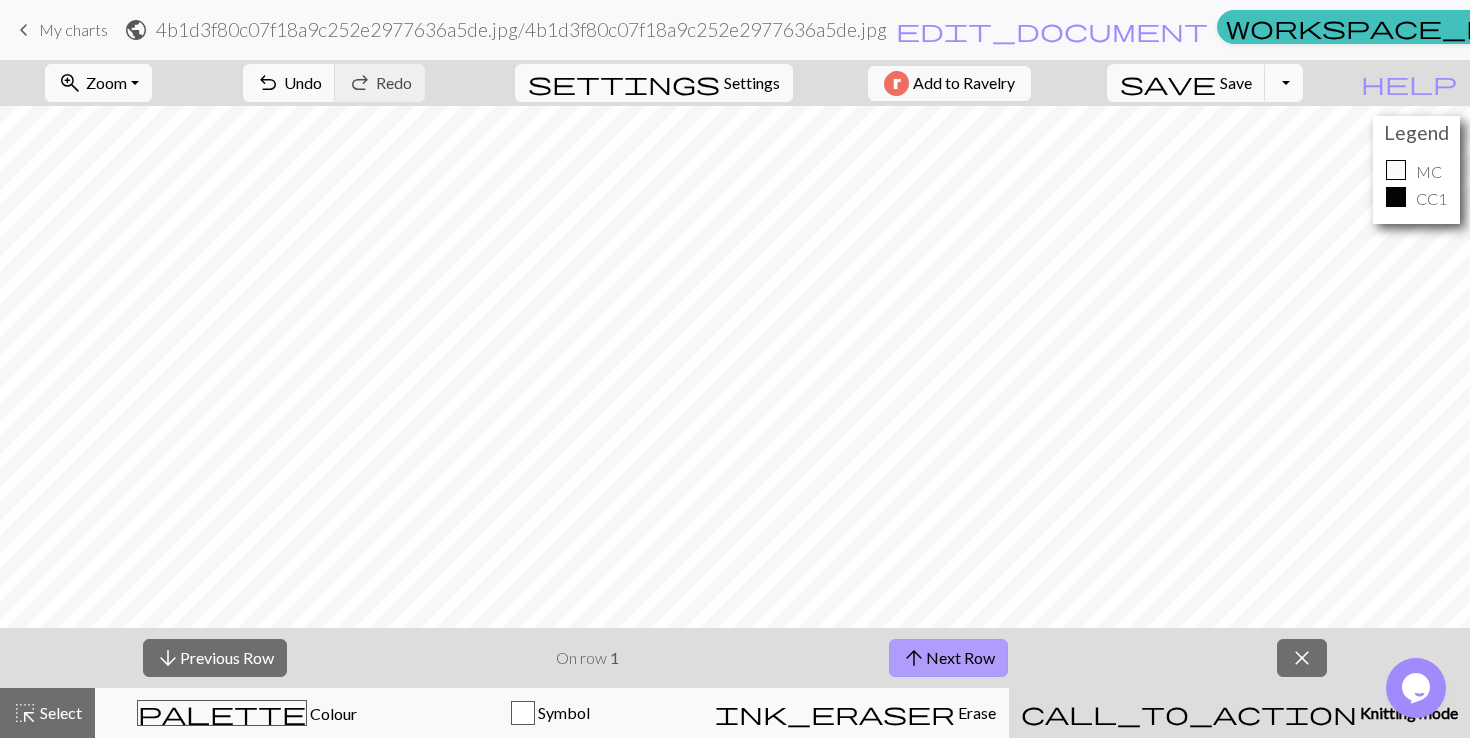 click on "arrow_upward  Next Row" at bounding box center [948, 658] 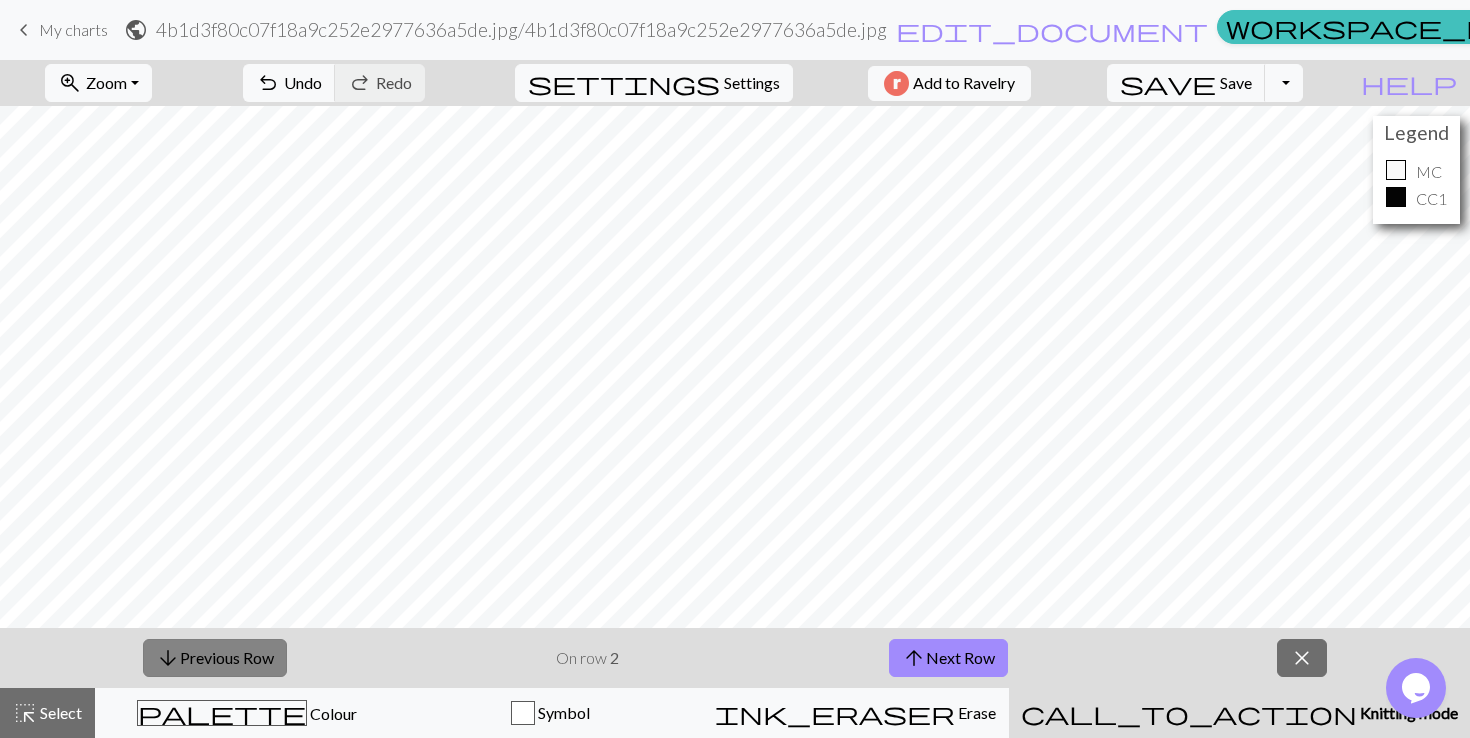 click on "arrow_downward Previous Row" at bounding box center (215, 658) 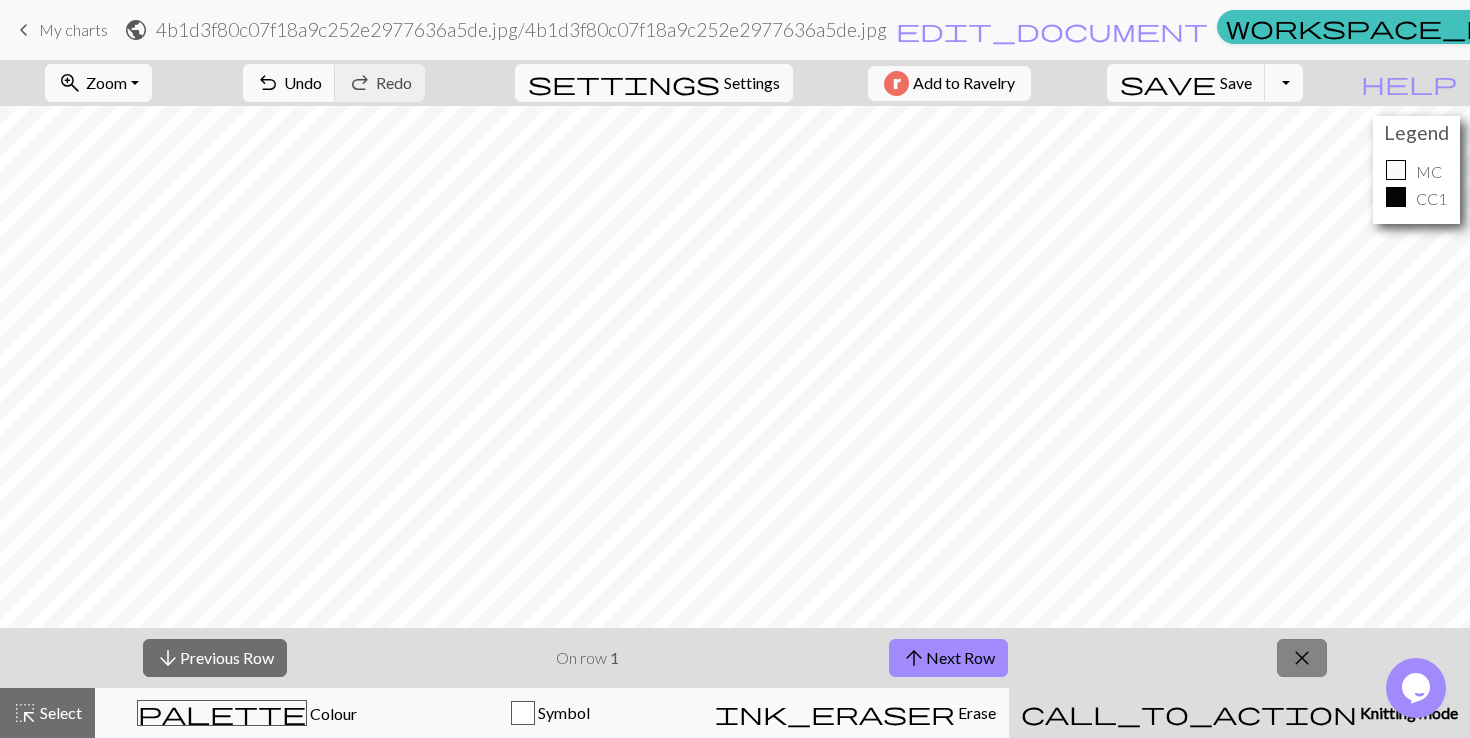 click on "close" at bounding box center (1302, 658) 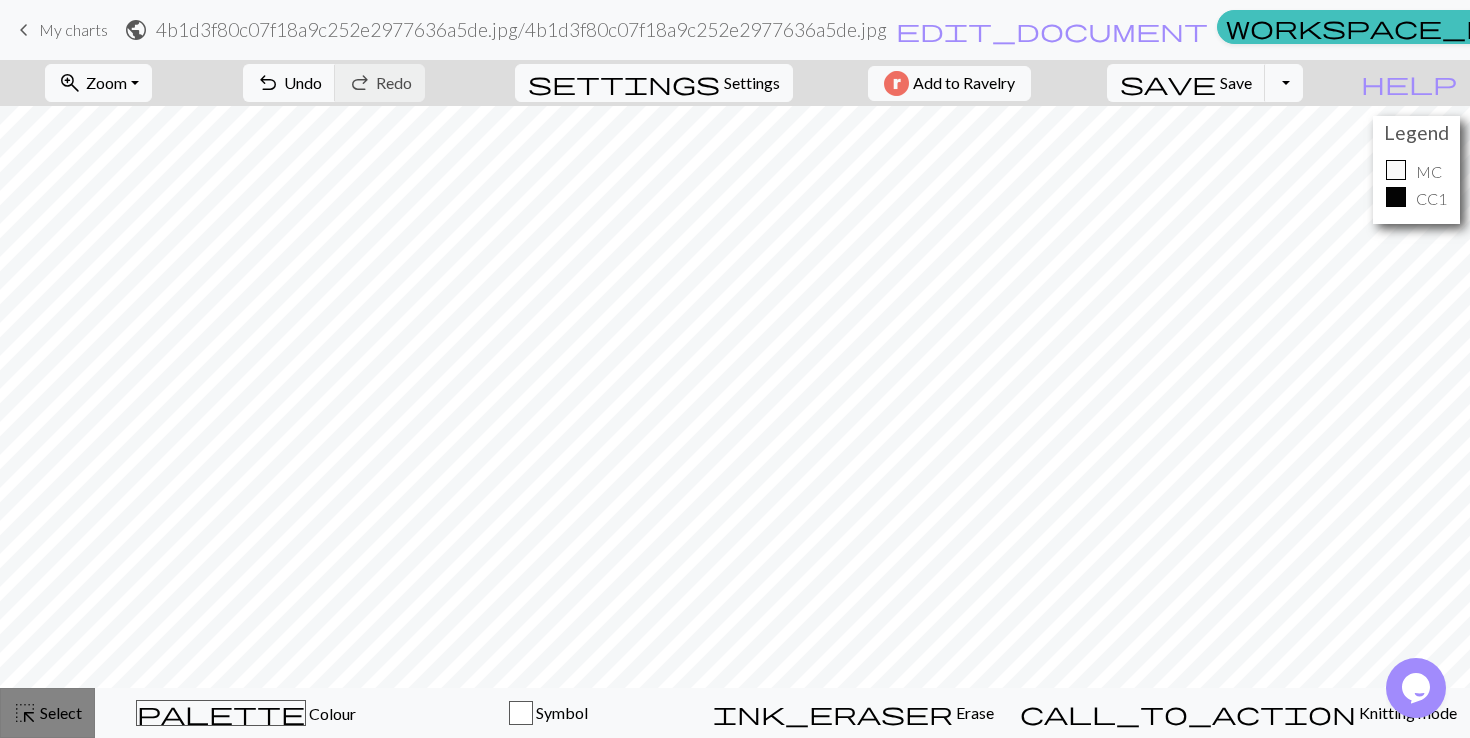 click on "Select" at bounding box center (59, 712) 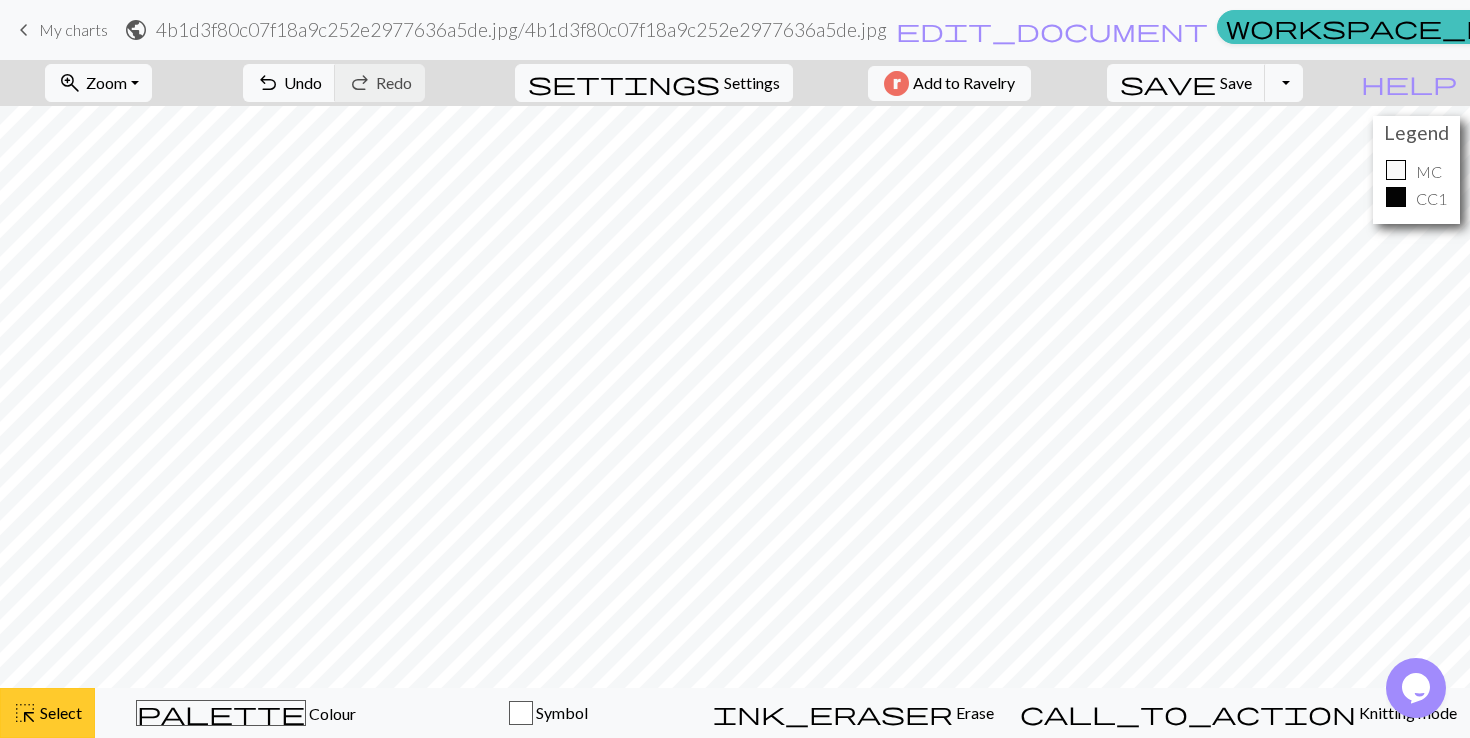 click on "highlight_alt" at bounding box center [25, 713] 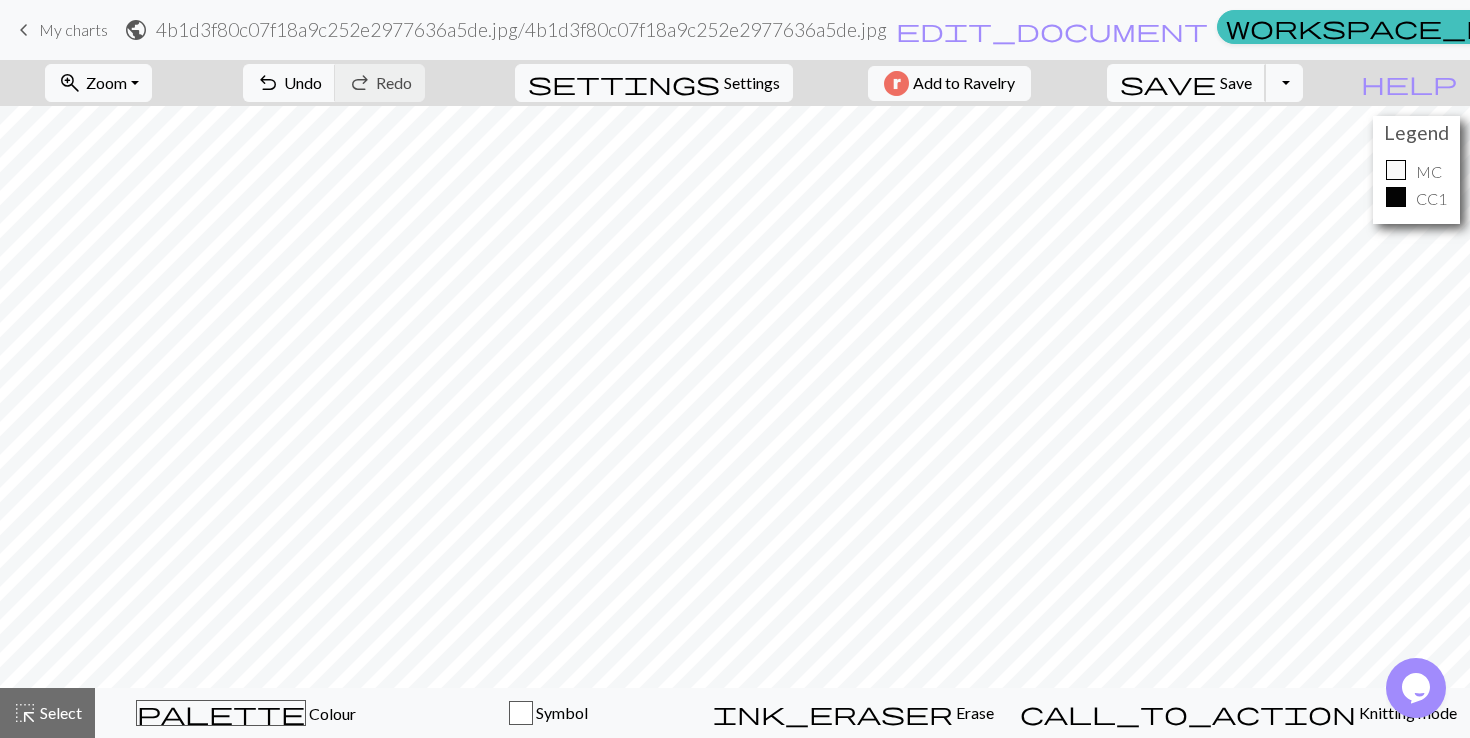 click on "save Save Save" at bounding box center (1186, 83) 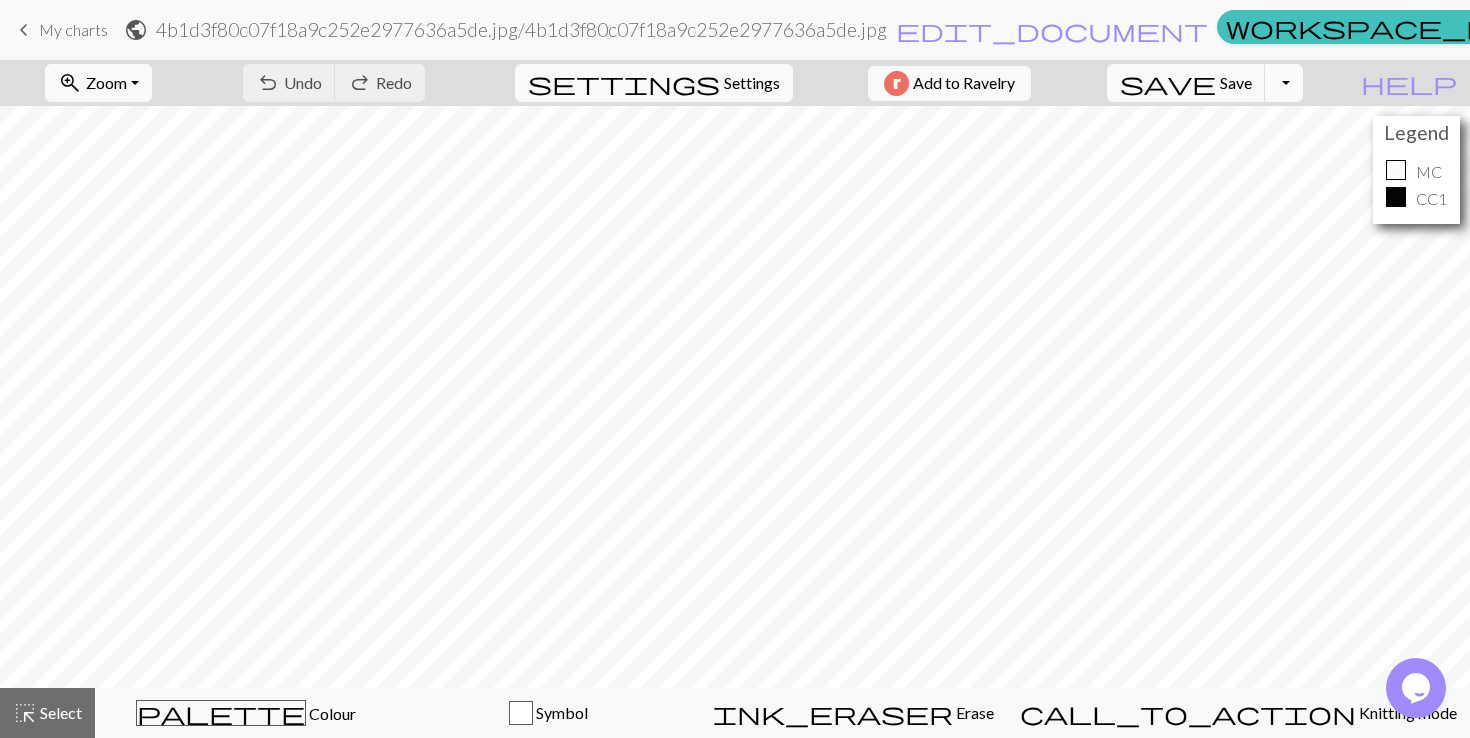 click on "Toggle Dropdown" at bounding box center (1284, 83) 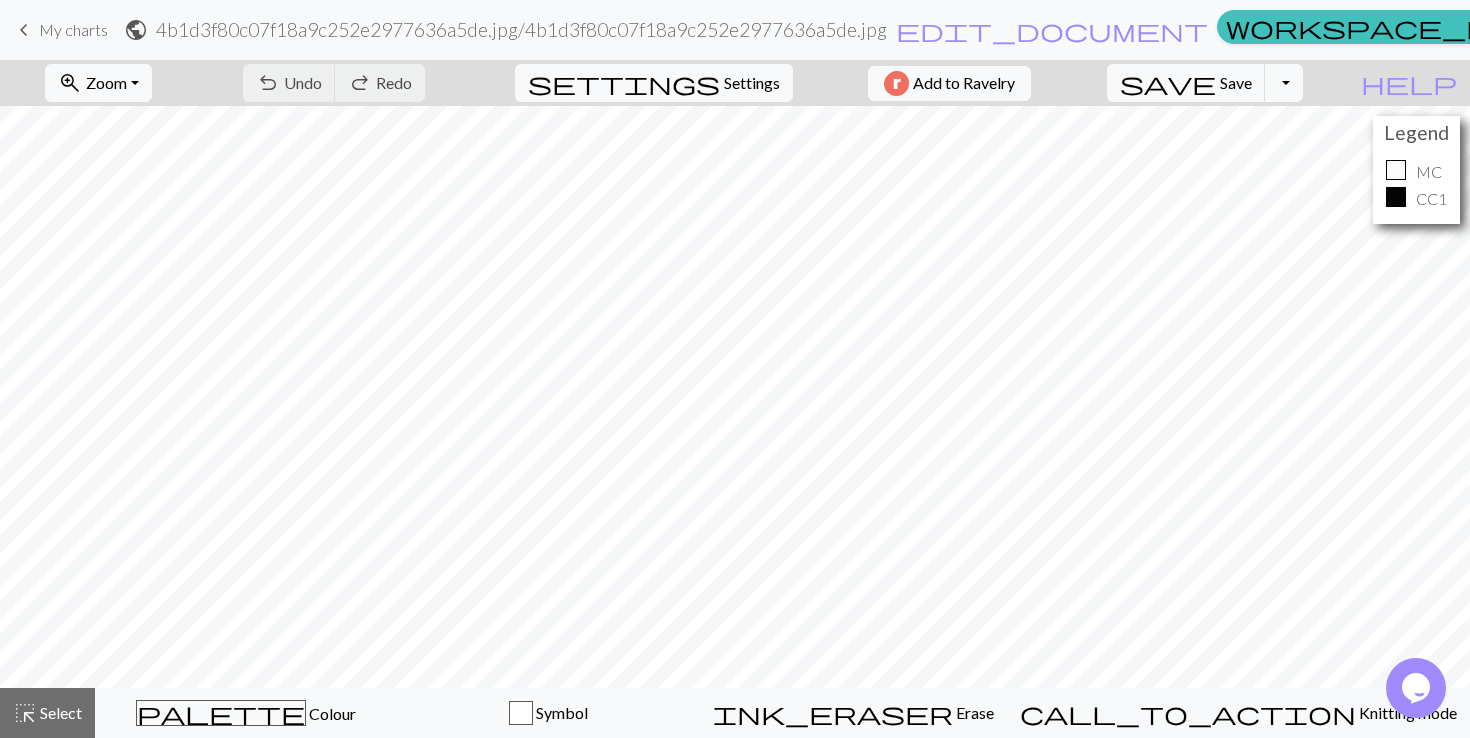 click on "CC1" at bounding box center [1416, 199] 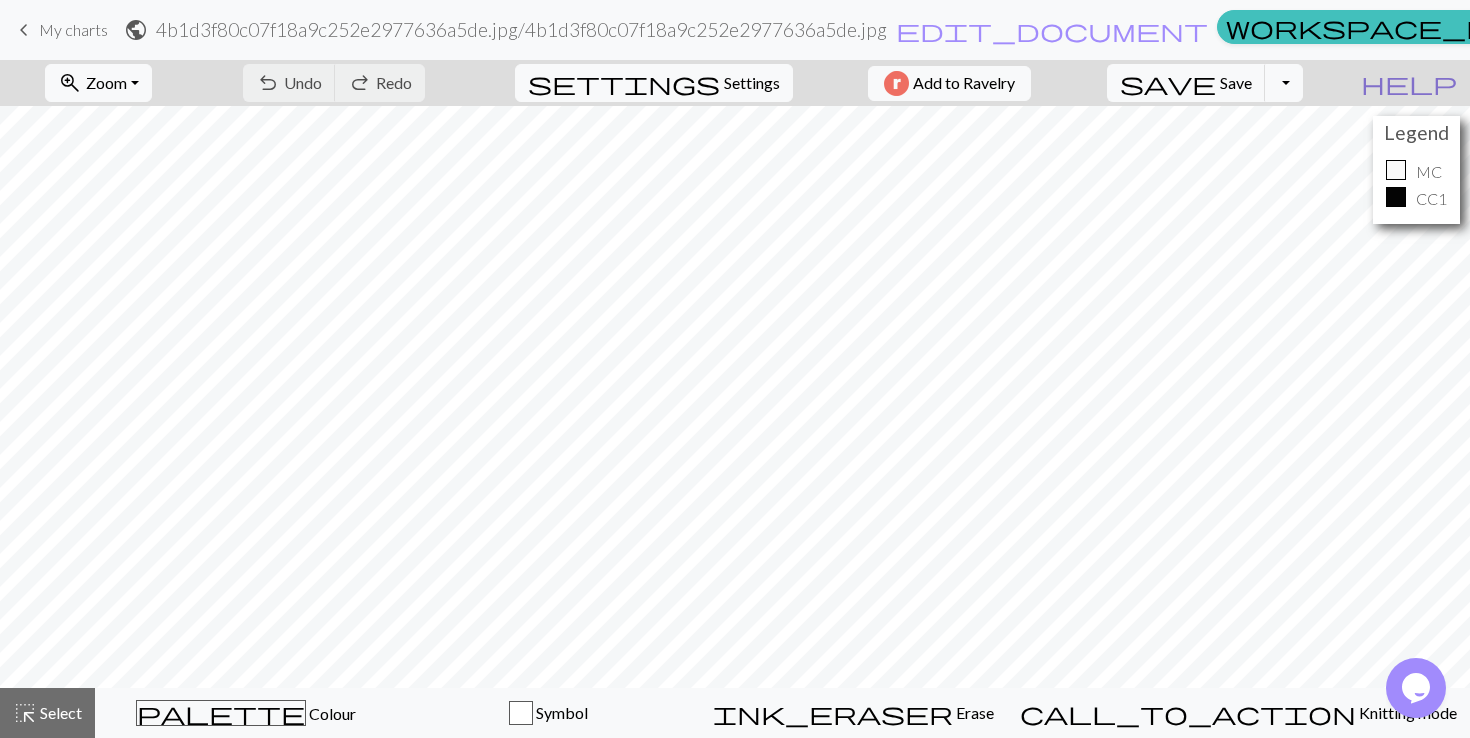 click on "help" at bounding box center [1409, 83] 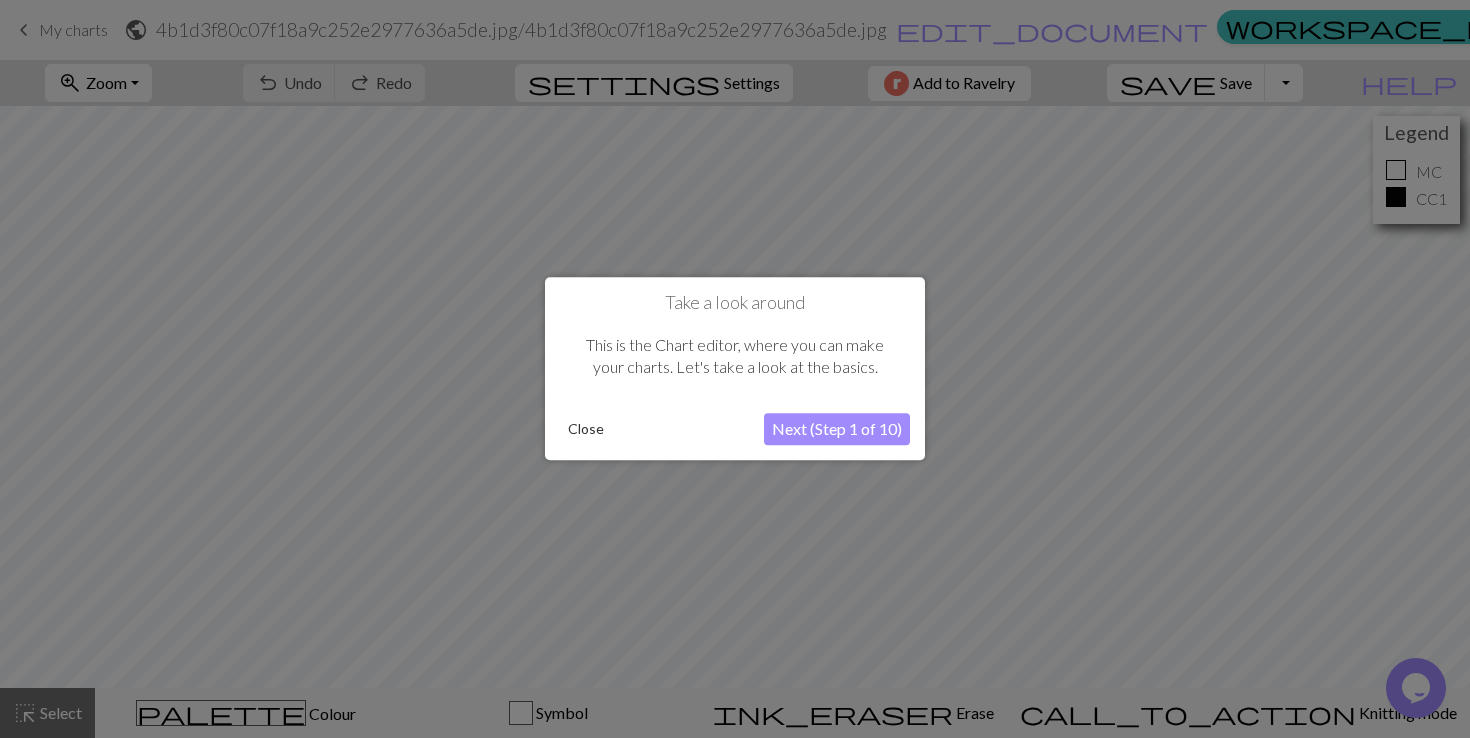 click at bounding box center [735, 369] 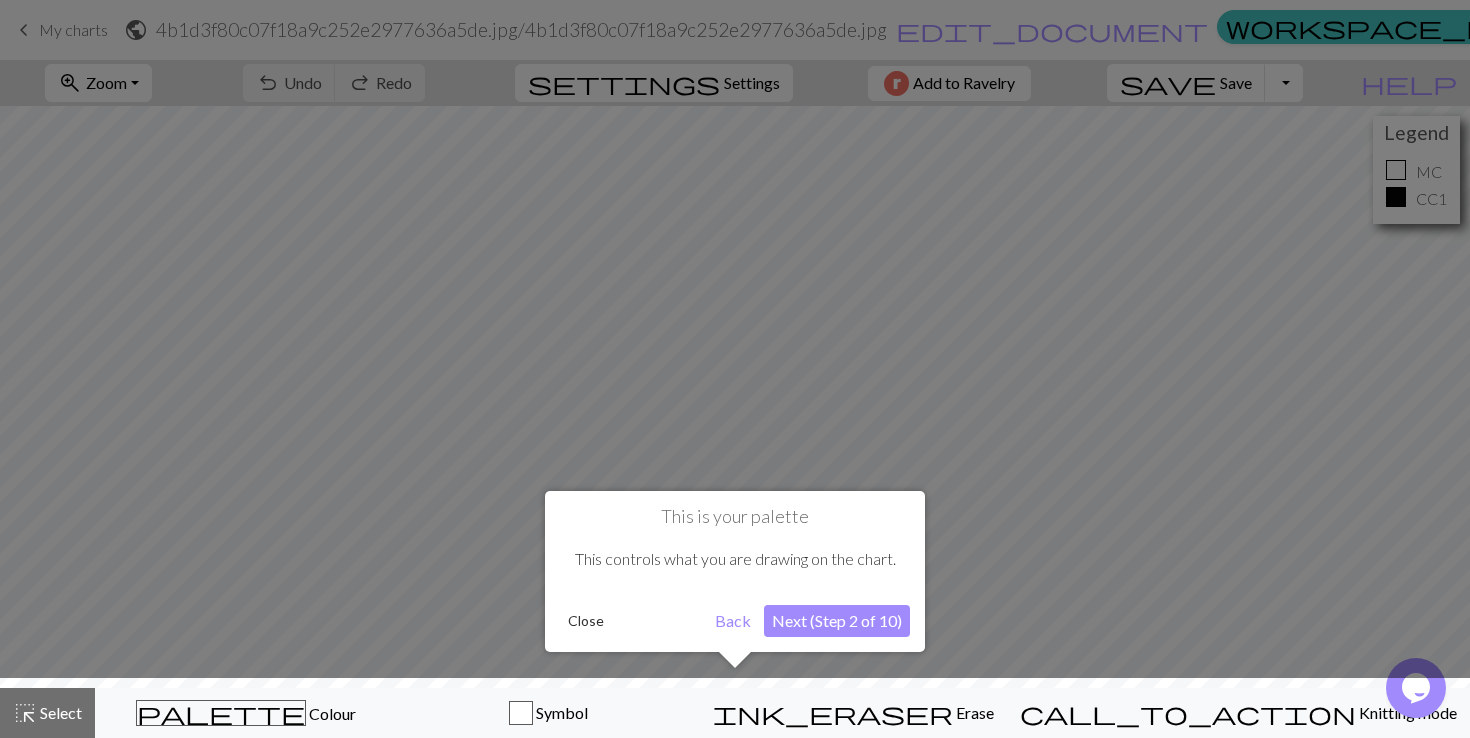 click on "Close" at bounding box center (586, 621) 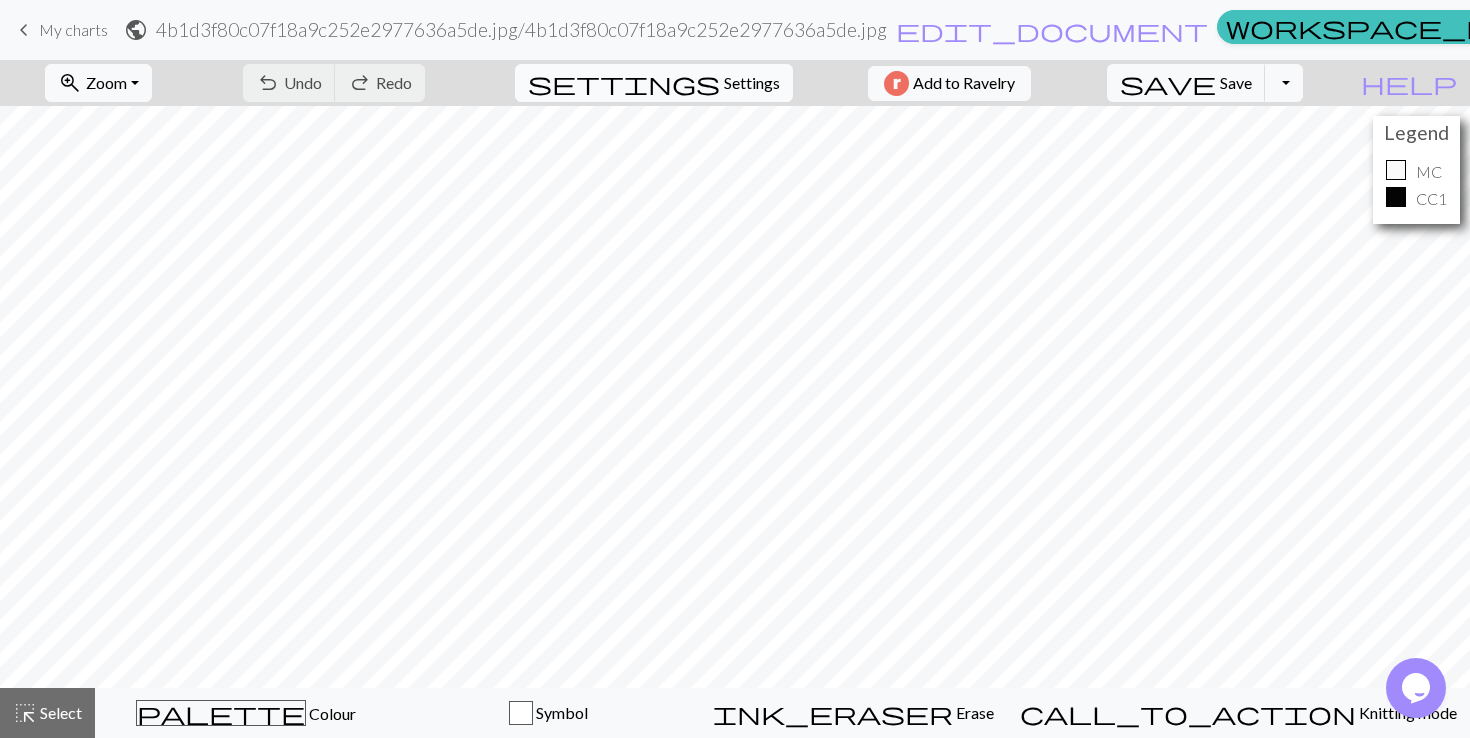 click on "settings  Settings" at bounding box center [654, 83] 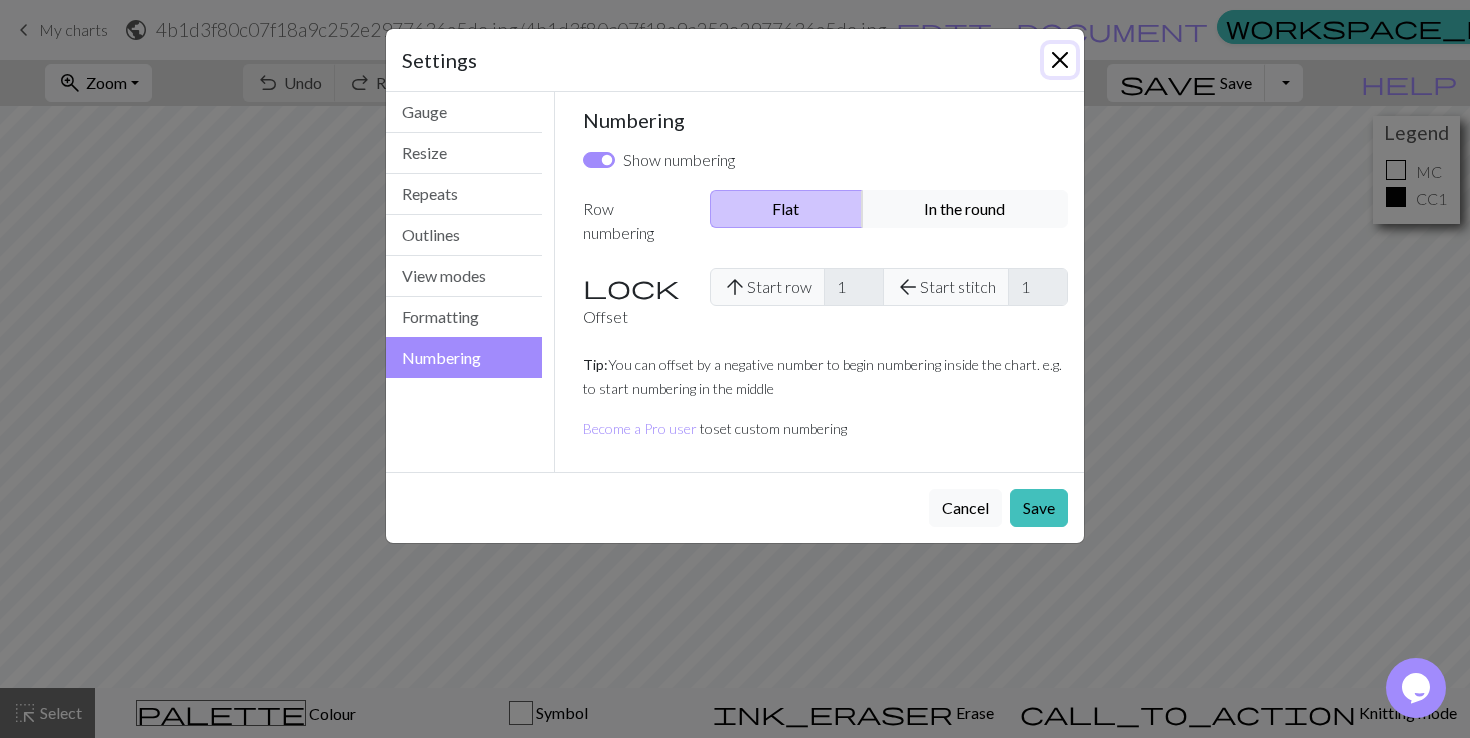 click at bounding box center (1060, 60) 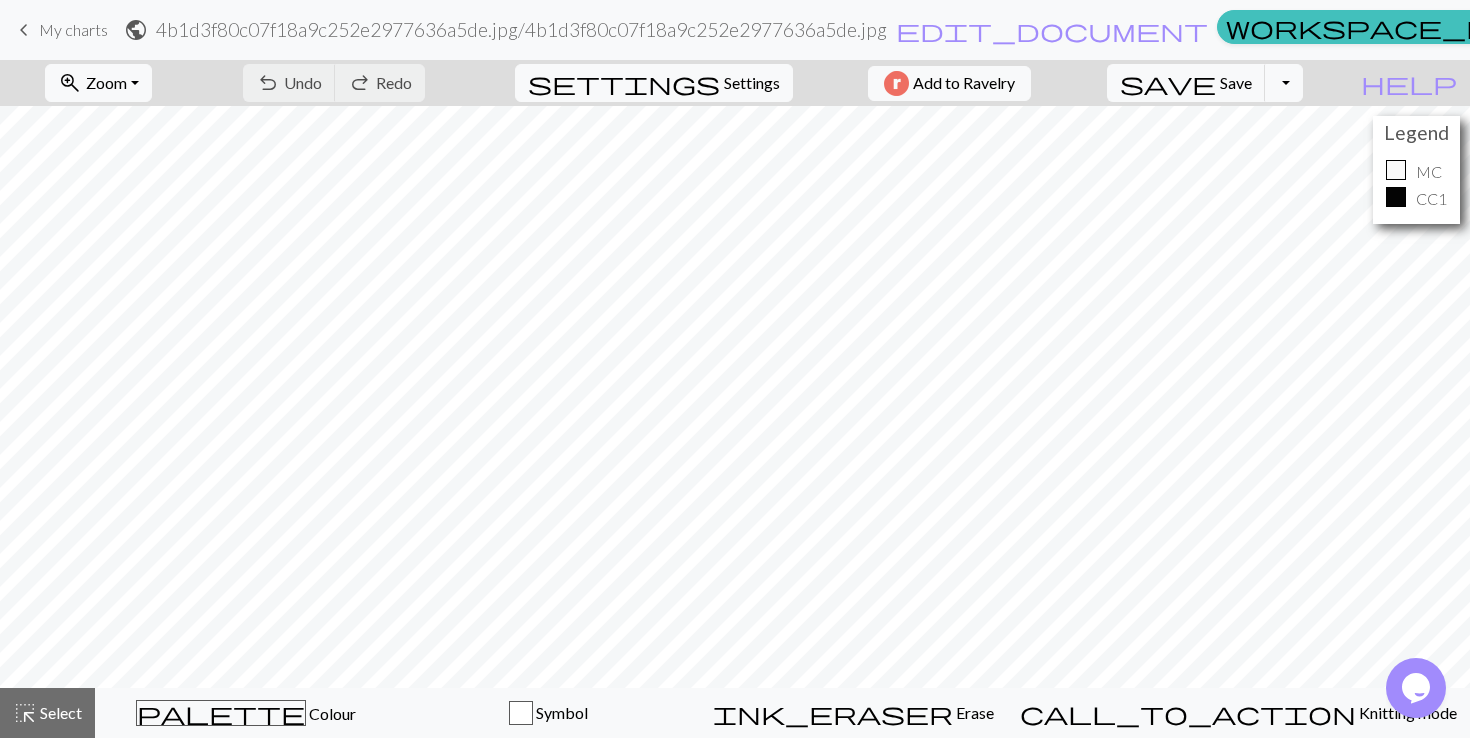 click on "Library" at bounding box center (1794, 30) 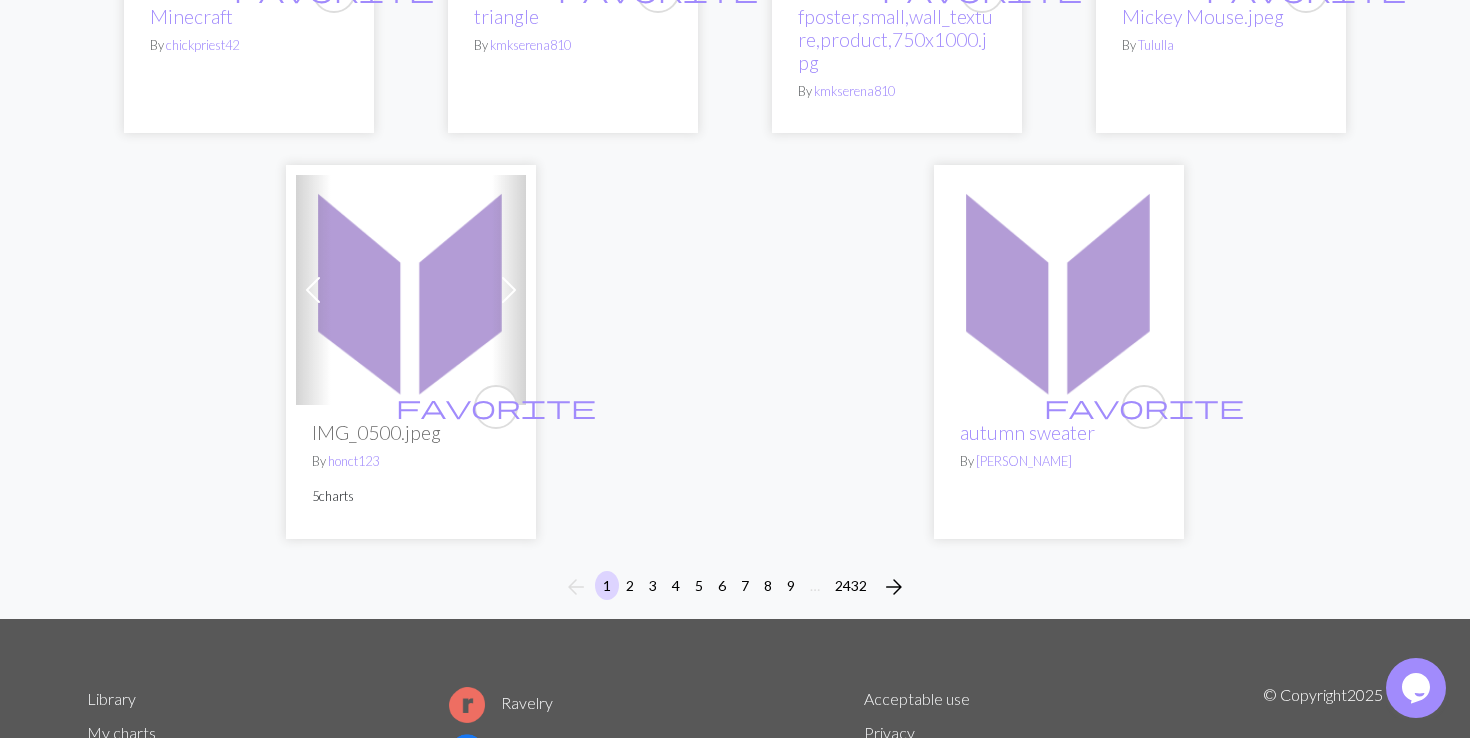 scroll, scrollTop: 5136, scrollLeft: 0, axis: vertical 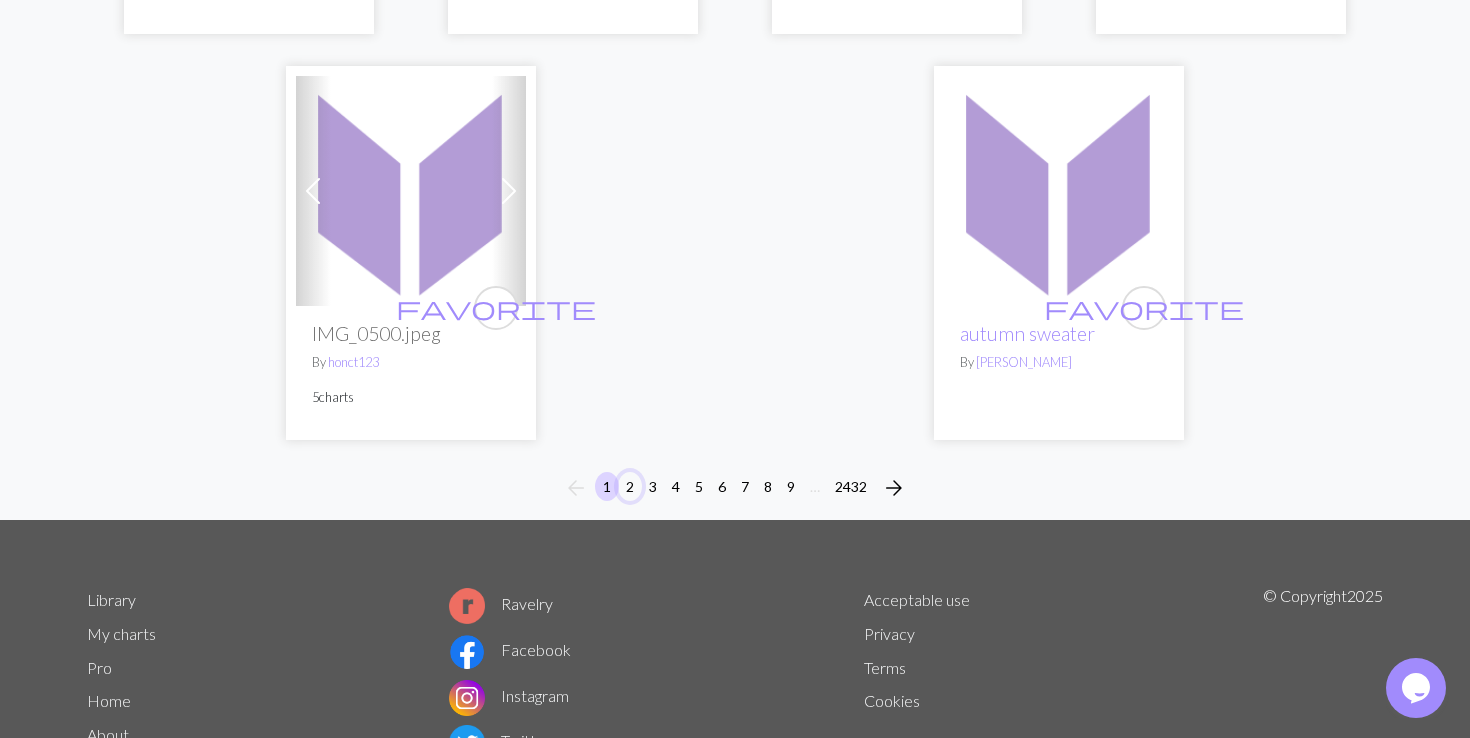 click on "2" at bounding box center (630, 486) 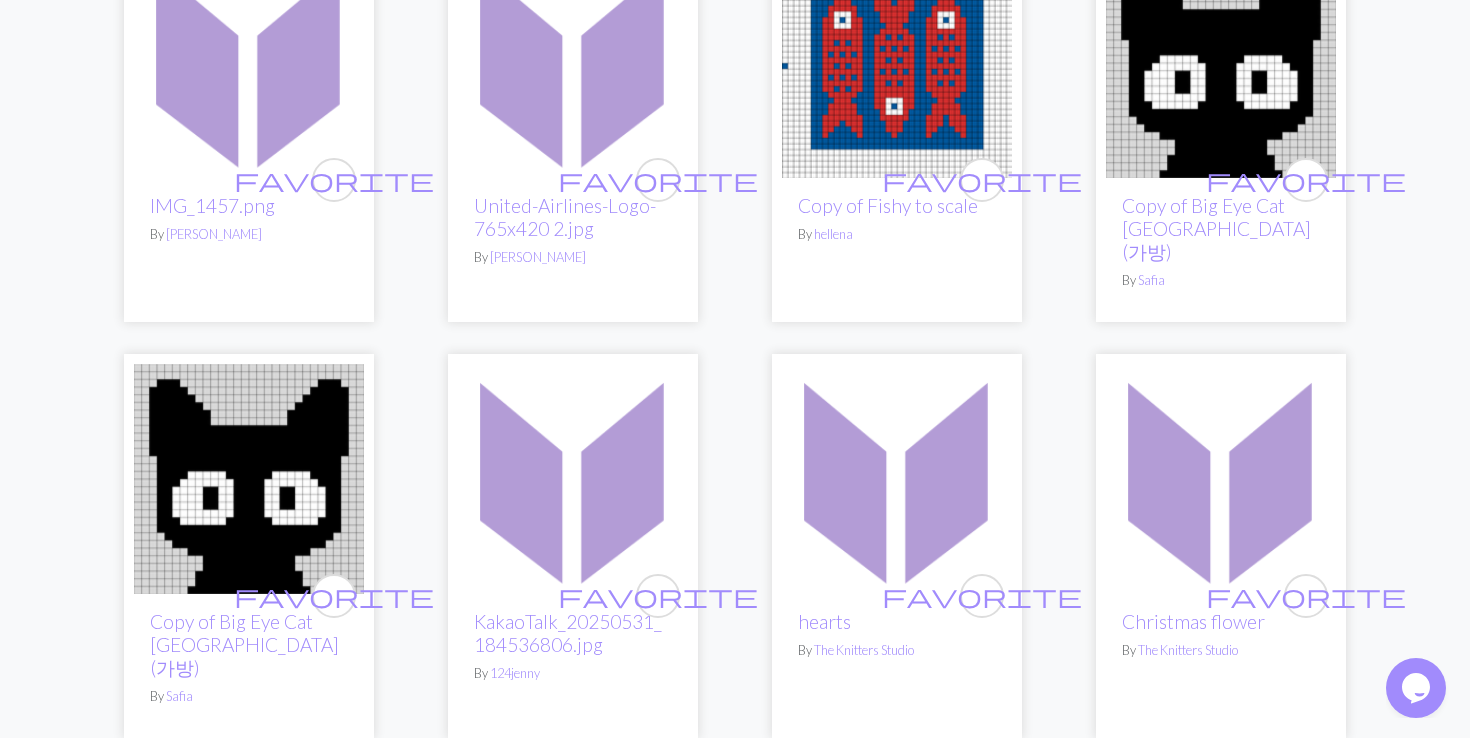 scroll, scrollTop: 1973, scrollLeft: 0, axis: vertical 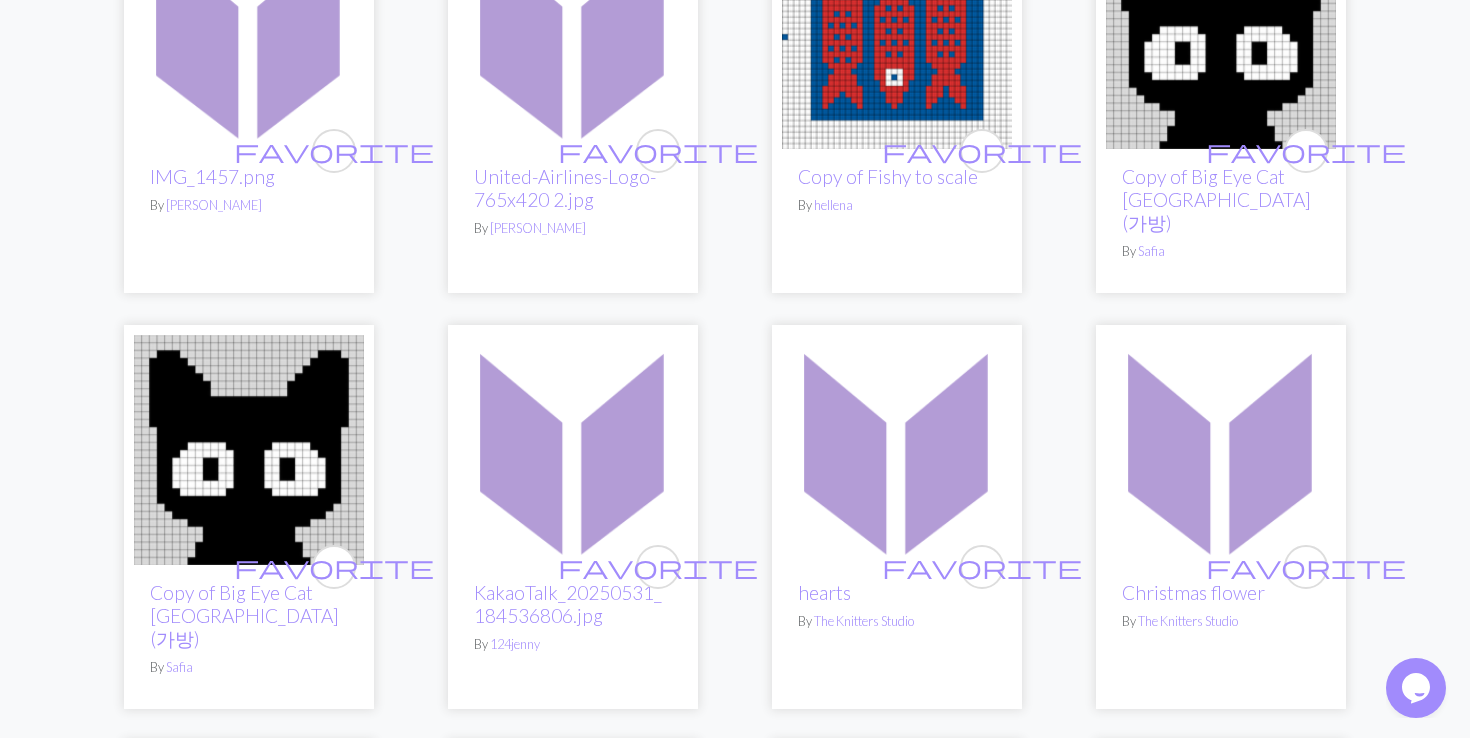 click at bounding box center (249, 450) 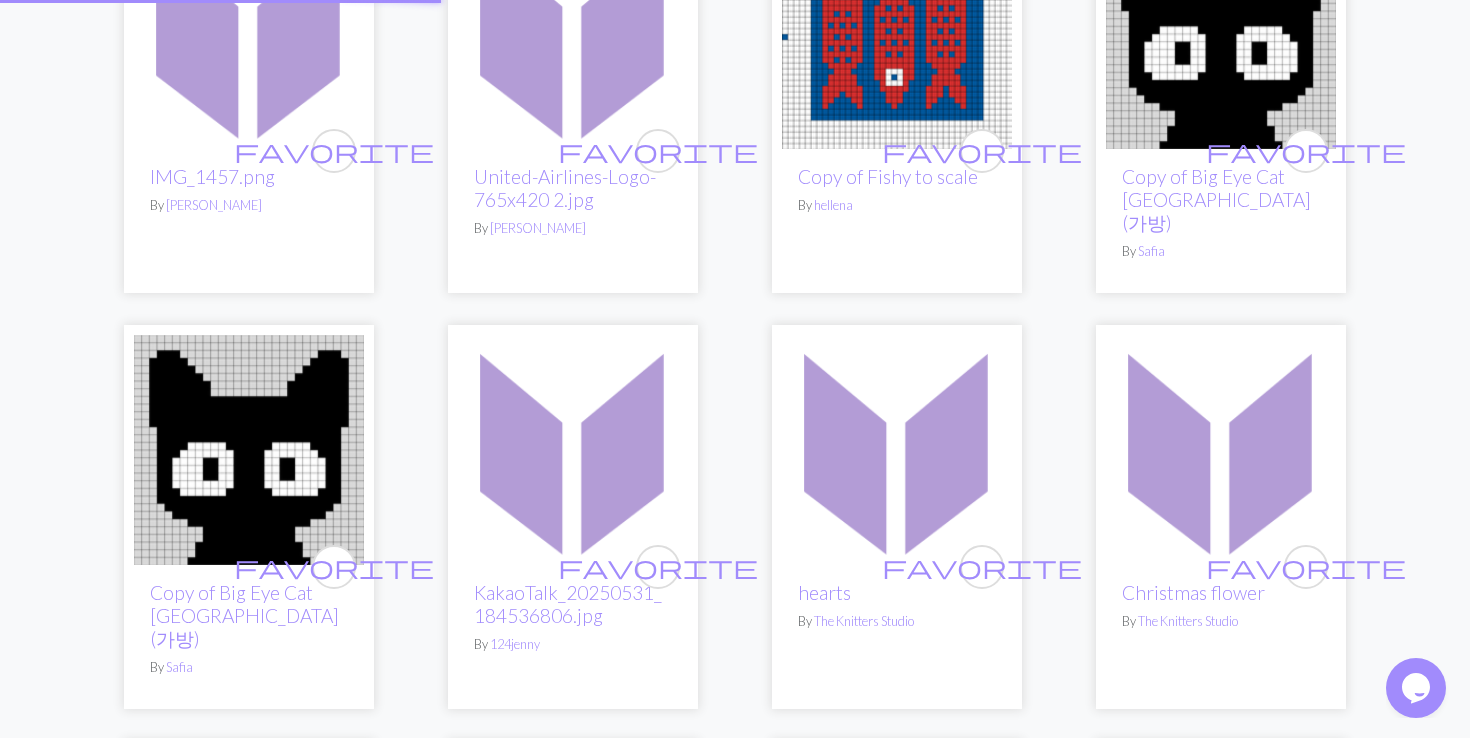 scroll, scrollTop: 0, scrollLeft: 0, axis: both 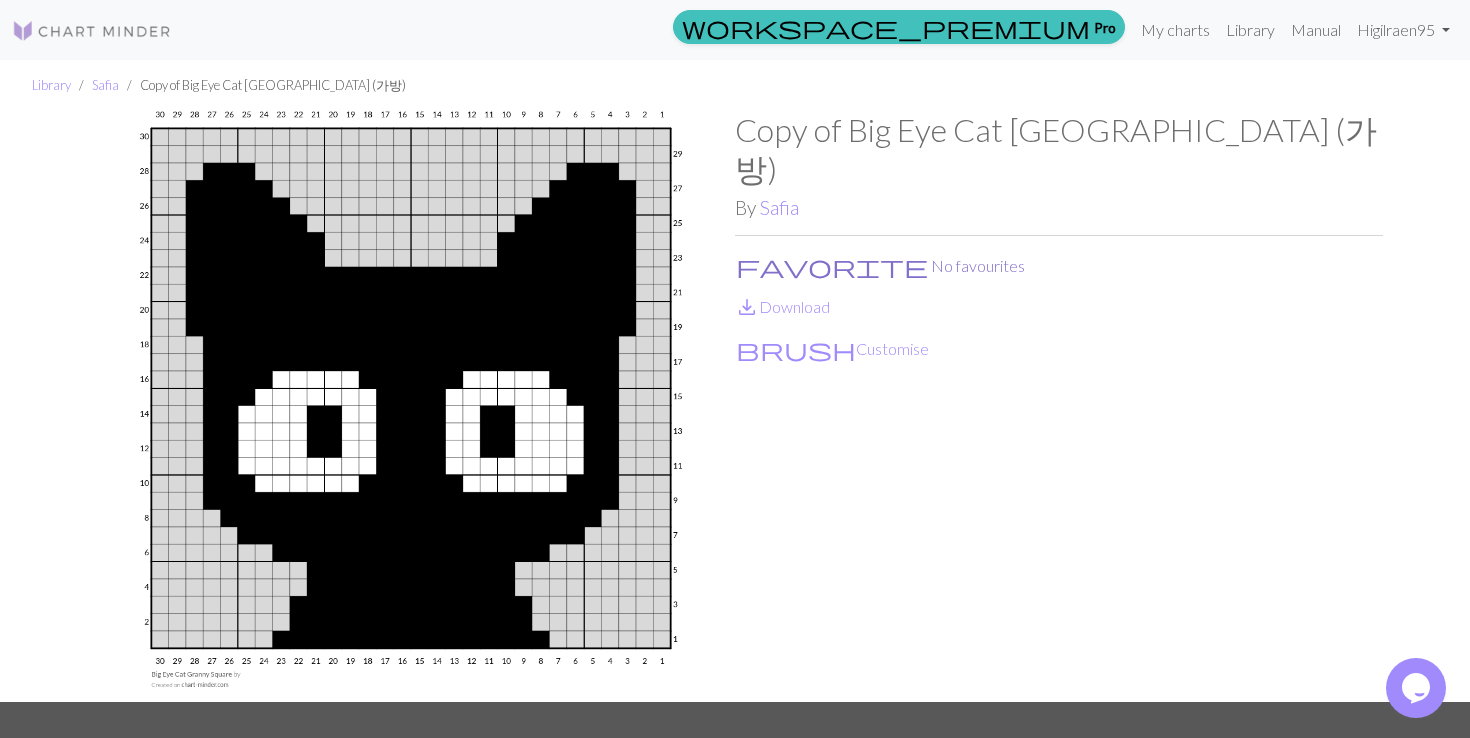 click on "favorite" at bounding box center [832, 266] 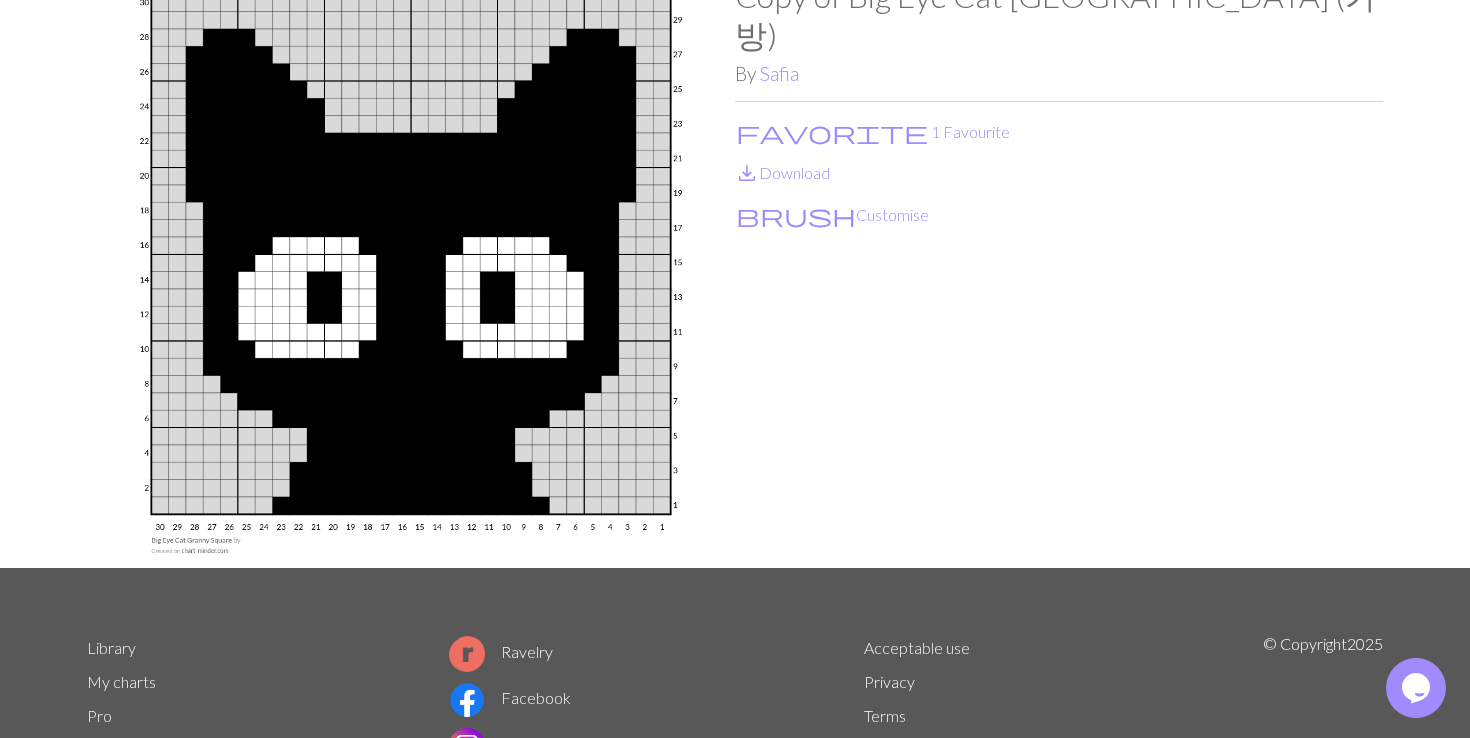scroll, scrollTop: 0, scrollLeft: 0, axis: both 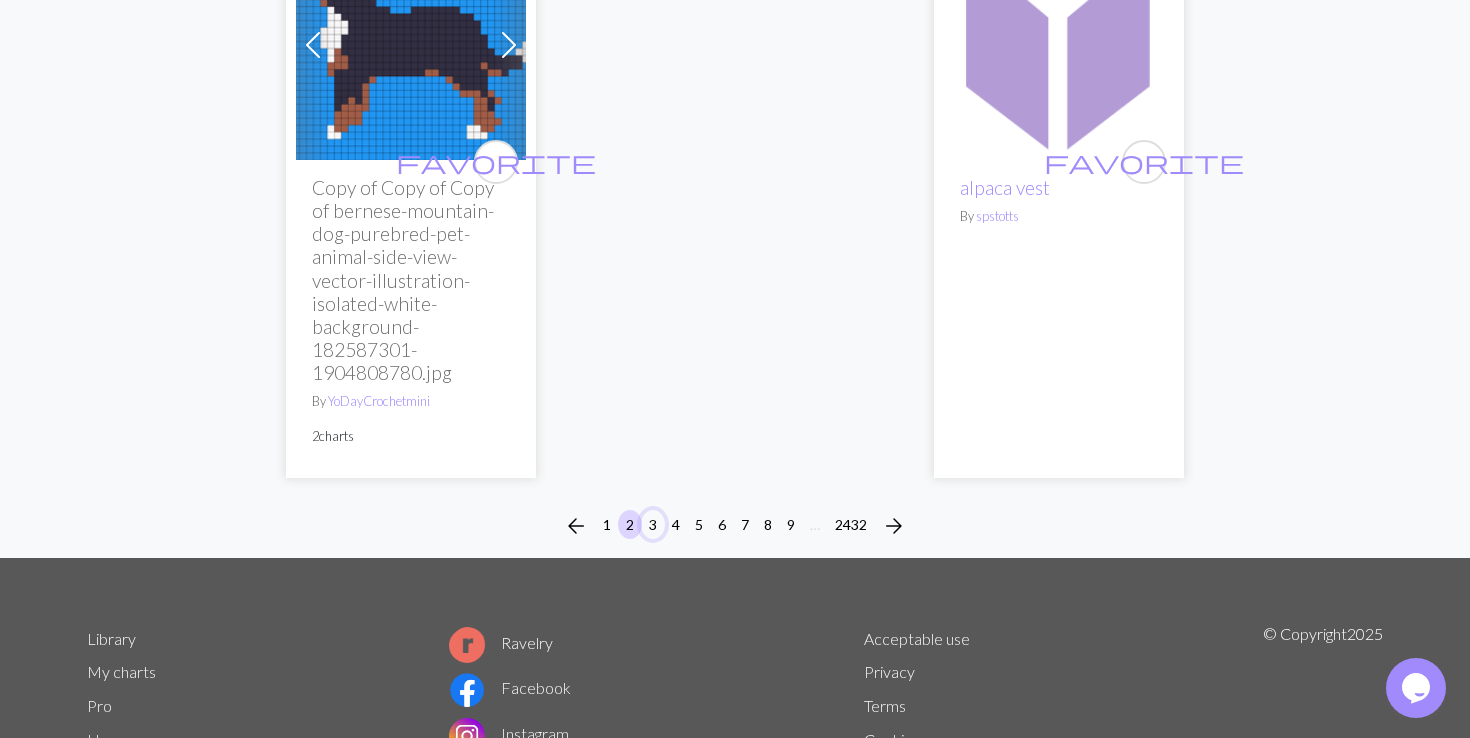 click on "3" at bounding box center [653, 524] 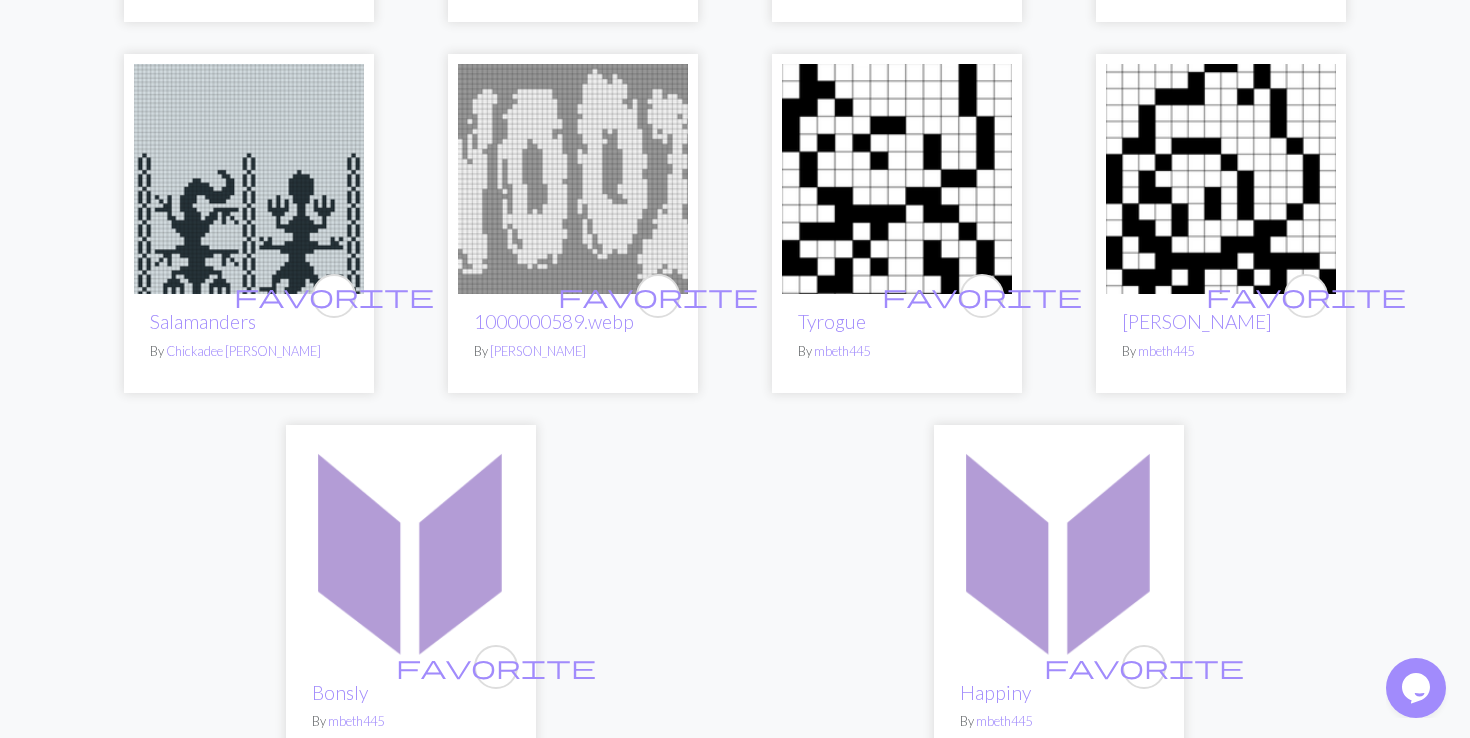 scroll, scrollTop: 5229, scrollLeft: 0, axis: vertical 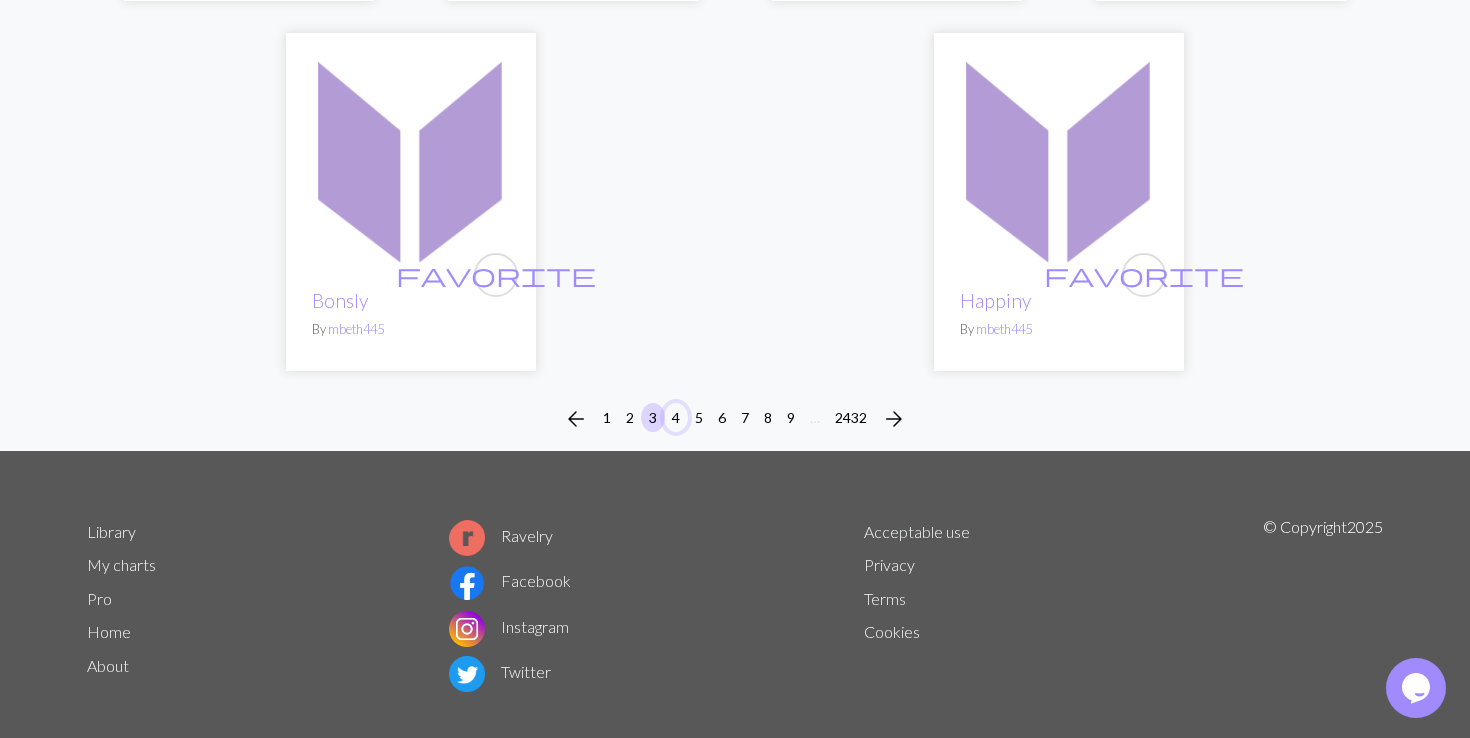 click on "4" at bounding box center (676, 417) 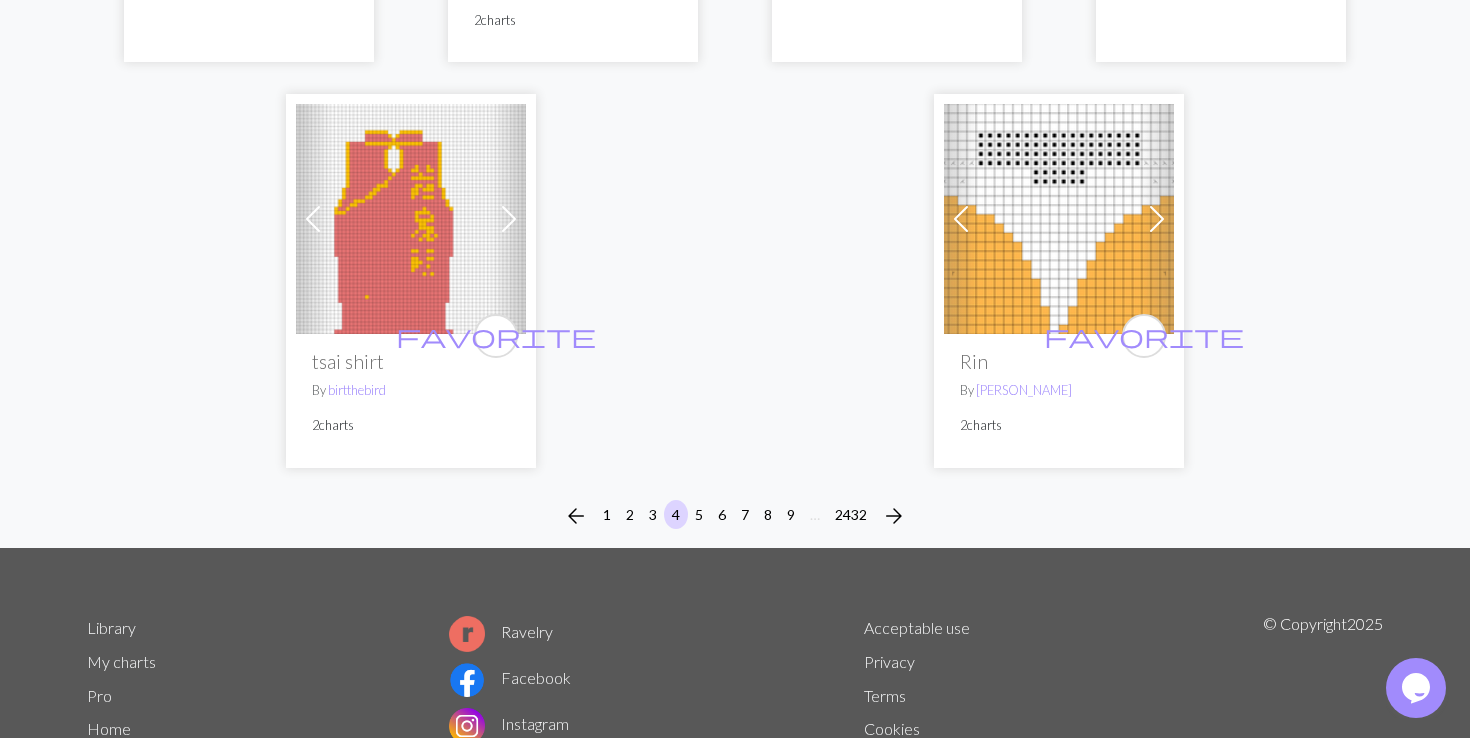 scroll, scrollTop: 5125, scrollLeft: 0, axis: vertical 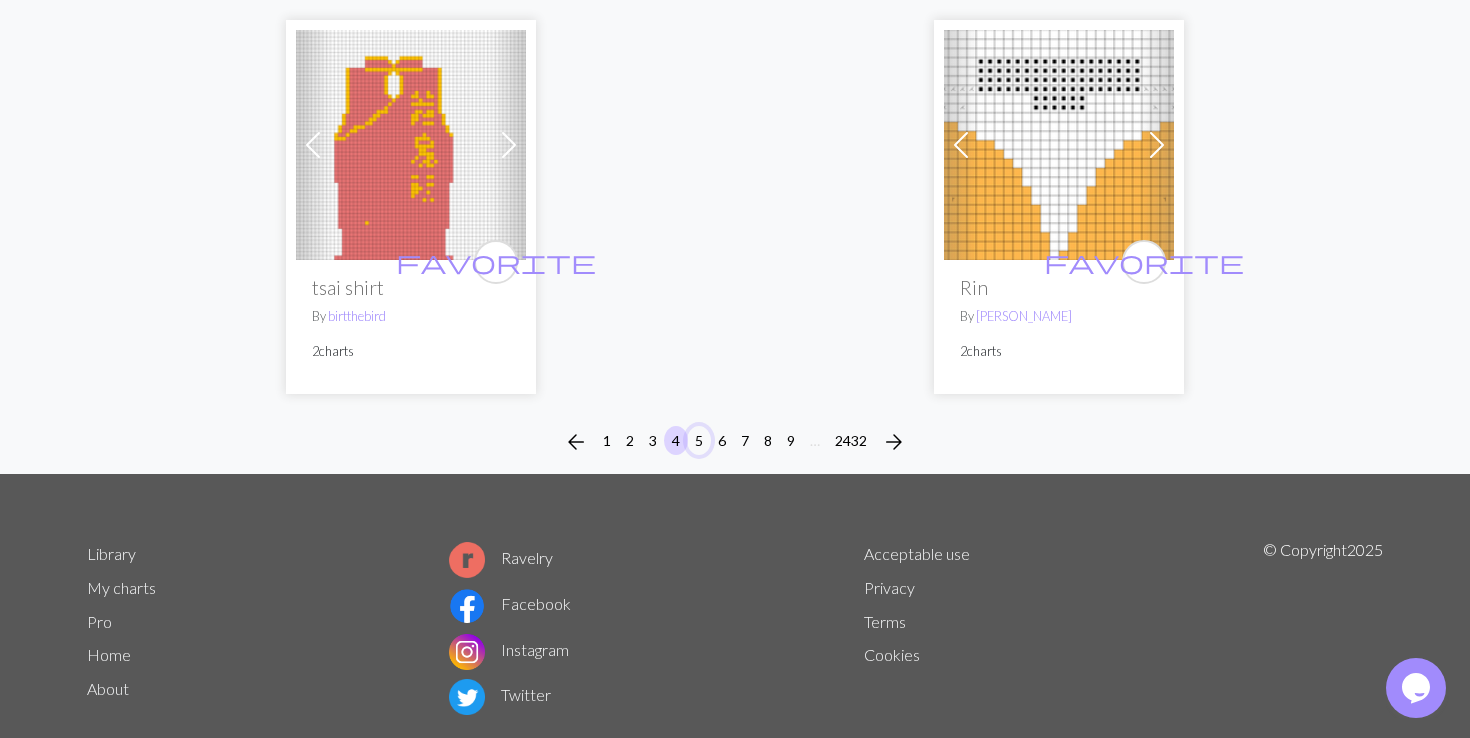 click on "5" at bounding box center (699, 440) 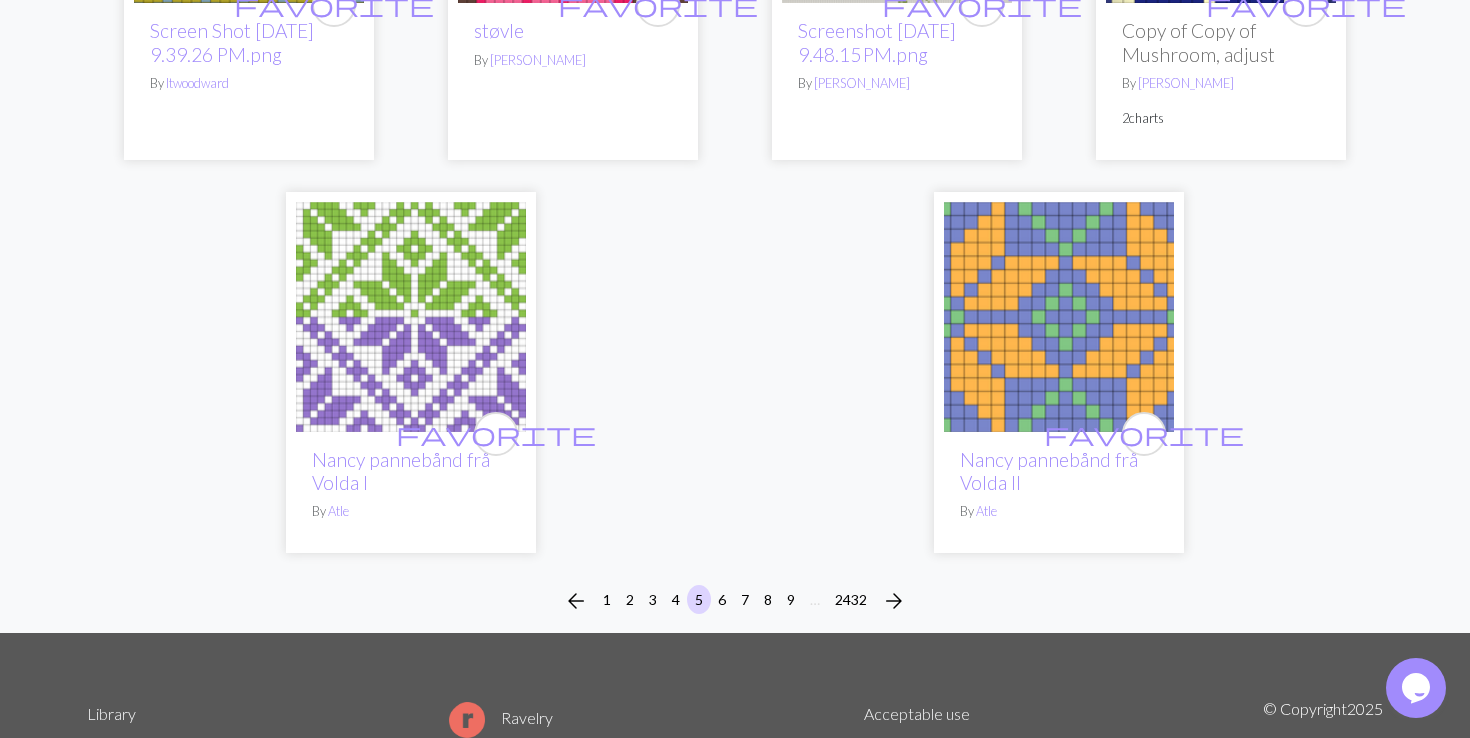 scroll, scrollTop: 5097, scrollLeft: 0, axis: vertical 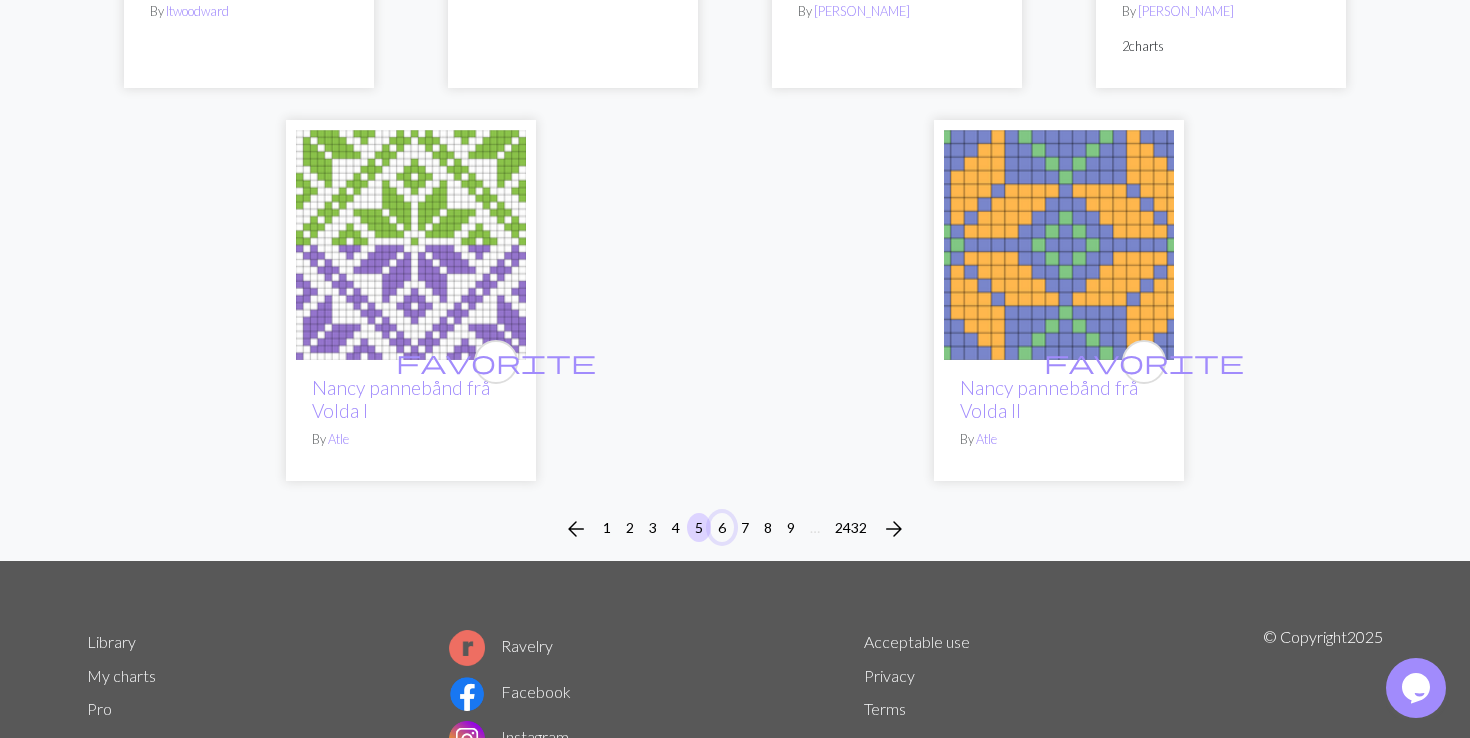 click on "6" at bounding box center [722, 527] 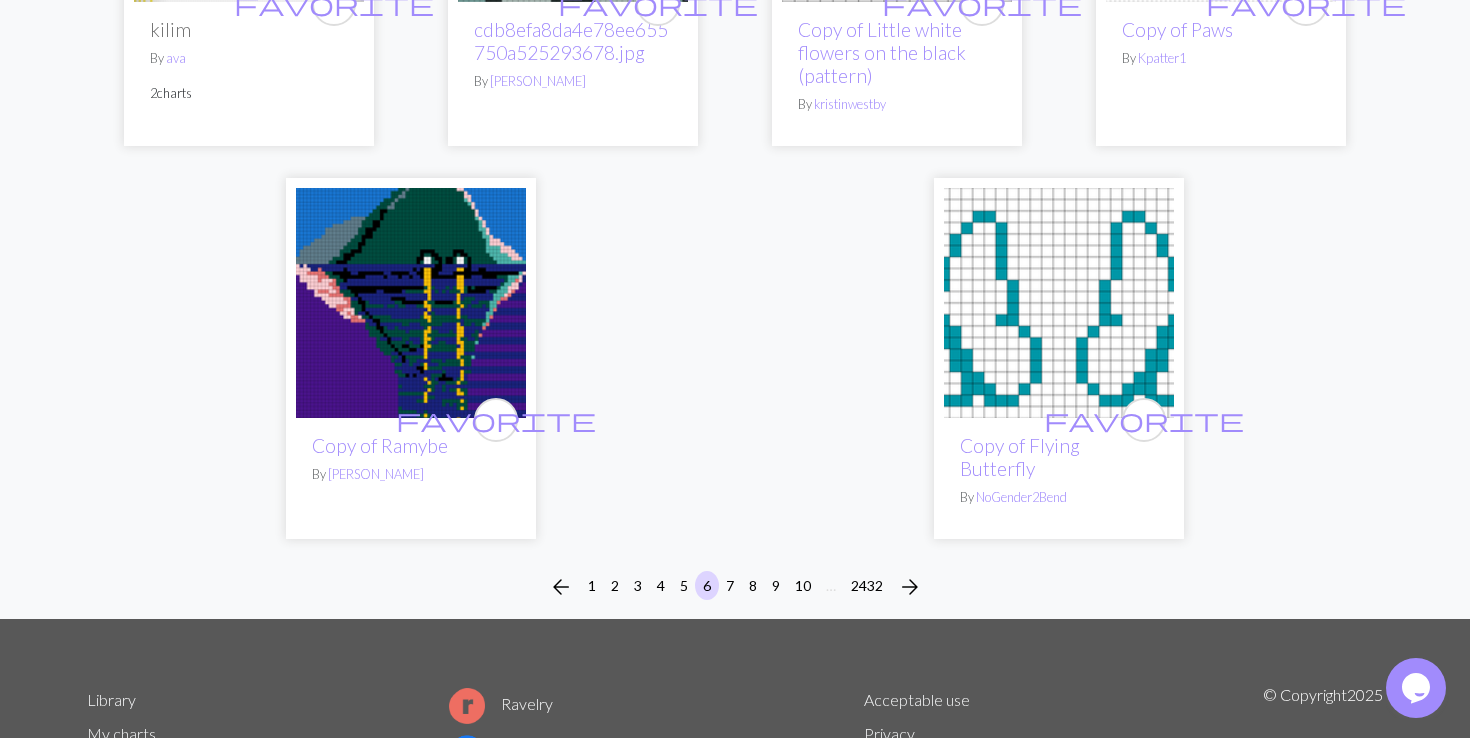 scroll, scrollTop: 5145, scrollLeft: 0, axis: vertical 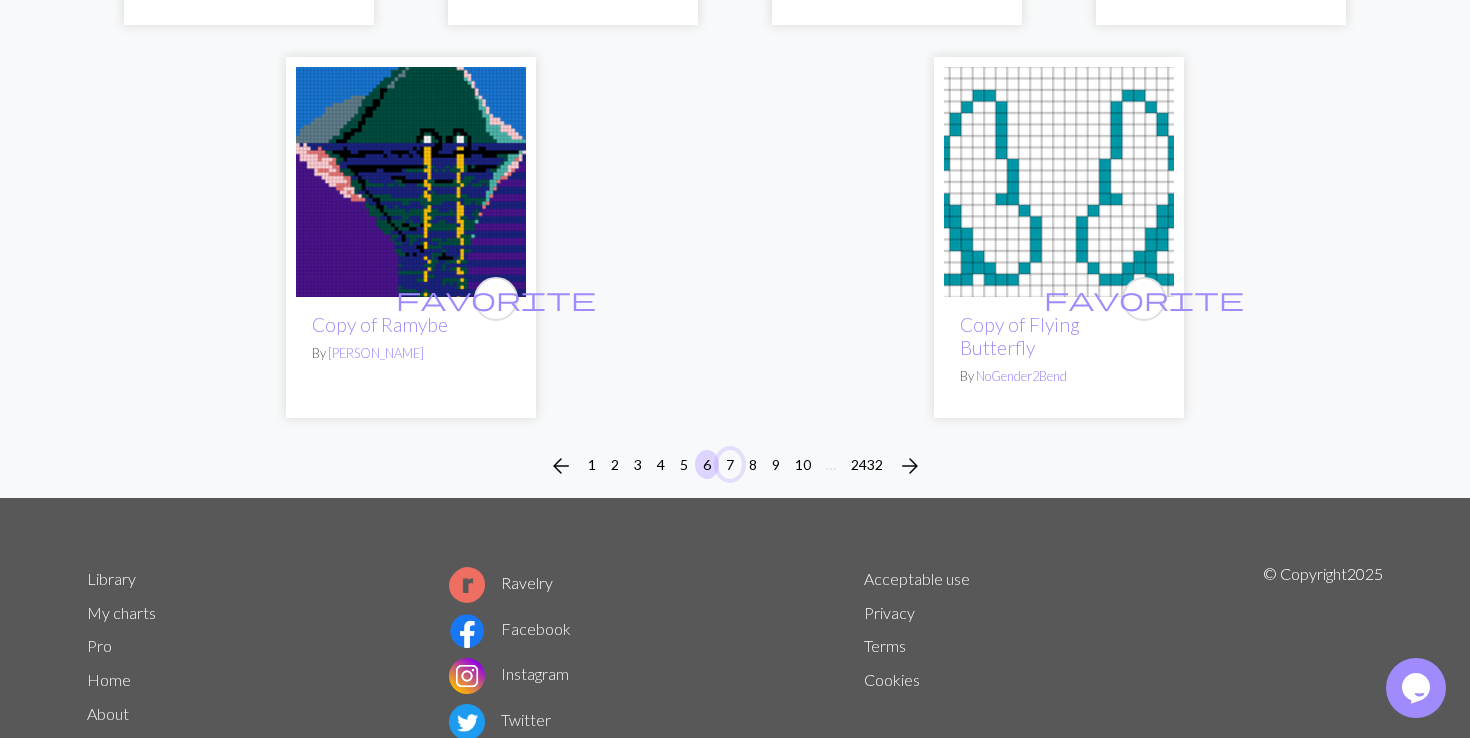 click on "7" at bounding box center [730, 464] 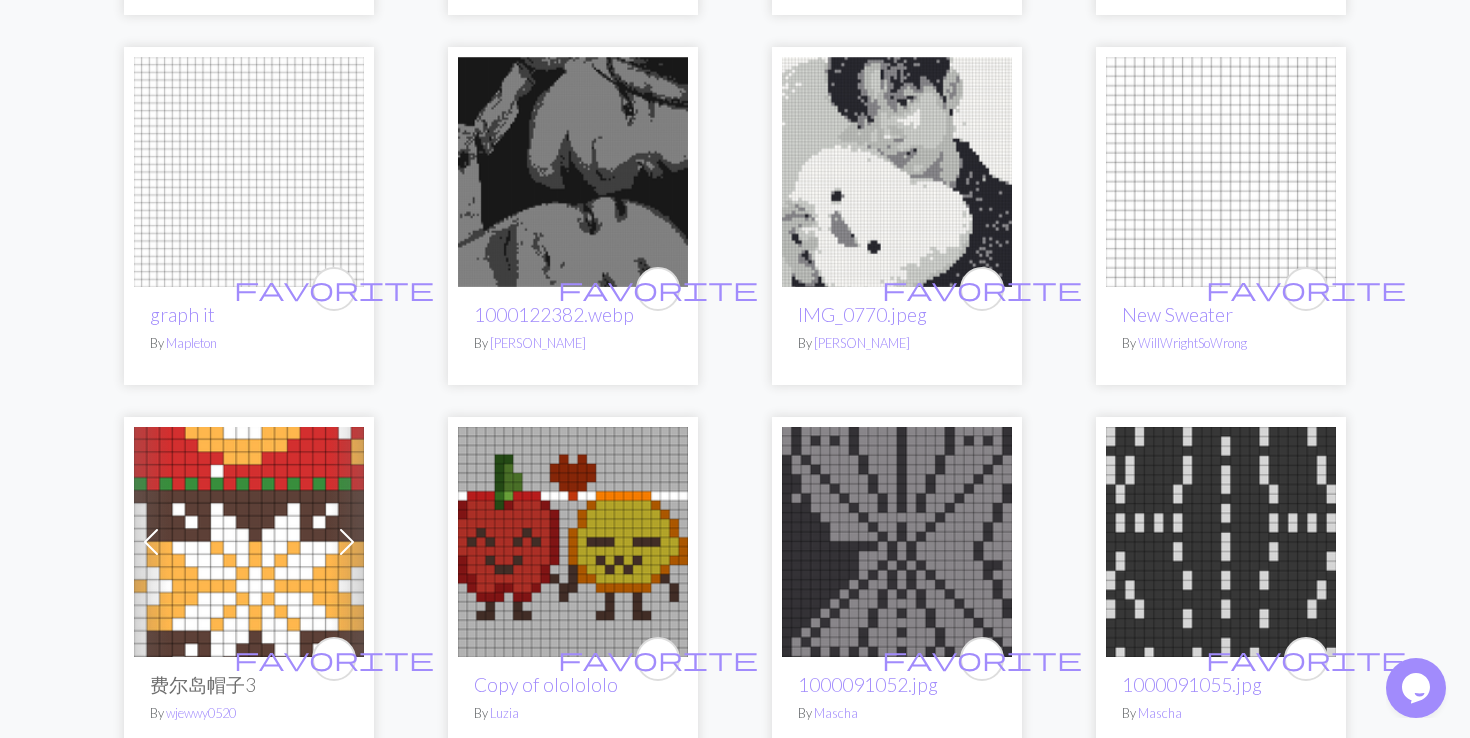 scroll, scrollTop: 4881, scrollLeft: 0, axis: vertical 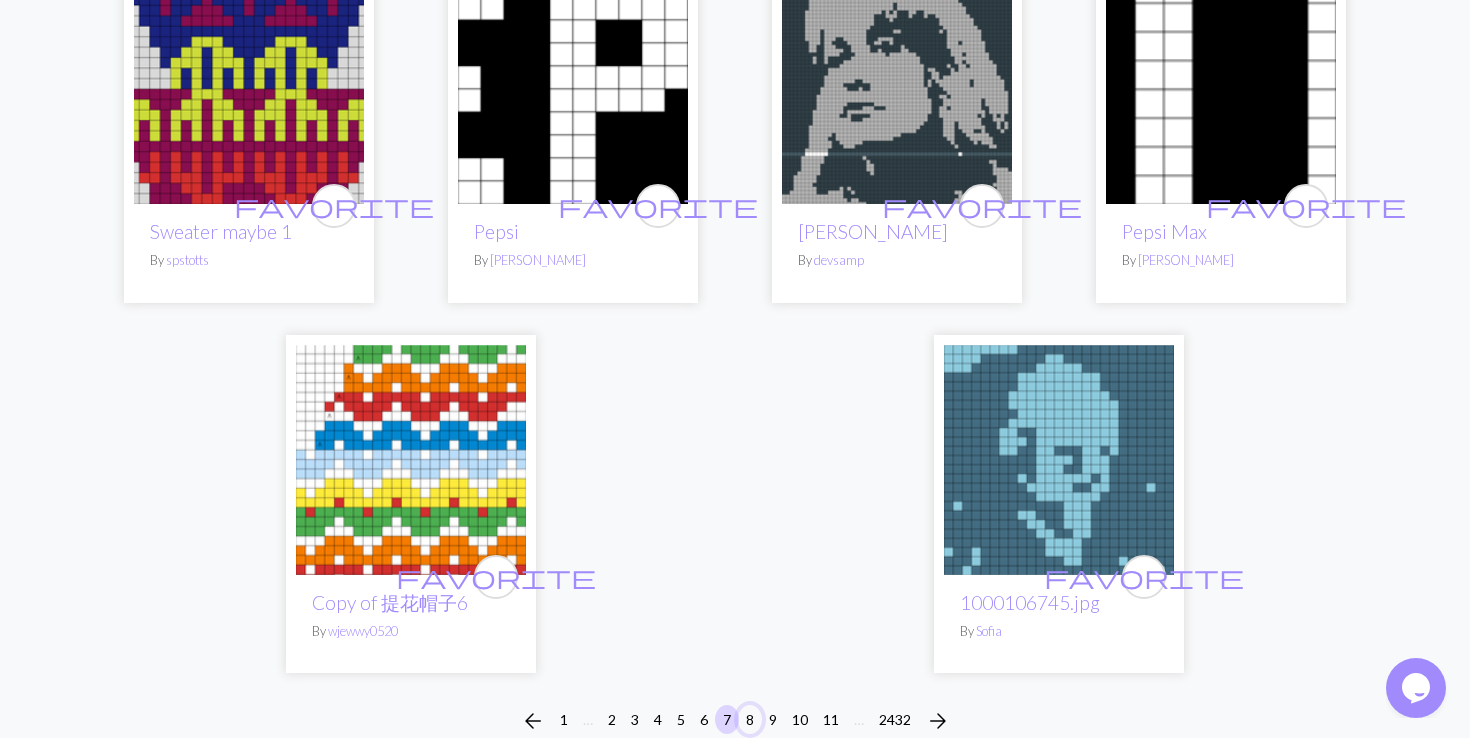 click on "8" at bounding box center (750, 719) 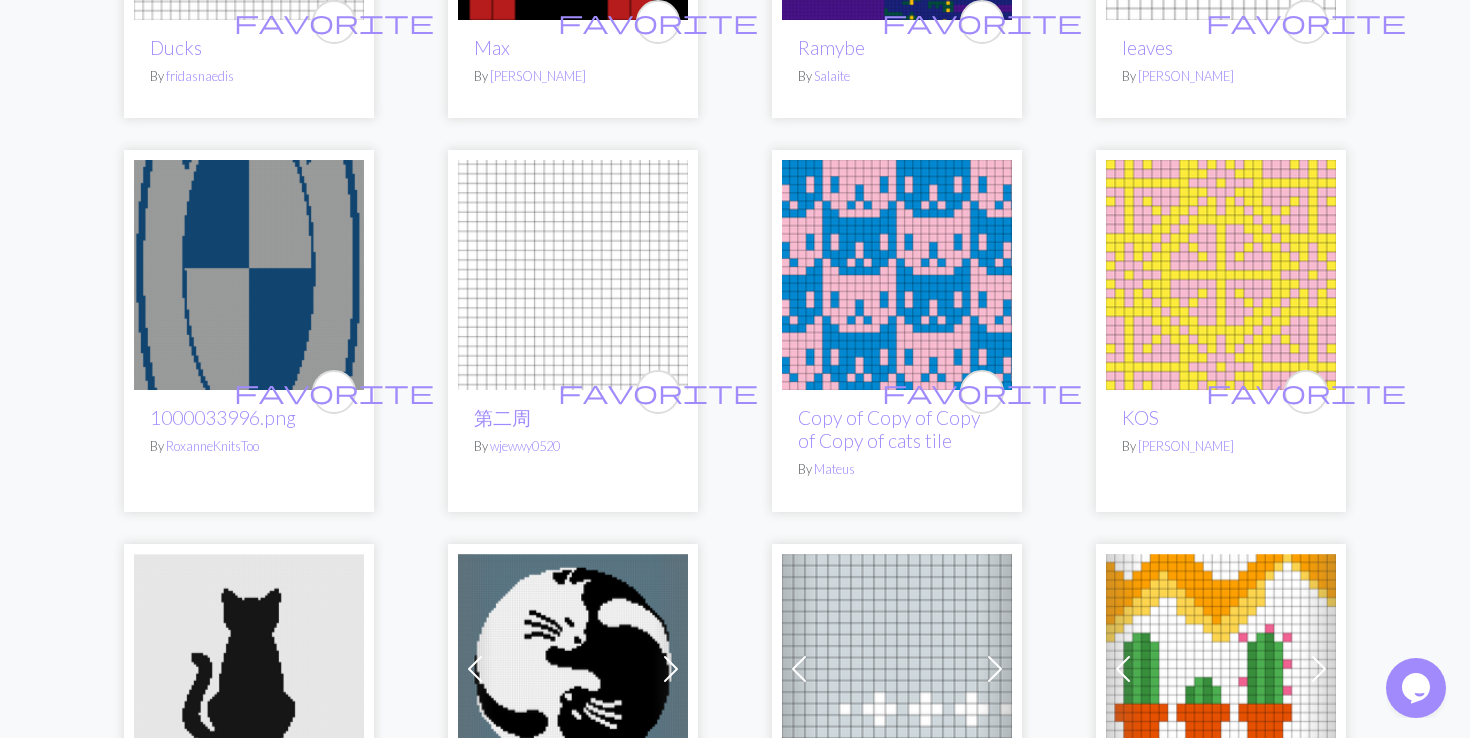scroll, scrollTop: 923, scrollLeft: 0, axis: vertical 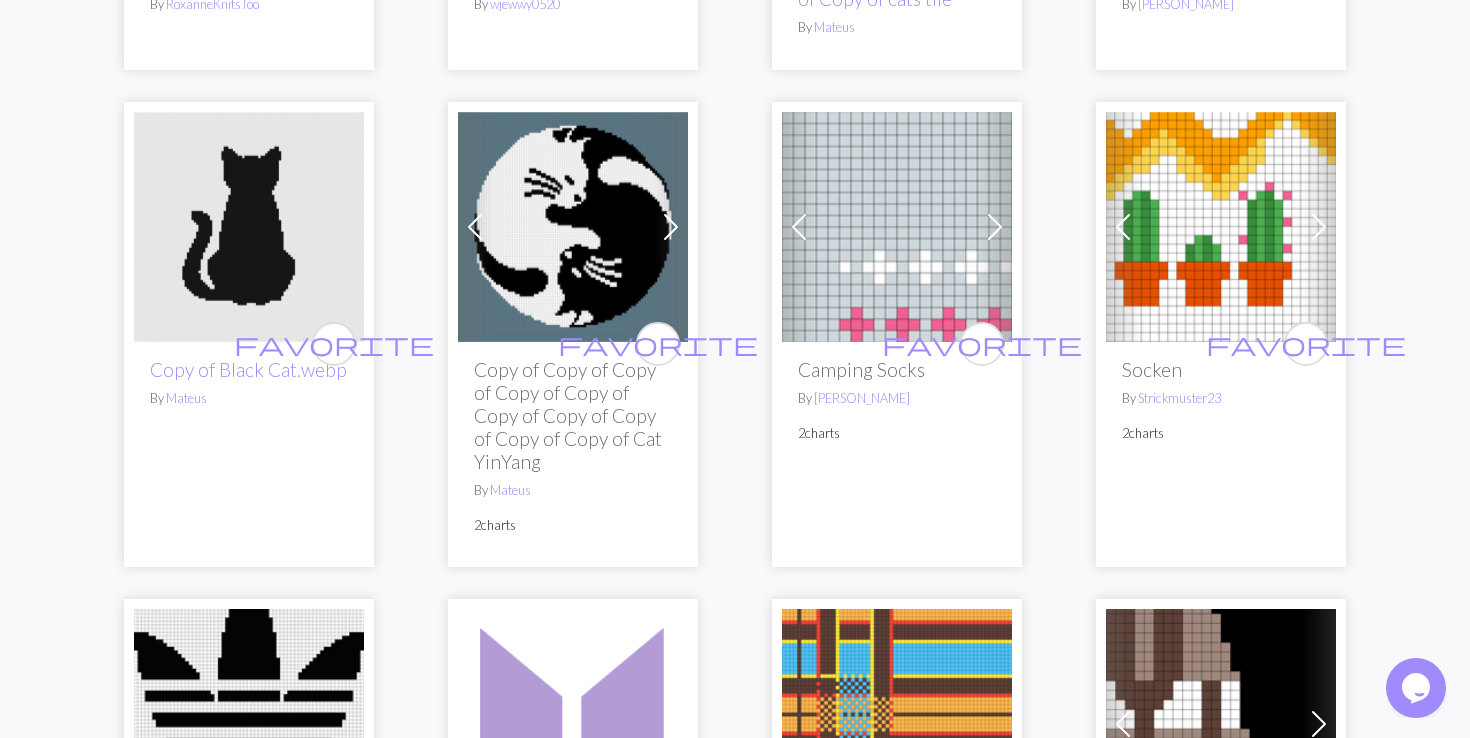 click on "arrow_back 1 … 3 4 5 6 7 8 9 10 11 12 … 2432 arrow_forward favorite Ducks By   fridasnaedis favorite Max By   [PERSON_NAME]  favorite Ramybe By   Salaite favorite leaves By   [PERSON_NAME] favorite 1000033996.png By   RoxanneKnitsToo favorite 第二周 By   wjewwy0520 favorite Copy of Copy of Copy of Copy of cats tile By   Mateus favorite KOS By   [PERSON_NAME] favorite Copy of Black Cat.webp By   [PERSON_NAME] Previous Next favorite Copy of Copy of Copy of Copy of Copy of Copy of Copy of Copy of Copy of Copy of Cat YinYang By   Mateus 2  charts Previous Next favorite Camping Socks By   [PERSON_NAME] 2  charts Previous Next favorite Socken By   Strickmuster23 2  charts favorite Untitled-2.png By   ivcps favorite What a wonderful harvest By   [PERSON_NAME] favorite [PERSON_NAME] By   [PERSON_NAME] Previous Next favorite Nordic brun By   [PERSON_NAME] 4  charts favorite Chart One  By   [PERSON_NAME] Previous Next favorite Scandinavian ChristmasHorse  By   clairel610 3  charts favorite Copy of aquarium By   [PERSON_NAME] Previous Next By" at bounding box center (735, 2017) 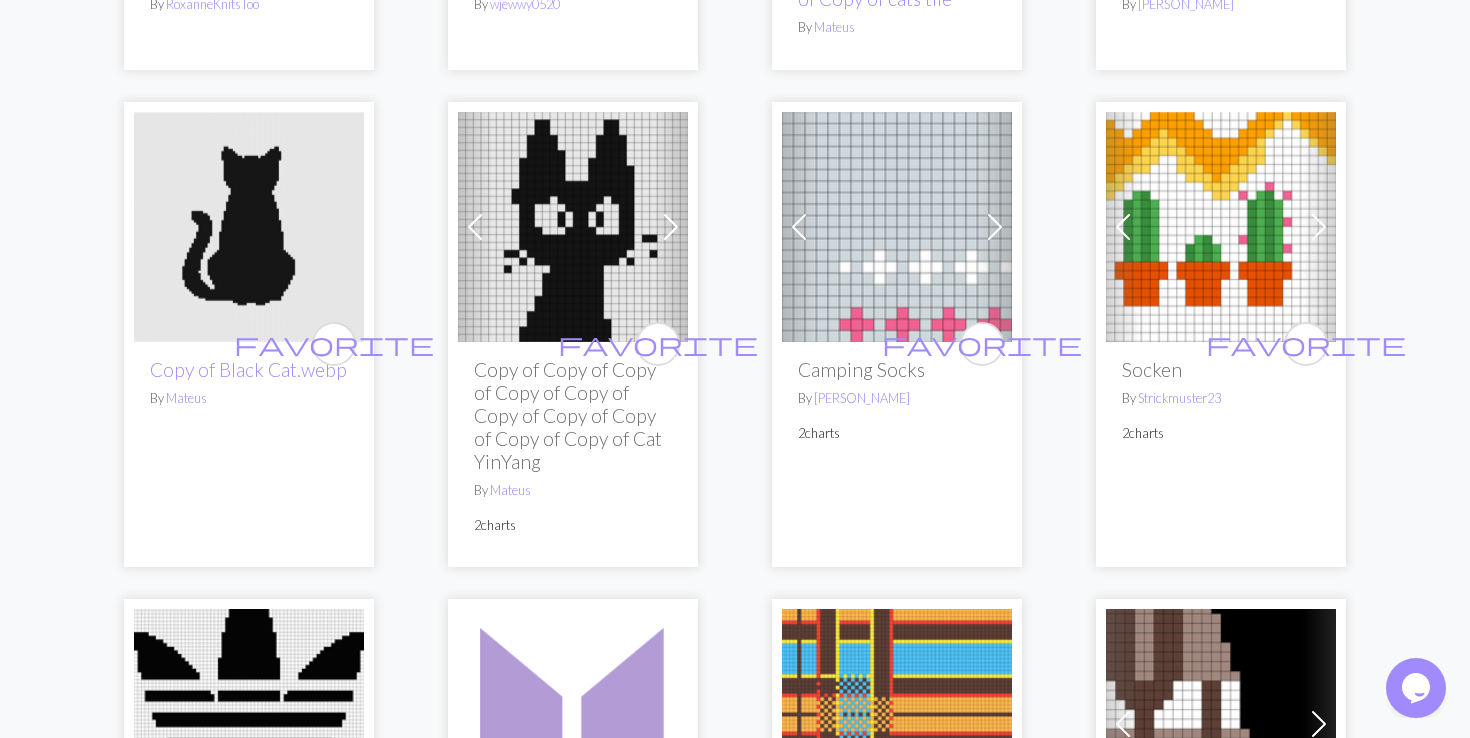click at bounding box center [671, 227] 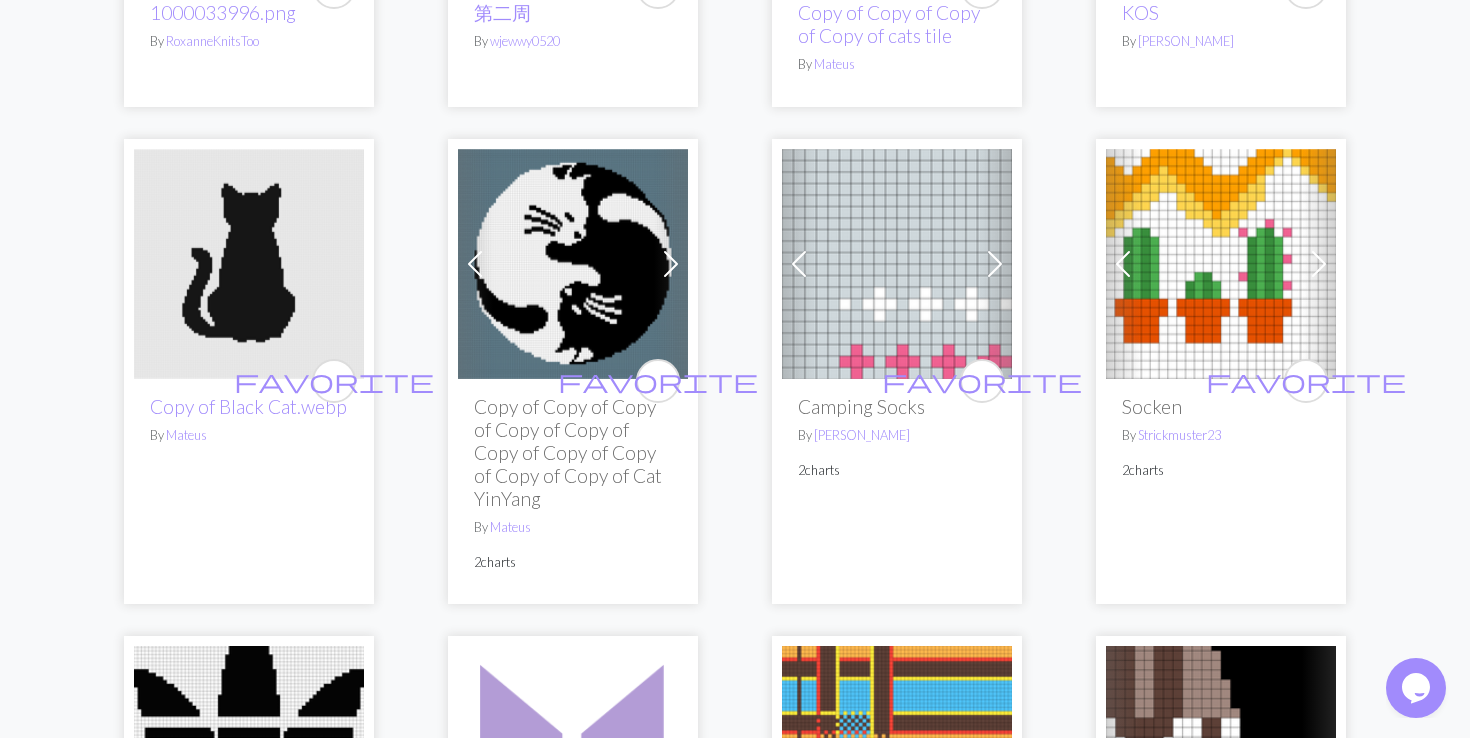 scroll, scrollTop: 718, scrollLeft: 0, axis: vertical 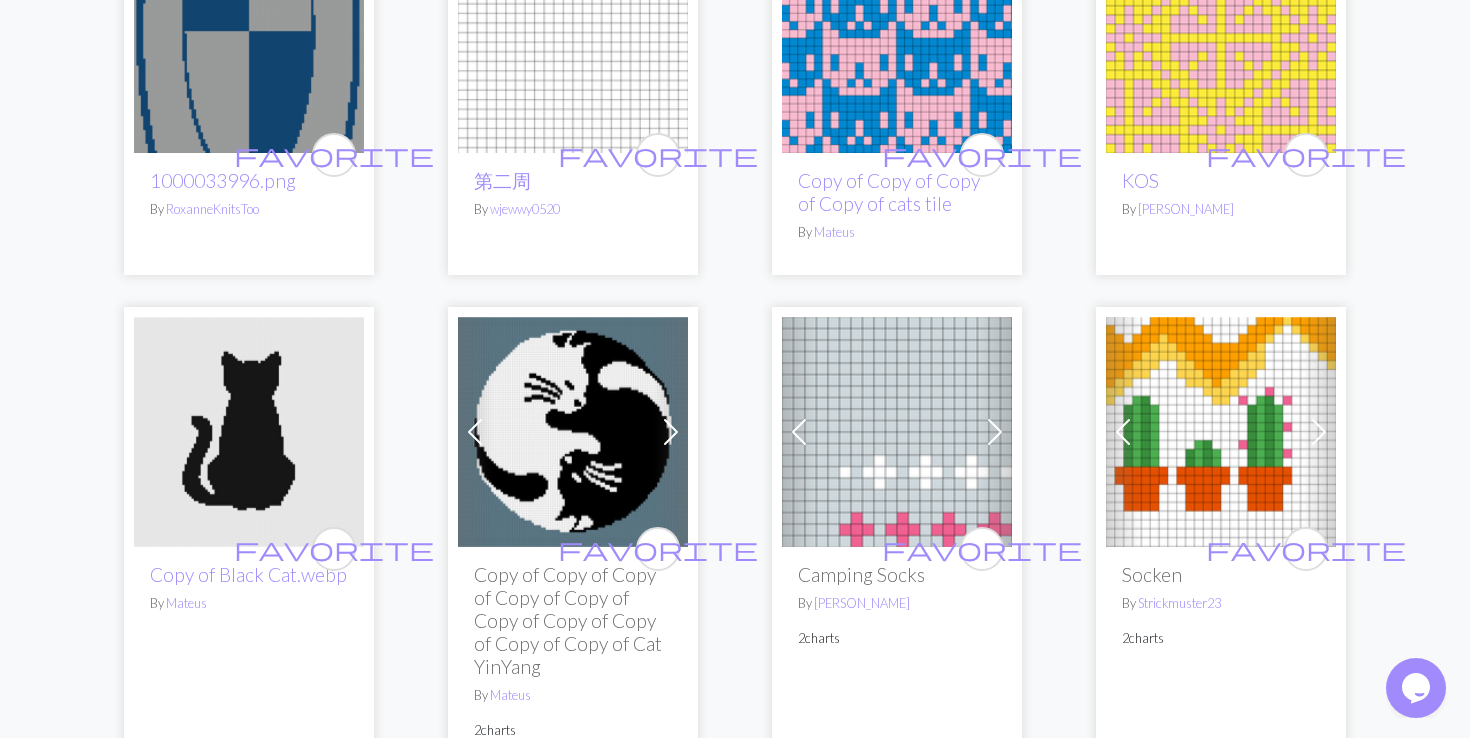 click at bounding box center [671, 432] 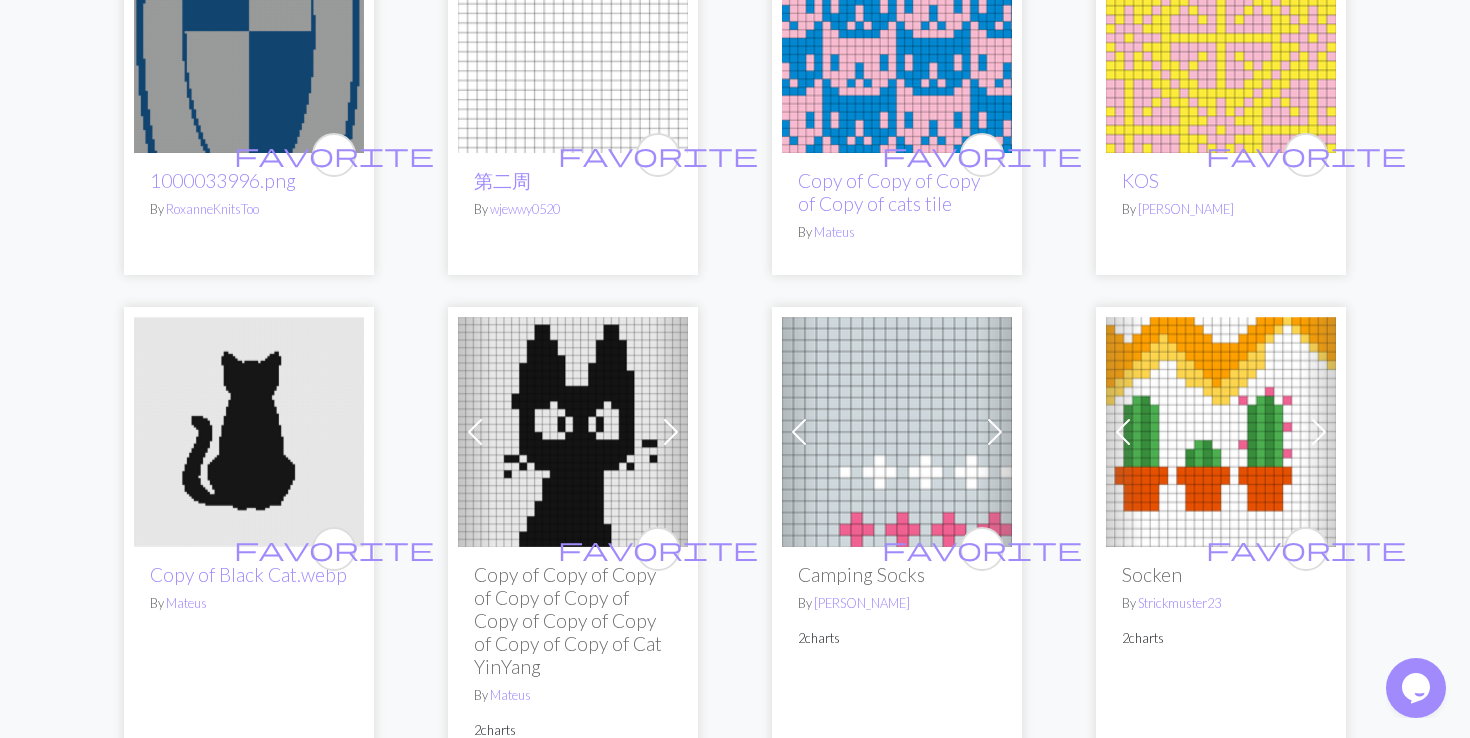 click at bounding box center [573, 432] 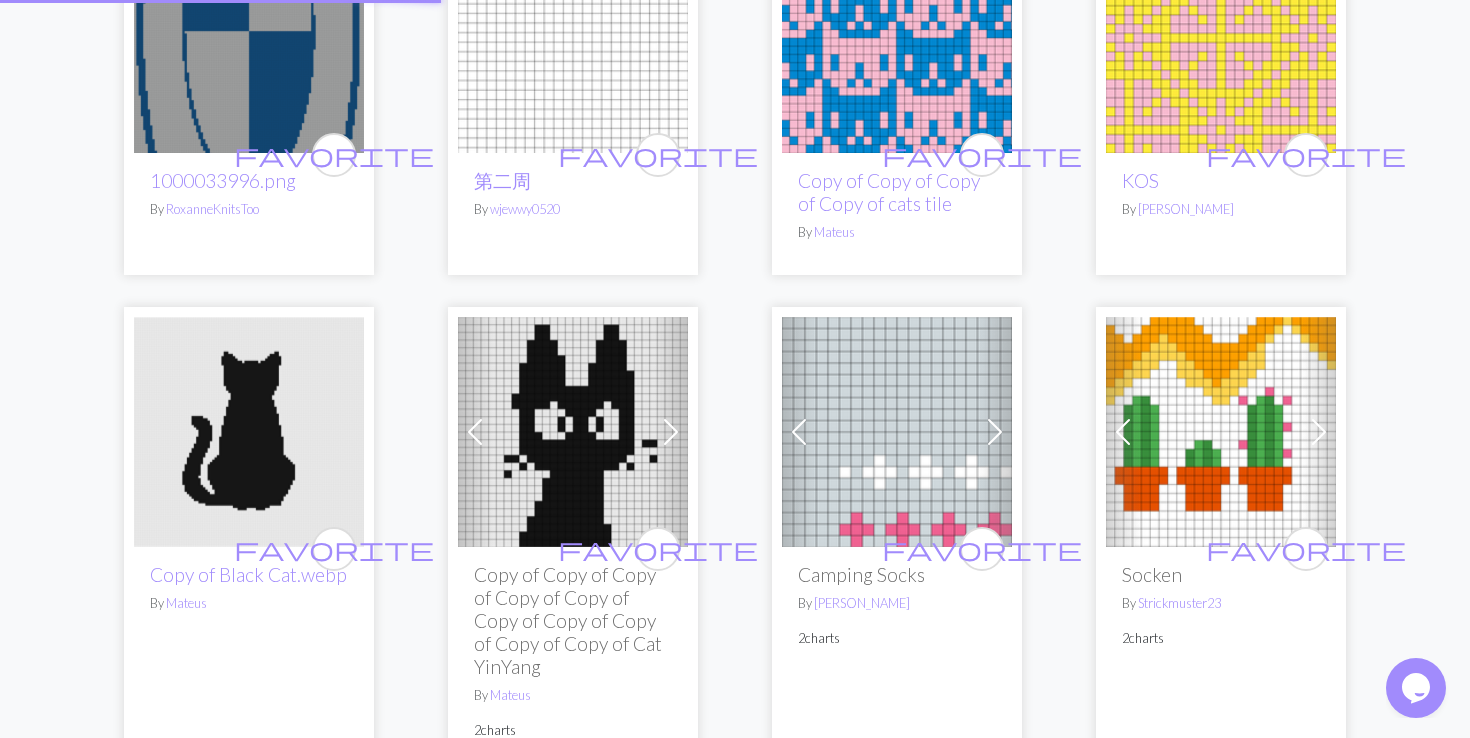 scroll, scrollTop: 0, scrollLeft: 0, axis: both 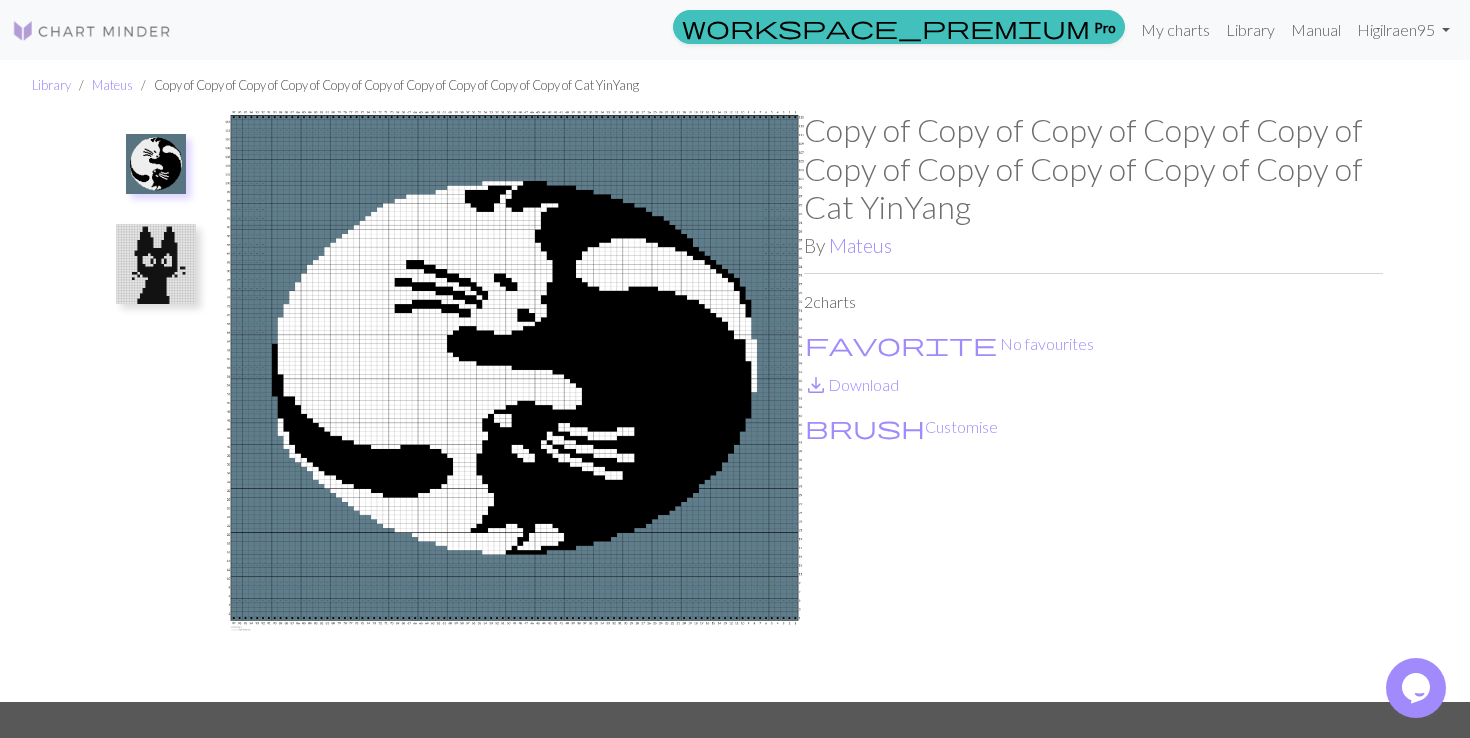 click at bounding box center (156, 264) 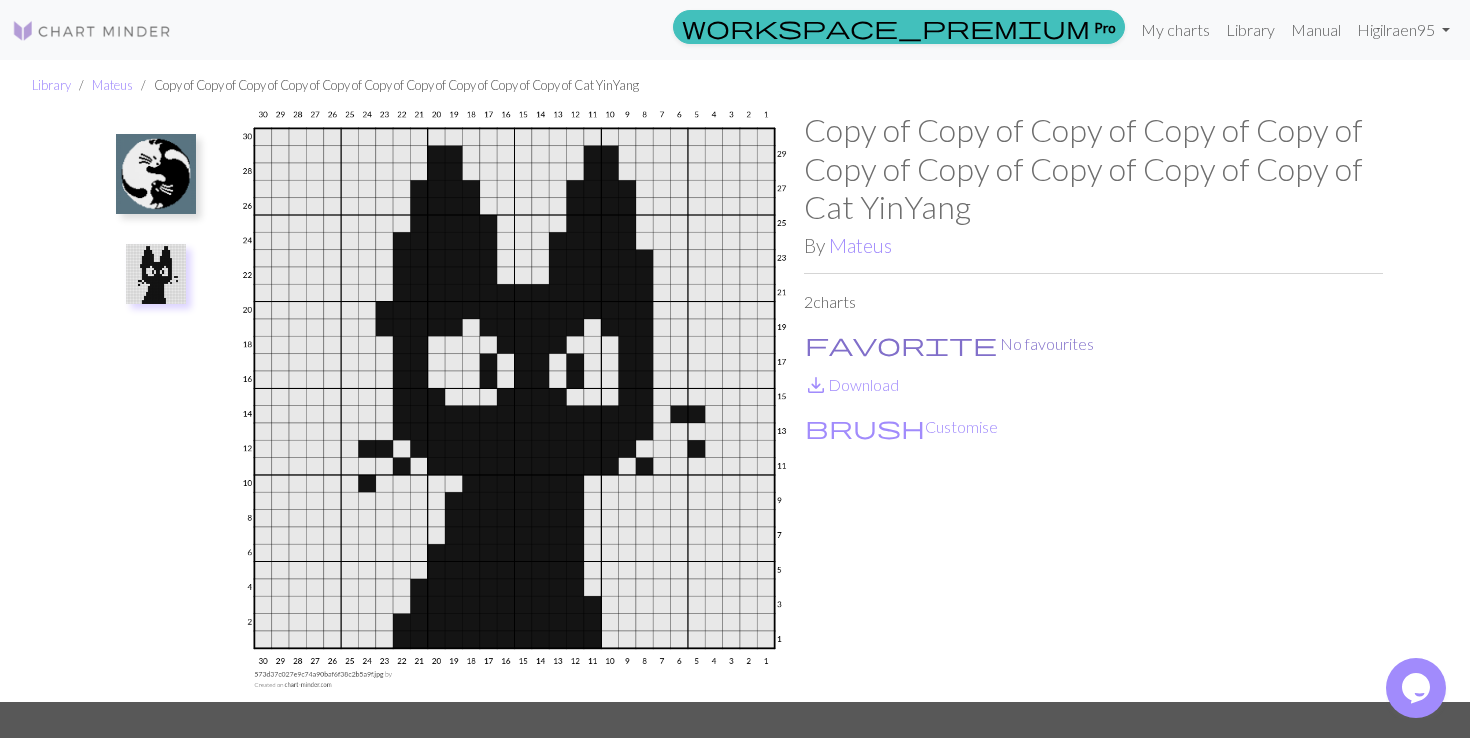 click on "favorite" at bounding box center (901, 344) 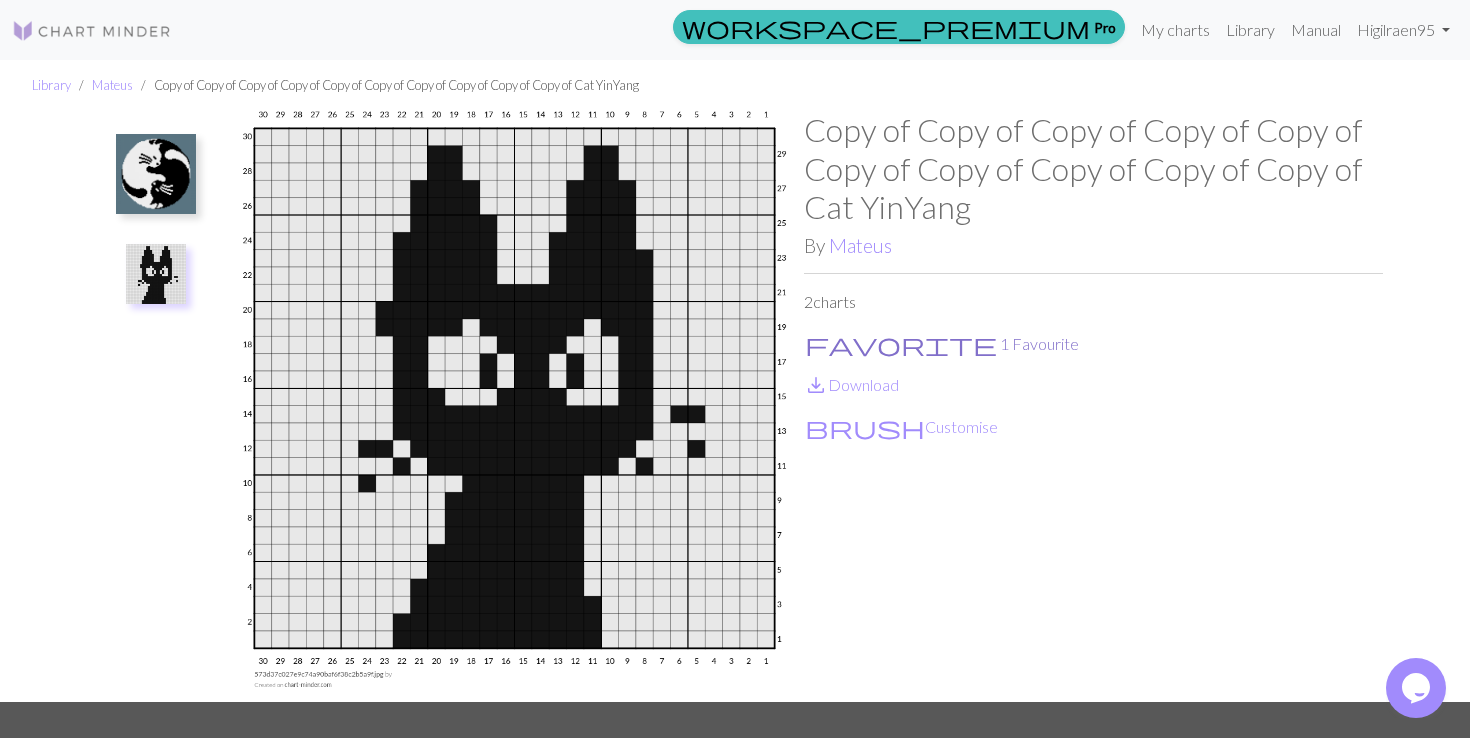 click on "favorite" at bounding box center (901, 344) 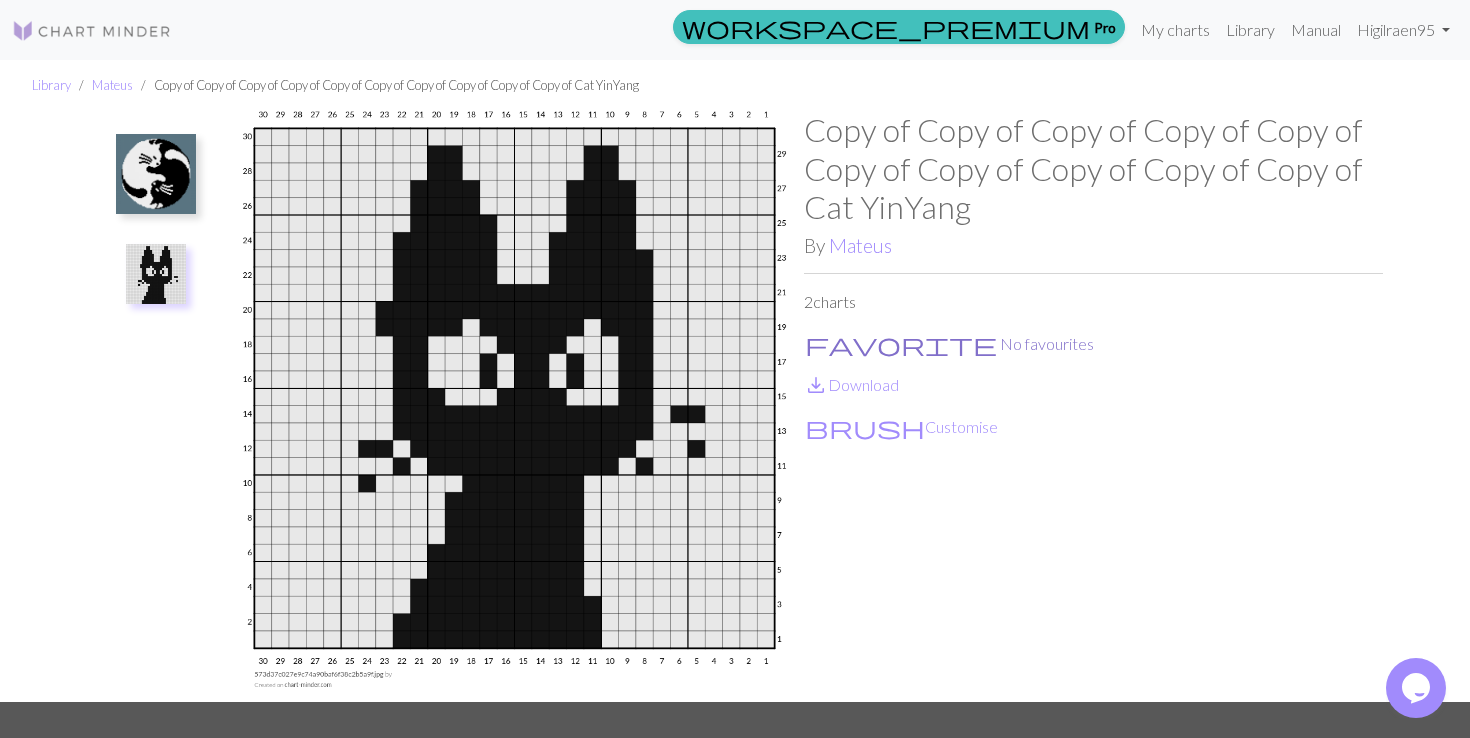 click on "favorite" at bounding box center [901, 344] 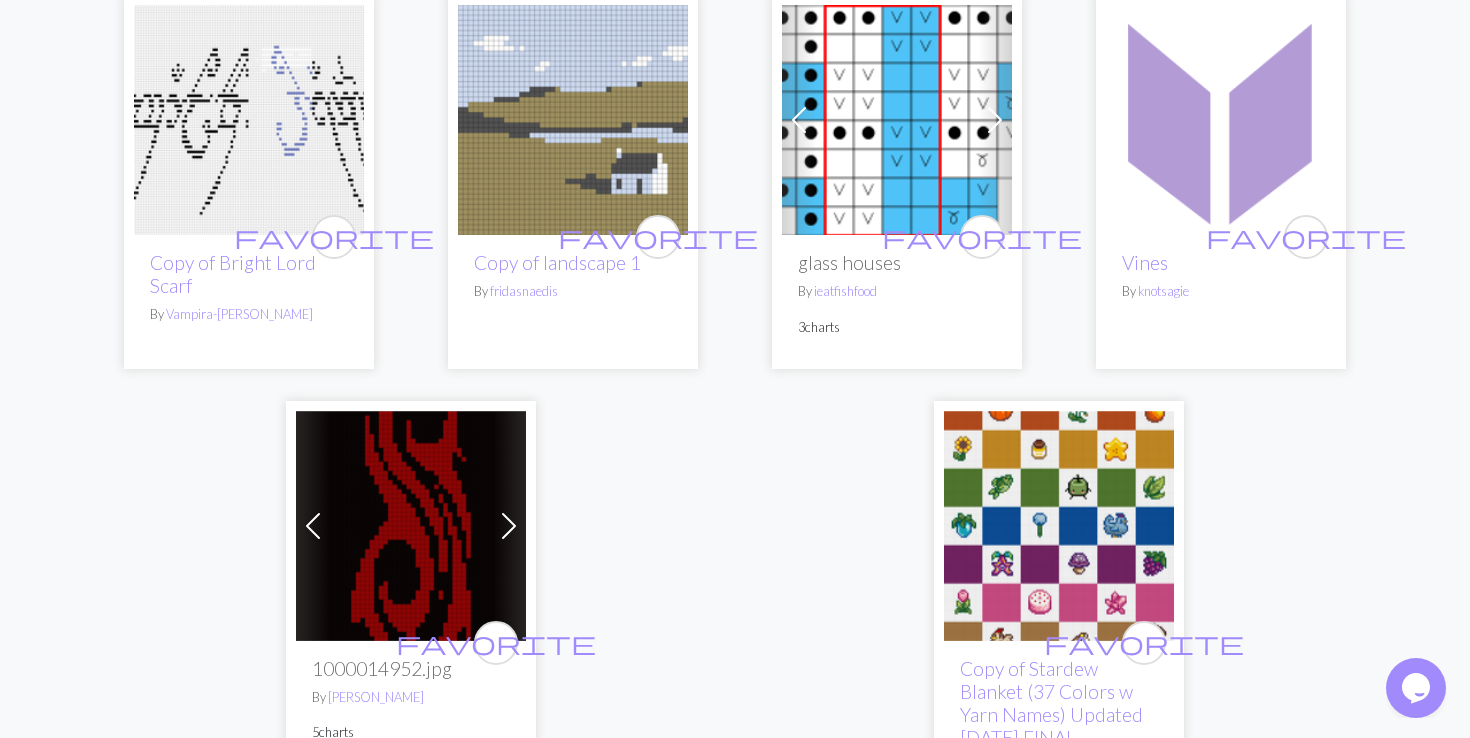 scroll, scrollTop: 5252, scrollLeft: 0, axis: vertical 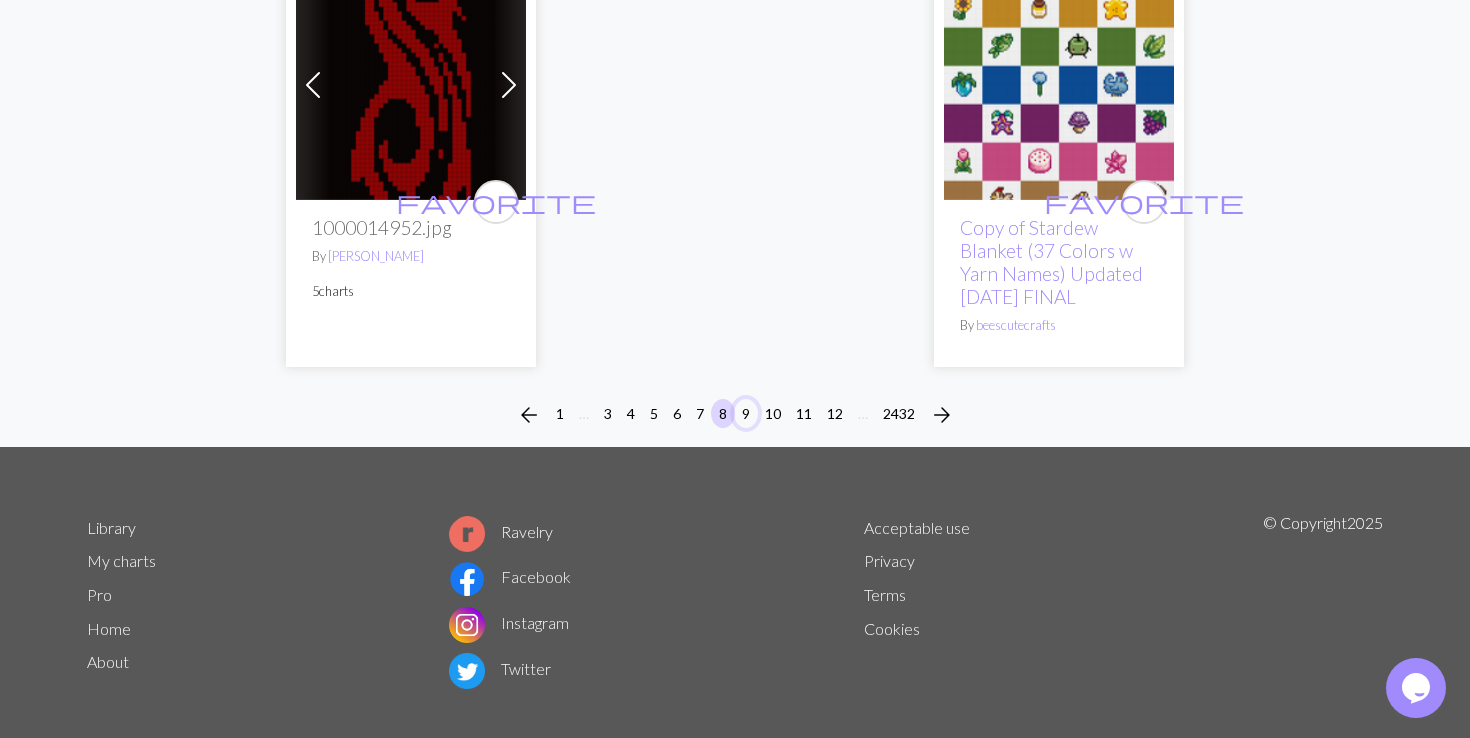 click on "9" at bounding box center (746, 413) 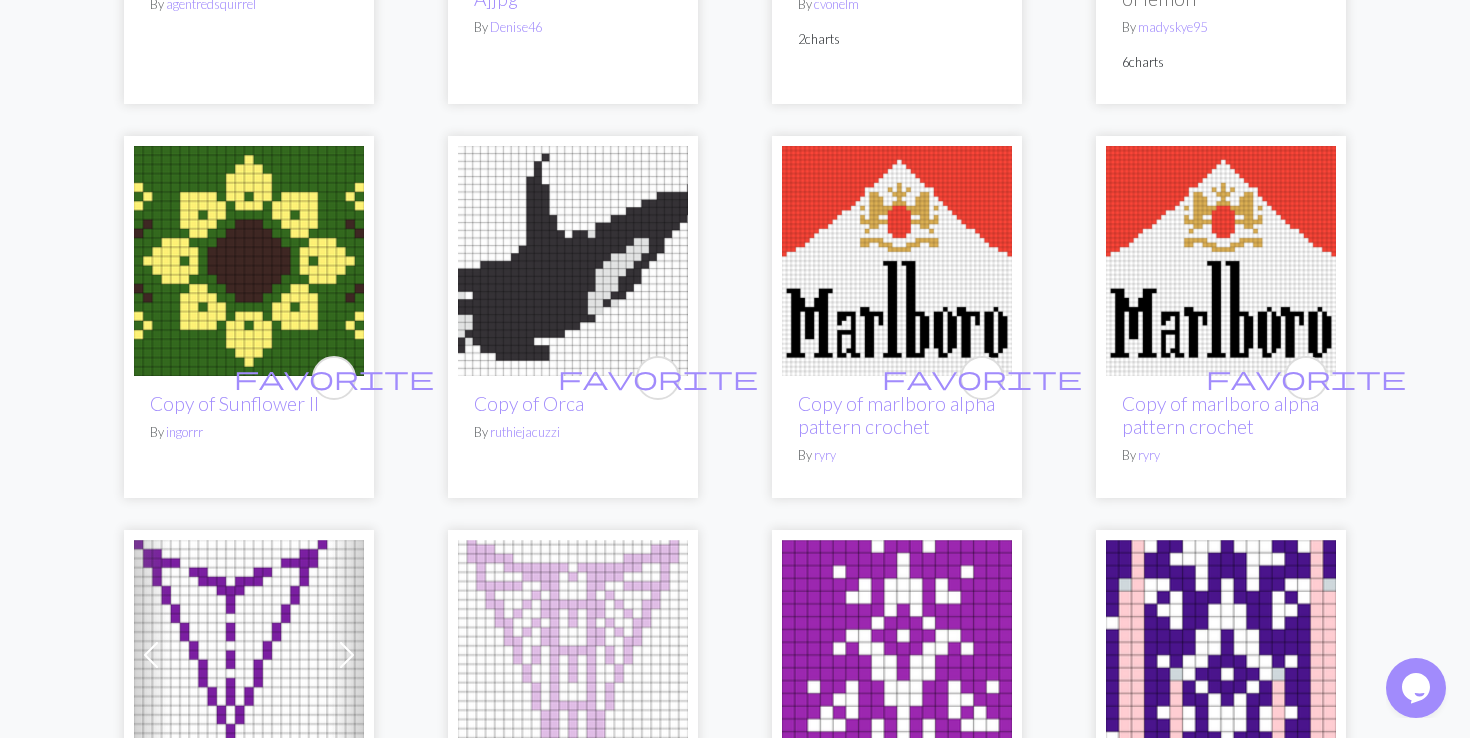 scroll, scrollTop: 4469, scrollLeft: 0, axis: vertical 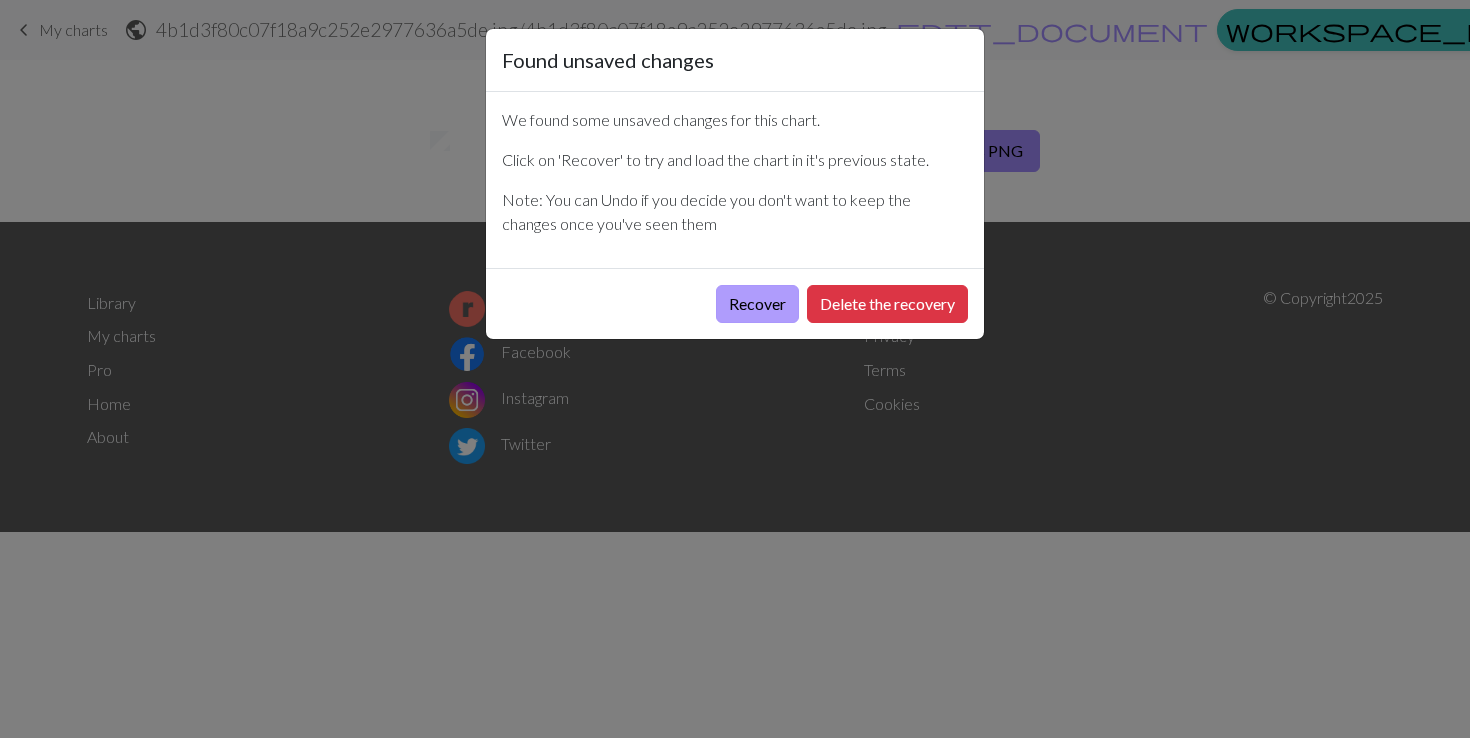 click on "Recover" at bounding box center (757, 304) 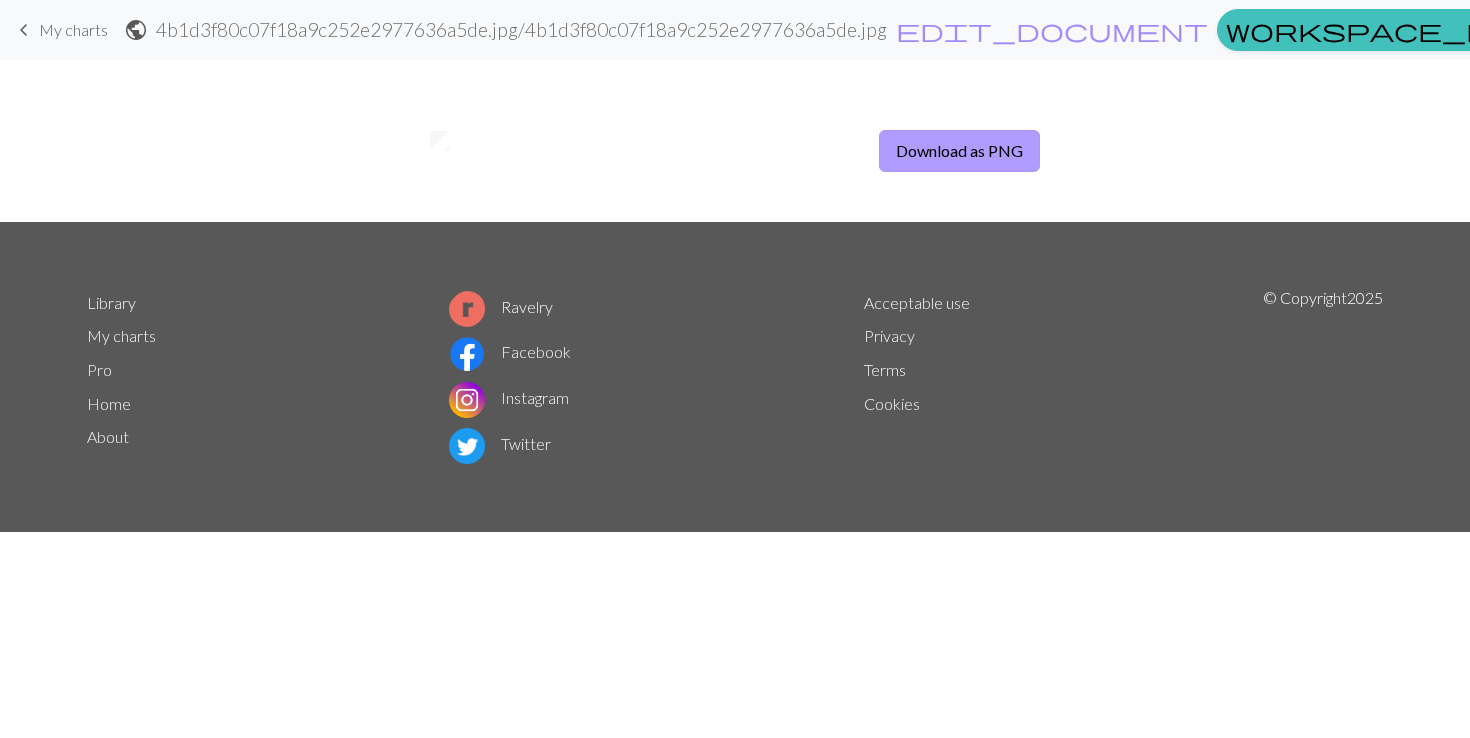 click on "Download as PNG" at bounding box center (959, 151) 